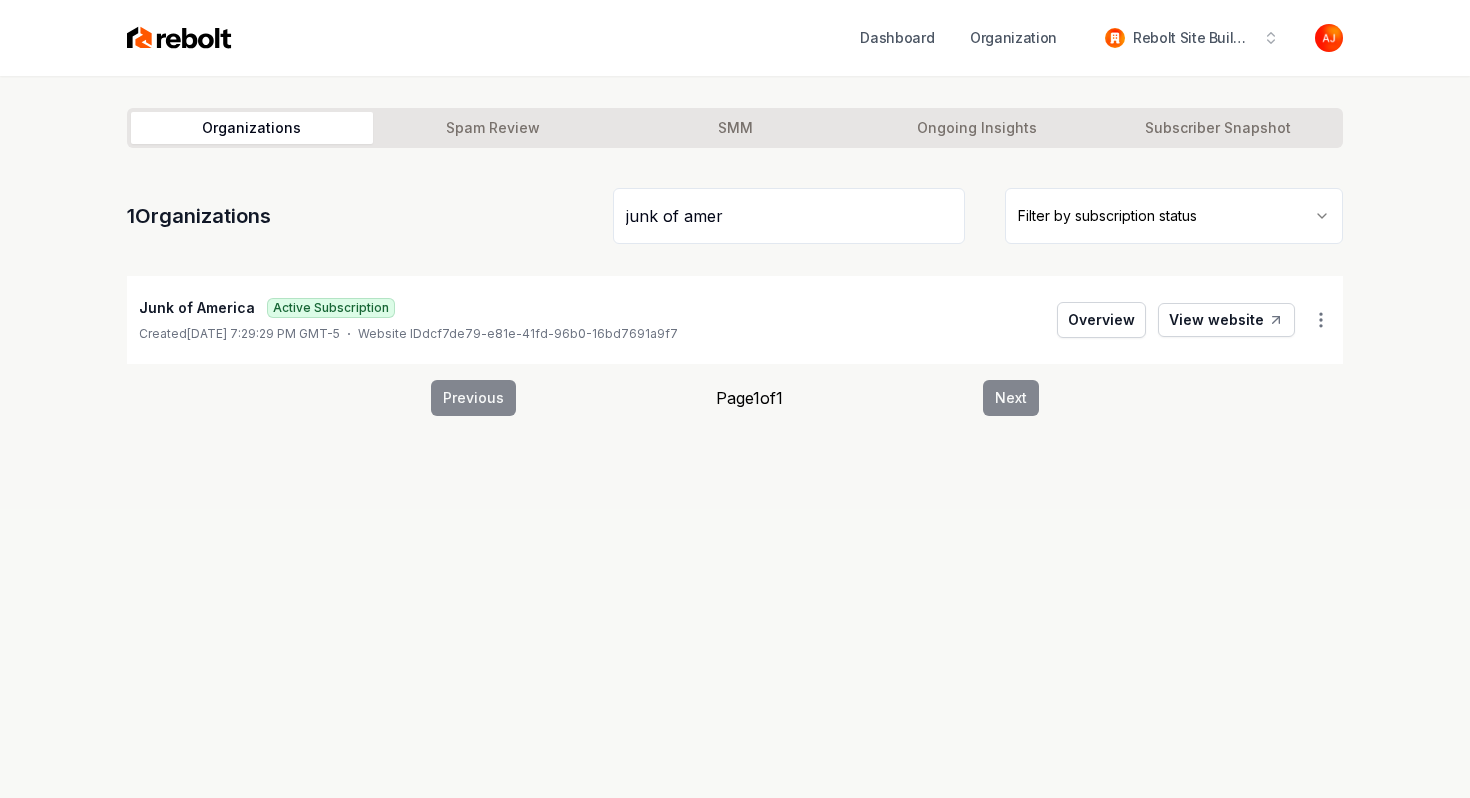 scroll, scrollTop: 0, scrollLeft: 0, axis: both 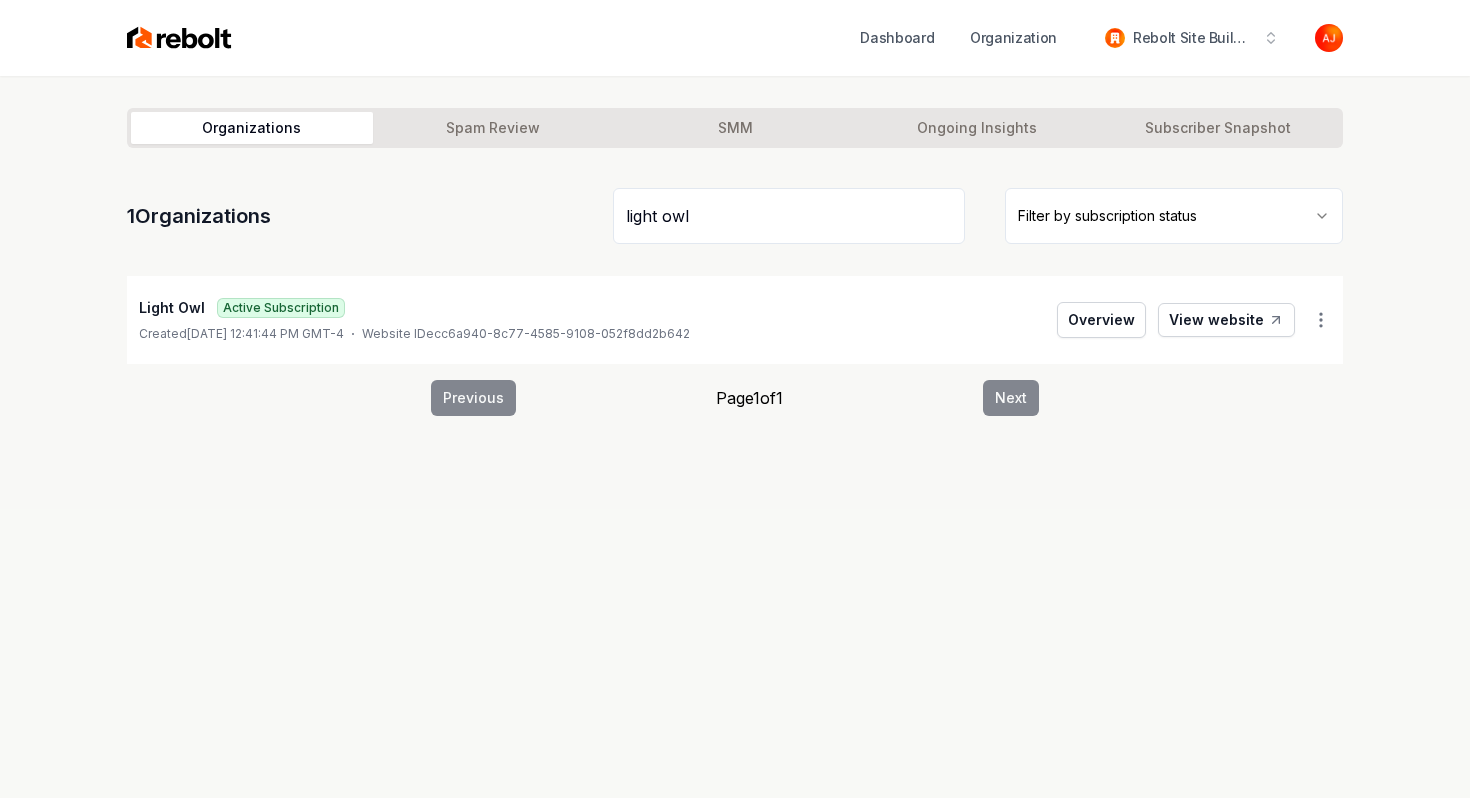 click on "View website" at bounding box center (1226, 320) 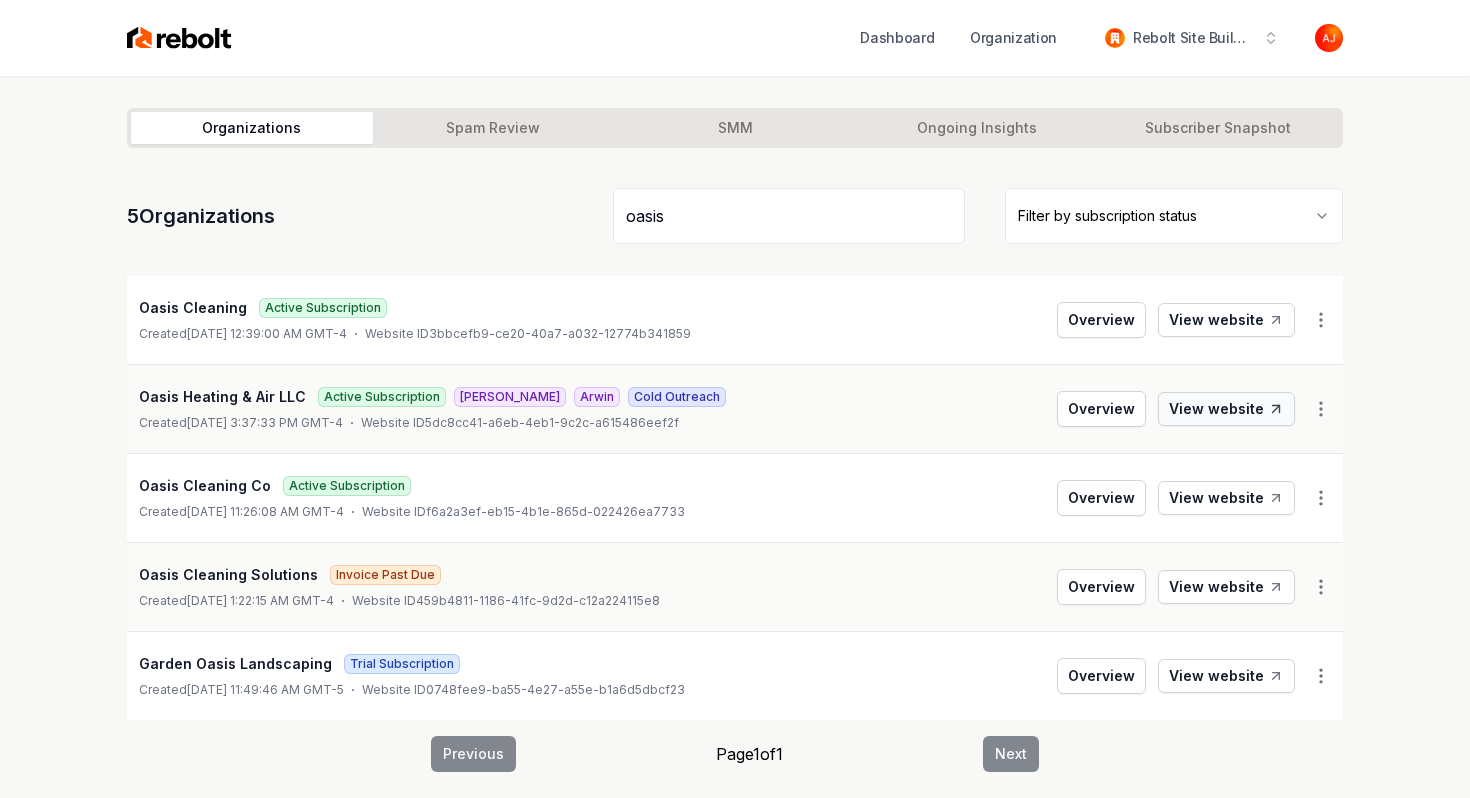 click on "View website" at bounding box center [1226, 409] 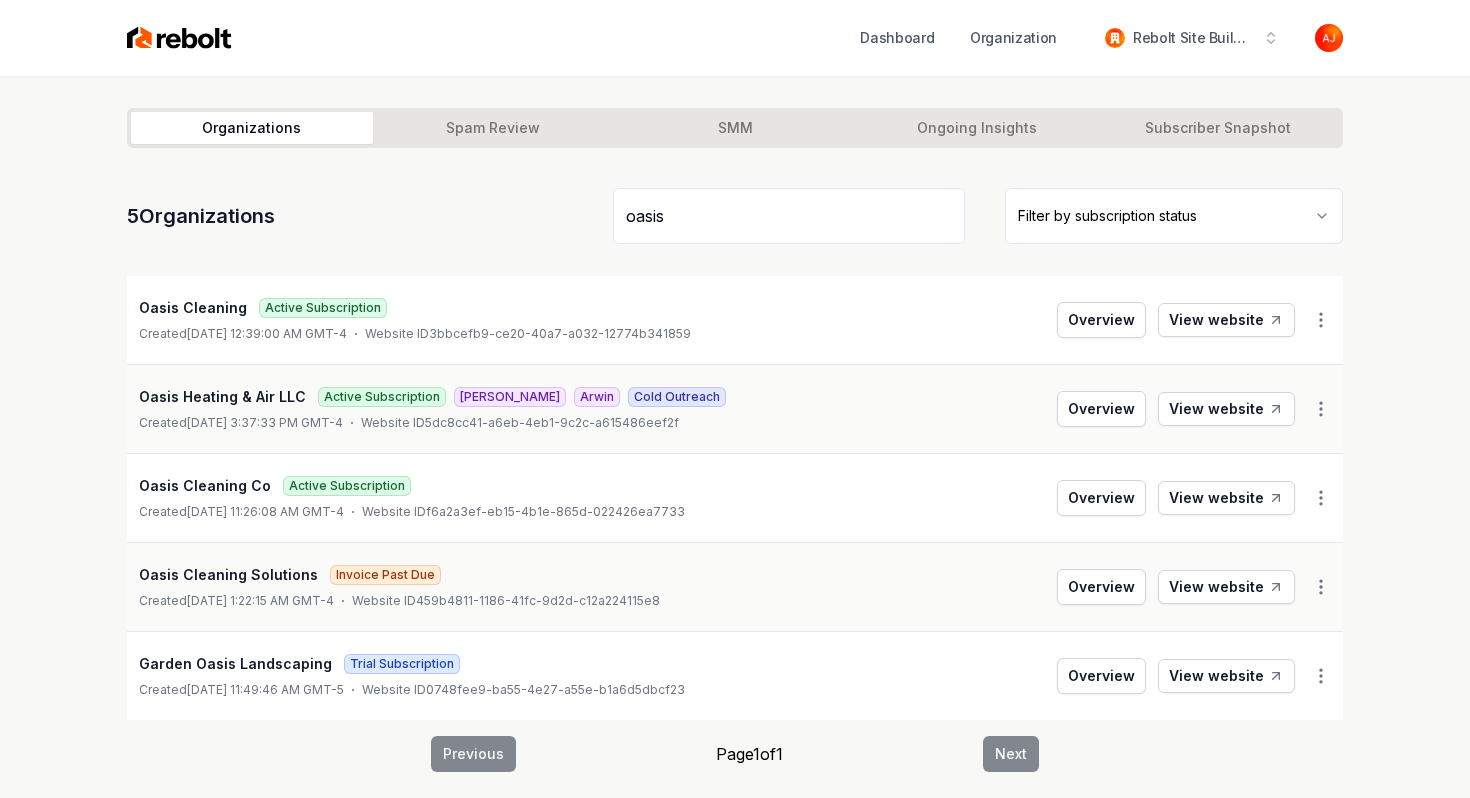 drag, startPoint x: 700, startPoint y: 218, endPoint x: 579, endPoint y: 218, distance: 121 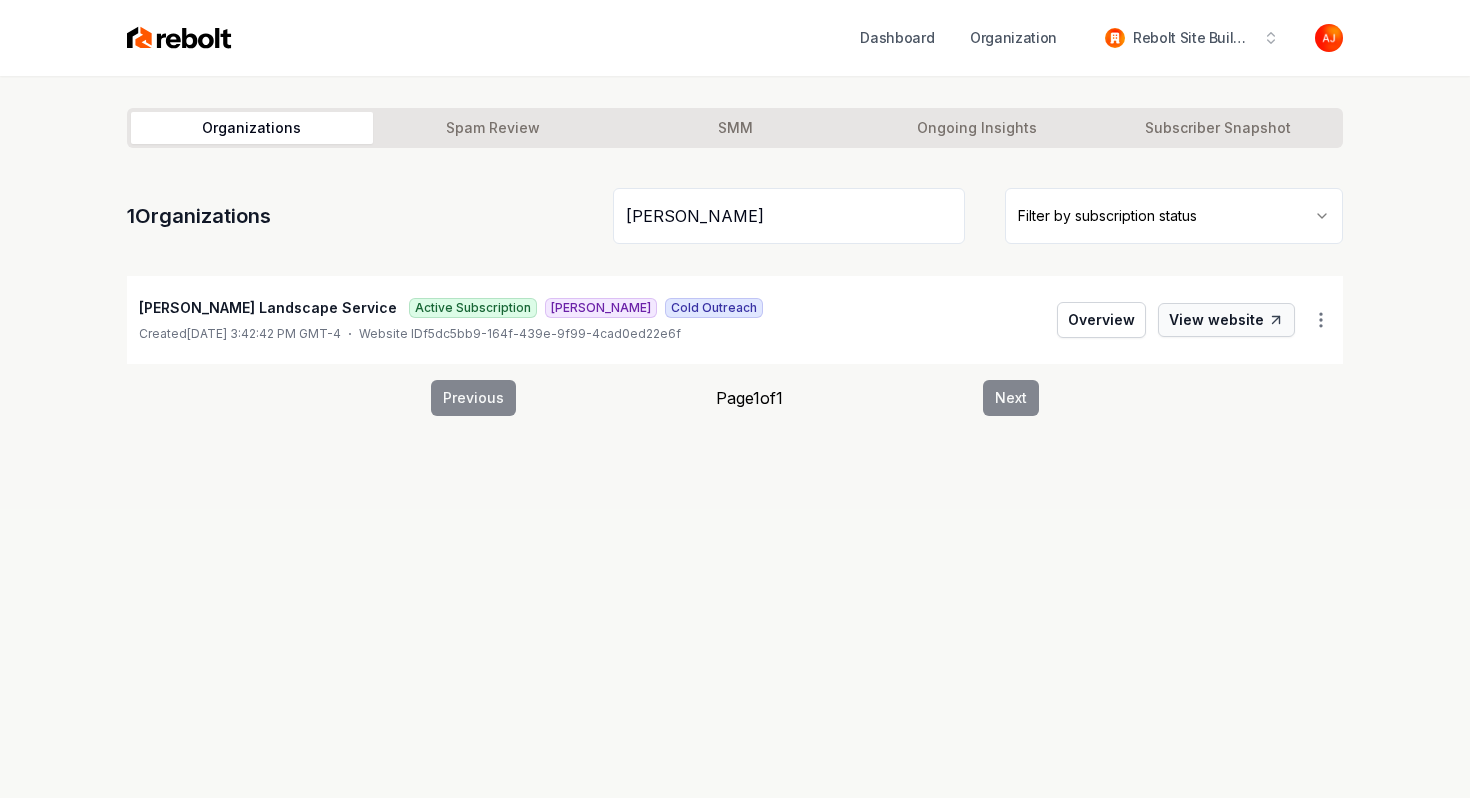type on "dooling" 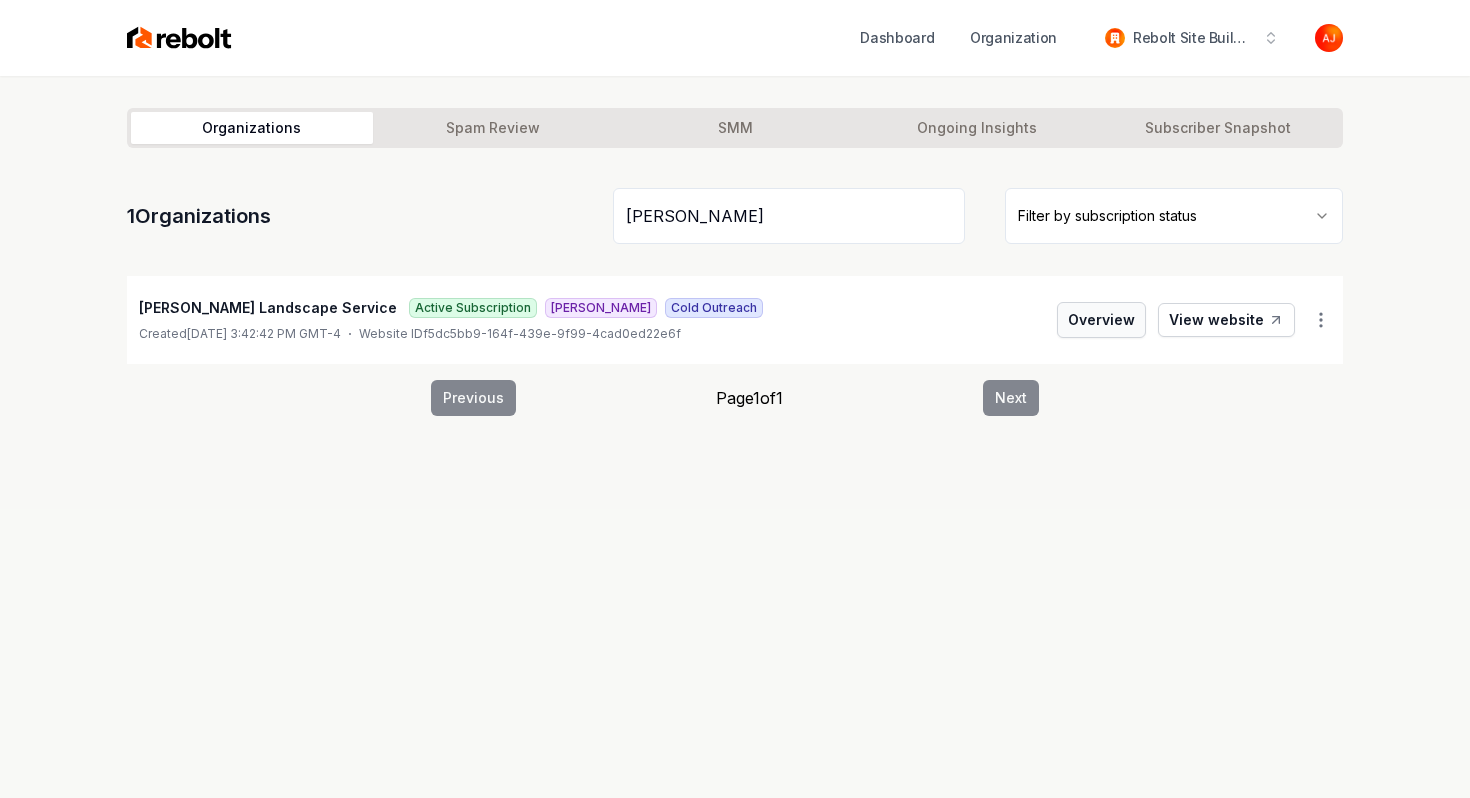 click on "Overview" at bounding box center [1101, 320] 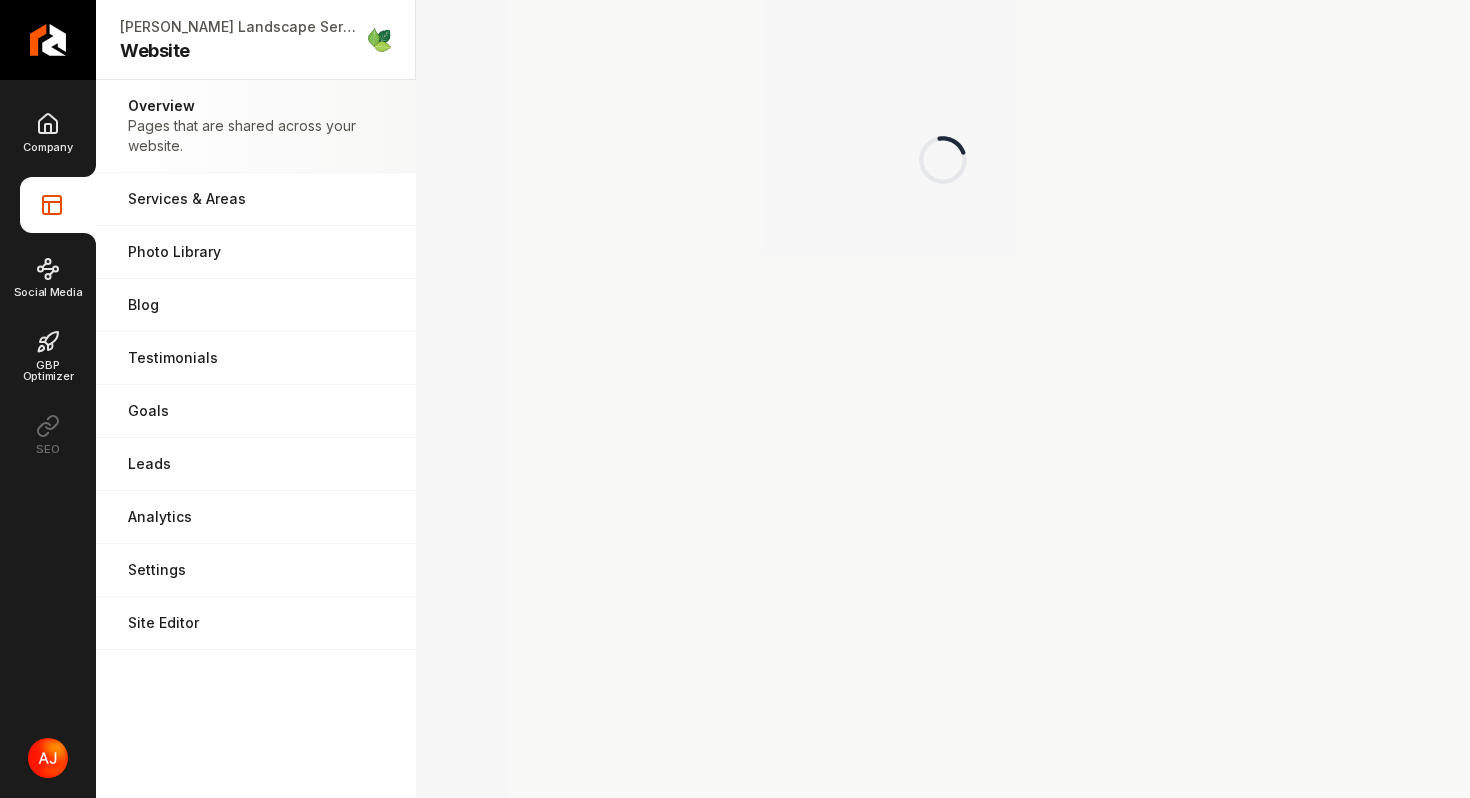 scroll, scrollTop: 0, scrollLeft: 0, axis: both 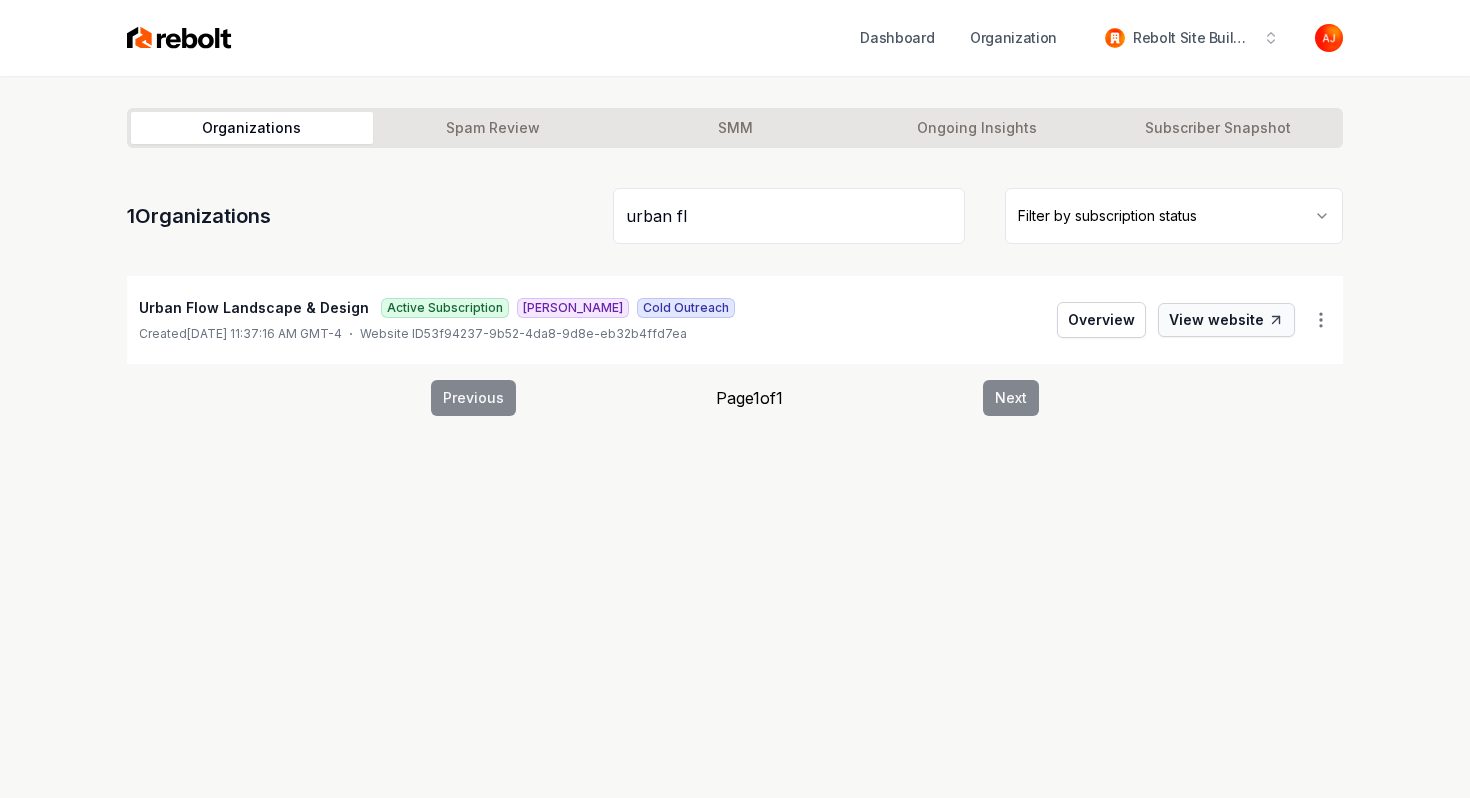 click on "View website" at bounding box center [1226, 320] 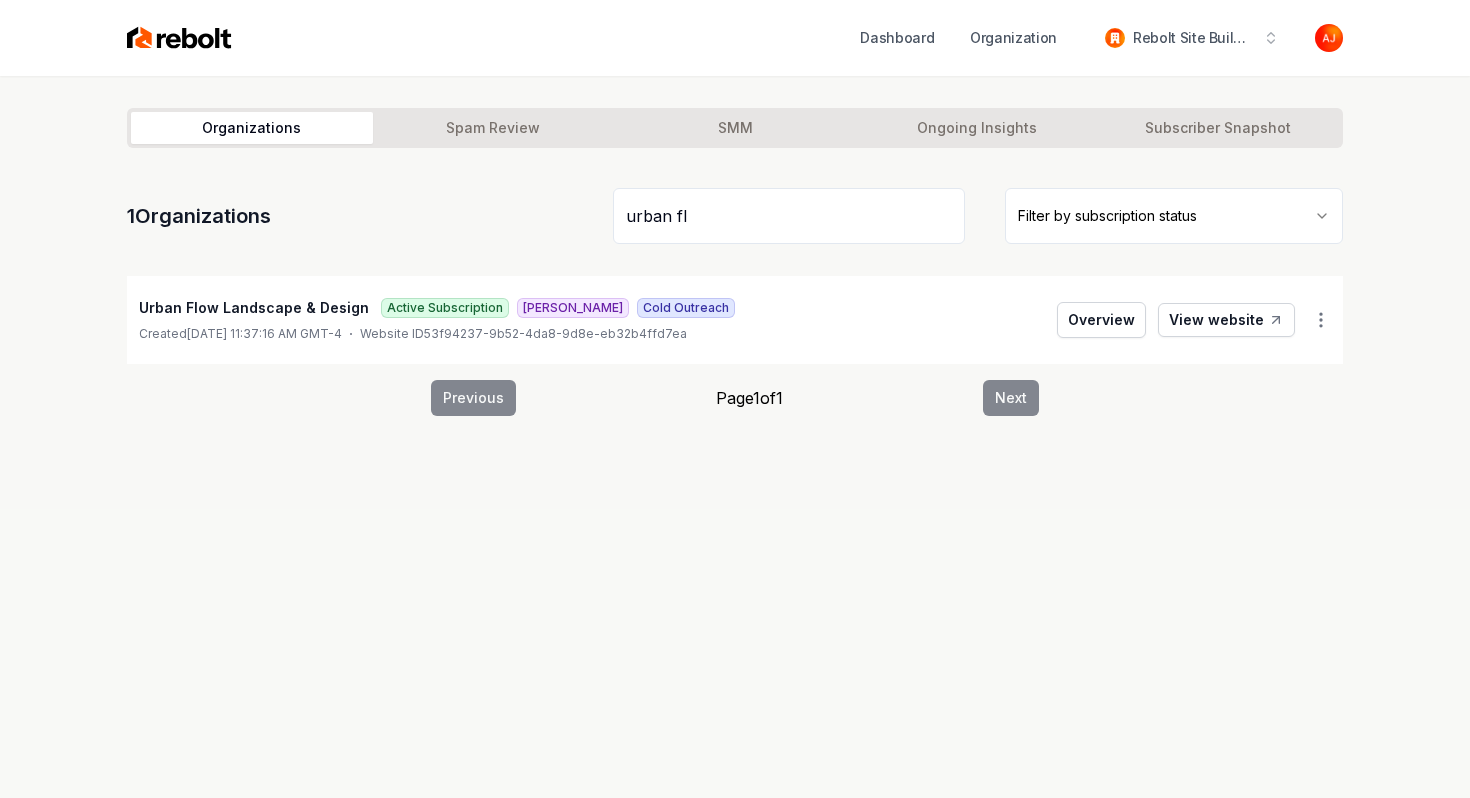 drag, startPoint x: 724, startPoint y: 221, endPoint x: 610, endPoint y: 217, distance: 114.07015 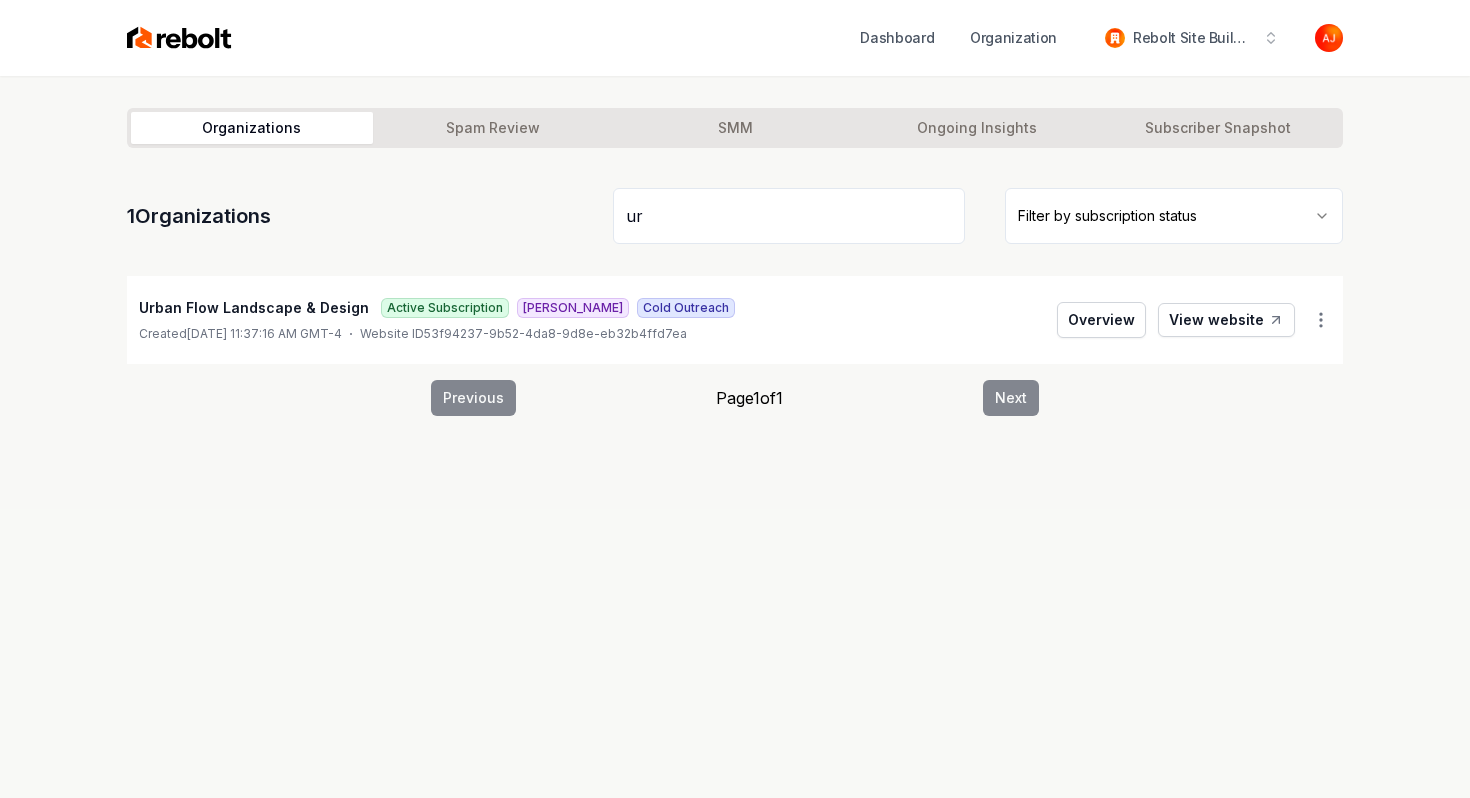 type on "u" 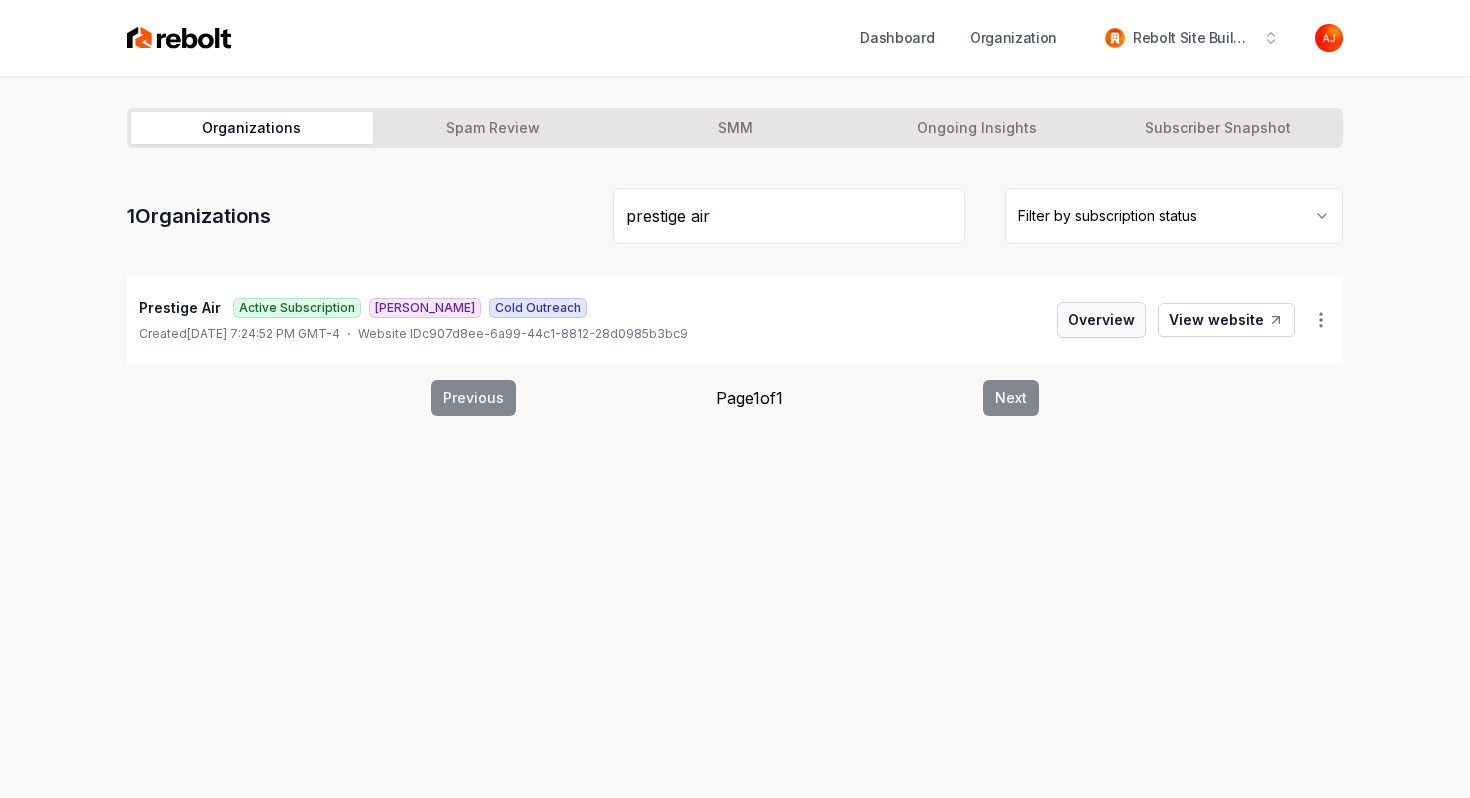 type on "prestige air" 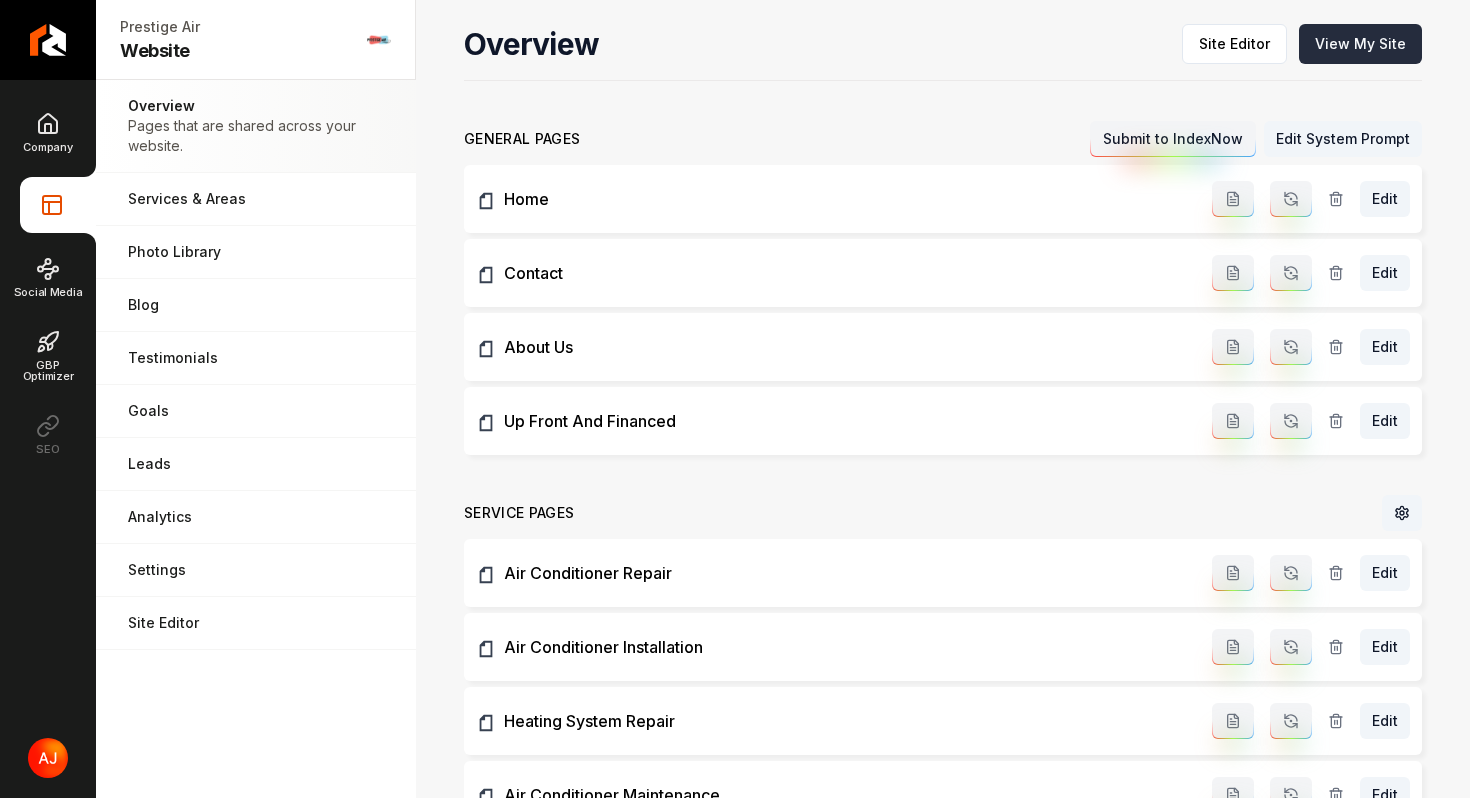 click on "View My Site" at bounding box center [1360, 44] 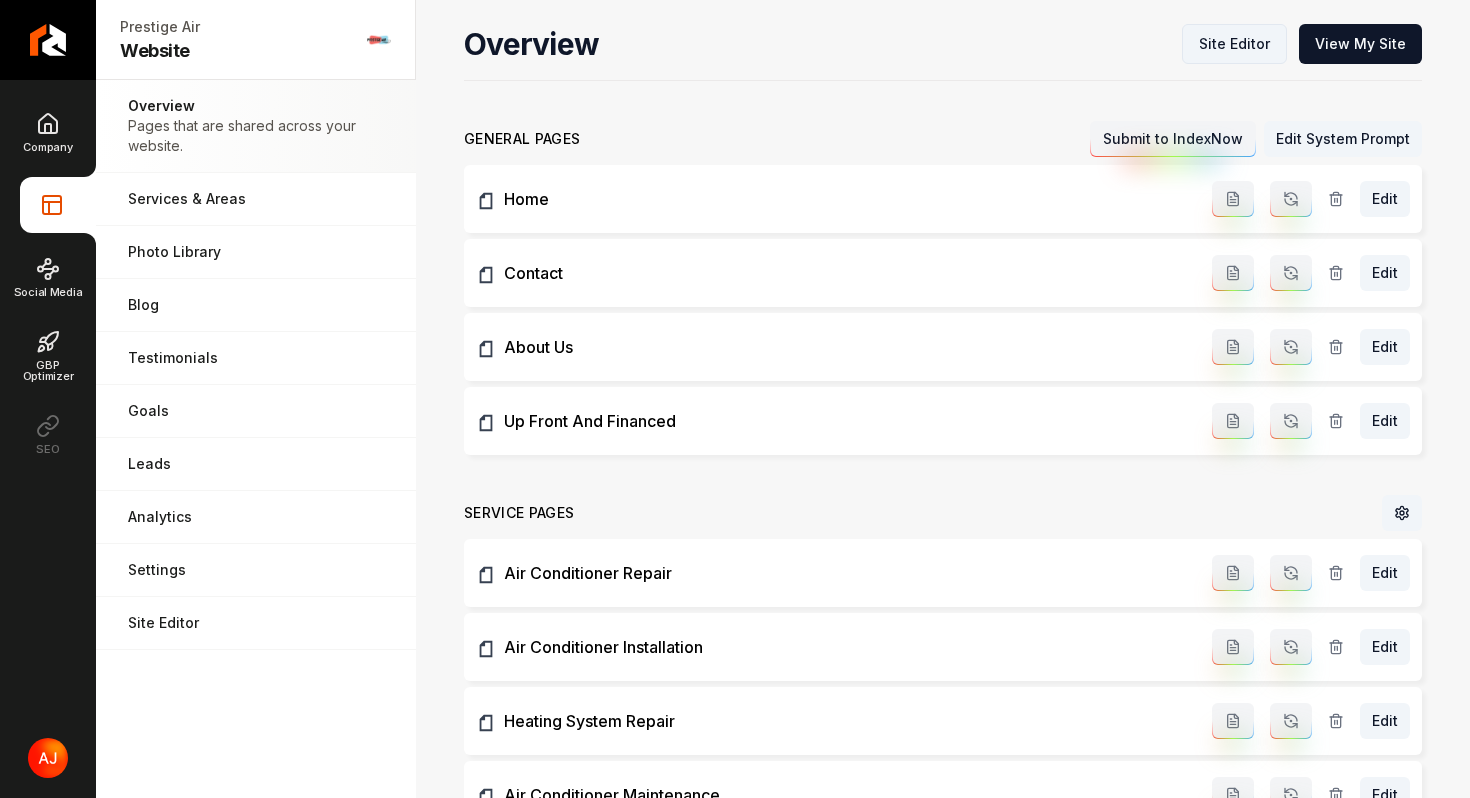 click on "Site Editor" at bounding box center [1234, 44] 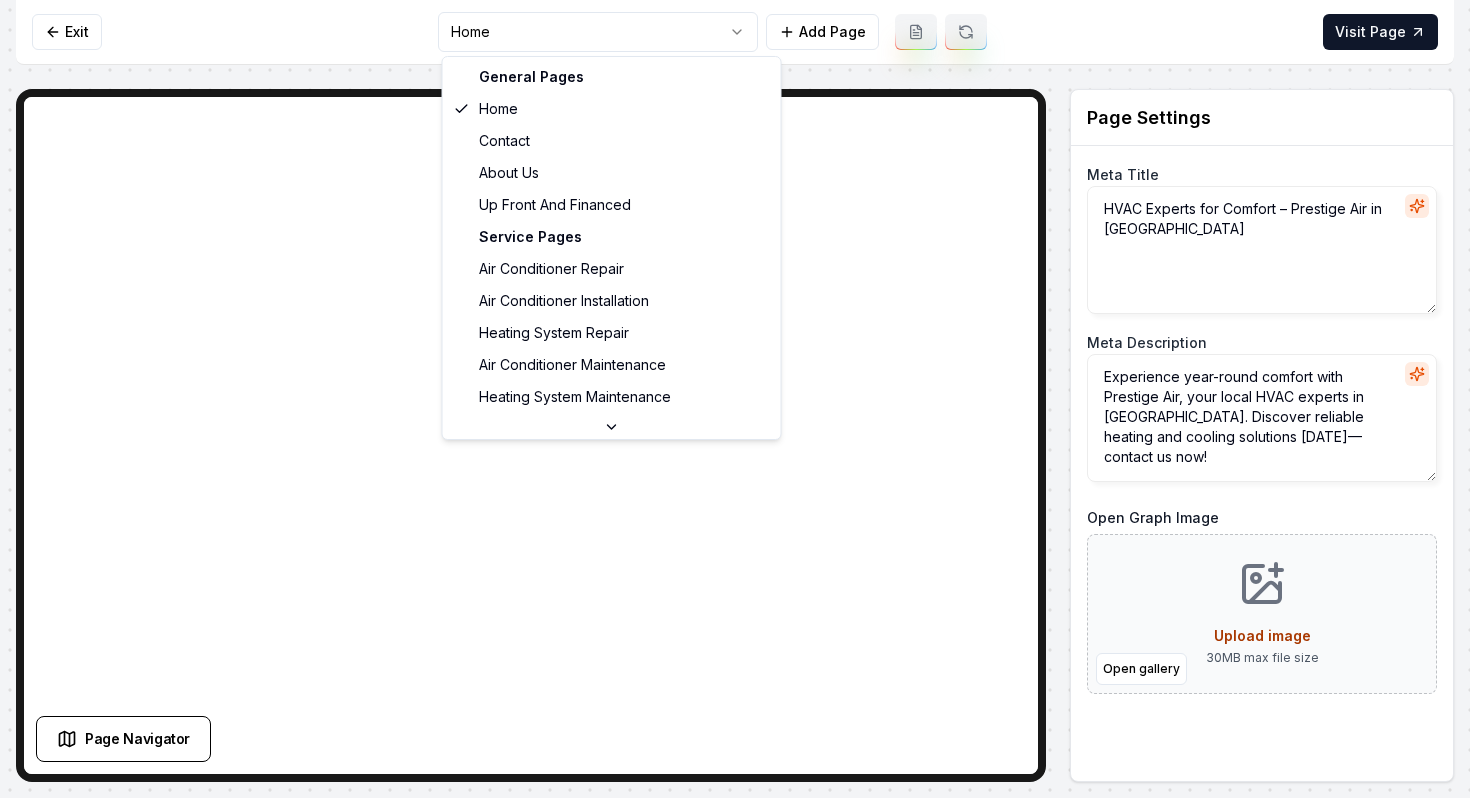 click on "Computer Required This feature is only available on a computer. Please switch to a computer to edit your site. Go back  Exit Home Add Page Visit Page  Page Navigator Page Settings Meta Title HVAC Experts for Comfort – Prestige Air in Fort Worth Meta Description Experience year-round comfort with Prestige Air, your local HVAC experts in Fort Worth. Discover reliable heating and cooling solutions today—contact us now! Open Graph Image Open gallery Upload image 30  MB max file size Discard Changes Save Section Editor Unsupported section type /dashboard/sites/c907d8ee-6a99-44c1-8812-28d0985b3bc9/pages/8dbeada7-54a6-4685-af77-7ebce948f906 General Pages Home Contact About Us Up Front And Financed Service Pages Air Conditioner Repair Air Conditioner Installation Heating System Repair Air Conditioner Maintenance Heating System Maintenance Heating System Installation Indoor Air Quality Assessment Service Area Pages Fort Worth, TX Bedford, TX Colleyville, TX Haltom City, TX Hurst, TX Keller, TX Southlake, TX" at bounding box center [735, 399] 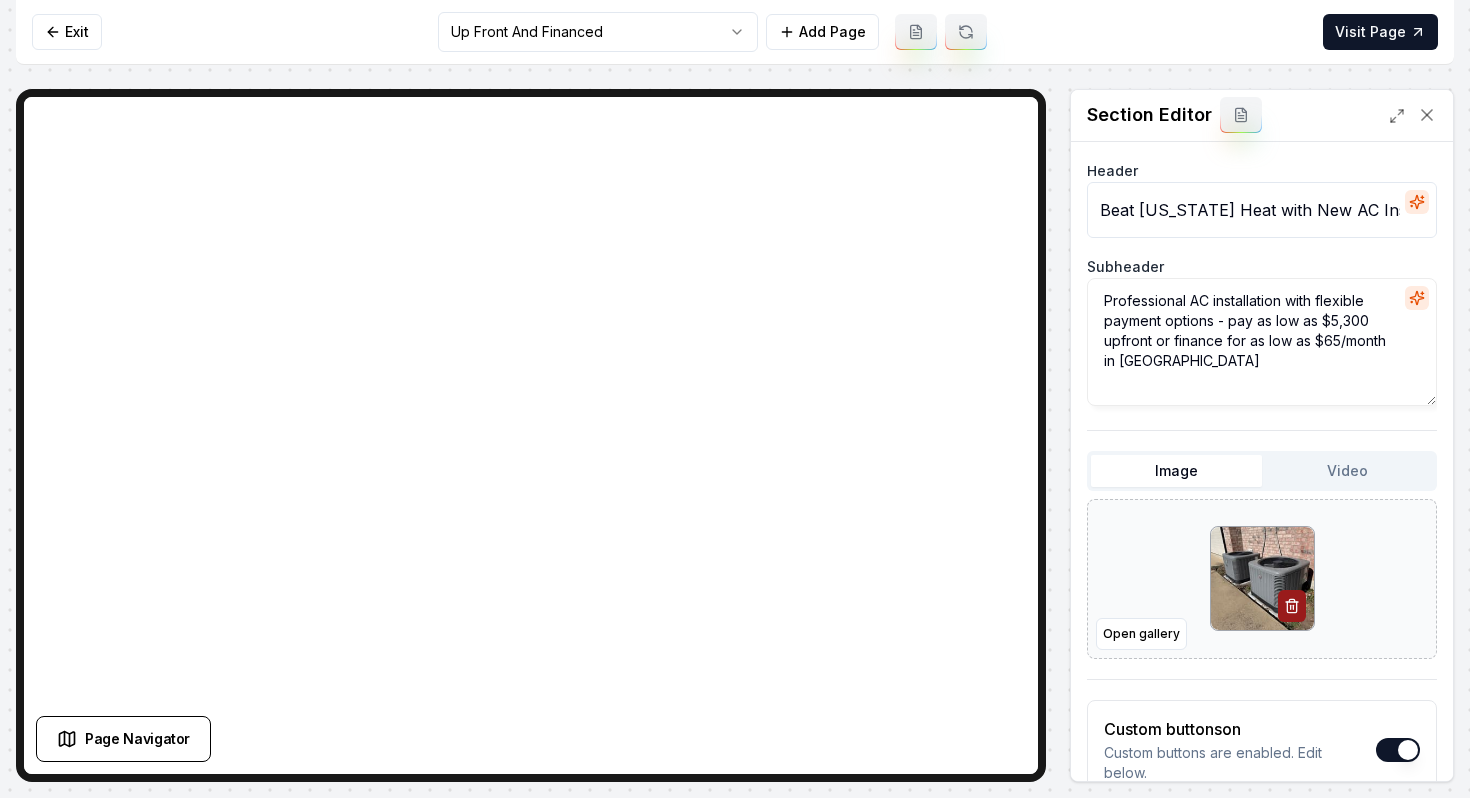 drag, startPoint x: 1155, startPoint y: 339, endPoint x: 1106, endPoint y: 342, distance: 49.09175 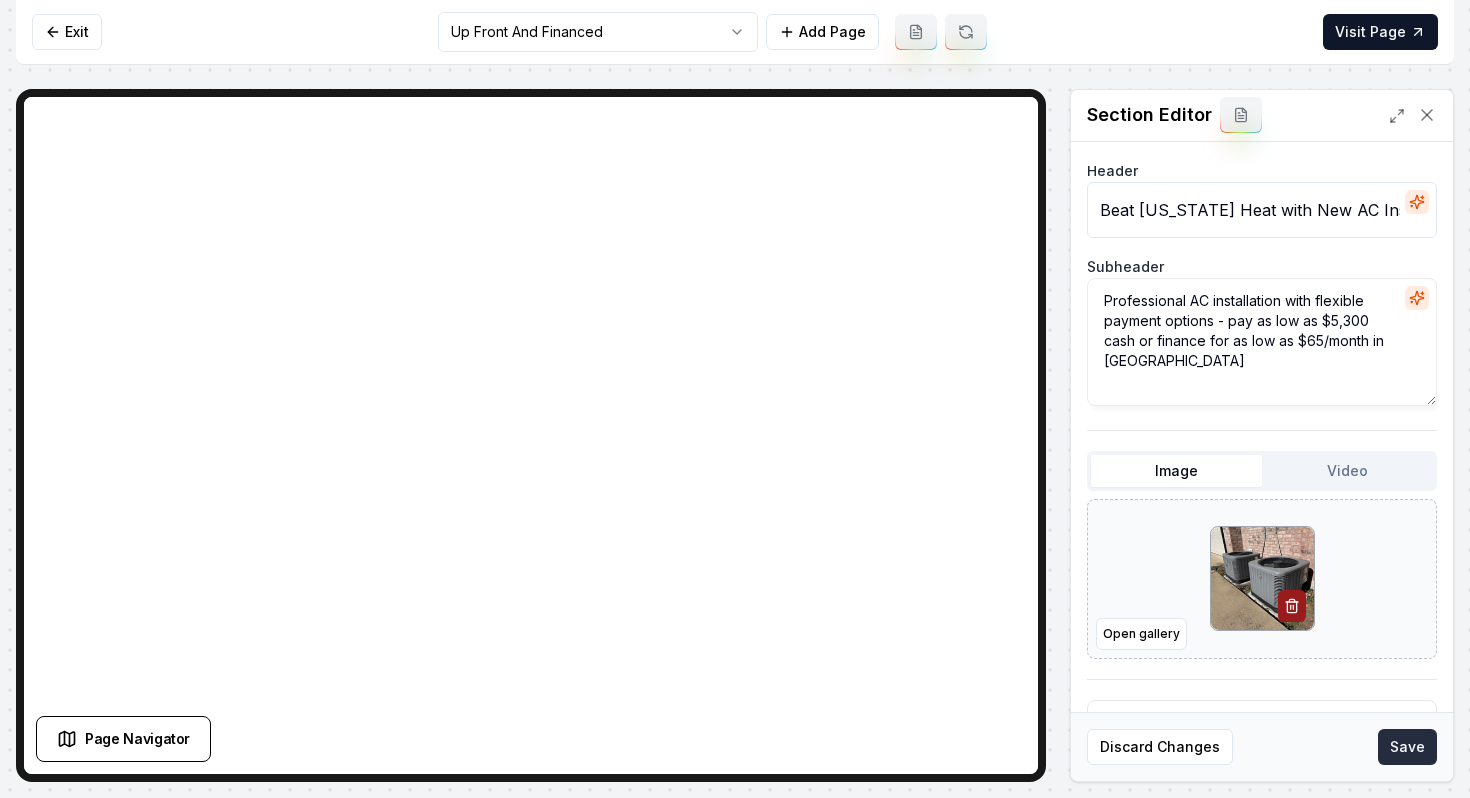type on "Professional AC installation with flexible payment options - pay as low as $5,300 cash or finance for as low as $65/month in Fort Worth" 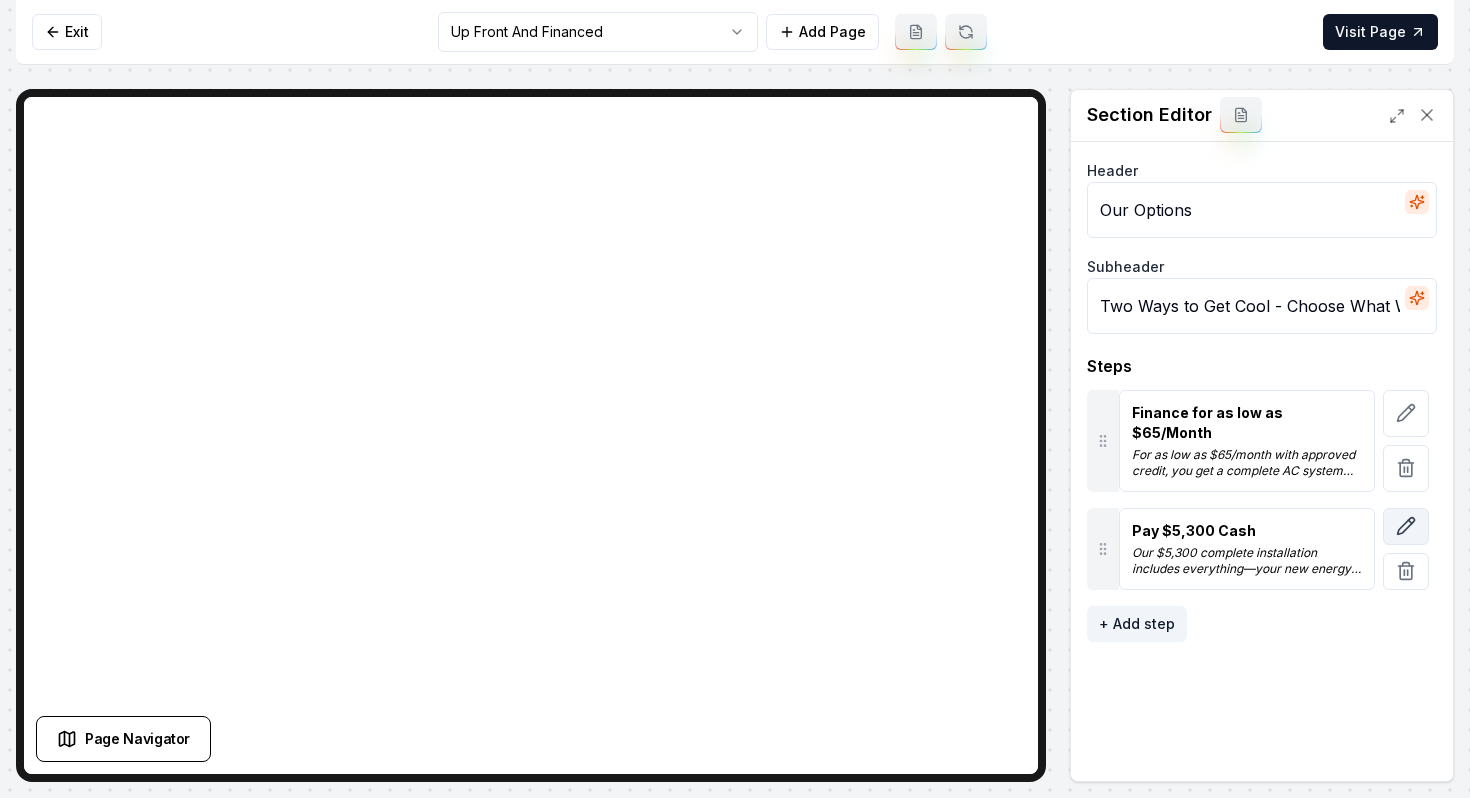 click 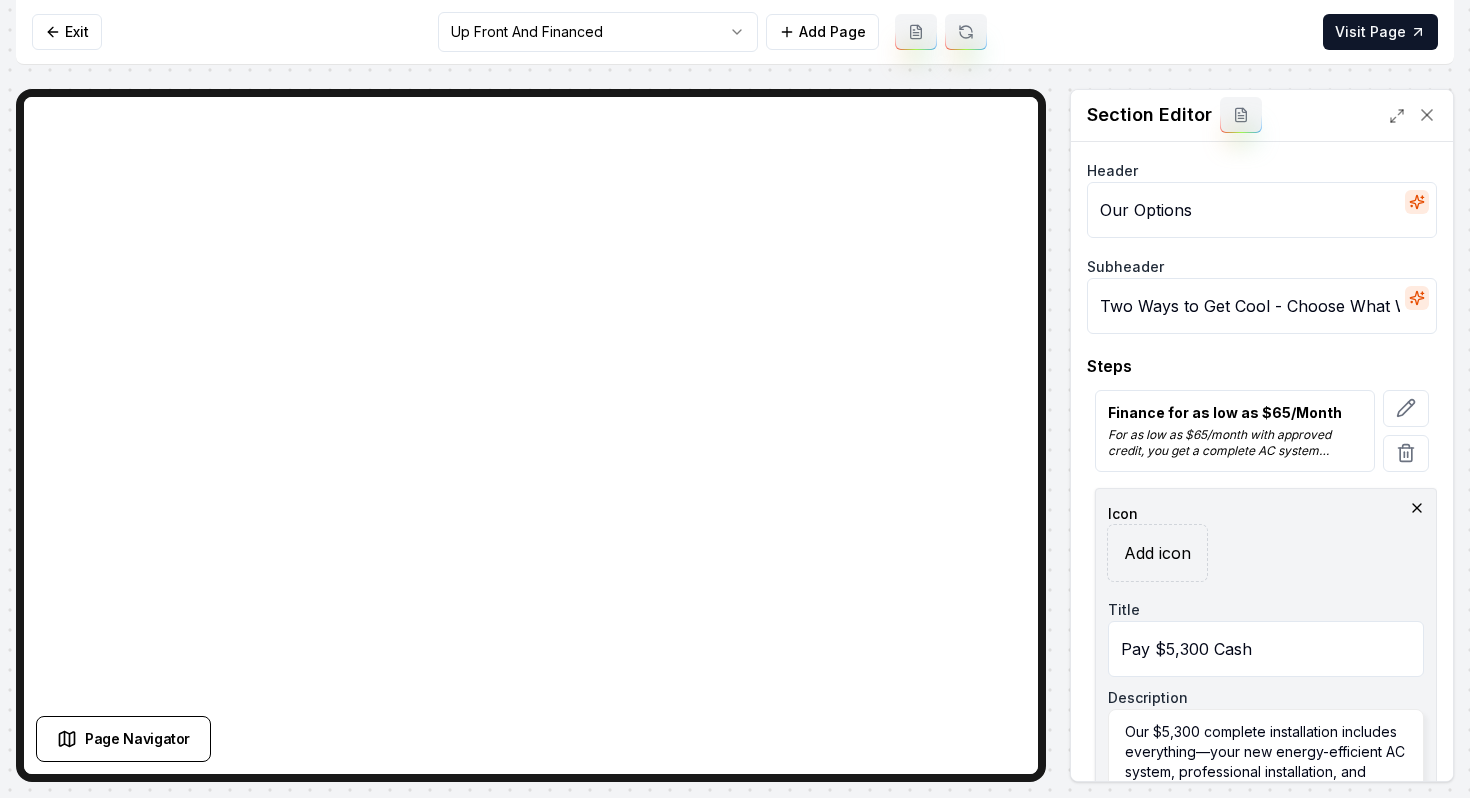 click on "Pay $5,300 Cash" at bounding box center [1266, 649] 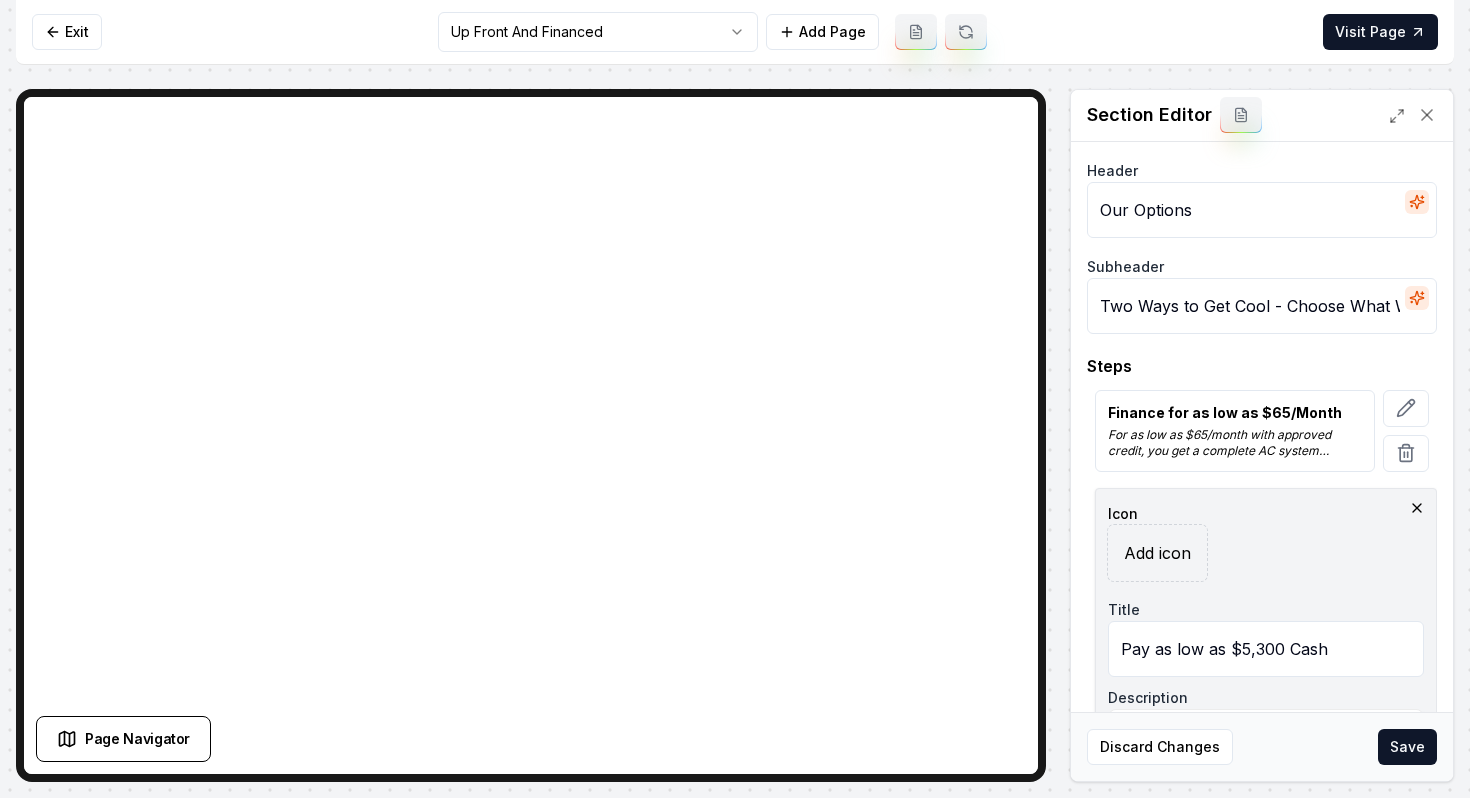 type on "Pay as low as $5,300 Cash" 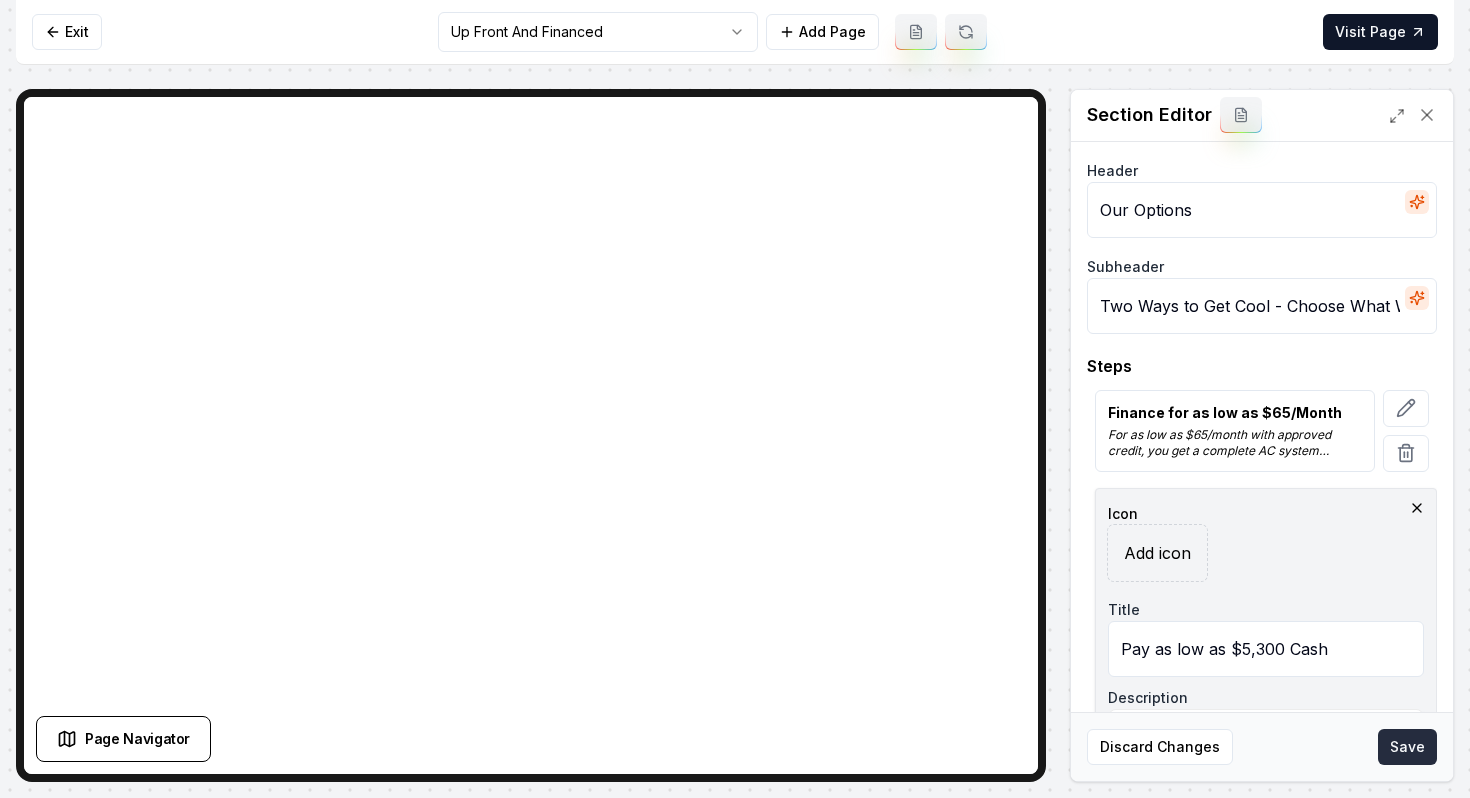 click on "Save" at bounding box center (1407, 747) 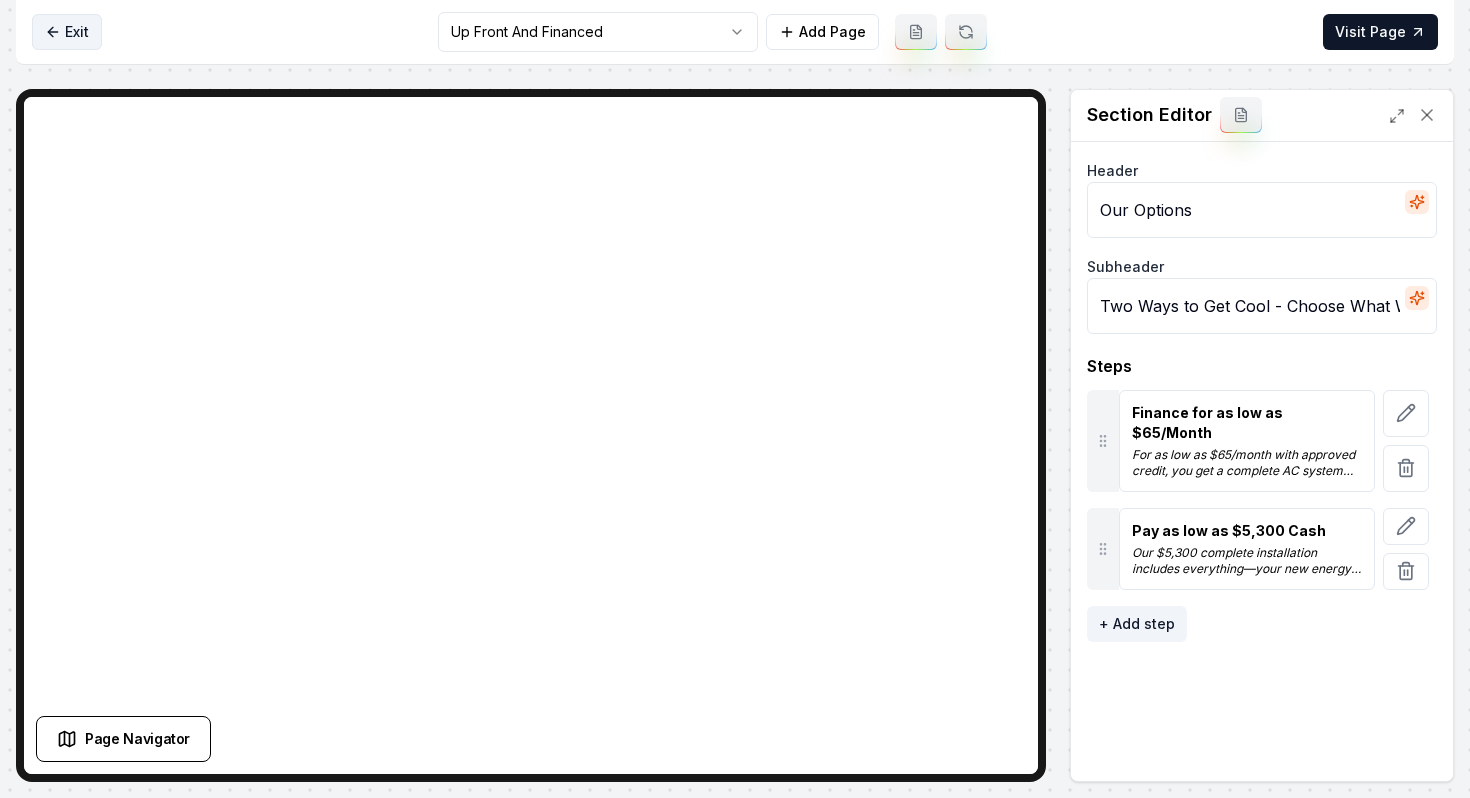click on "Exit" at bounding box center [67, 32] 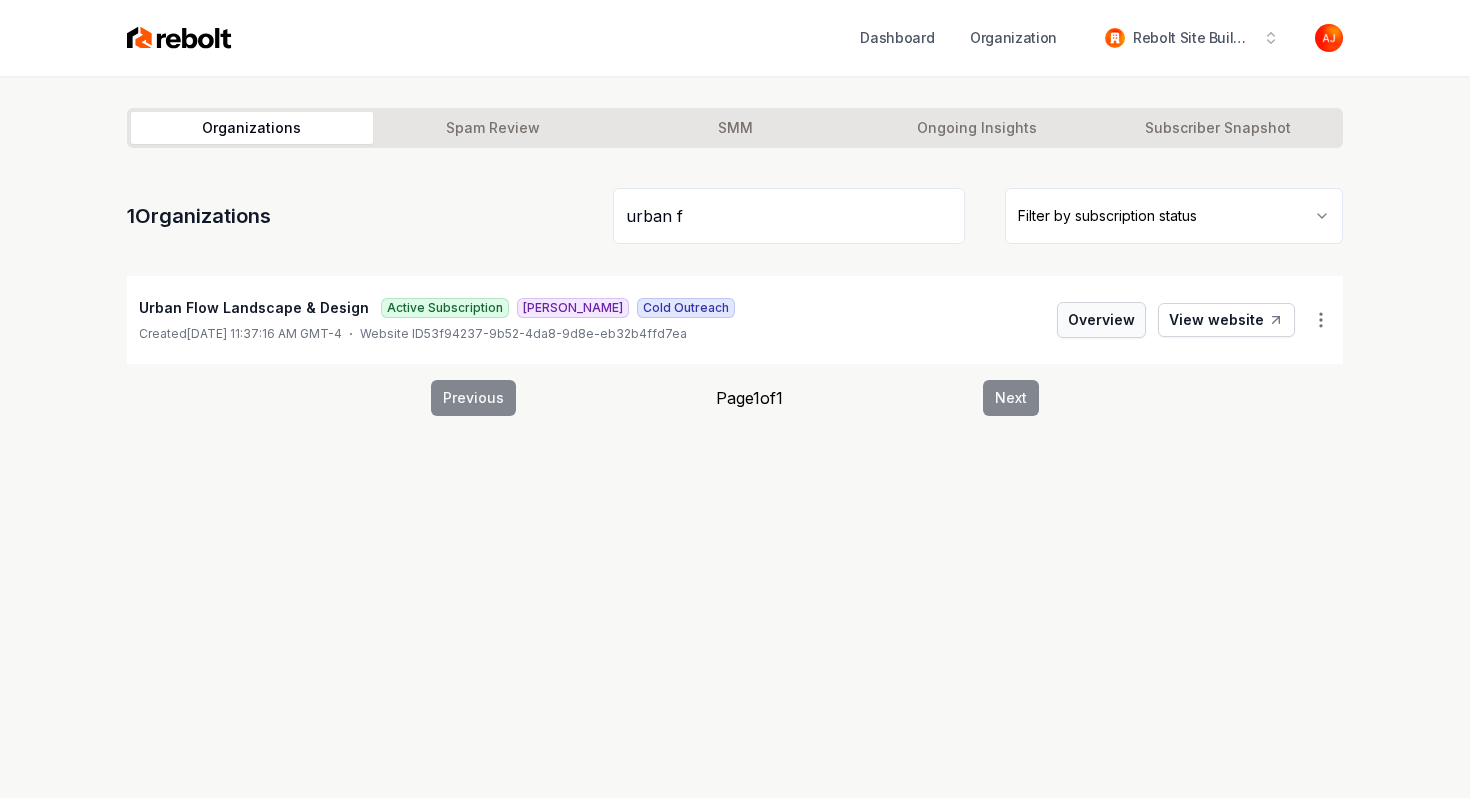 type on "urban f" 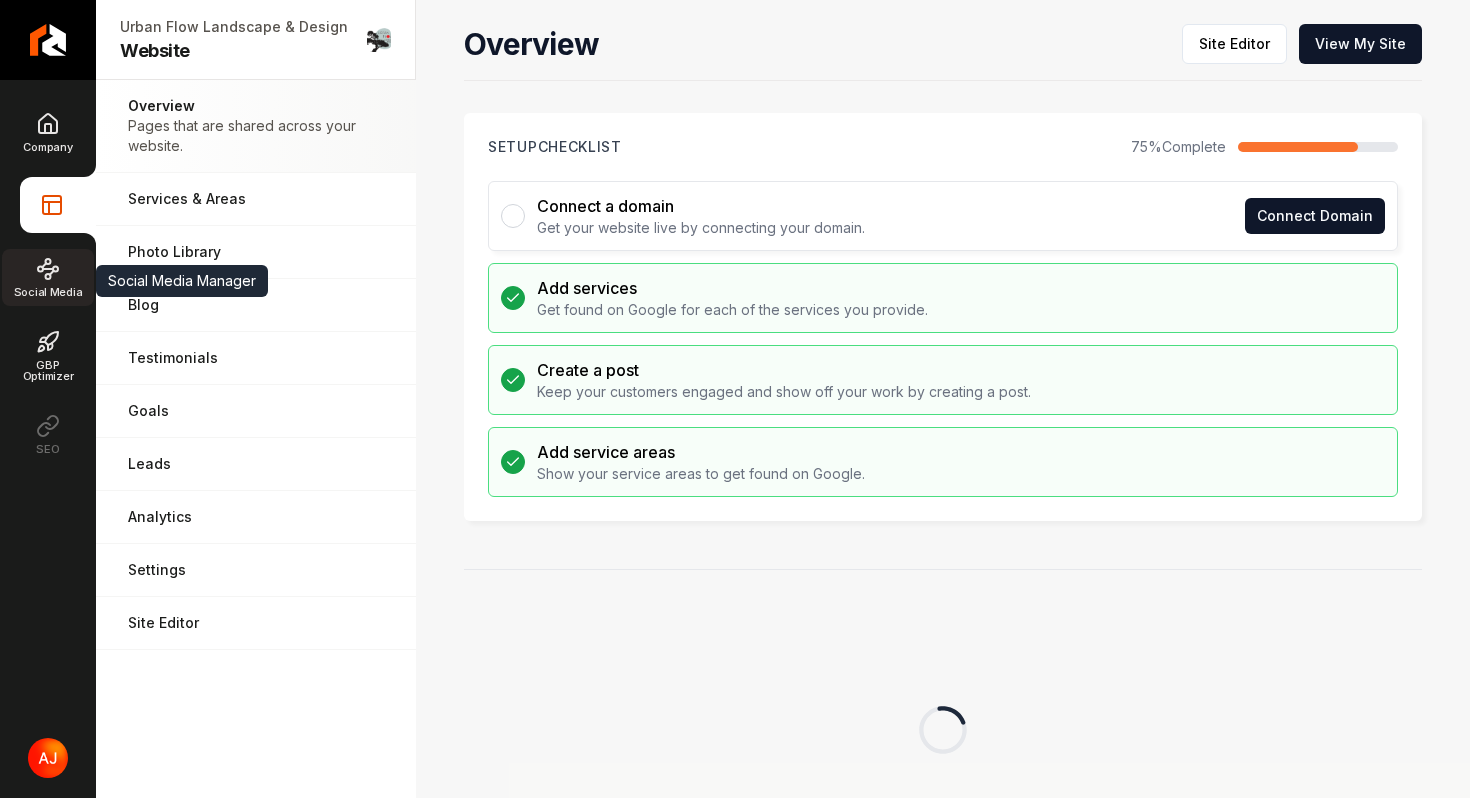 click on "Social Media" at bounding box center [48, 277] 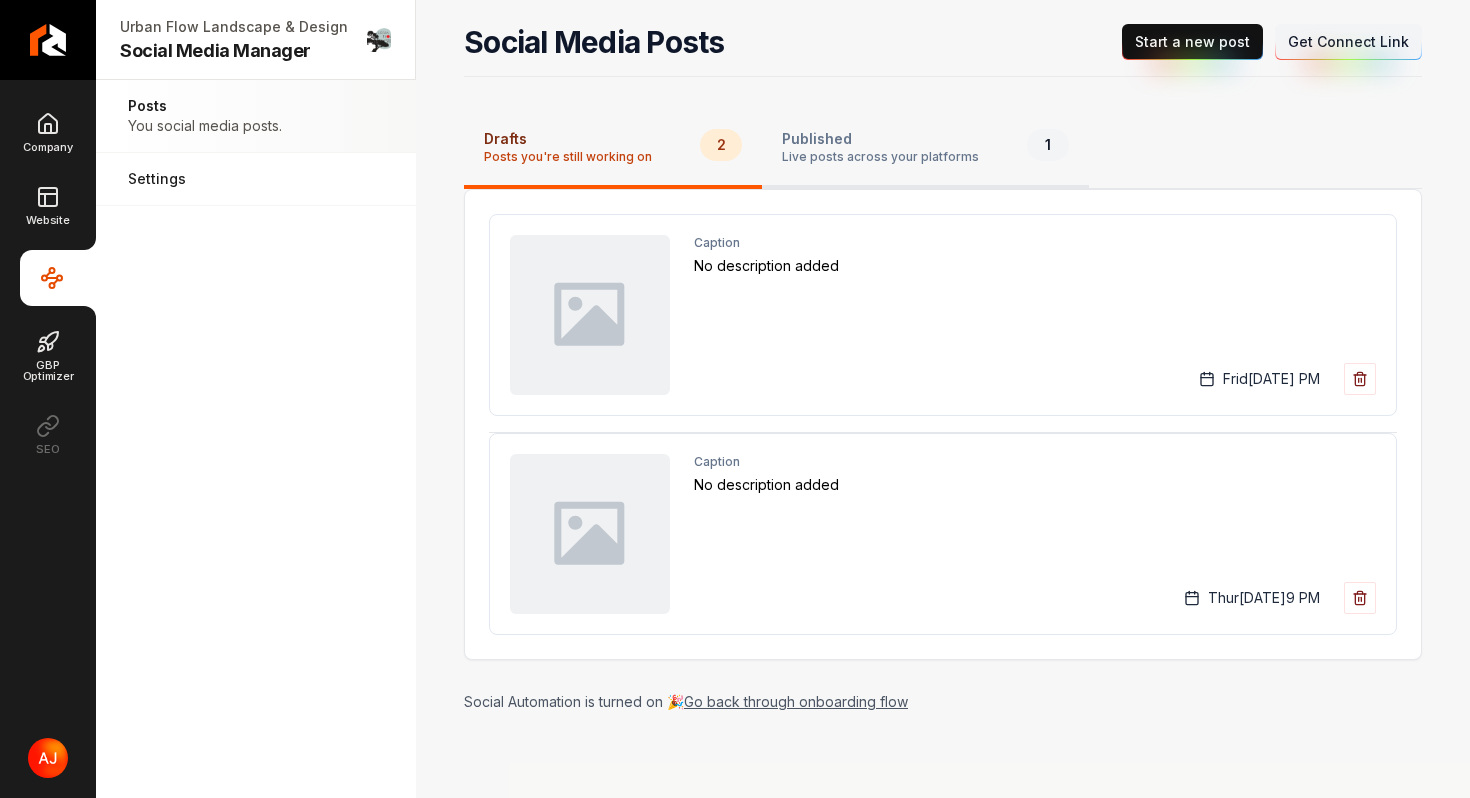 click on "Live posts across your platforms" at bounding box center [880, 157] 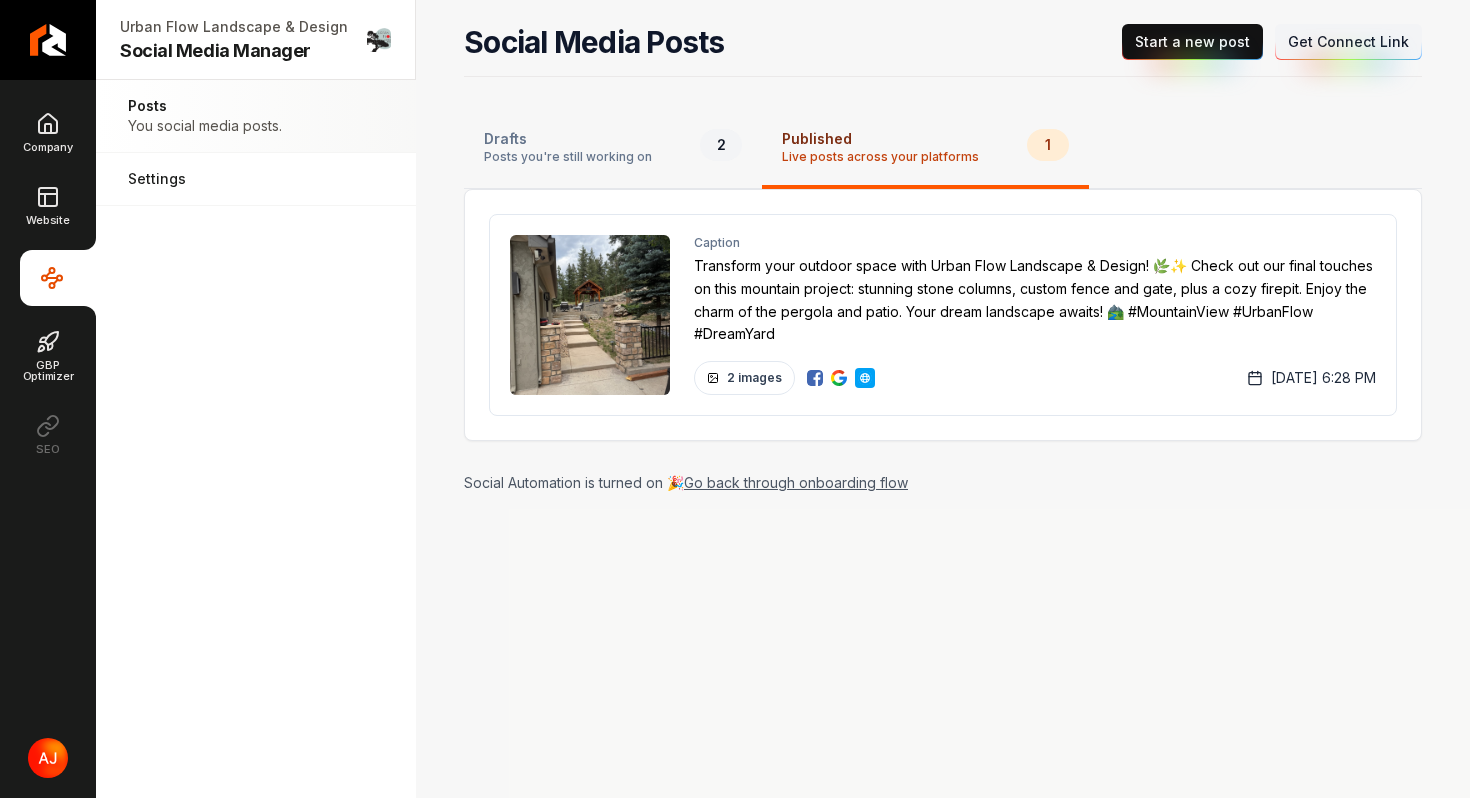 type 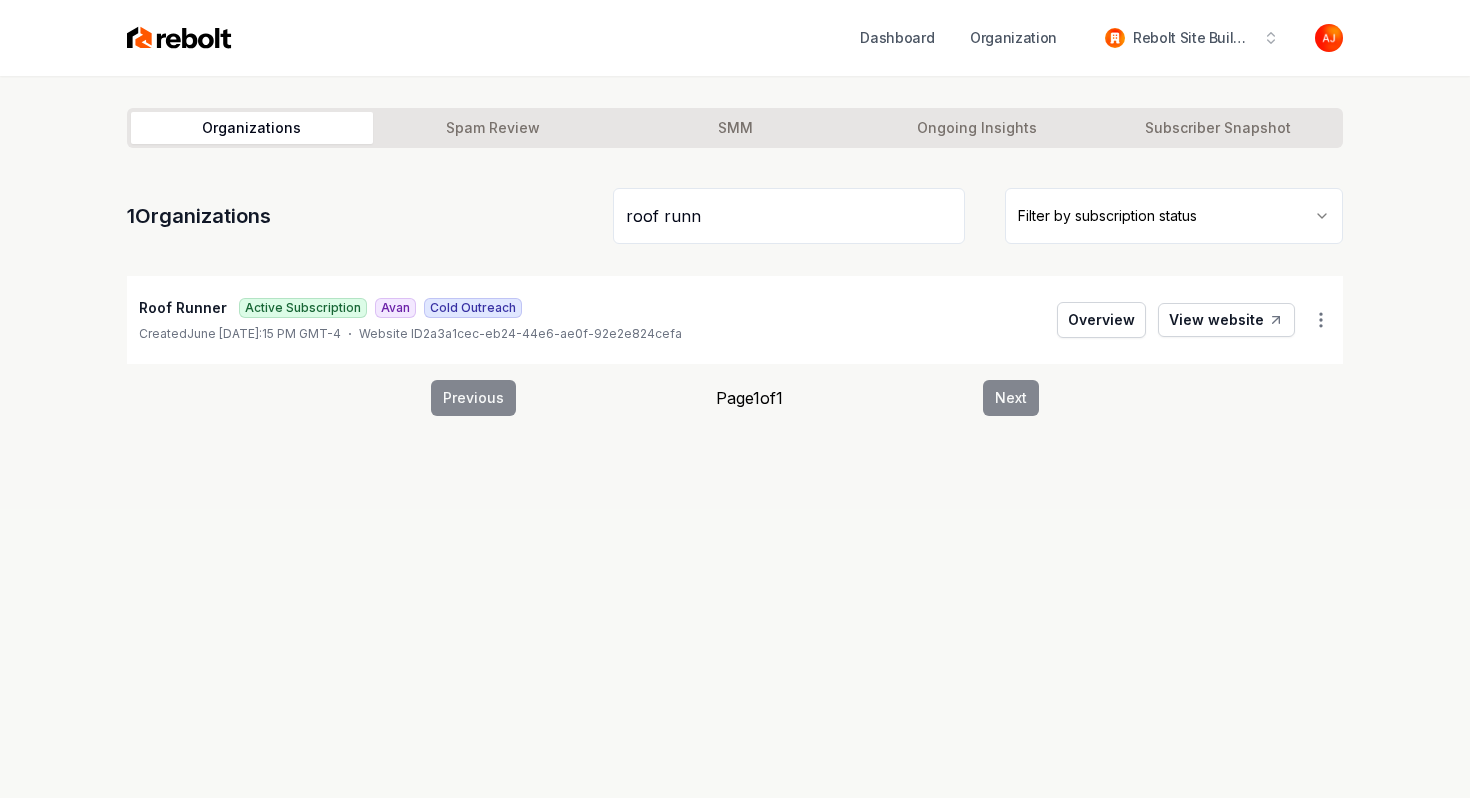 drag, startPoint x: 561, startPoint y: 217, endPoint x: 475, endPoint y: 217, distance: 86 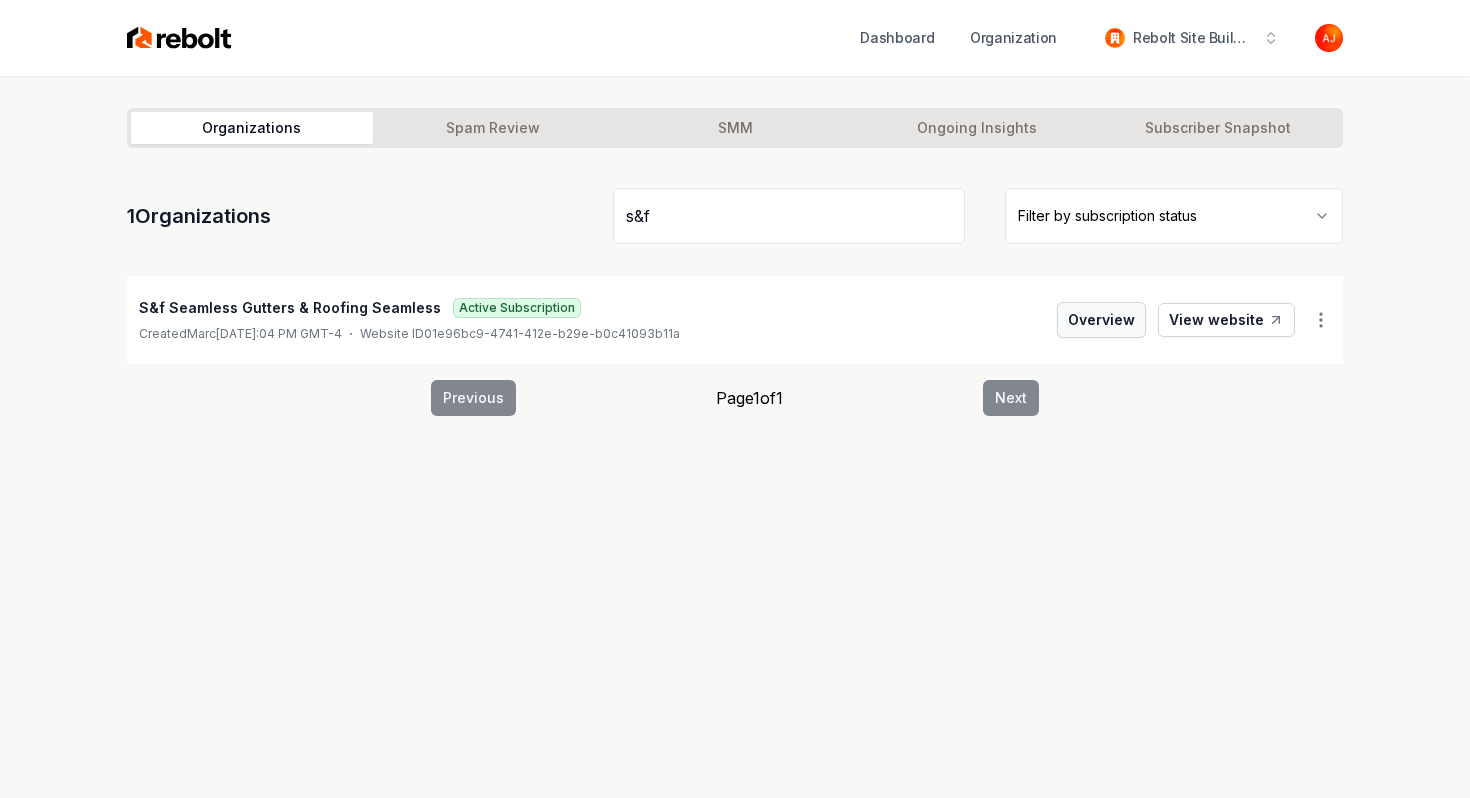 type on "s&f" 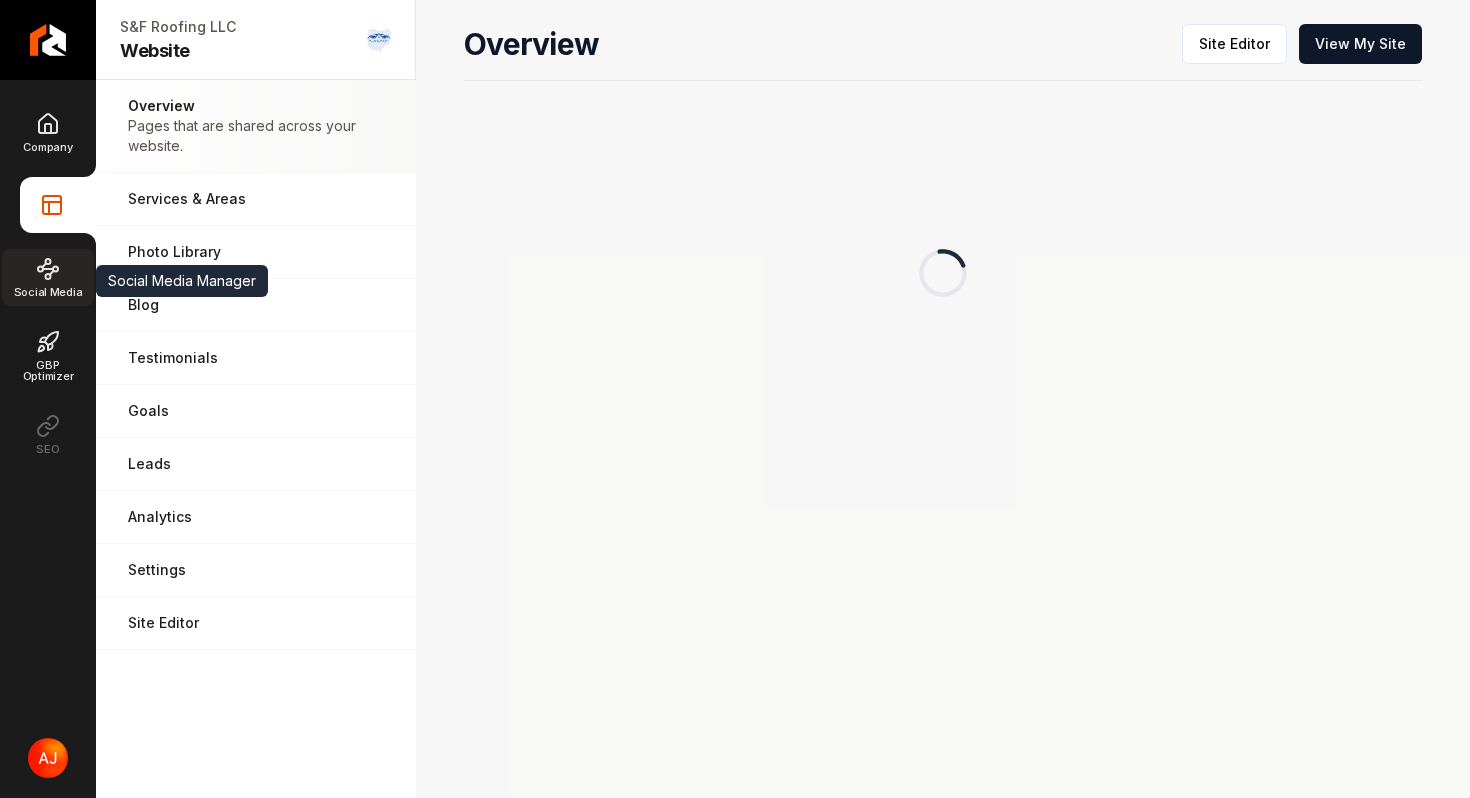 click on "Social Media" at bounding box center (48, 277) 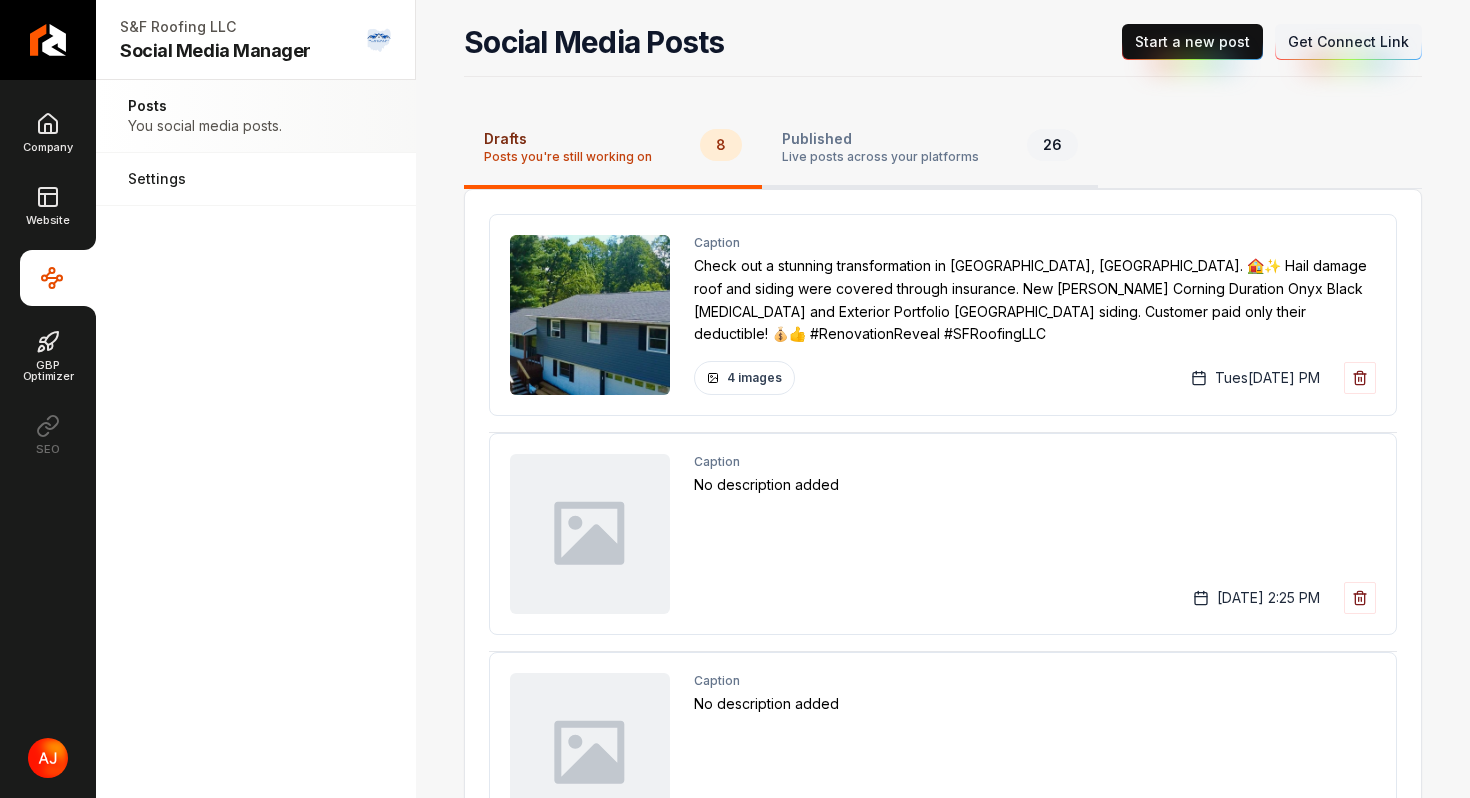 click on "Live posts across your platforms" at bounding box center (880, 157) 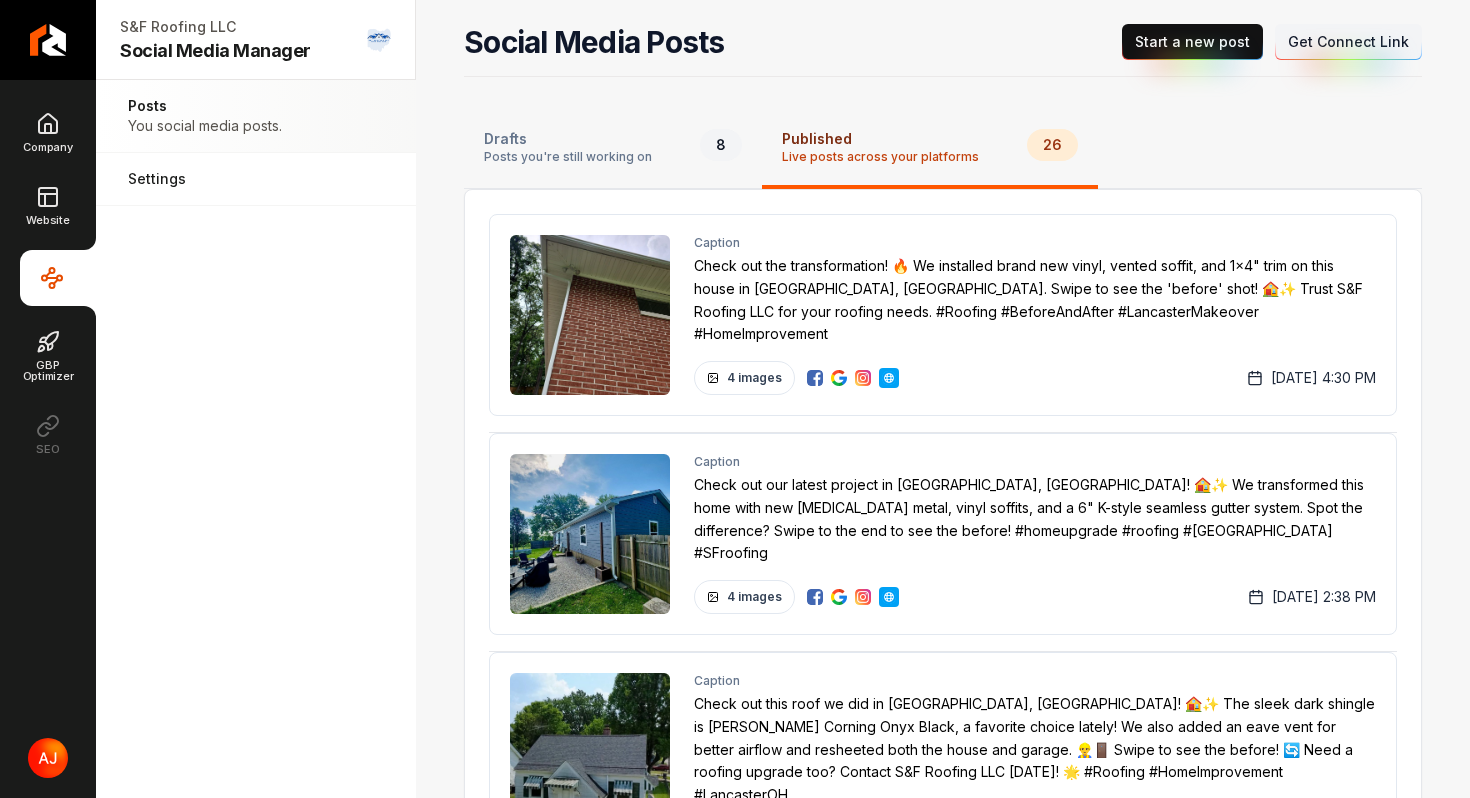 click at bounding box center (815, 378) 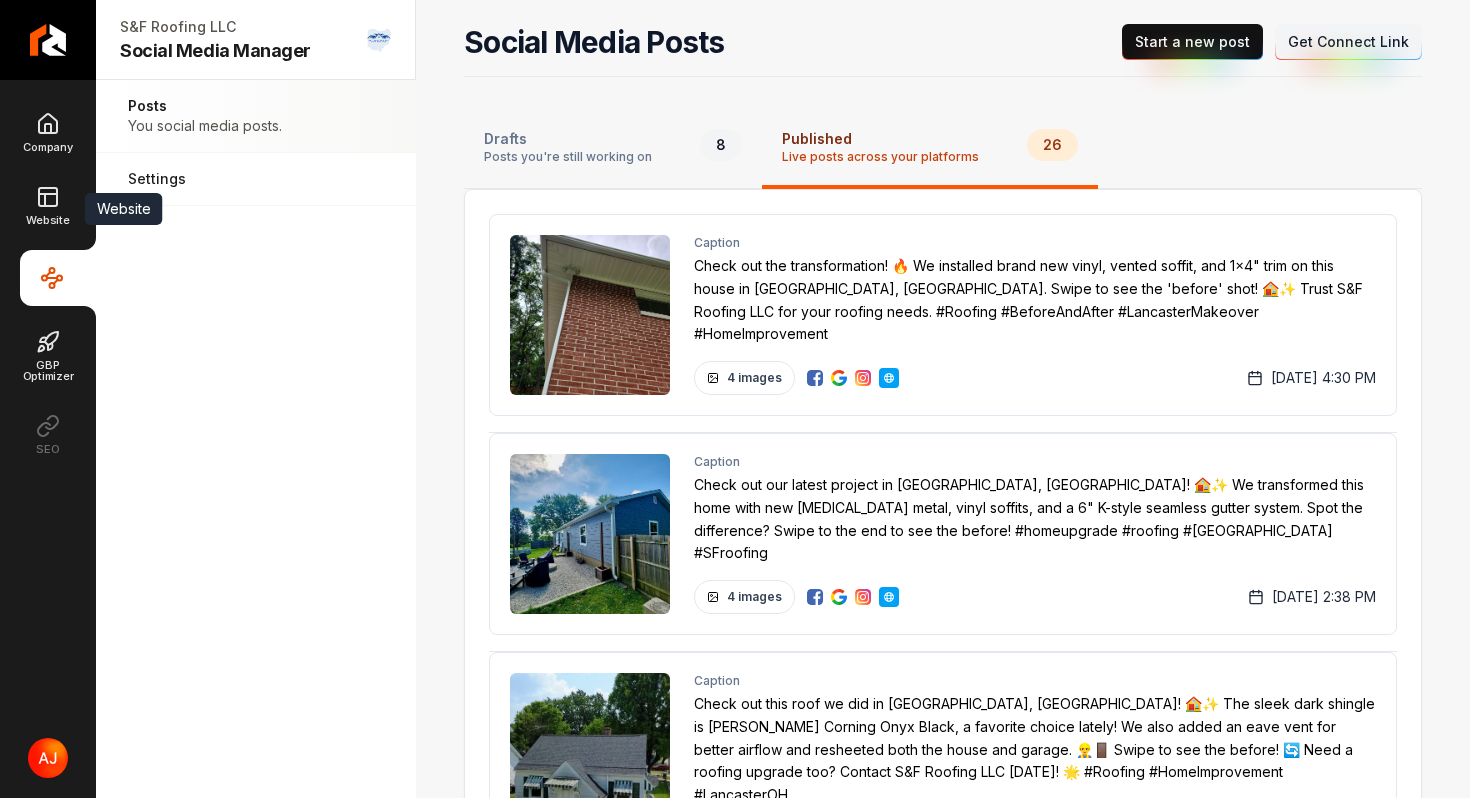 click on "Company Website Website   Website   Social Media Manager GBP Optimizer SEO" at bounding box center [48, 283] 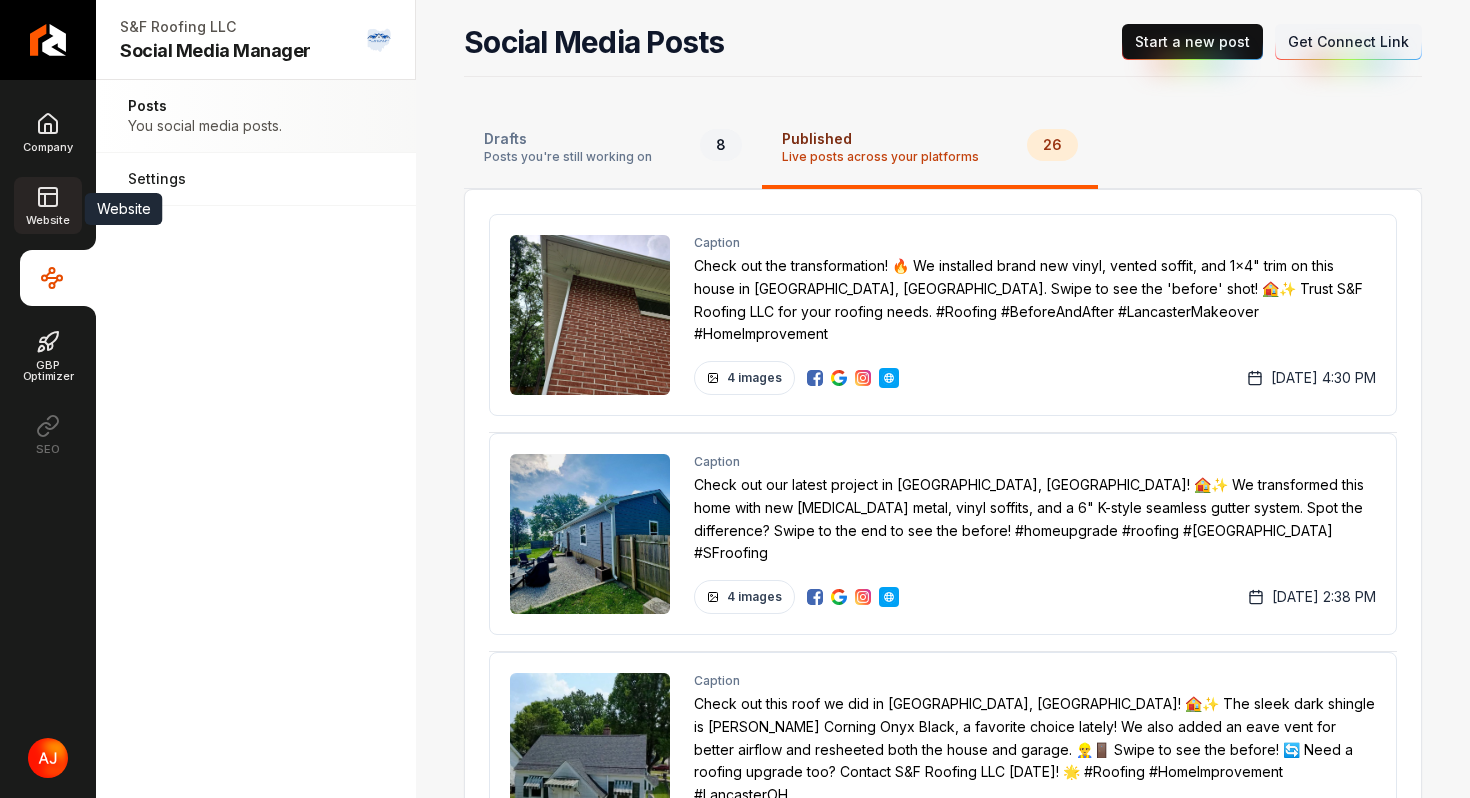 click on "Website" at bounding box center [47, 205] 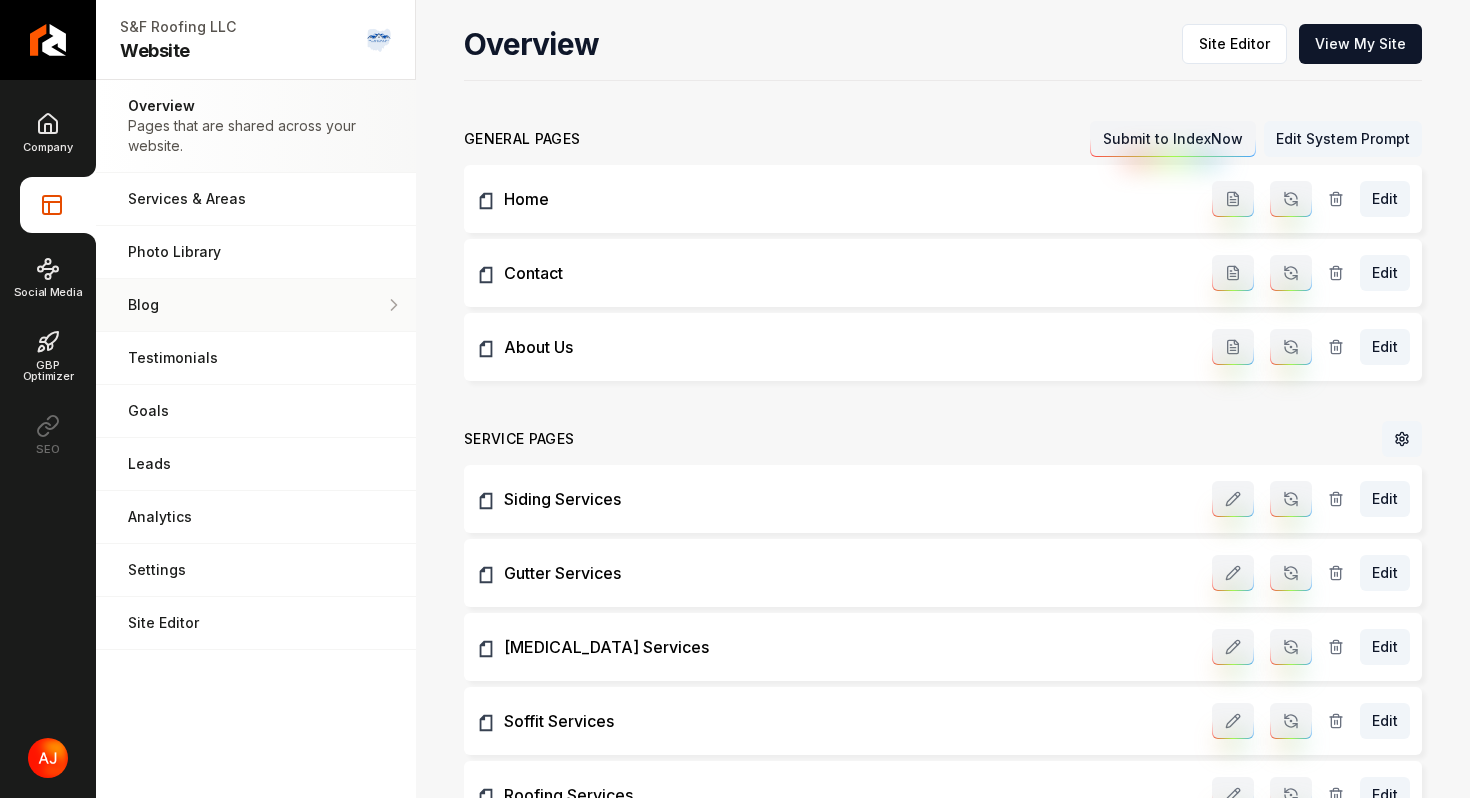 click on "Blog" at bounding box center (256, 305) 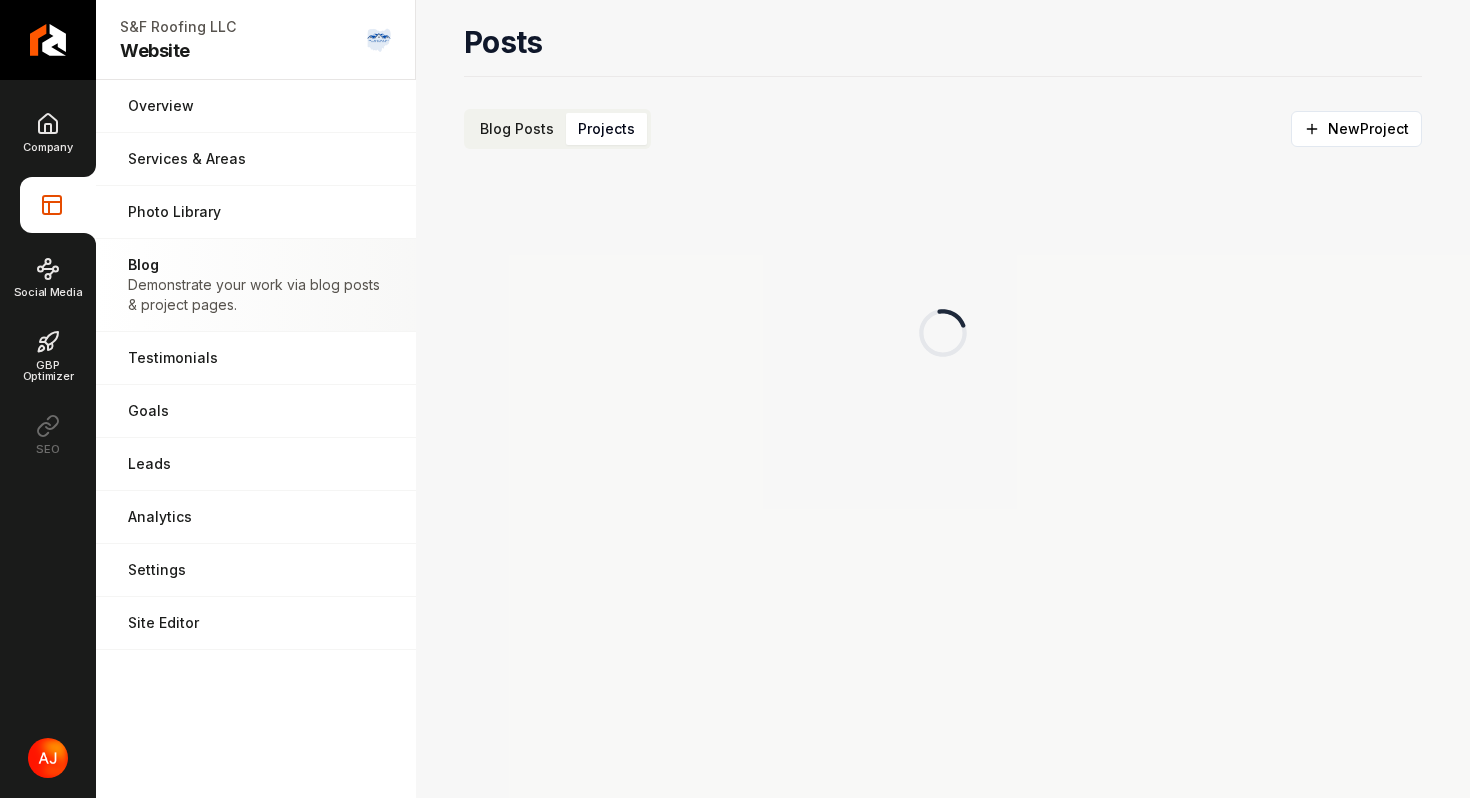 click on "Projects" at bounding box center [606, 129] 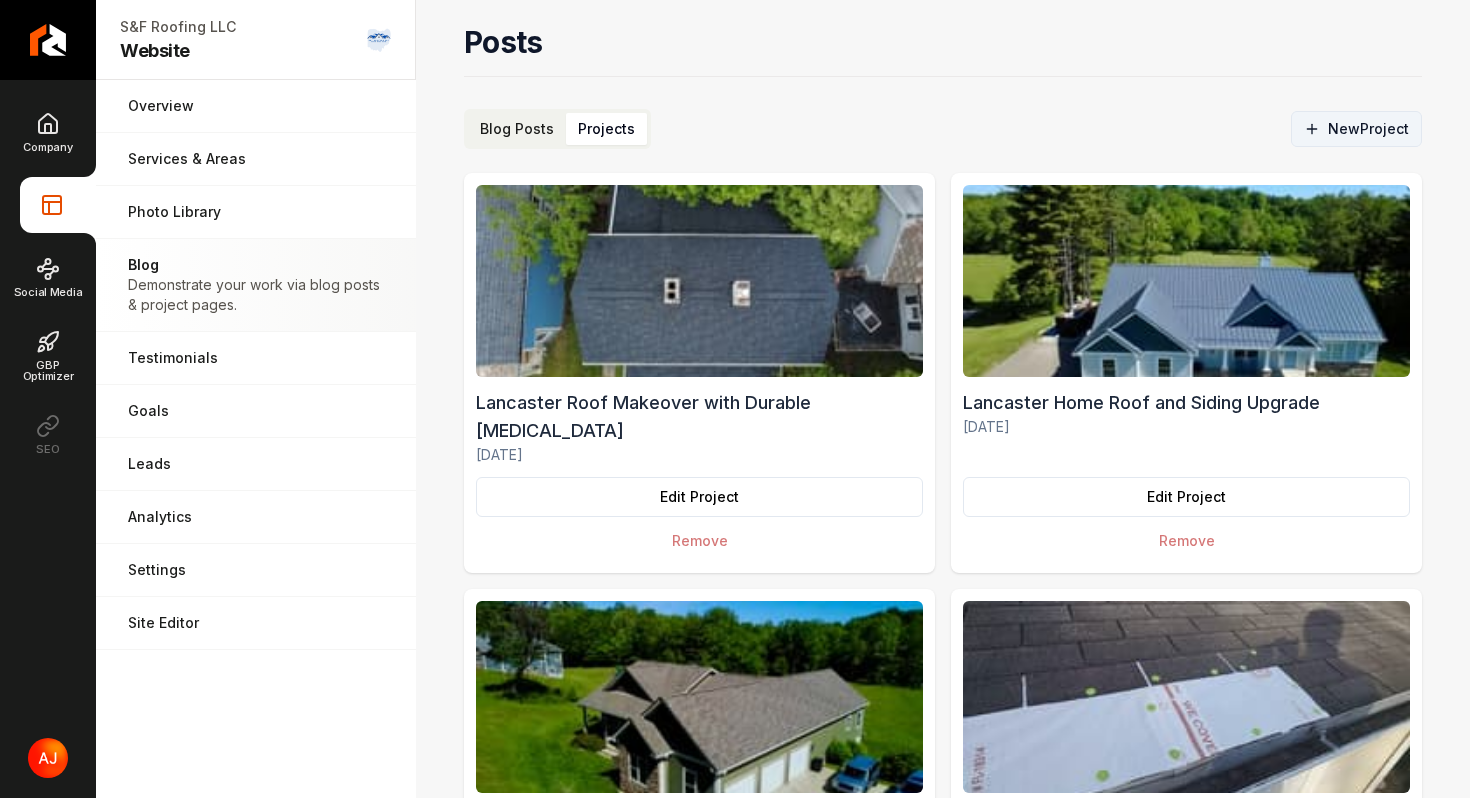 click 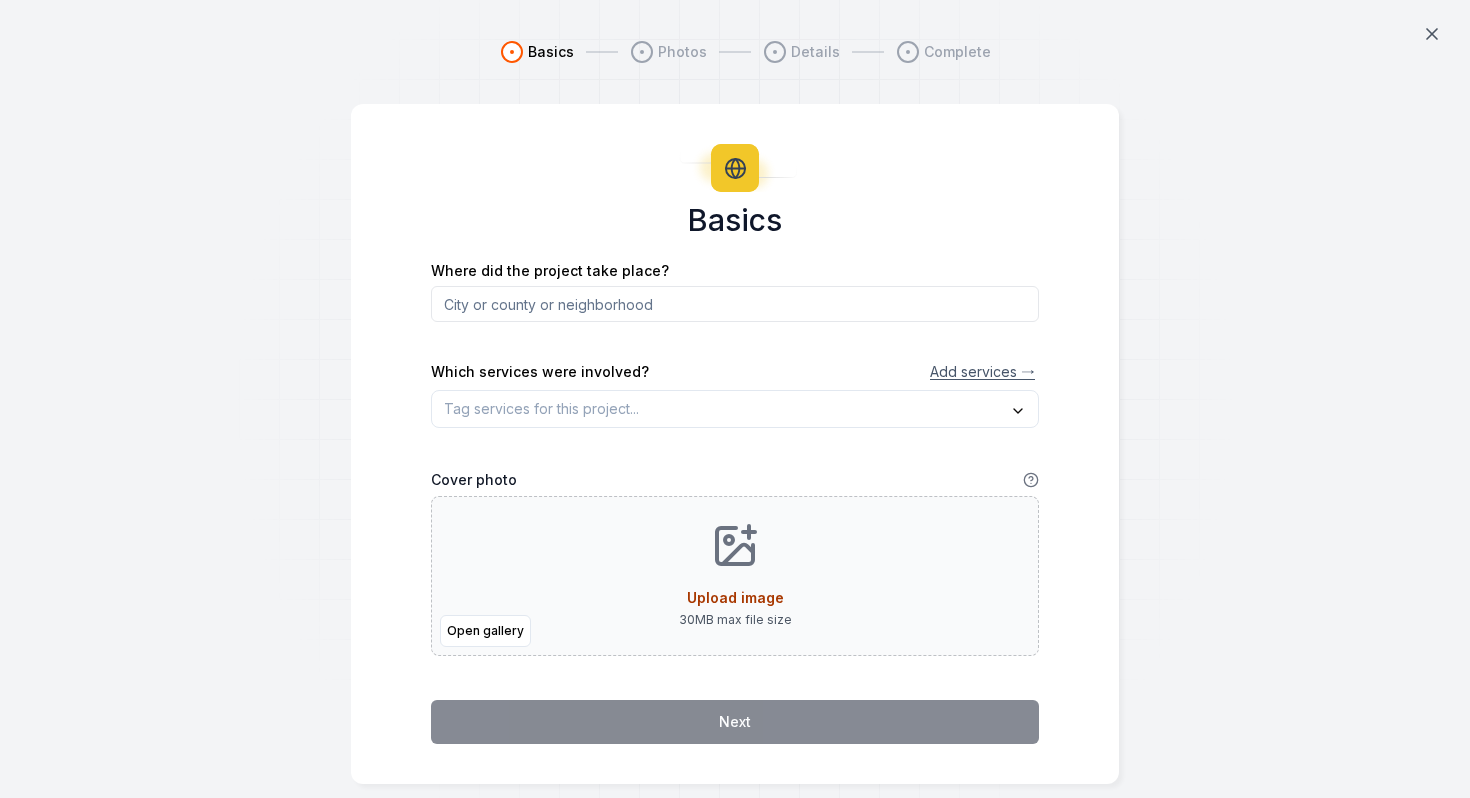 click at bounding box center (735, 304) 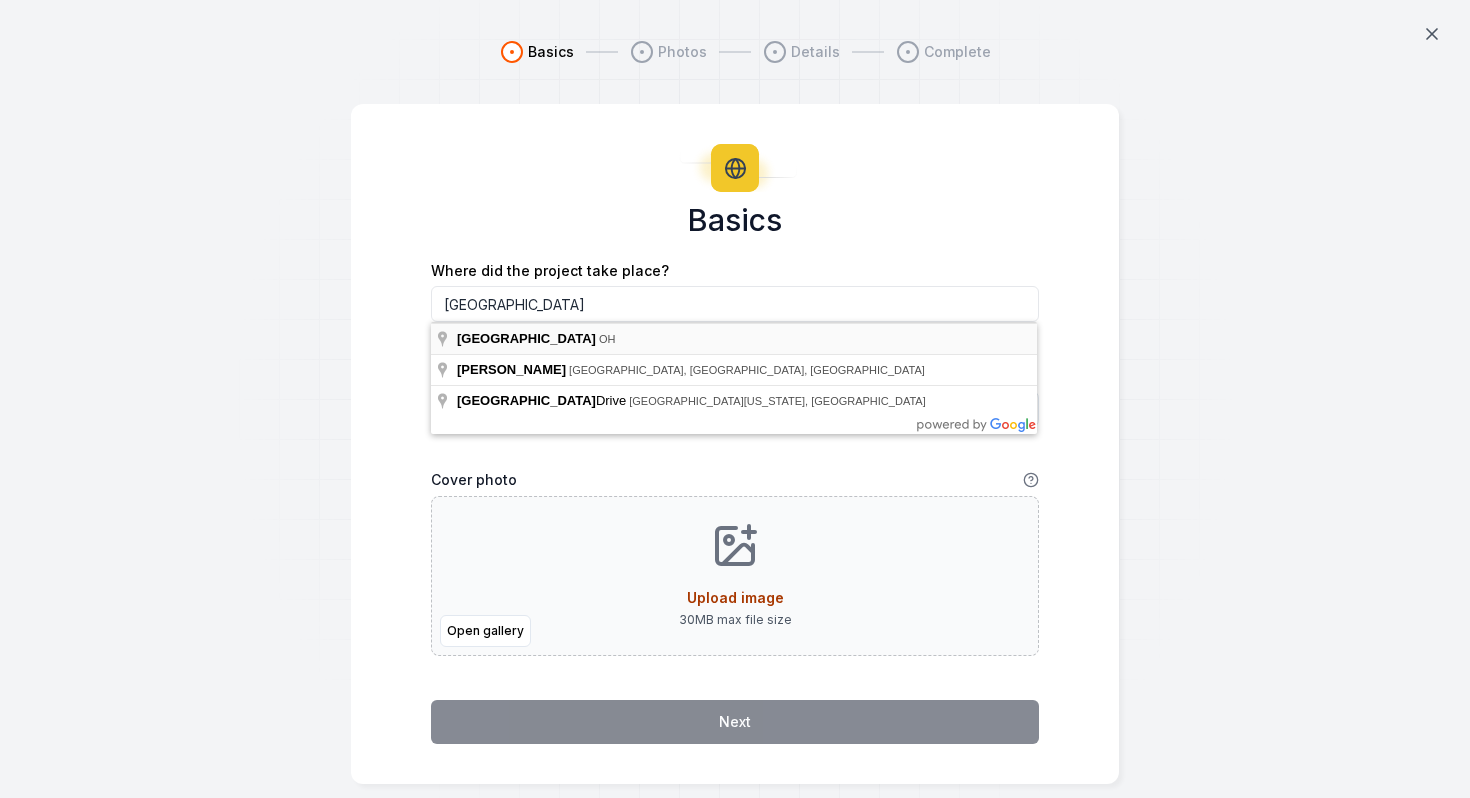 type on "Thornville, OH" 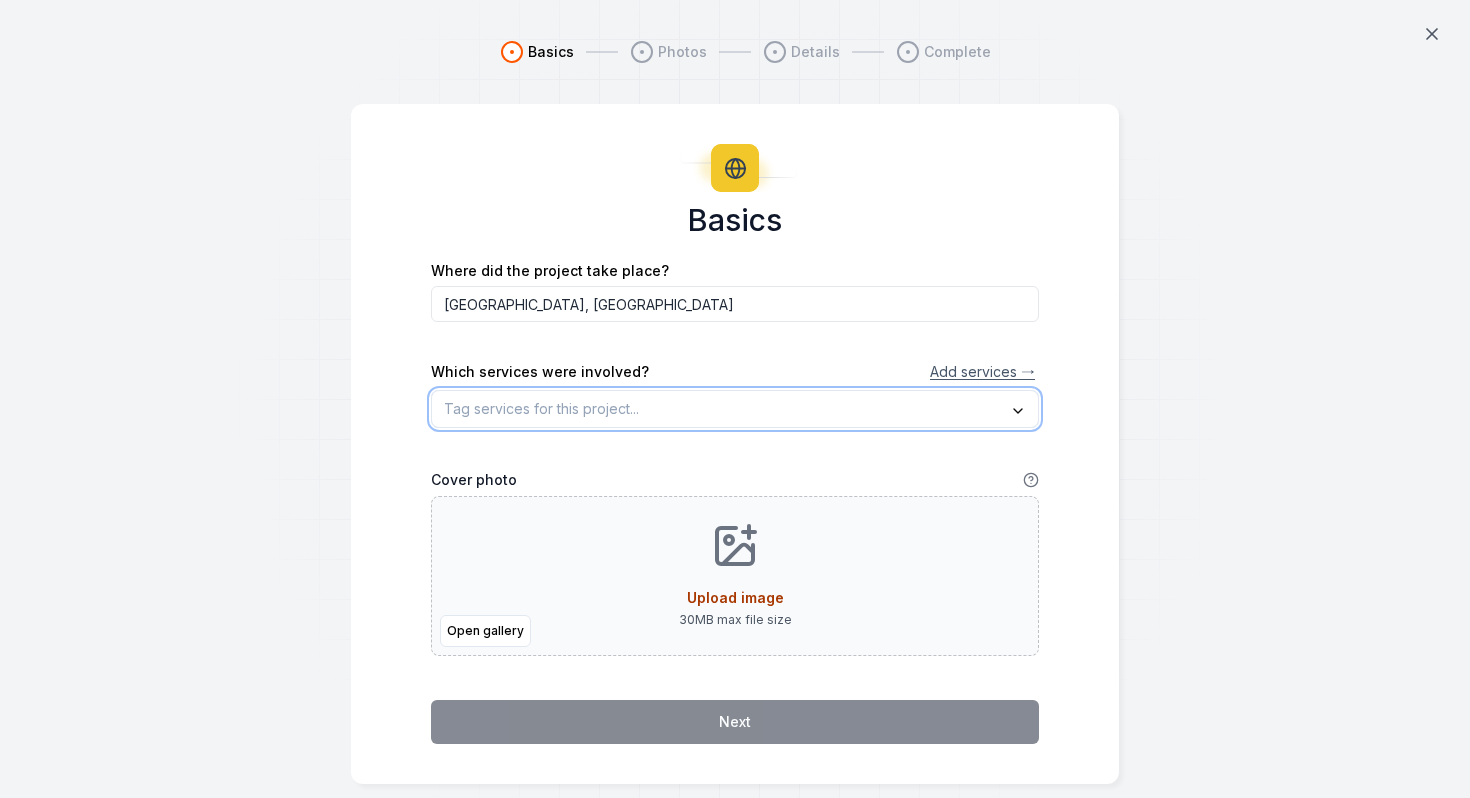 click at bounding box center (735, 409) 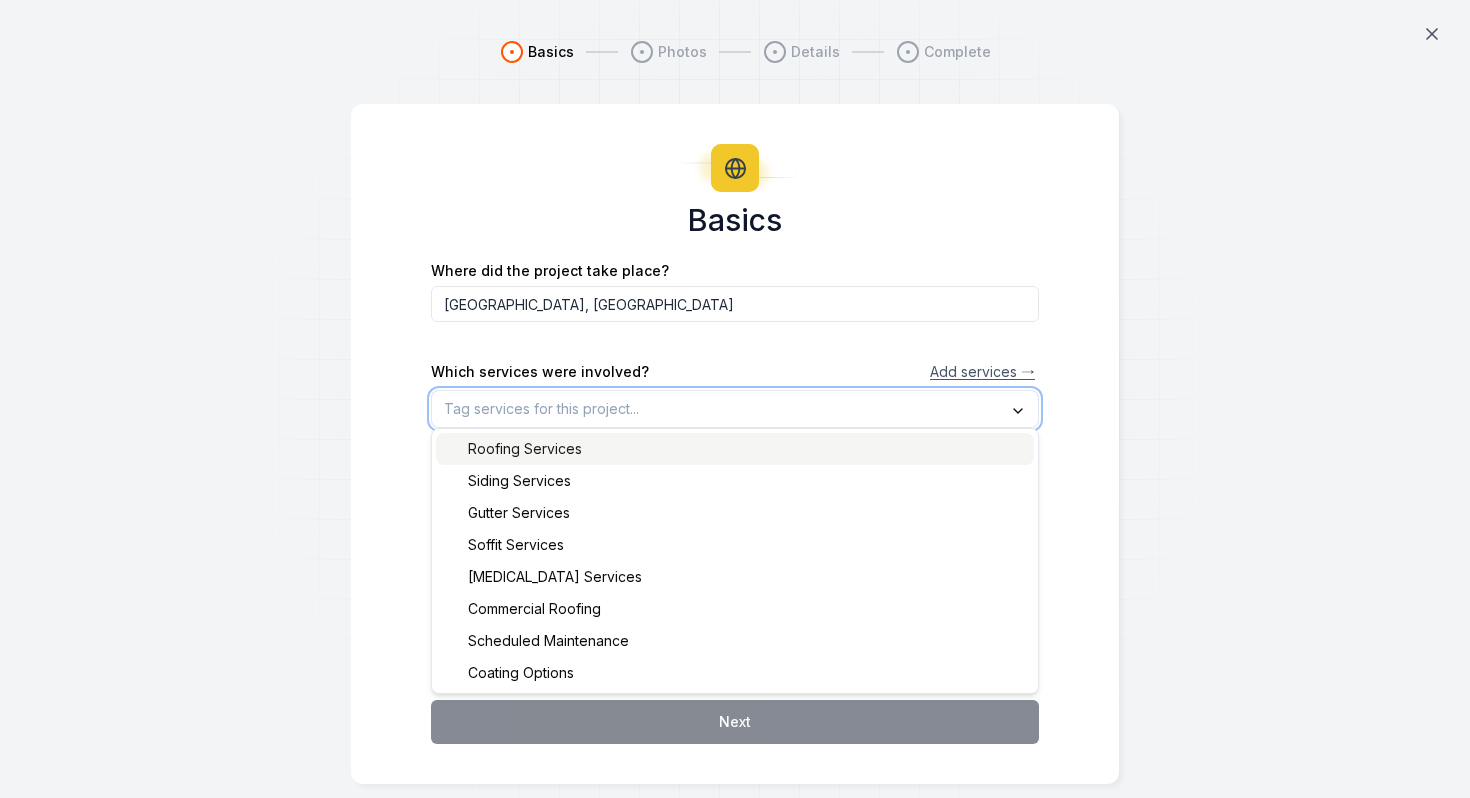 click on "Roofing Services" at bounding box center (513, 449) 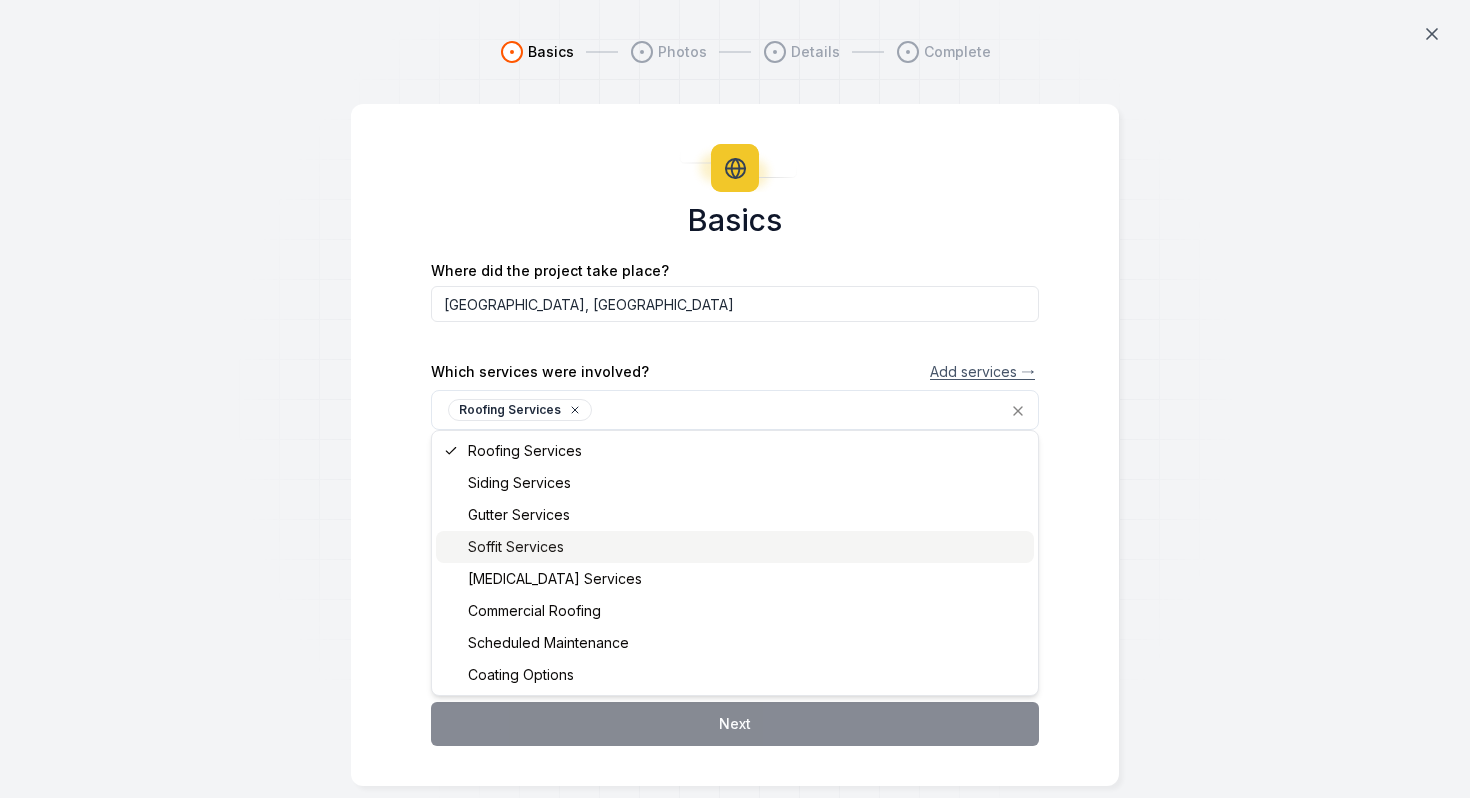 click on "Basics Where did the project take place? Thornville, OH Which services were involved? Add services → Roofing Services Roofing Services Siding Services Gutter Services Soffit Services Fascia Services Commercial Roofing Scheduled Maintenance Coating Options Cover photo Open gallery Upload image 30  MB max file size Next" at bounding box center [735, 445] 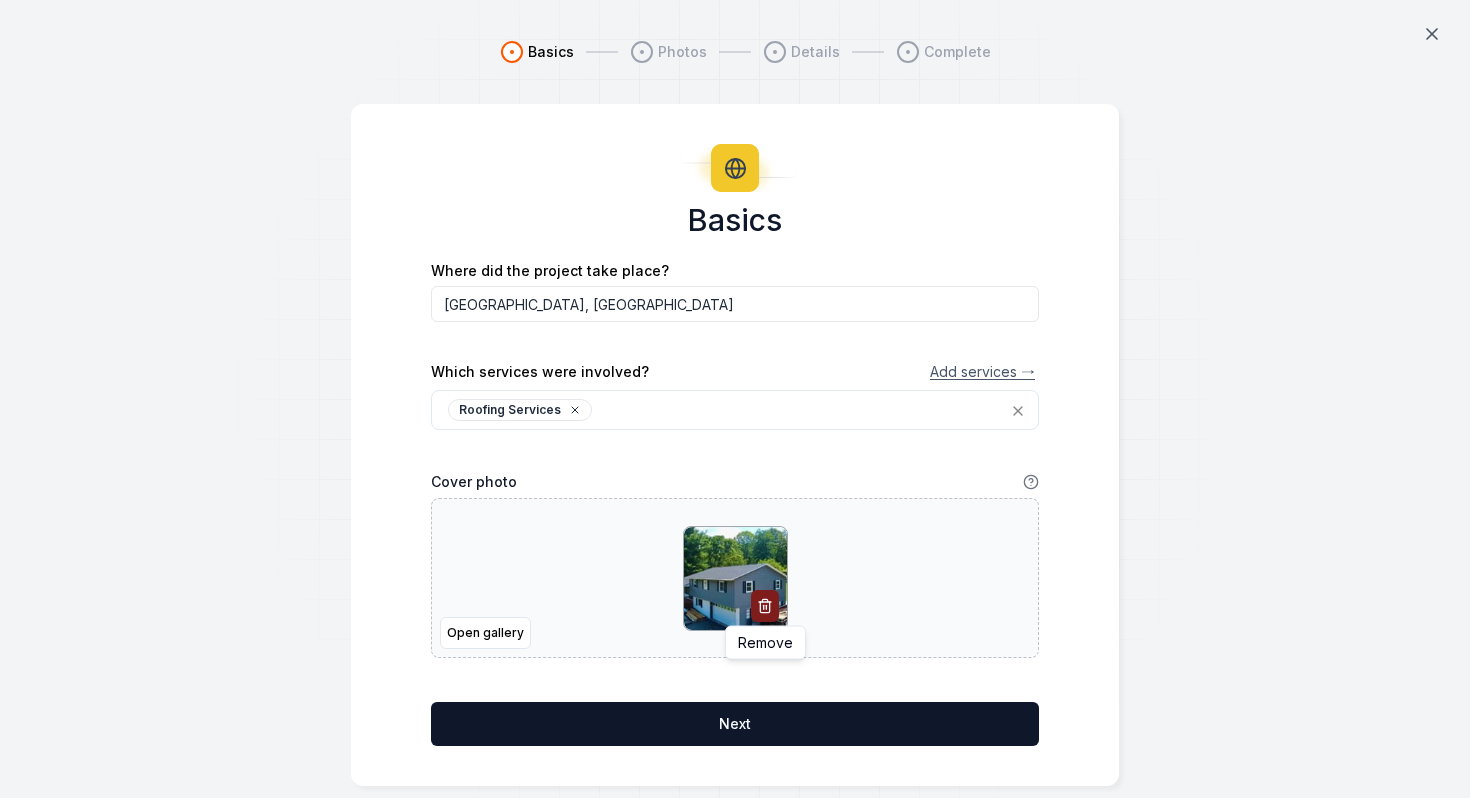 click at bounding box center [765, 606] 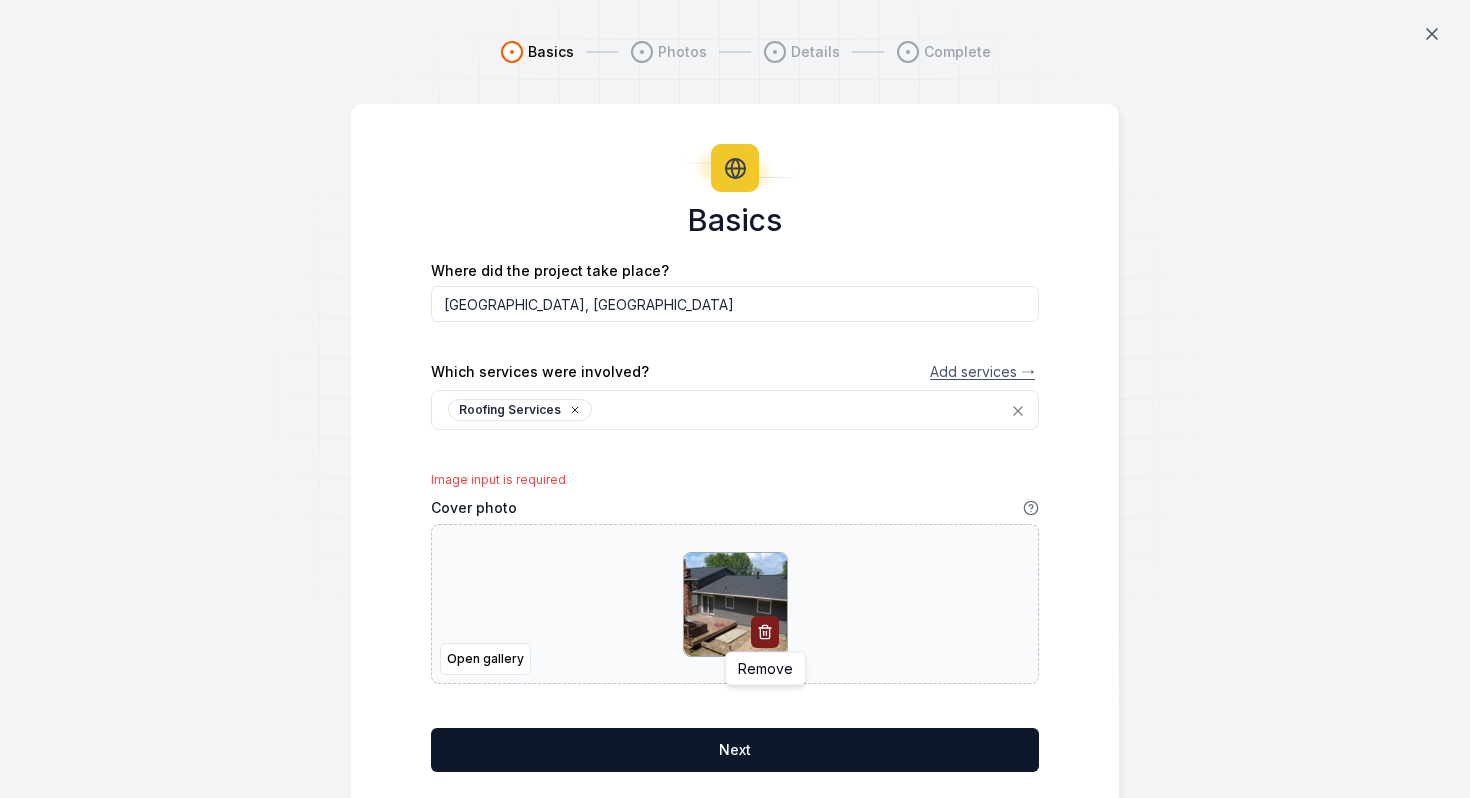 click 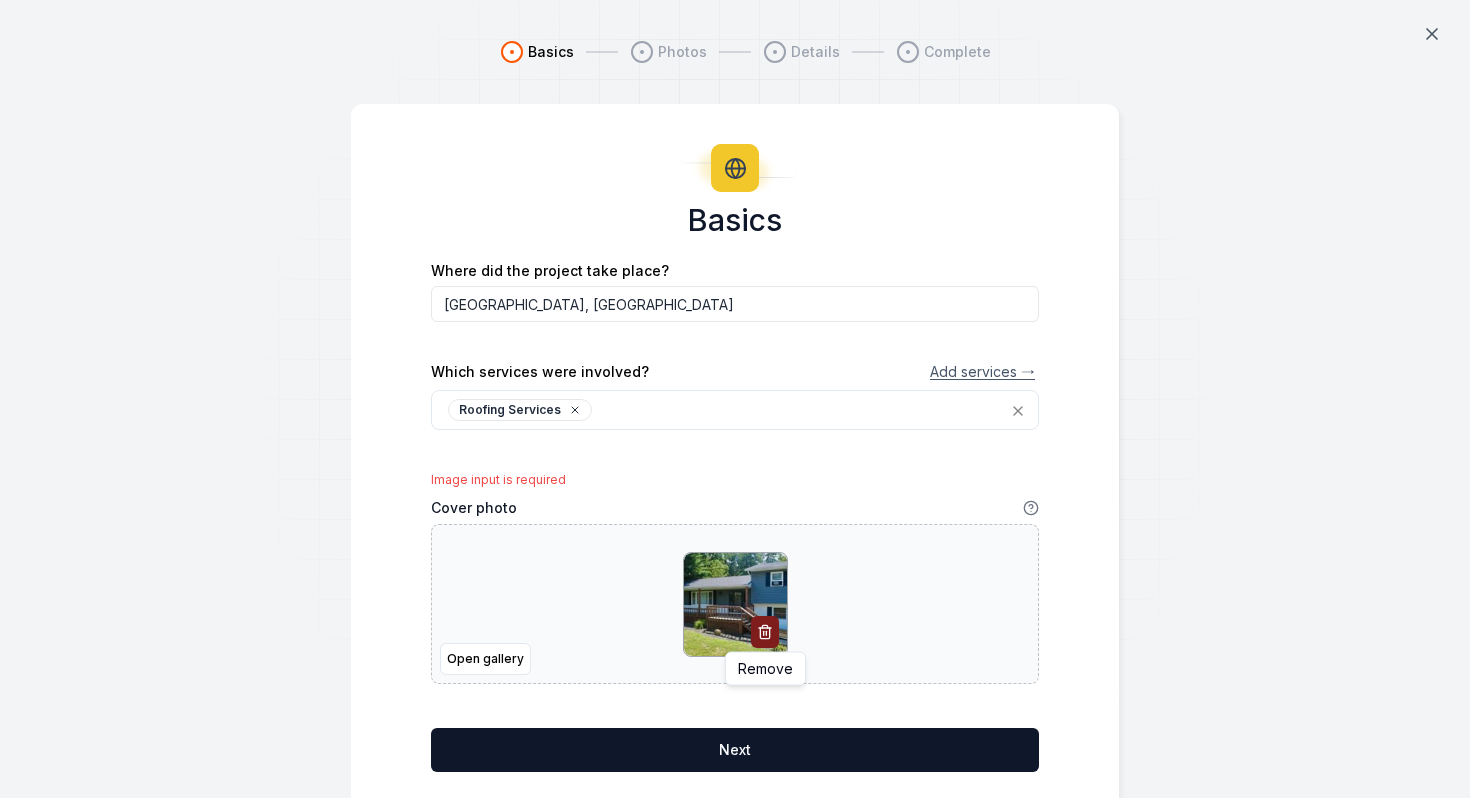 click 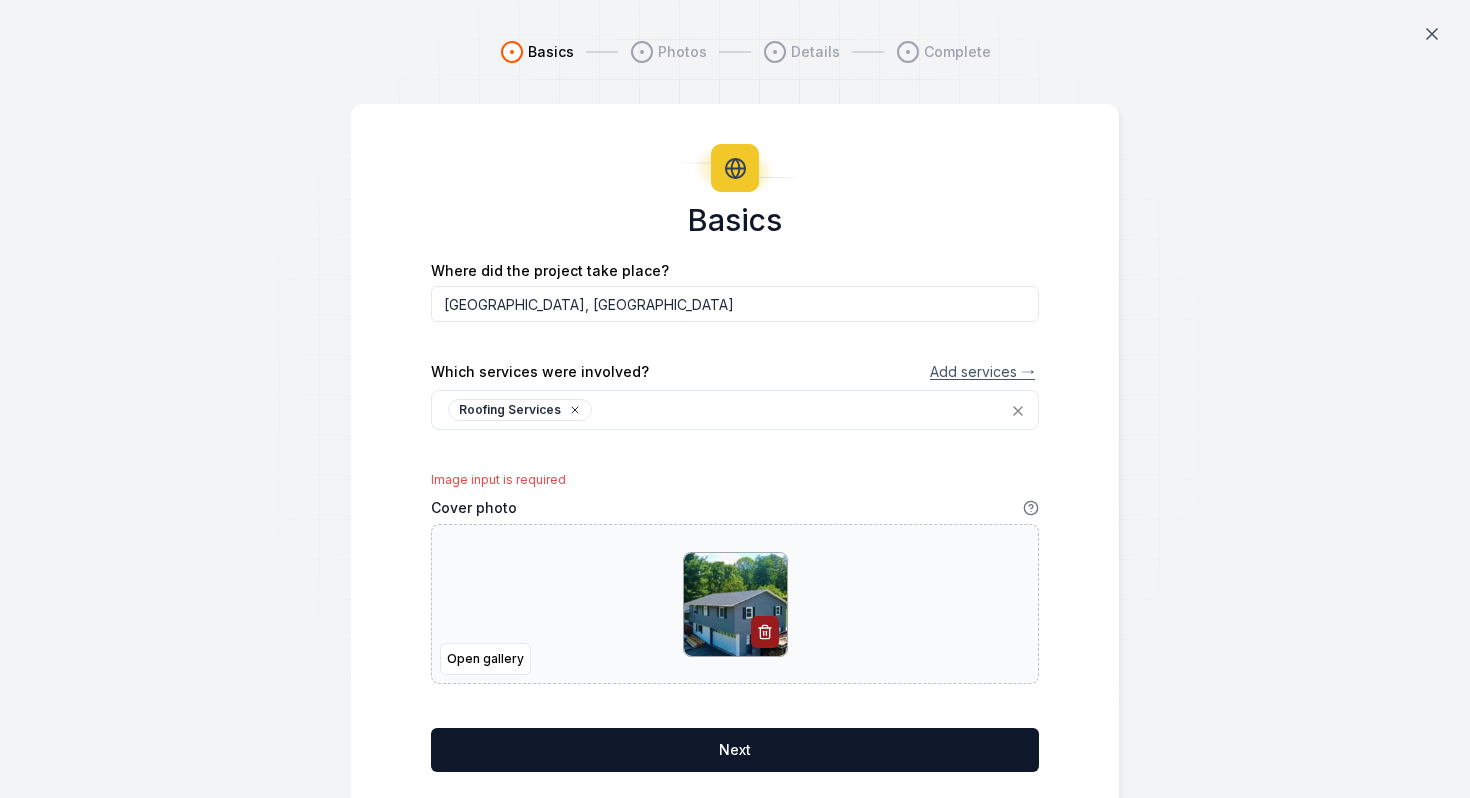 click on "Next" at bounding box center (735, 750) 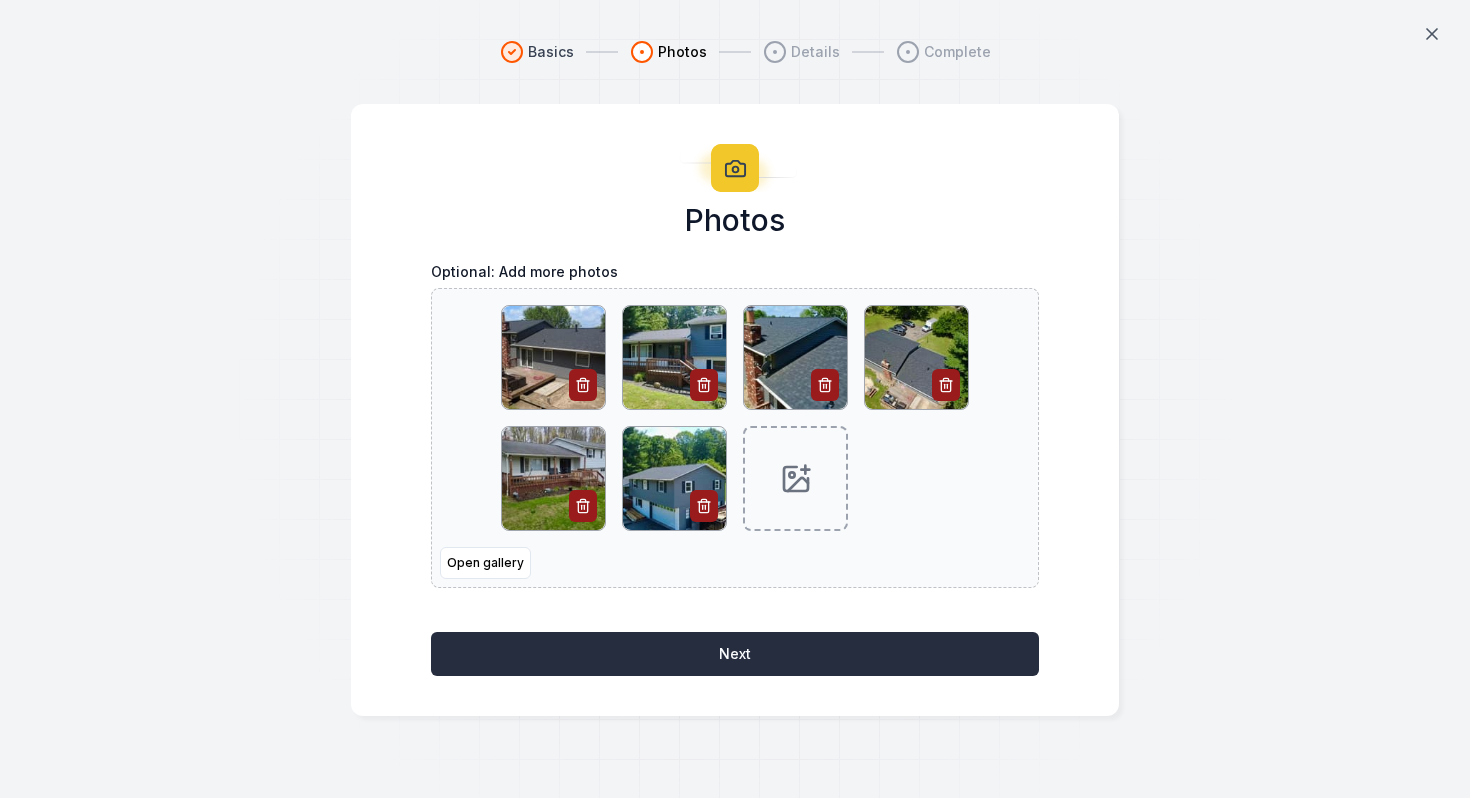 click on "Next" at bounding box center (735, 654) 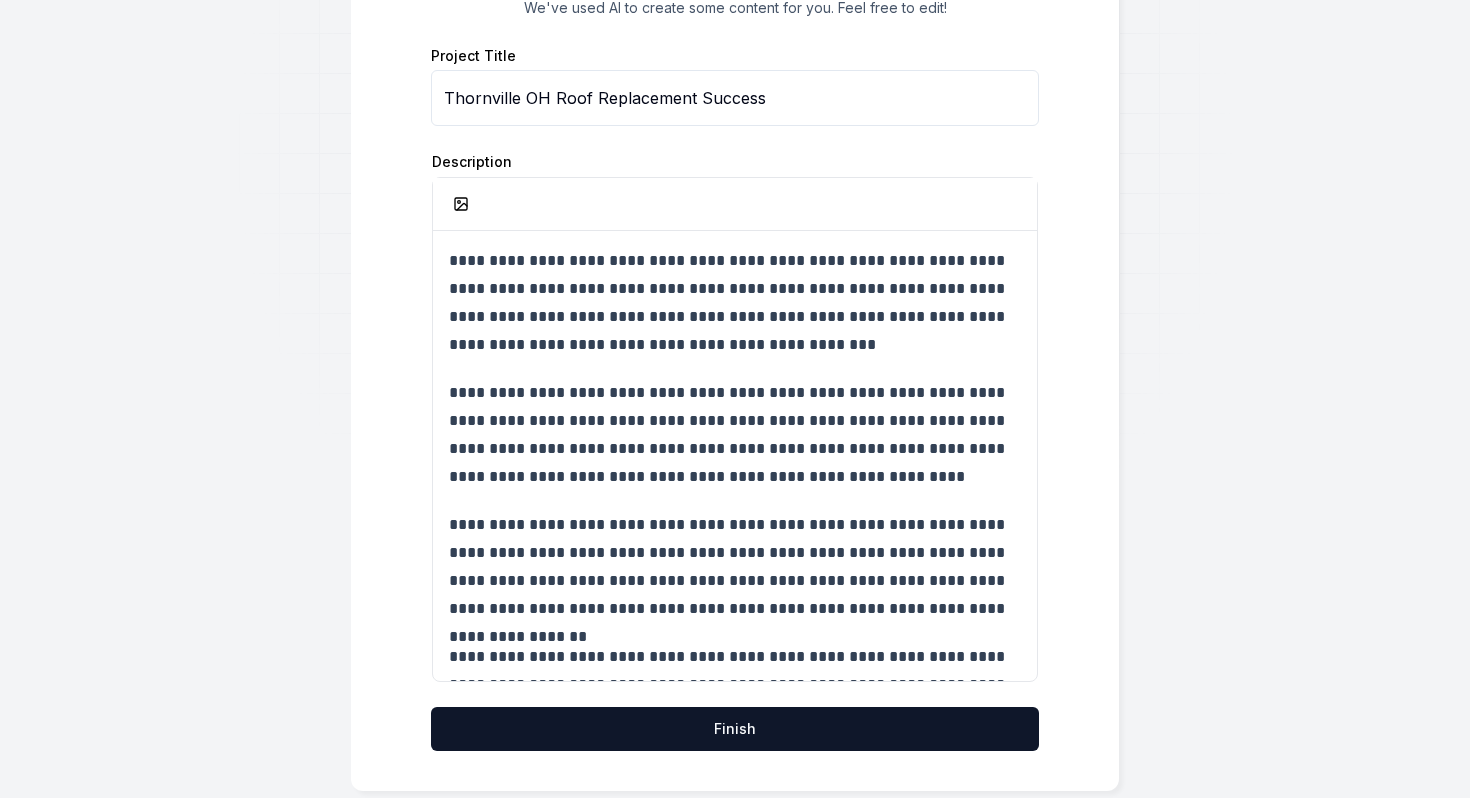 scroll, scrollTop: 247, scrollLeft: 0, axis: vertical 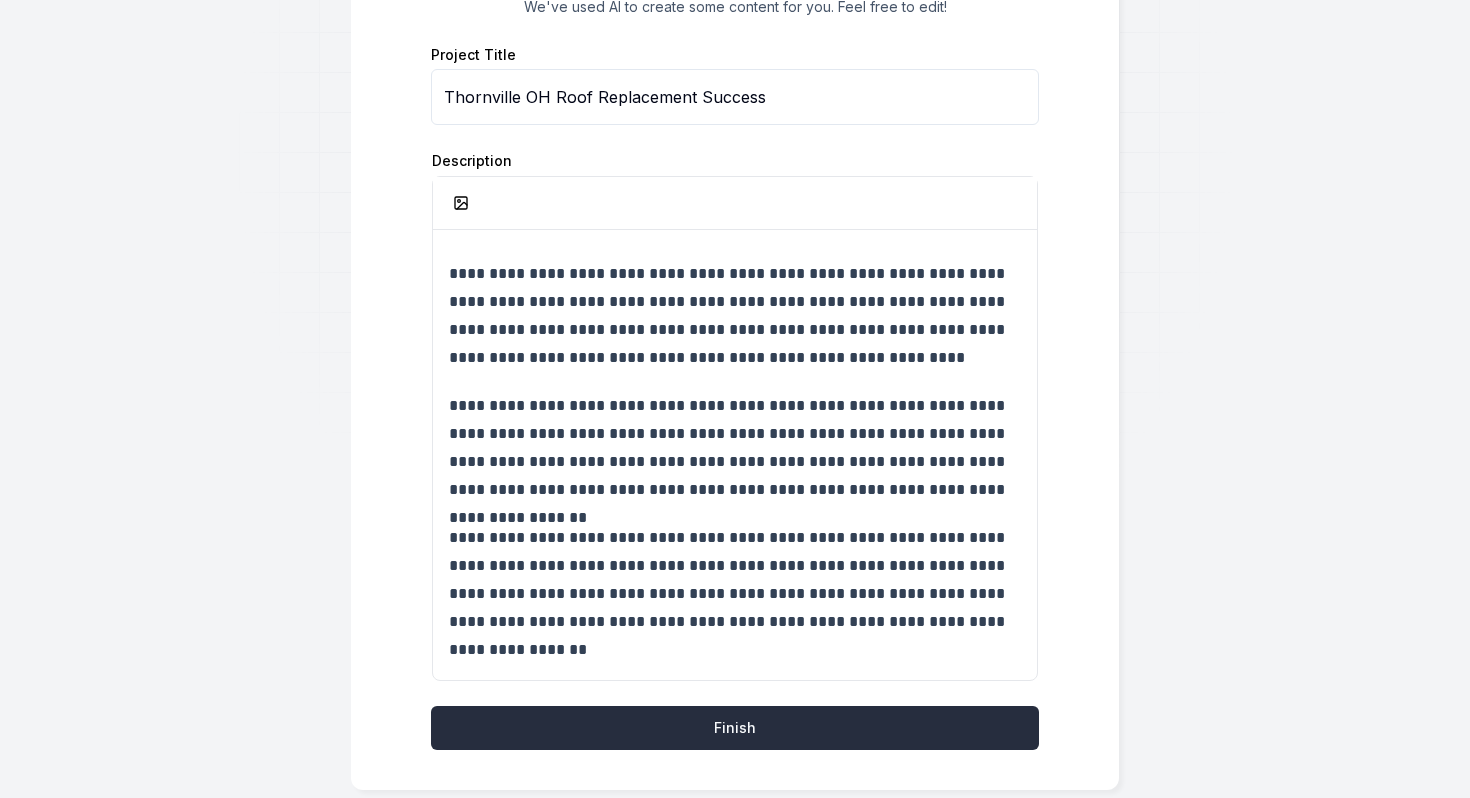 click on "Finish" at bounding box center [735, 728] 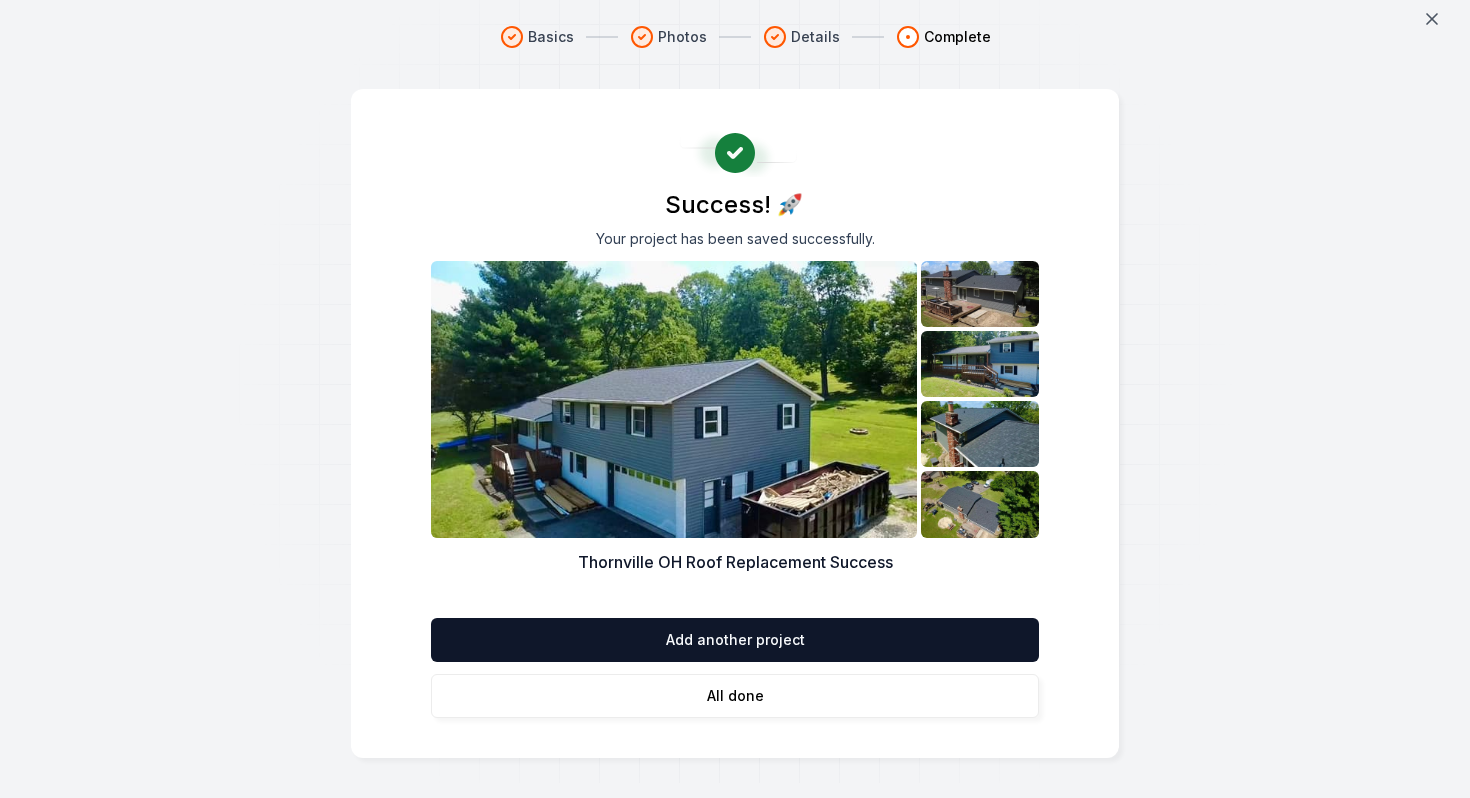 scroll, scrollTop: 14, scrollLeft: 0, axis: vertical 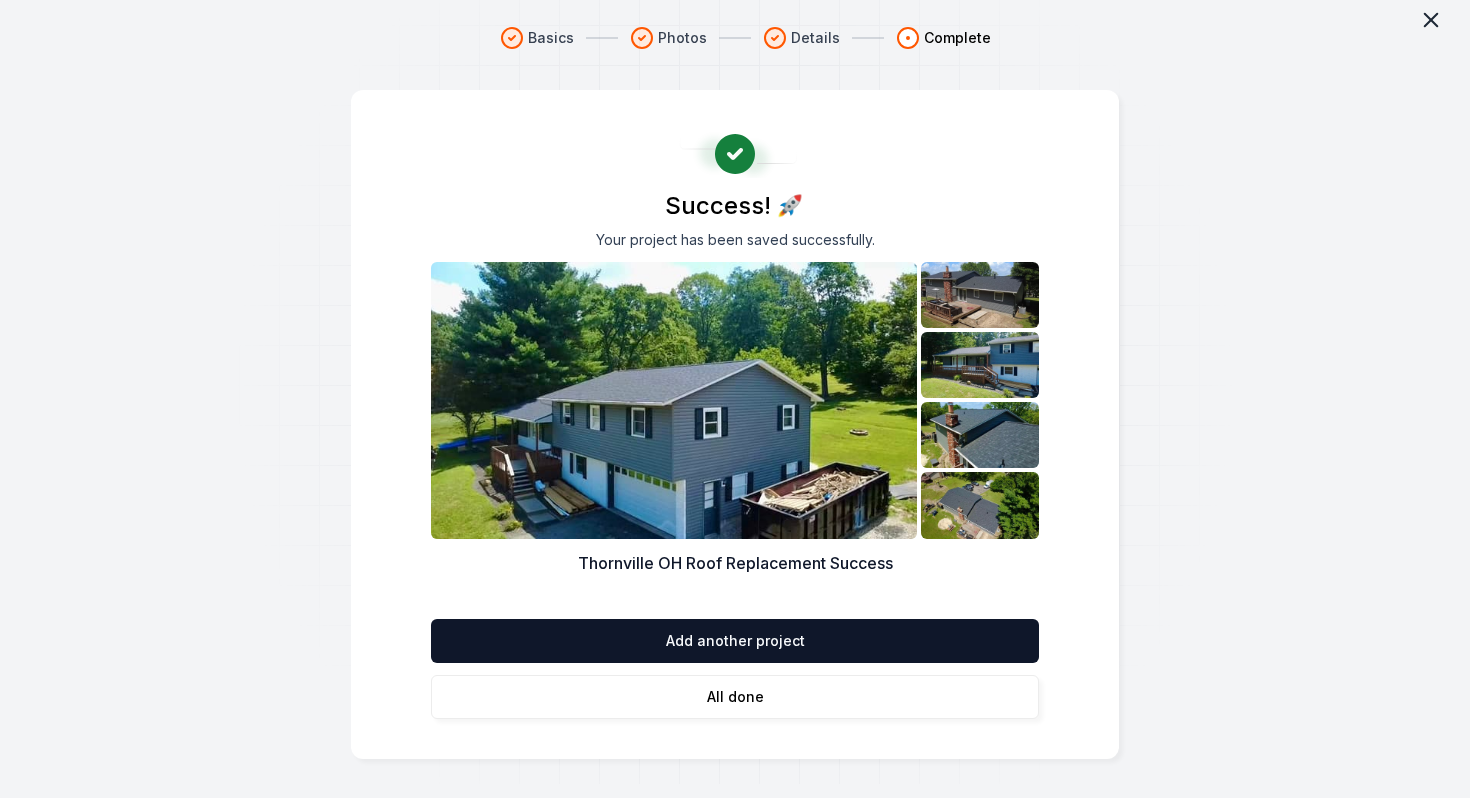 click at bounding box center (1436, 20) 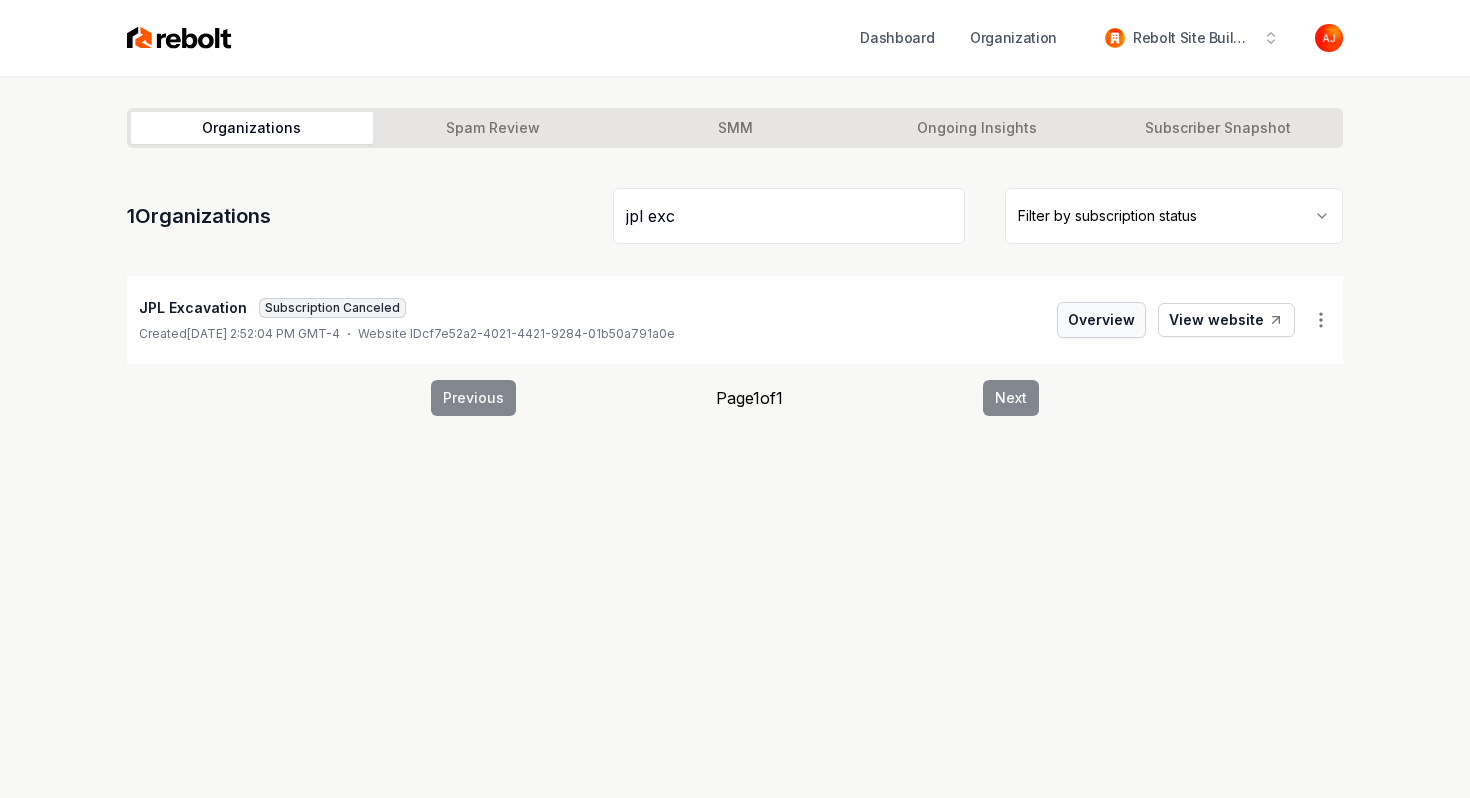 type on "jpl exc" 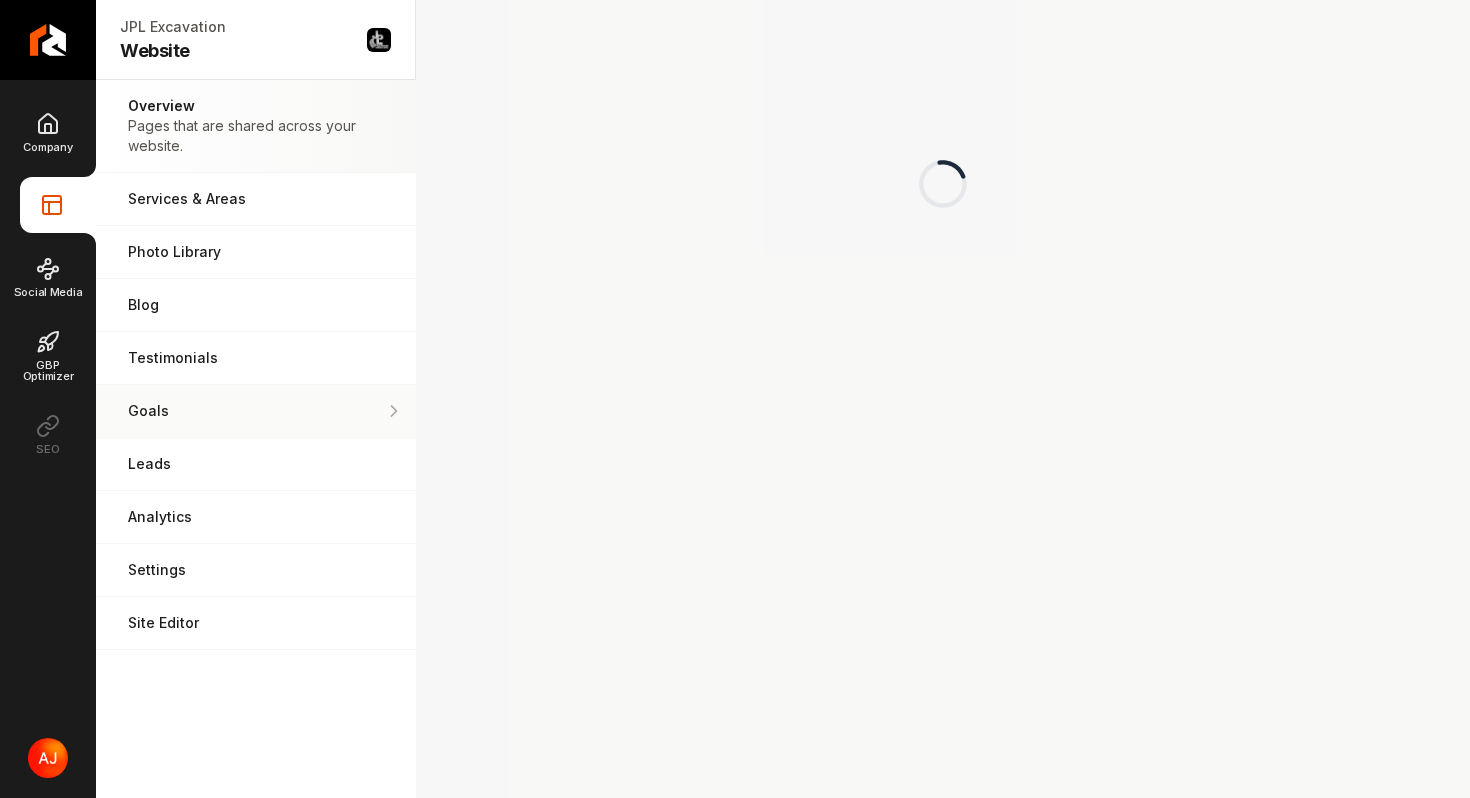 click on "Goals Set your goals and track your progress." at bounding box center [256, 411] 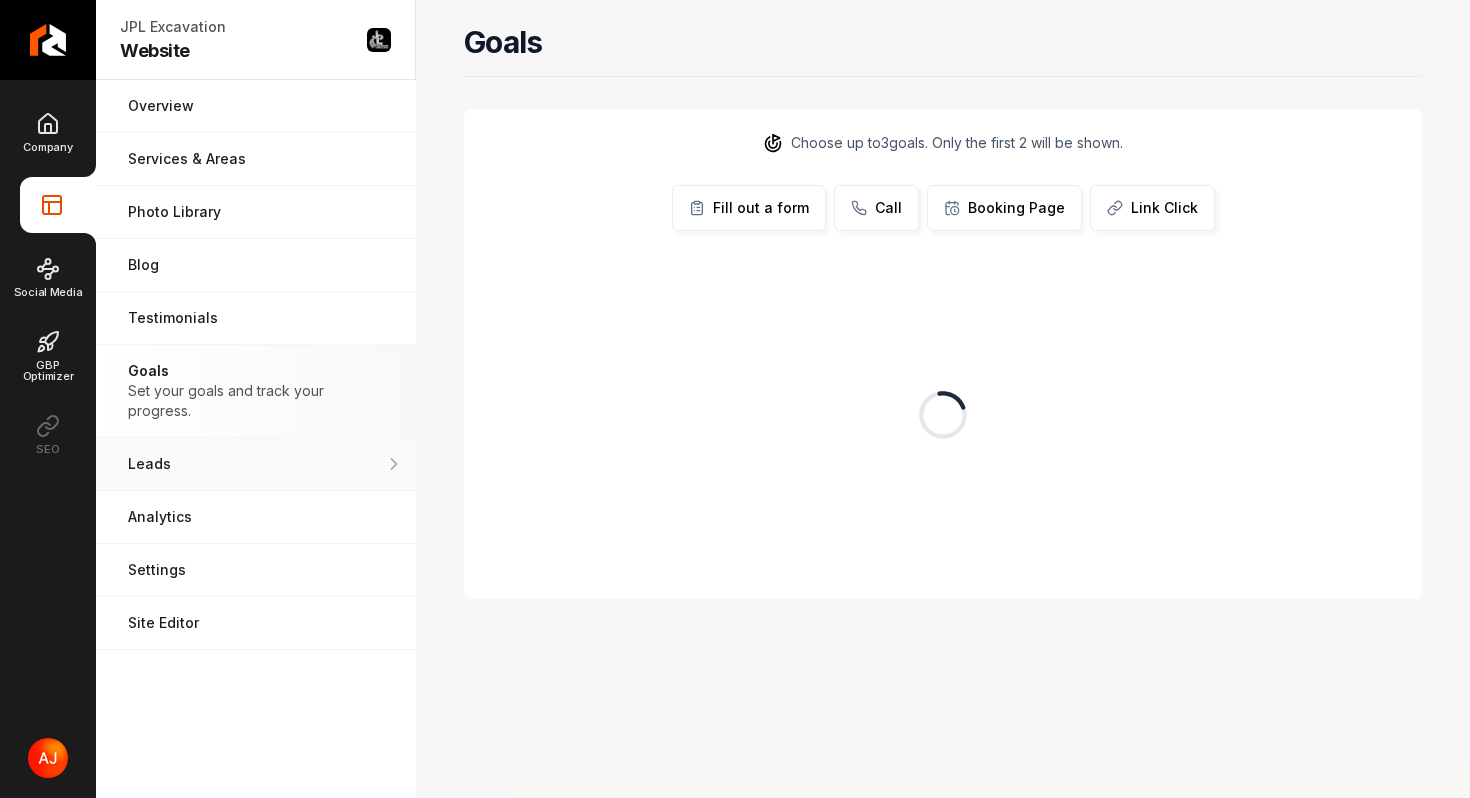 click on "Leads All of the leads that have come in through your website." at bounding box center (256, 464) 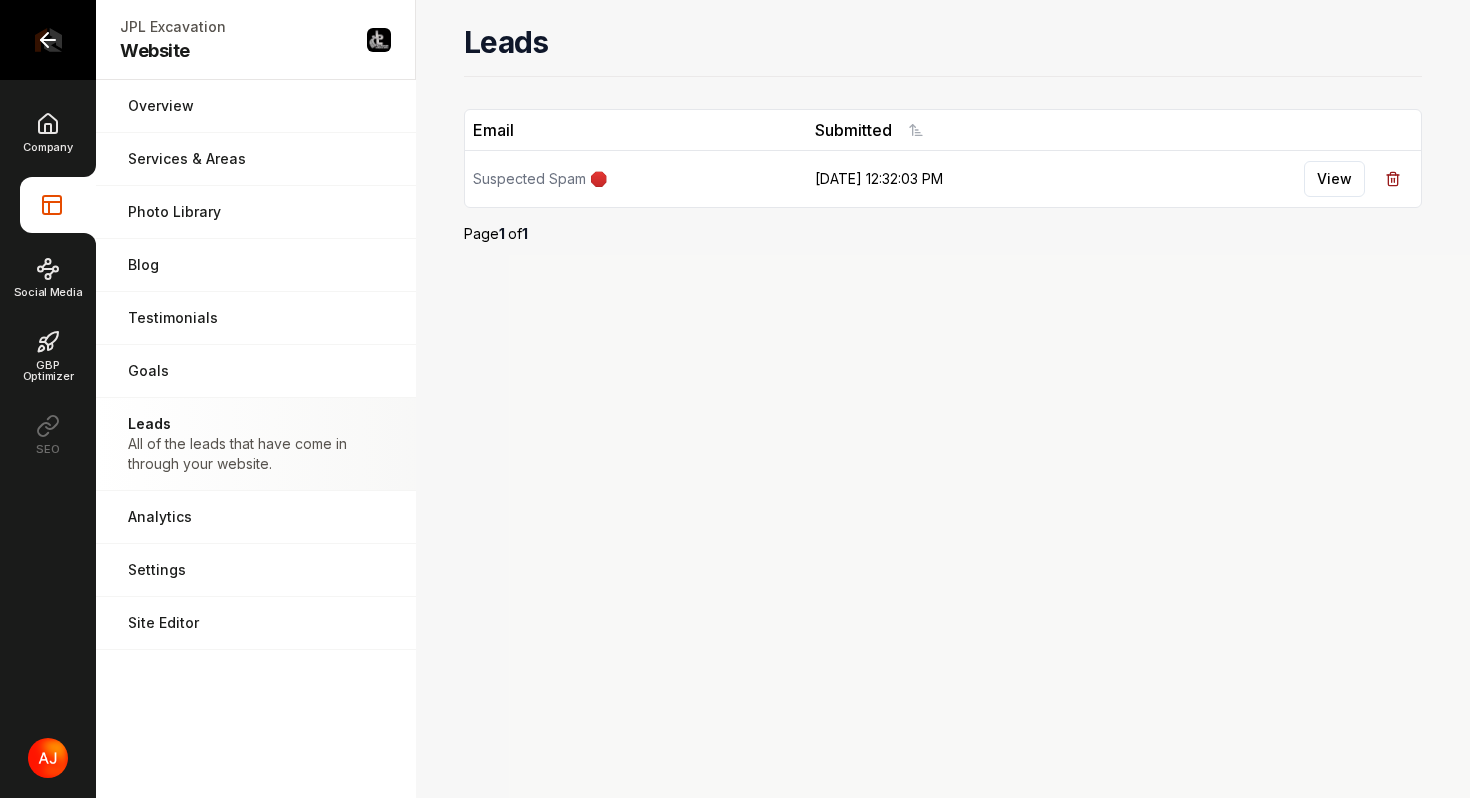 click at bounding box center [48, 40] 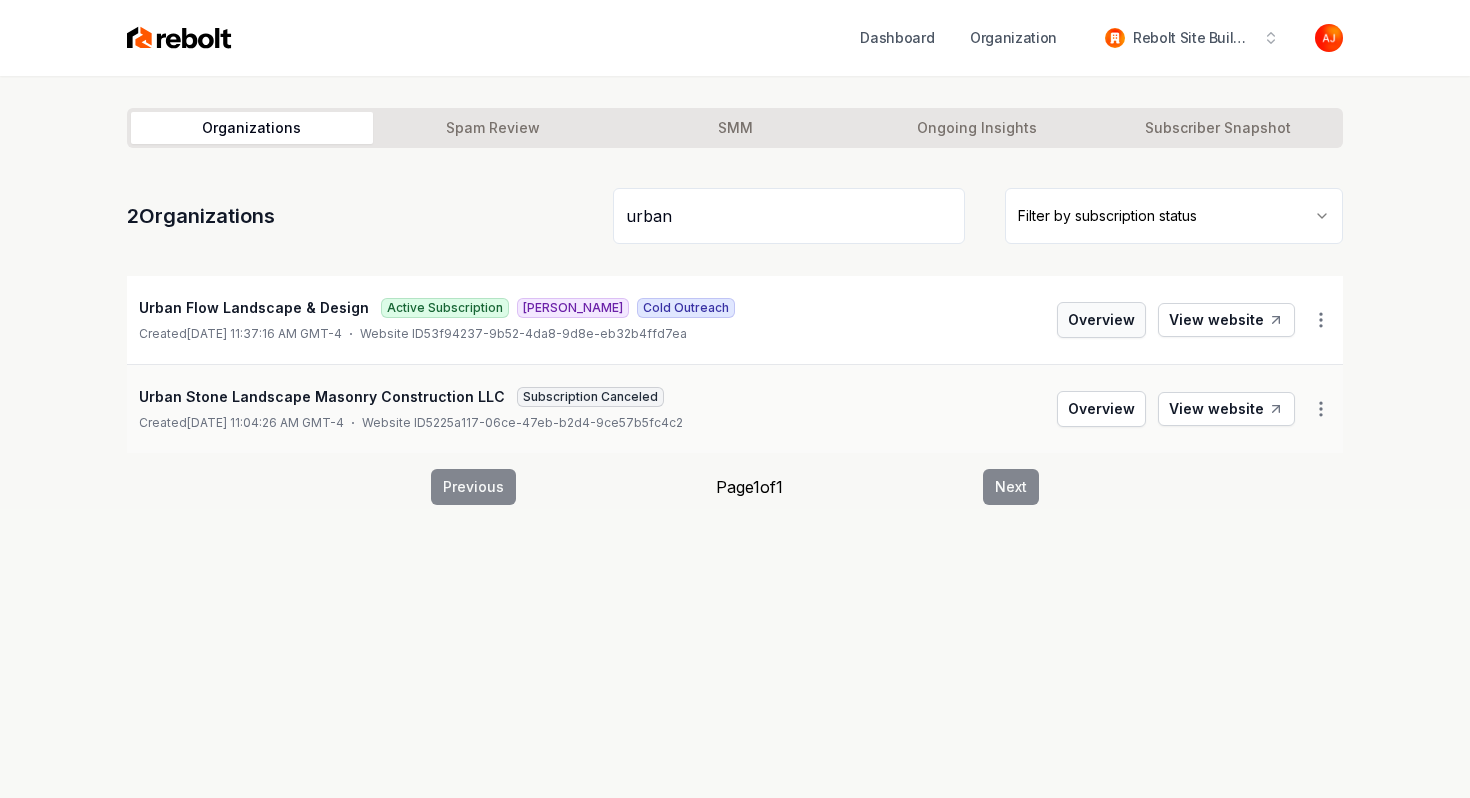 type on "urban" 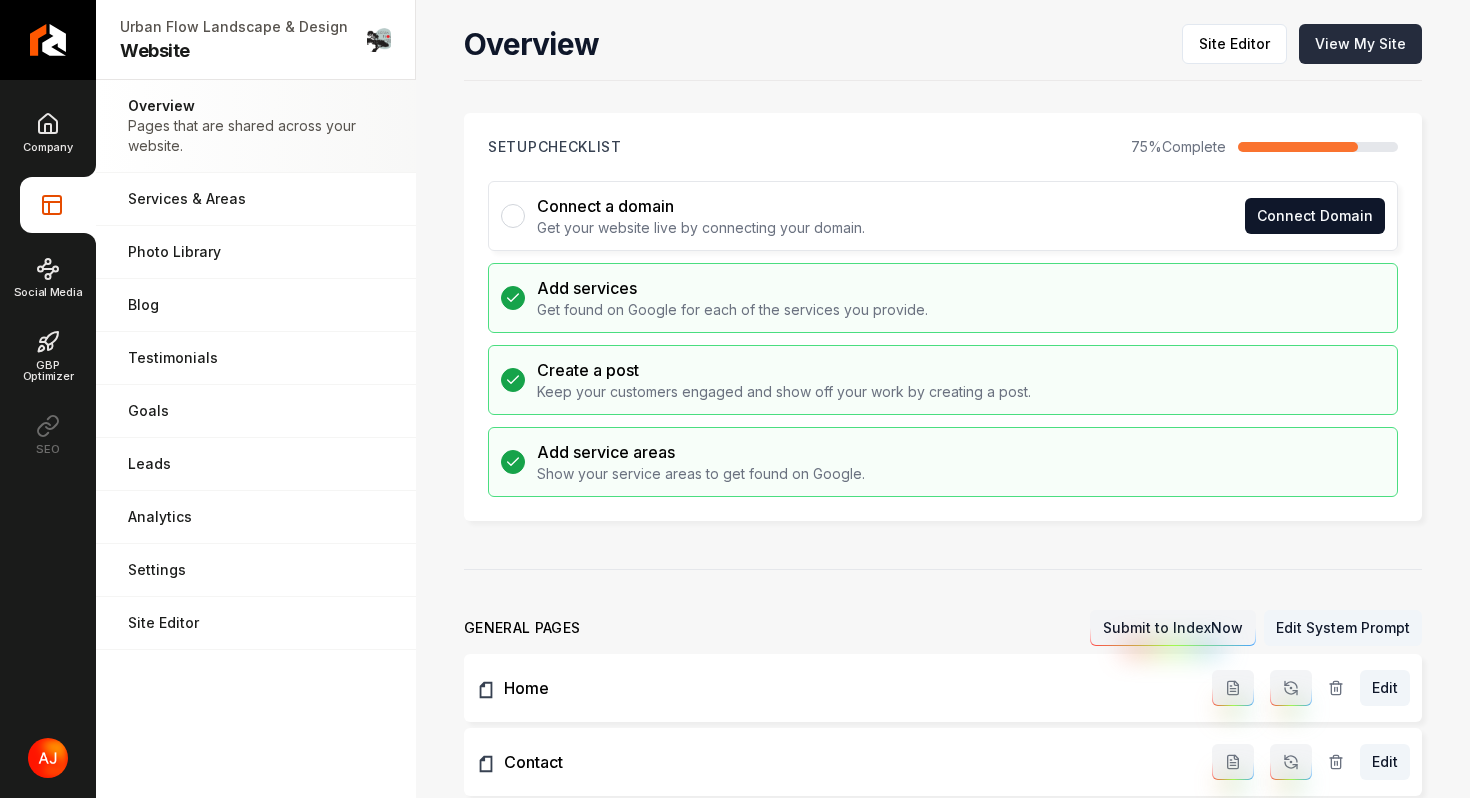 click on "View My Site" at bounding box center [1360, 44] 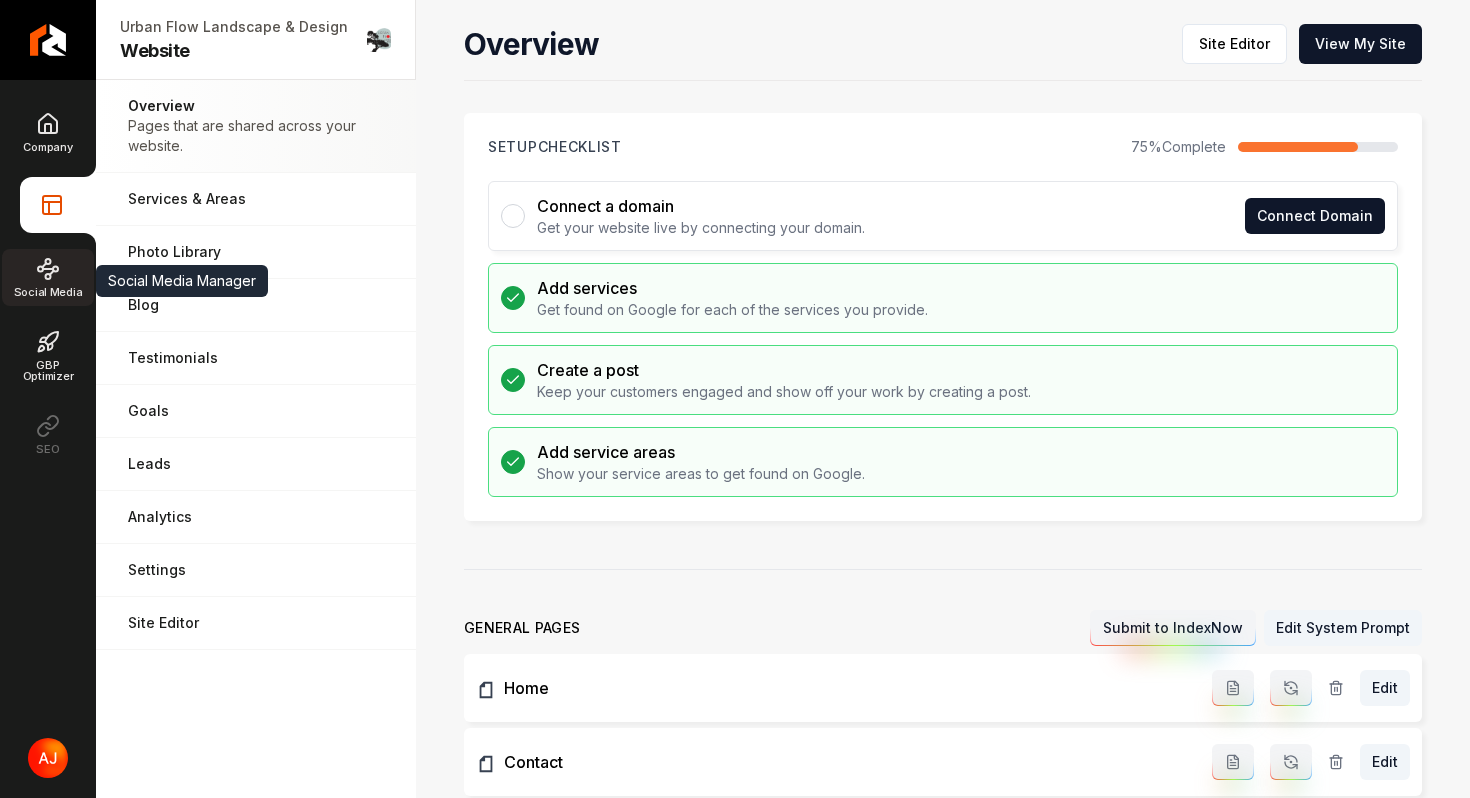click on "Social Media" at bounding box center (48, 292) 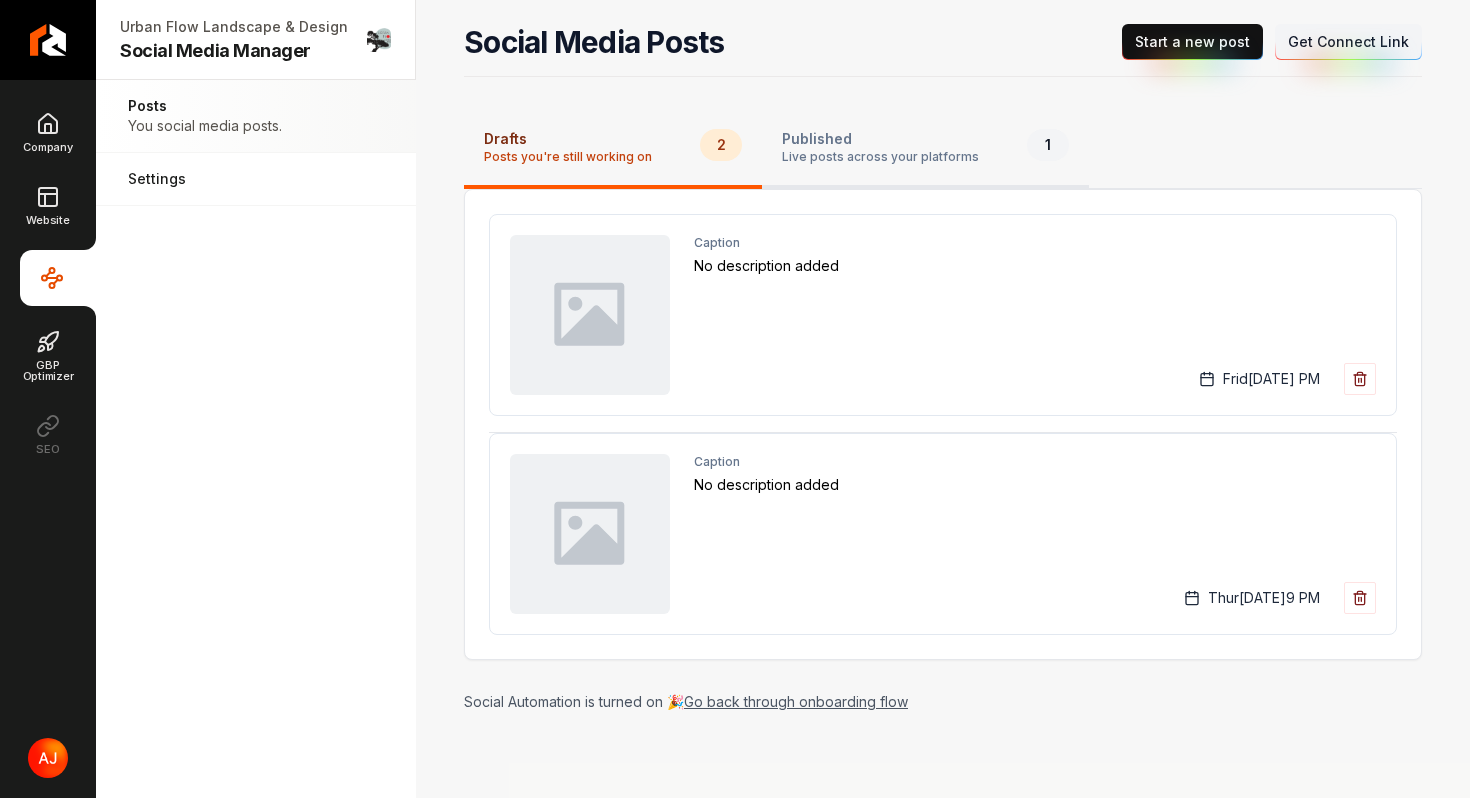 click on "Published" at bounding box center [880, 139] 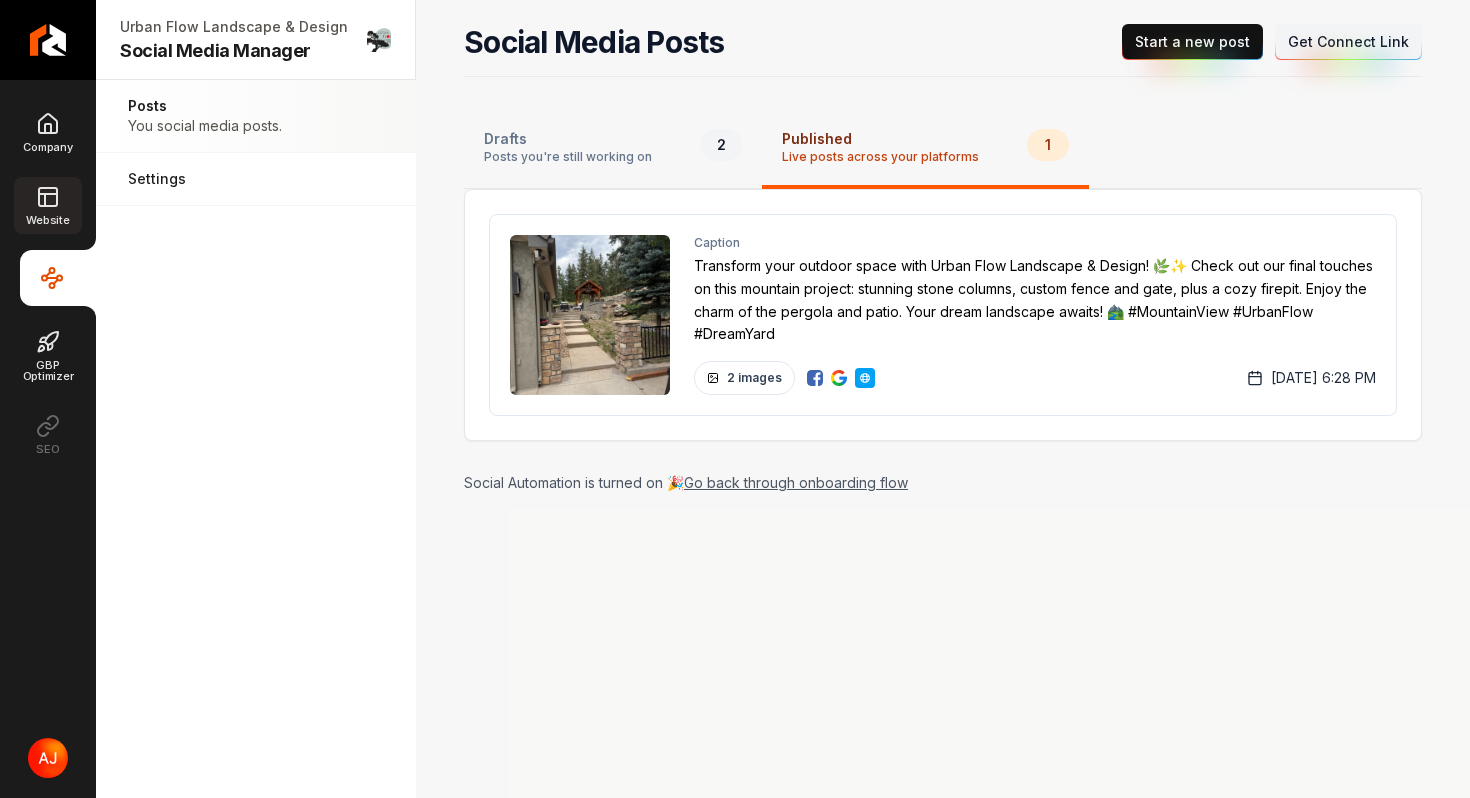 click on "Website" at bounding box center (47, 220) 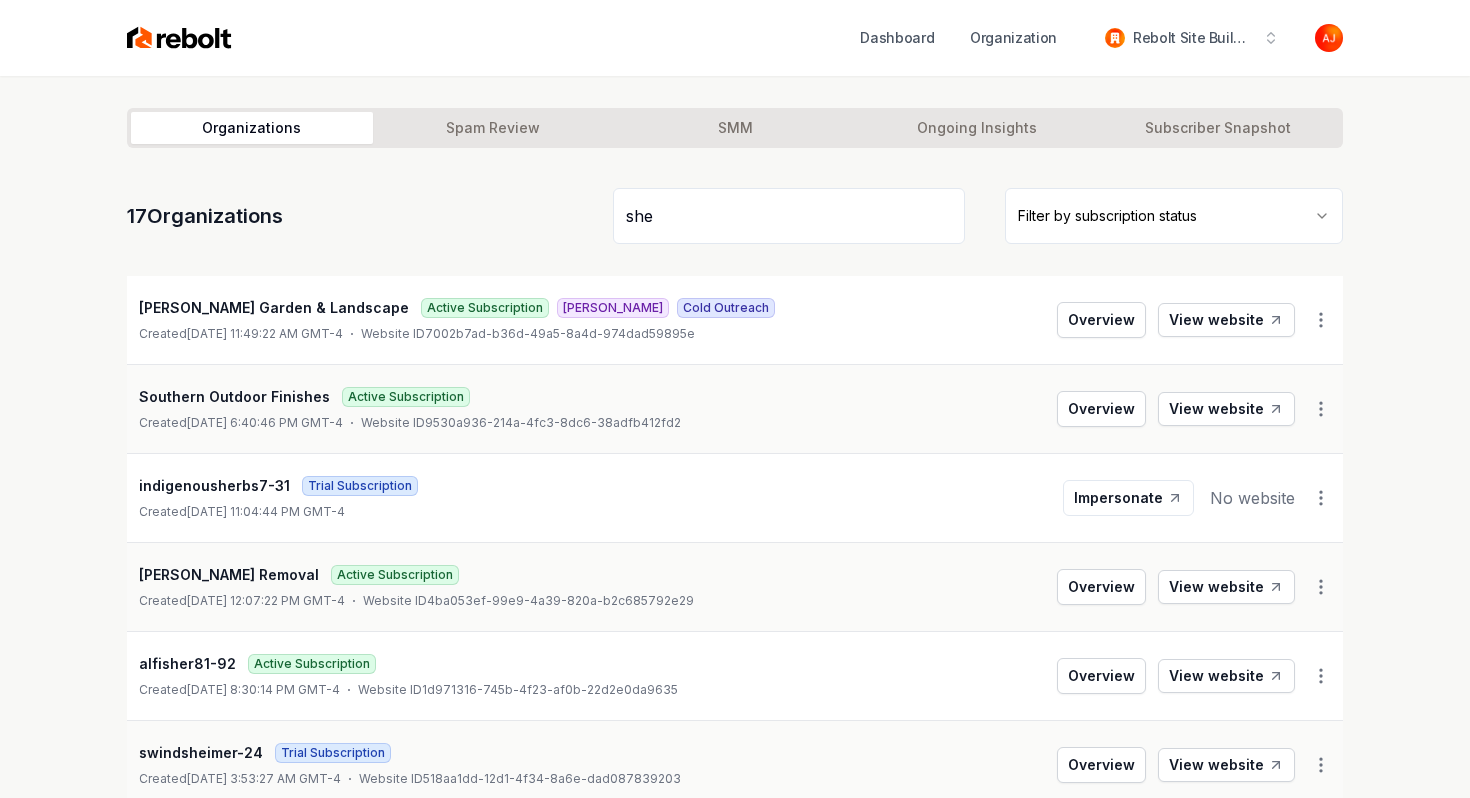 drag, startPoint x: 674, startPoint y: 218, endPoint x: 601, endPoint y: 213, distance: 73.171036 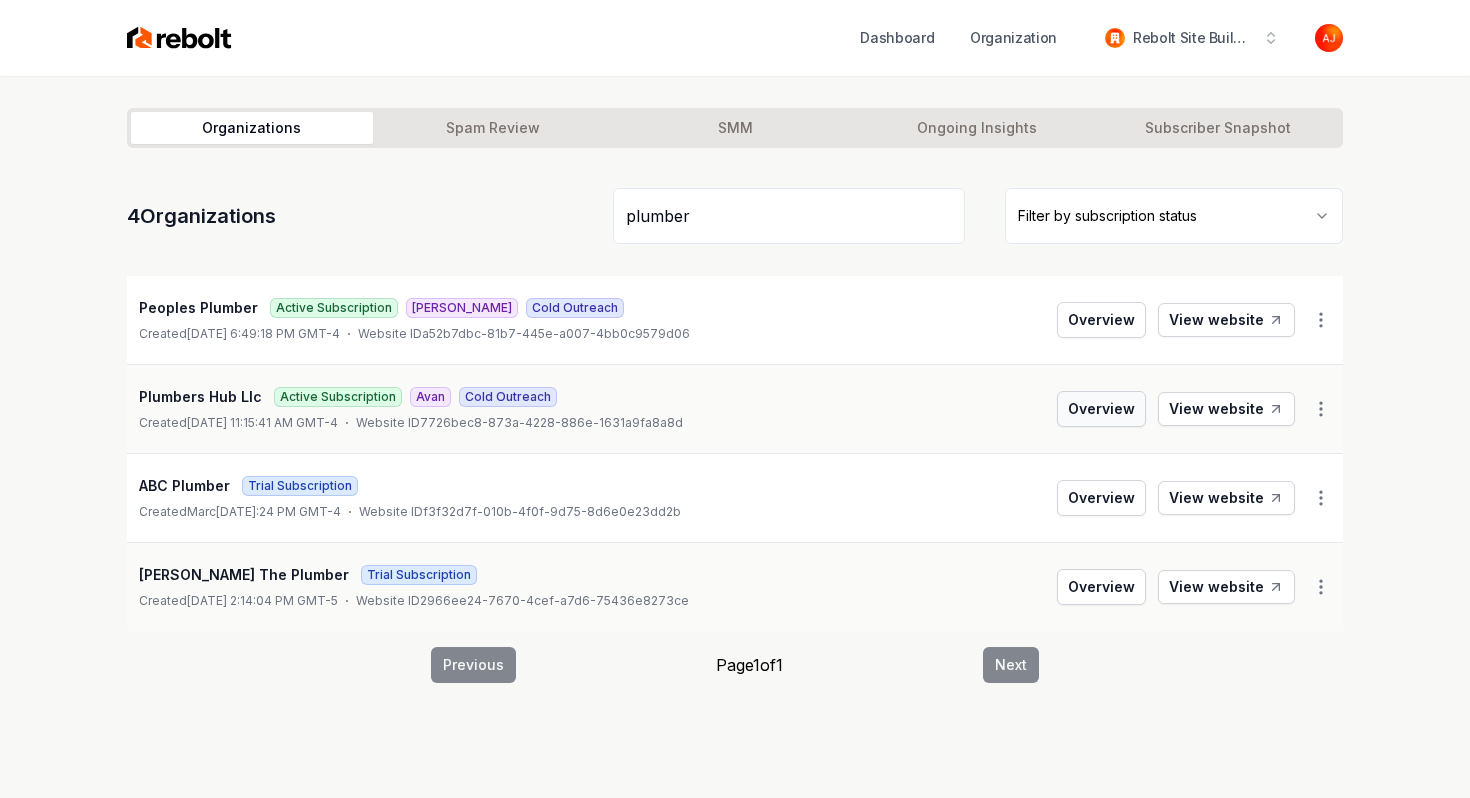 type on "plumber" 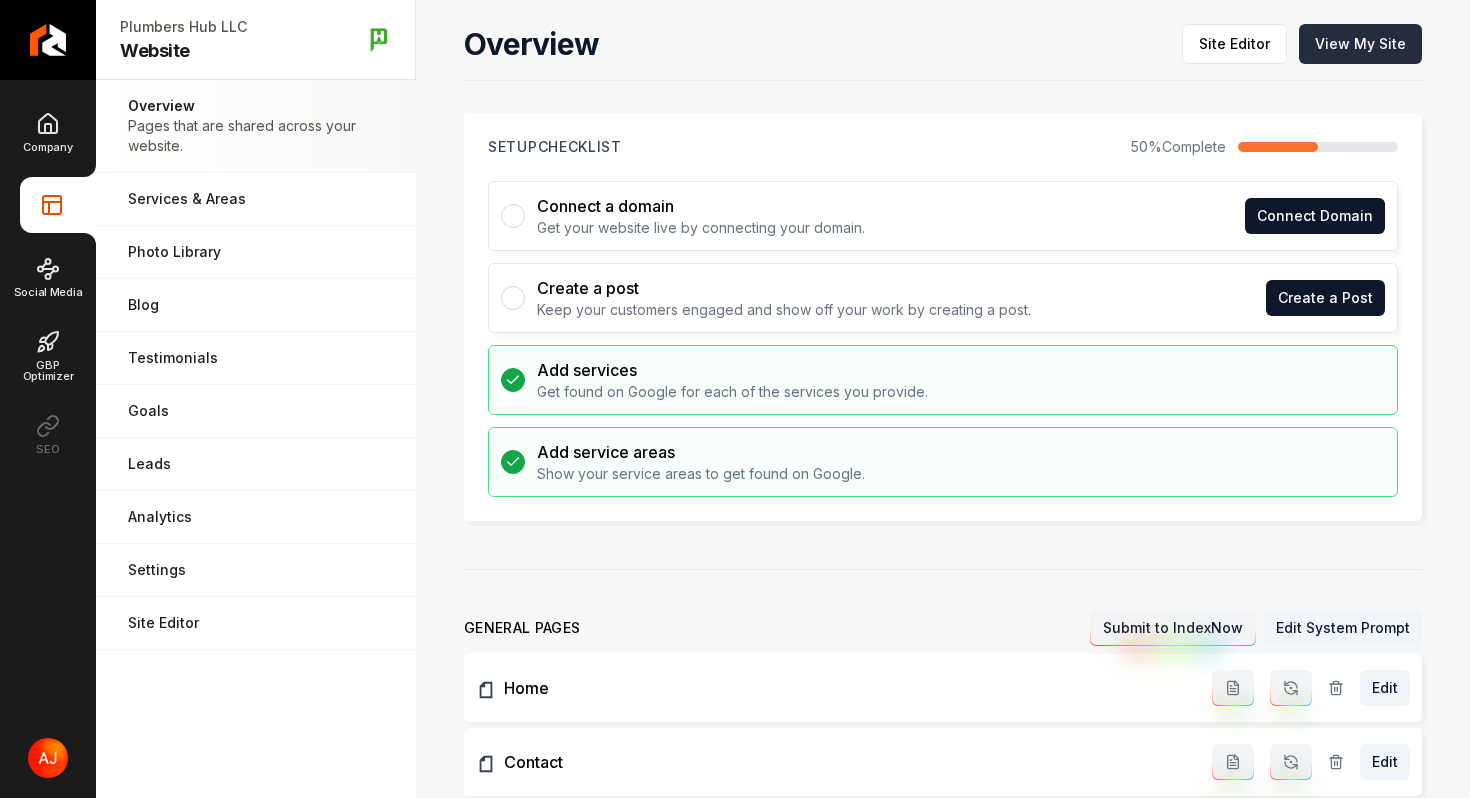 click on "View My Site" at bounding box center (1360, 44) 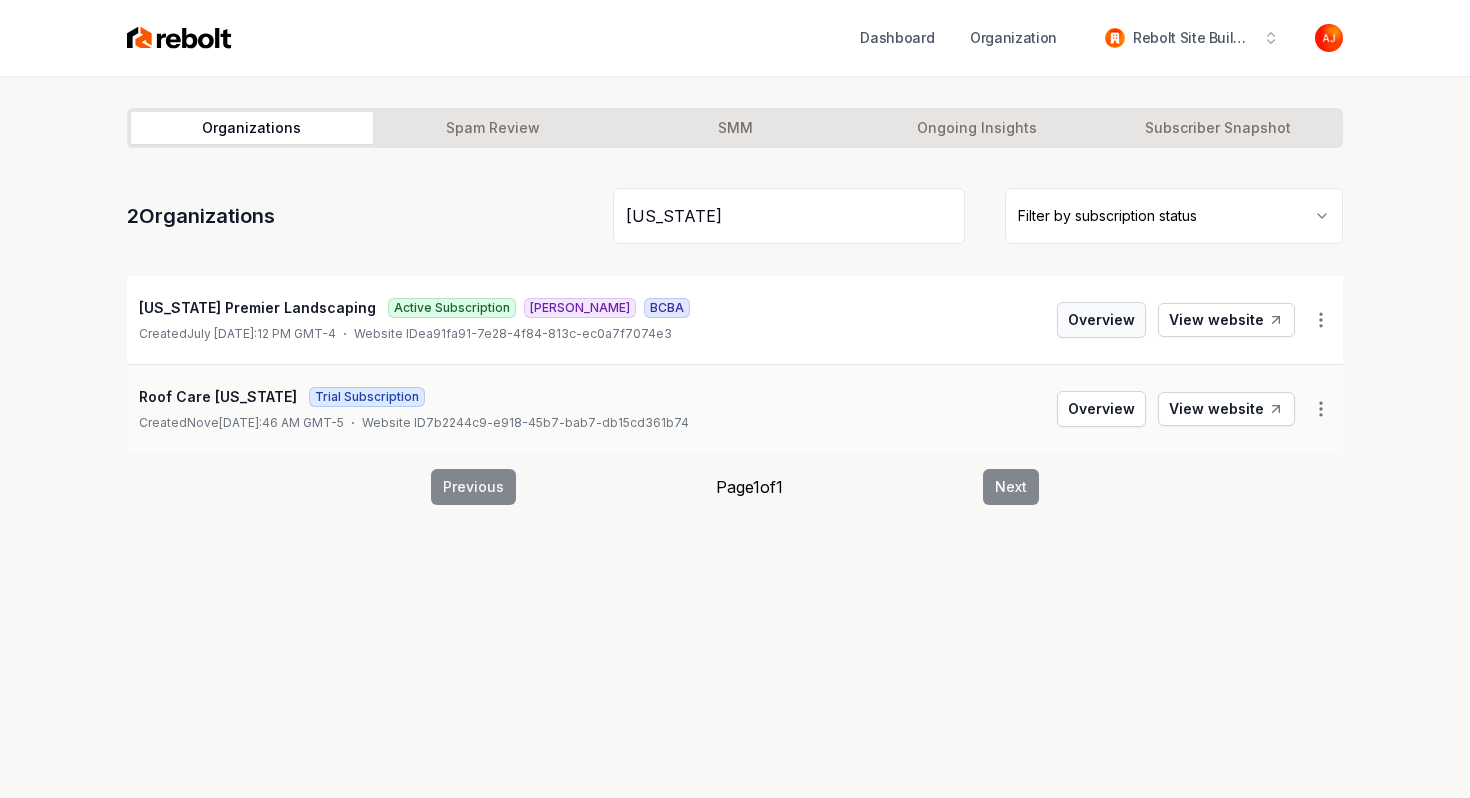 type on "idaho" 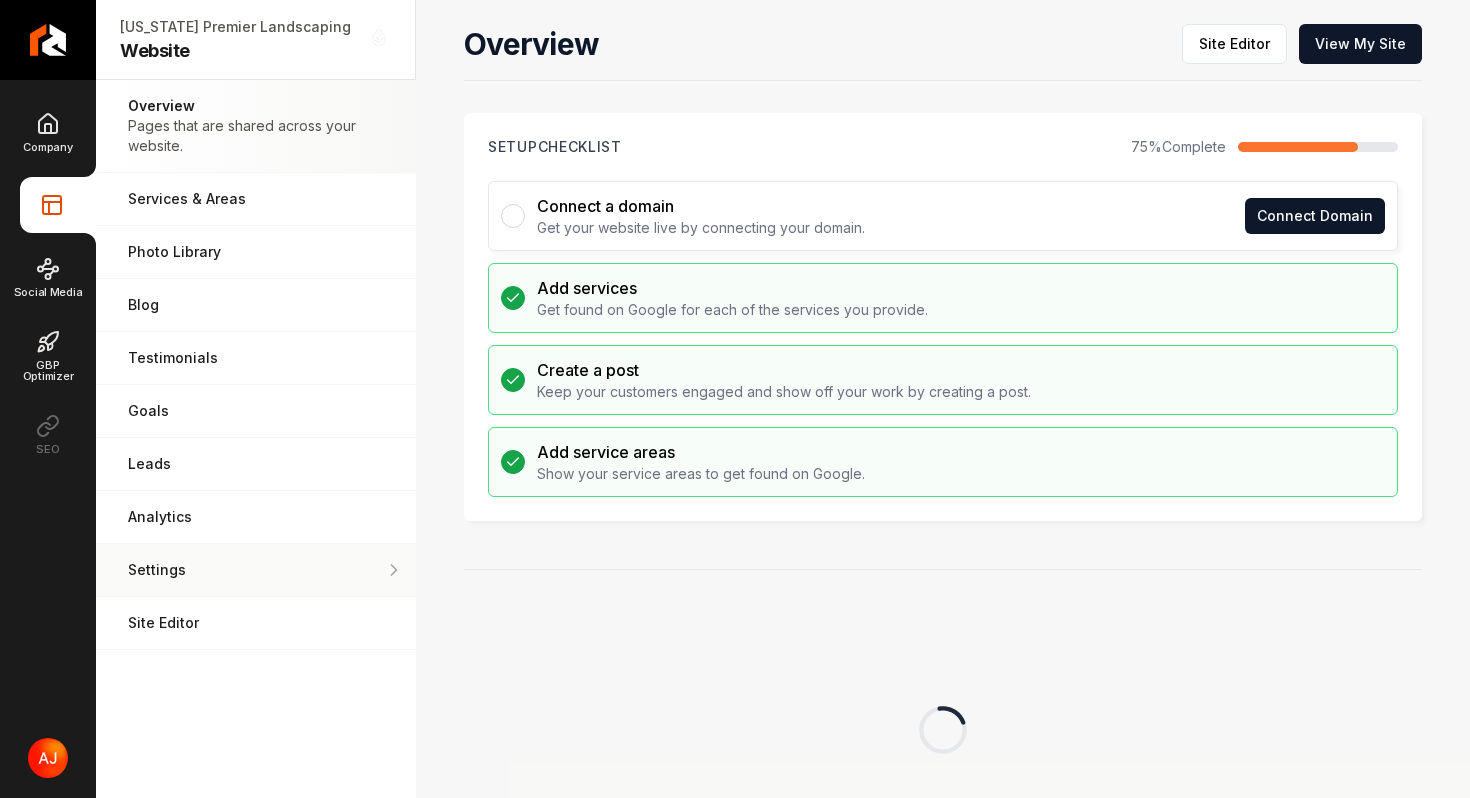 click on "Settings" at bounding box center [256, 570] 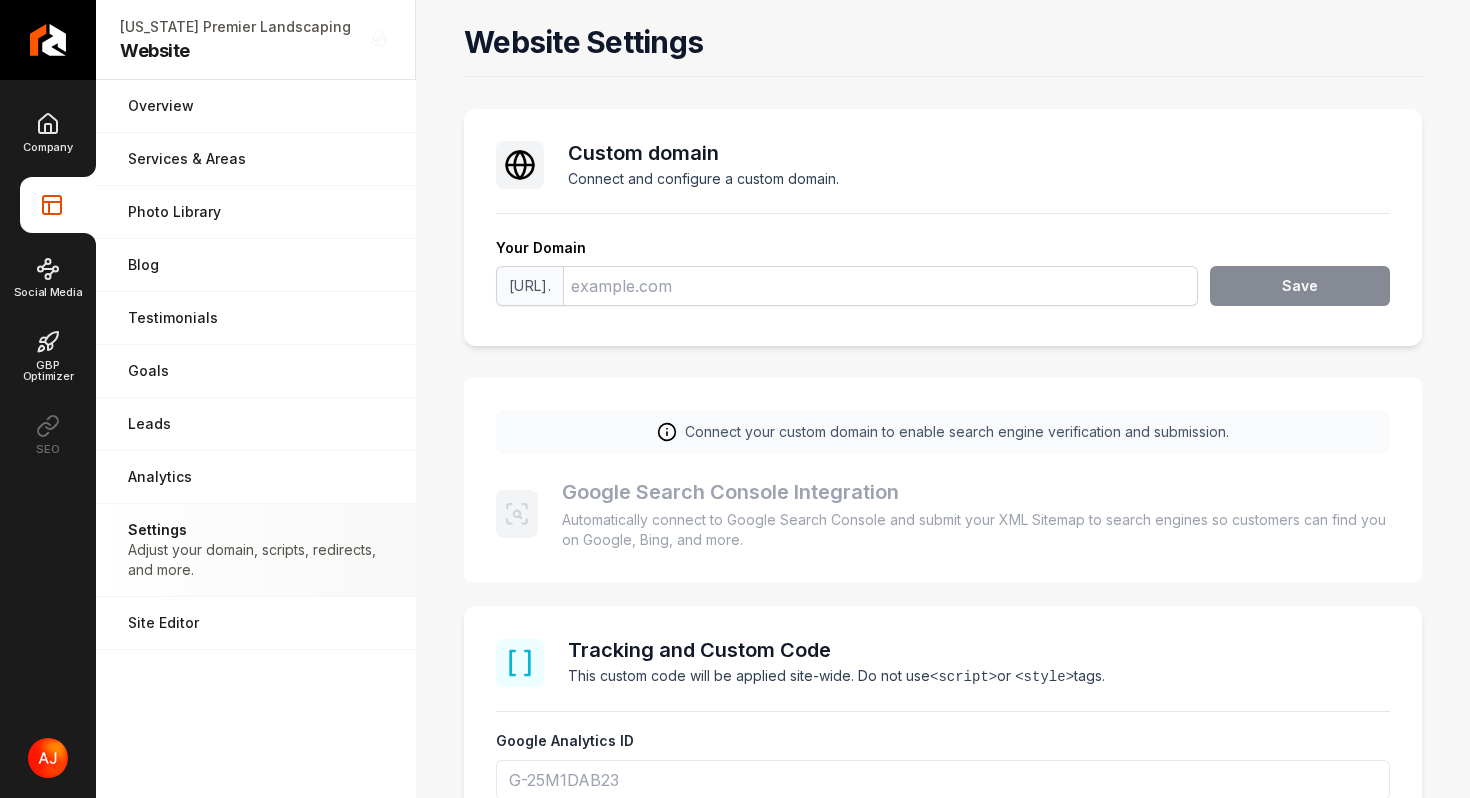 scroll, scrollTop: 180, scrollLeft: 0, axis: vertical 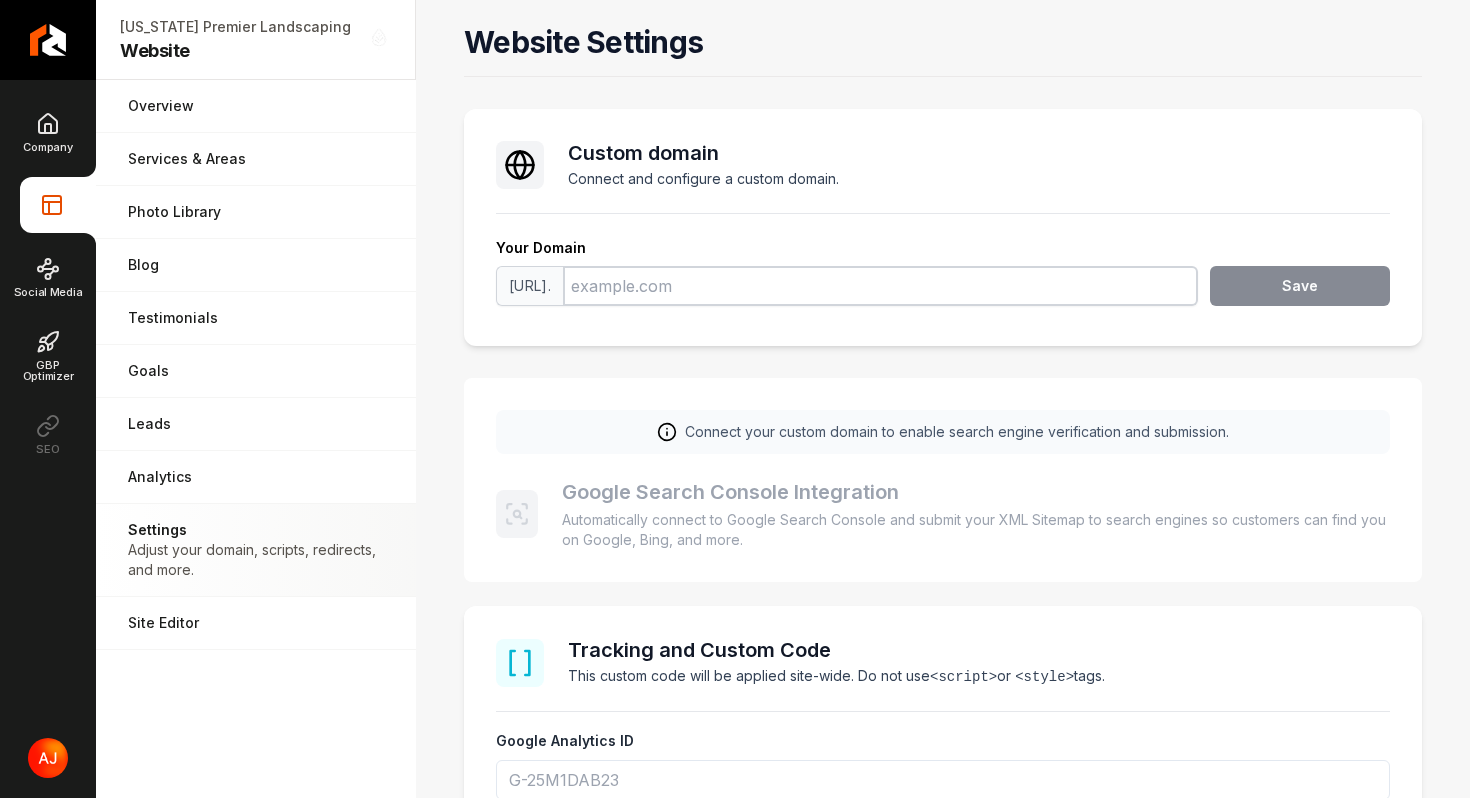 click at bounding box center (880, 286) 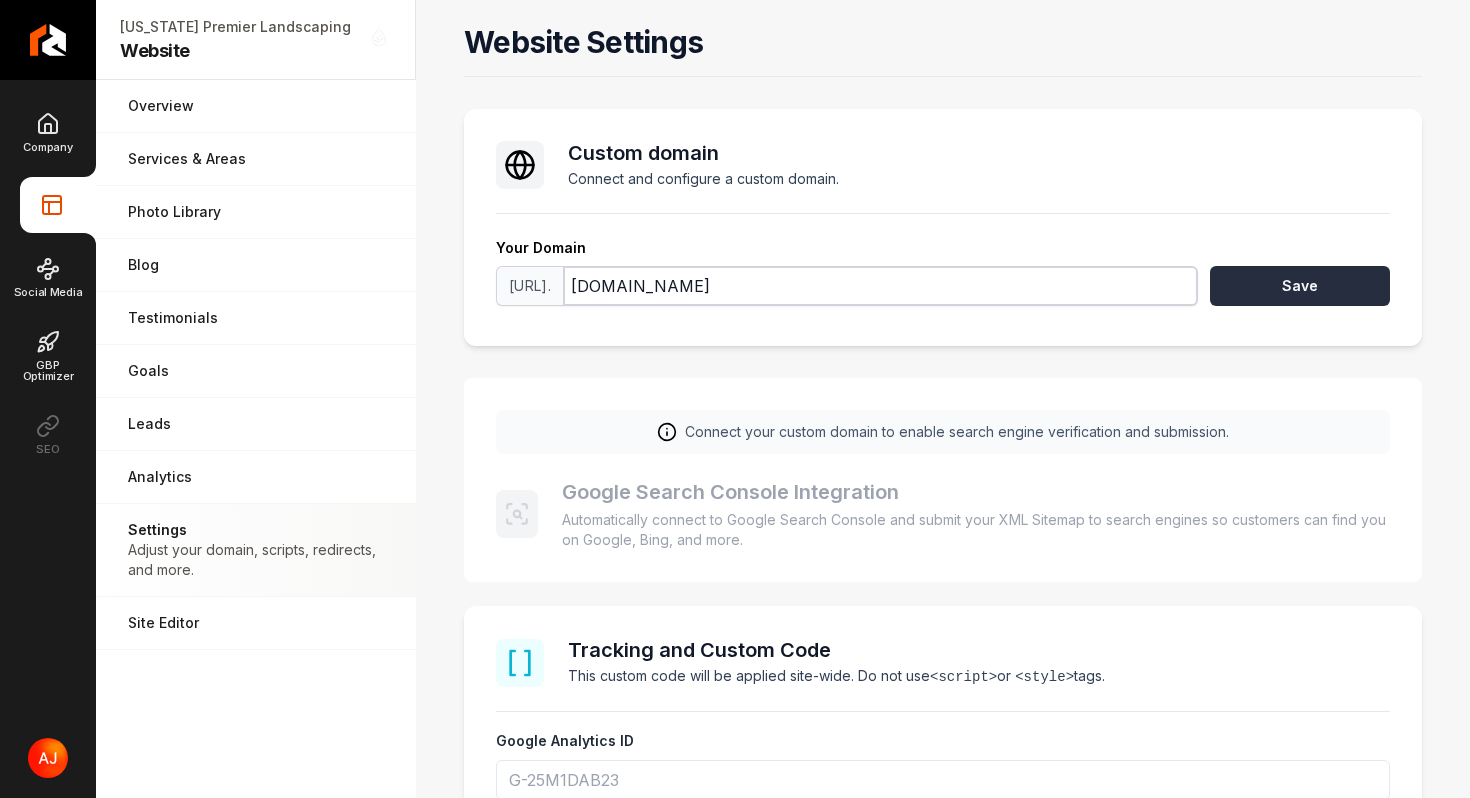 type on "idahopremierlandscaping.com" 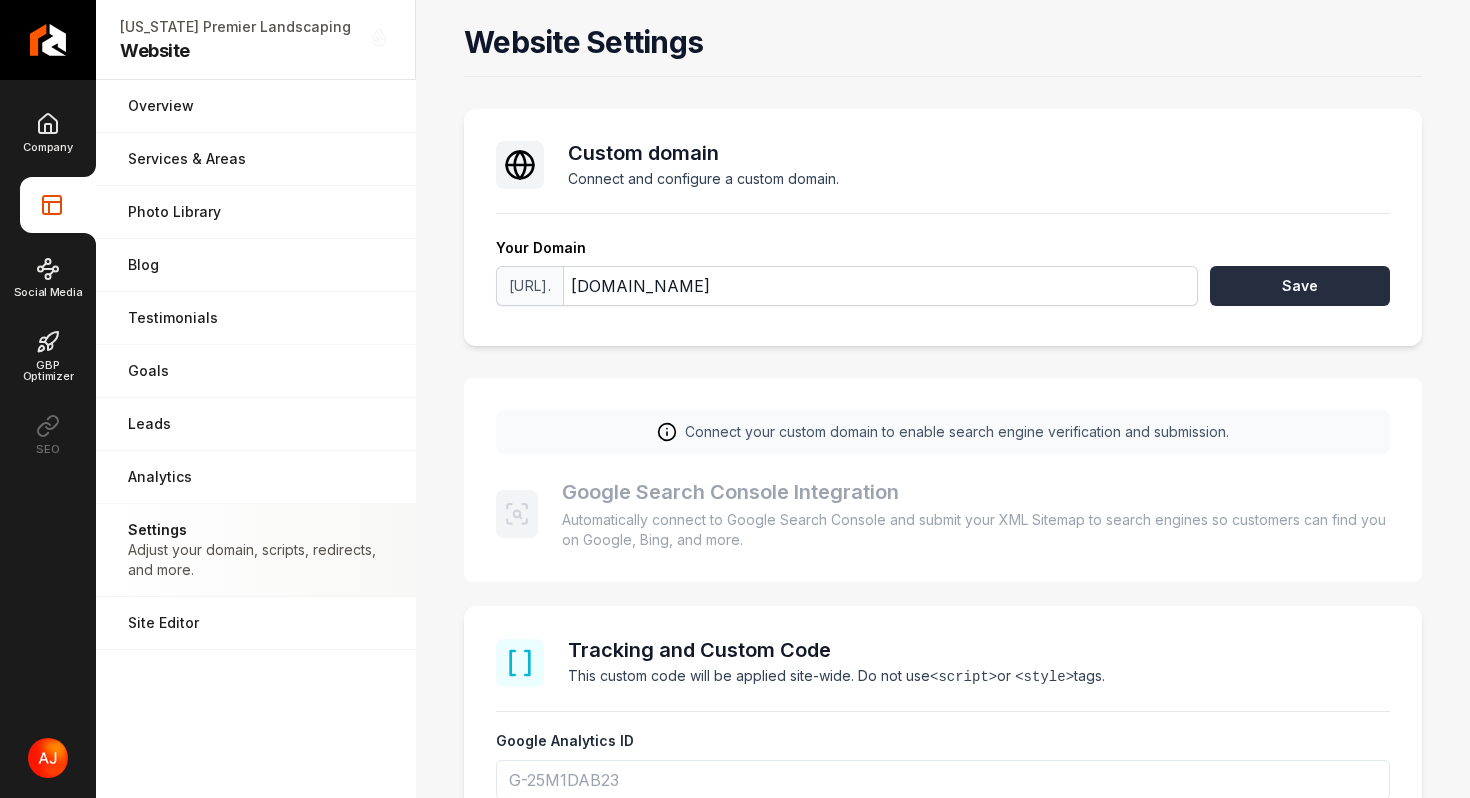 click on "Save" at bounding box center [1300, 286] 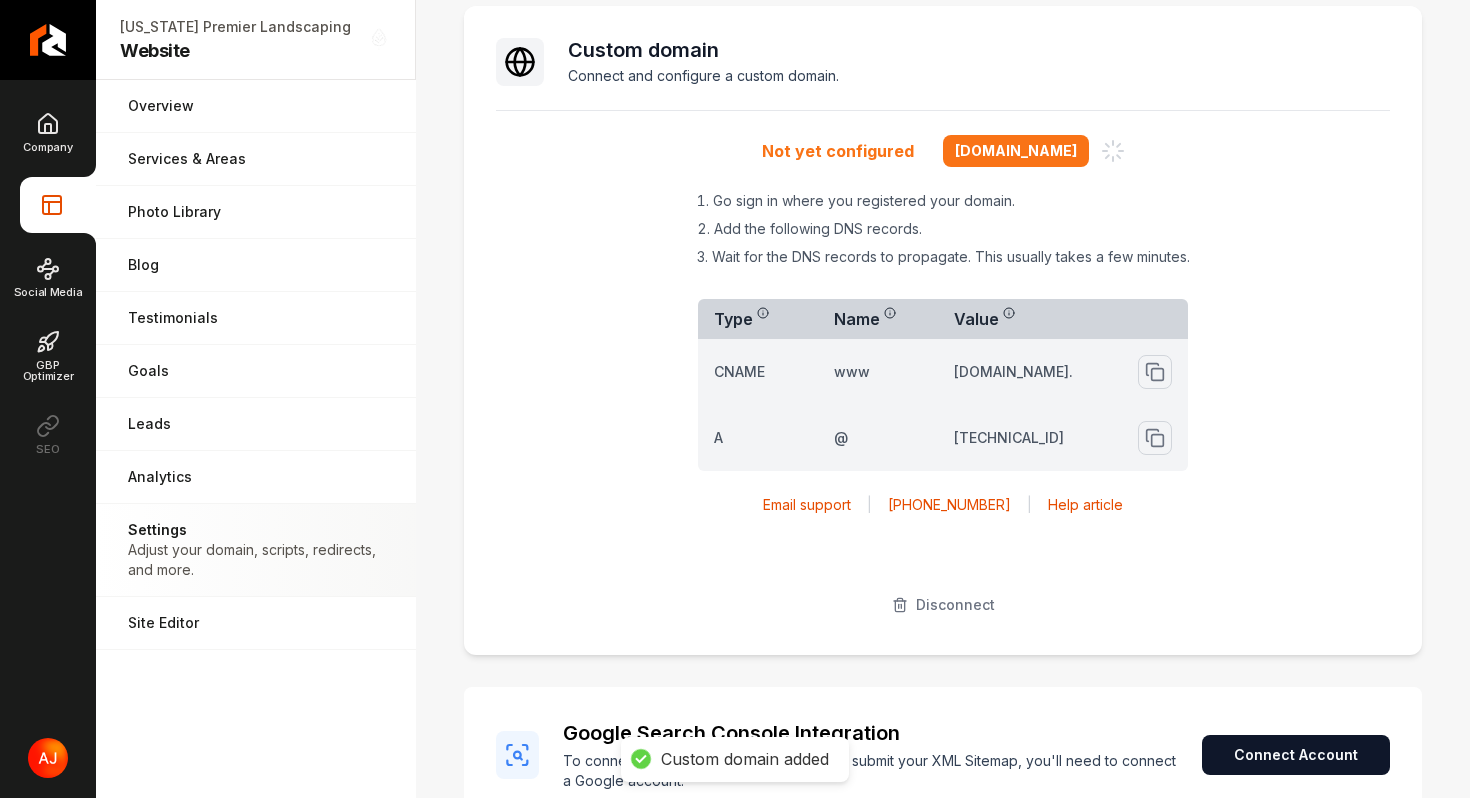 scroll, scrollTop: 108, scrollLeft: 0, axis: vertical 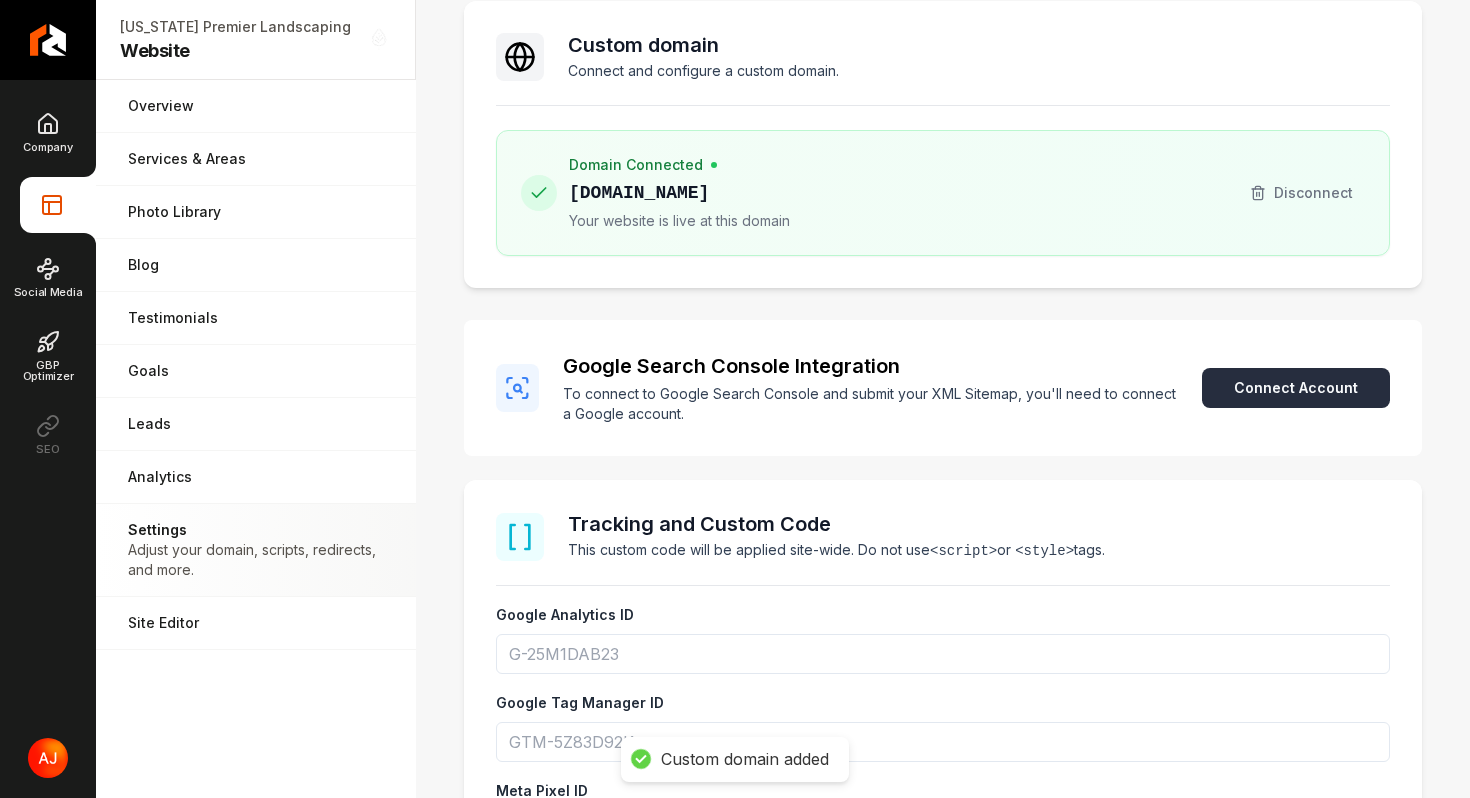 click on "Connect Account" at bounding box center [1296, 388] 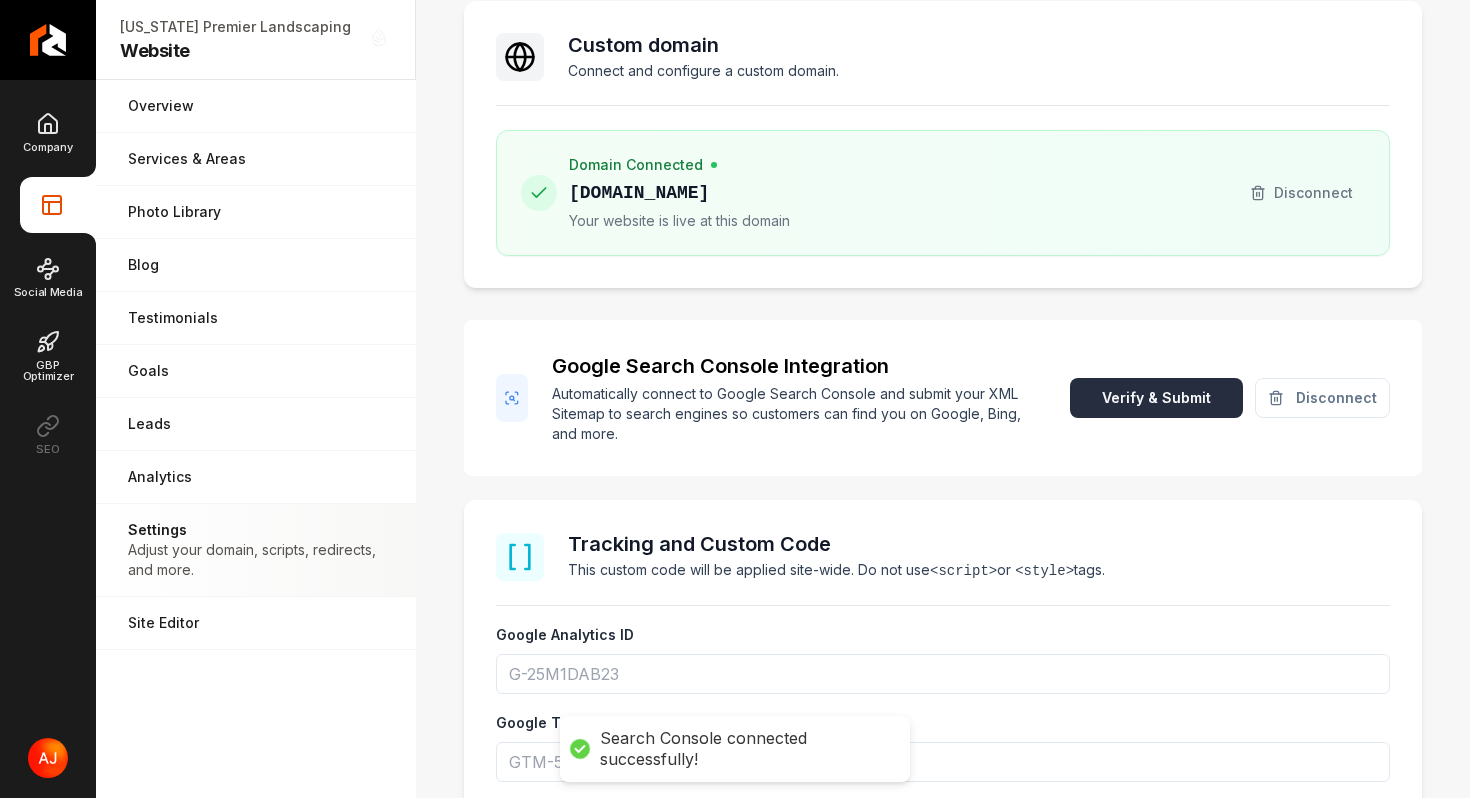 click on "Verify & Submit" at bounding box center [1156, 398] 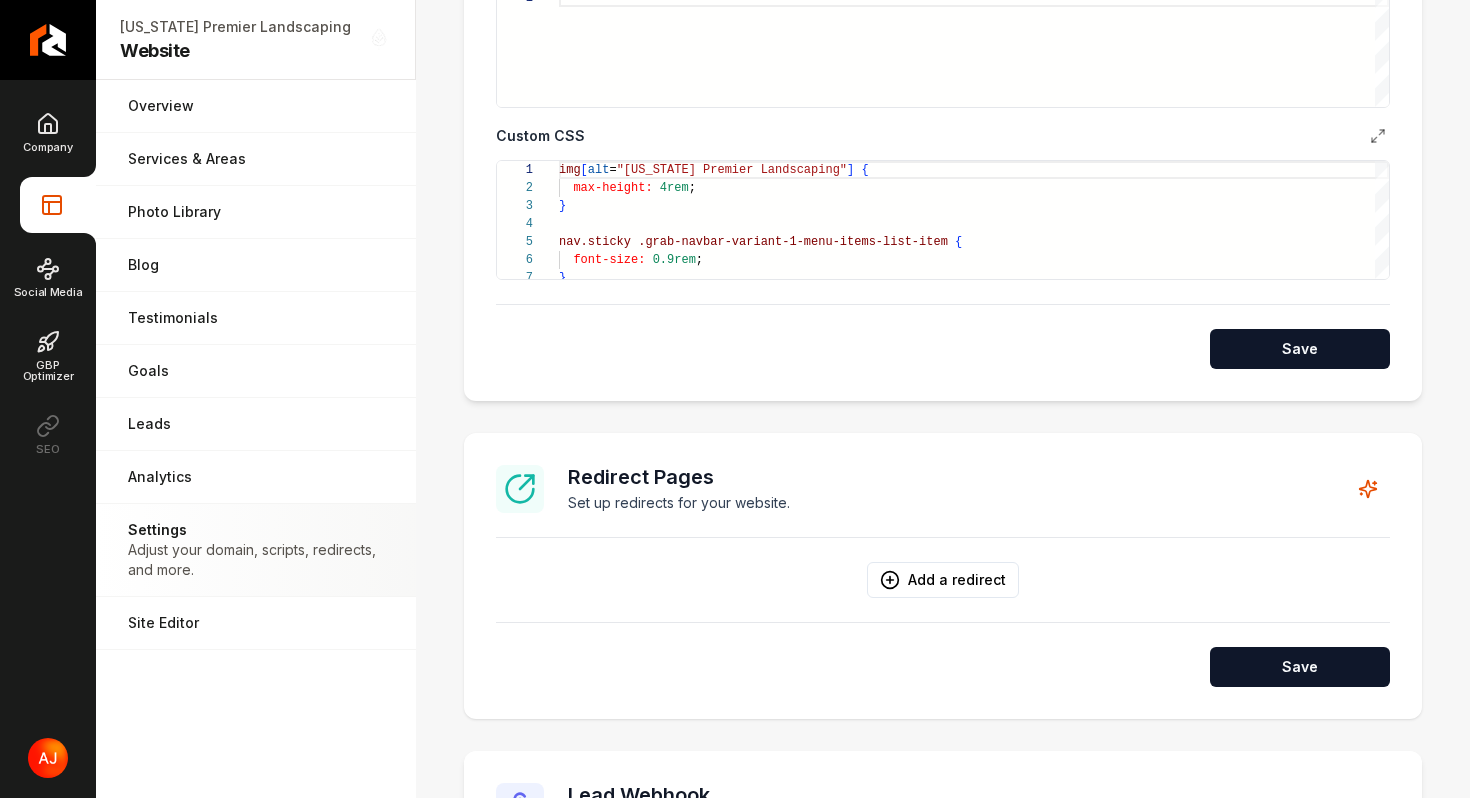 scroll, scrollTop: 1273, scrollLeft: 0, axis: vertical 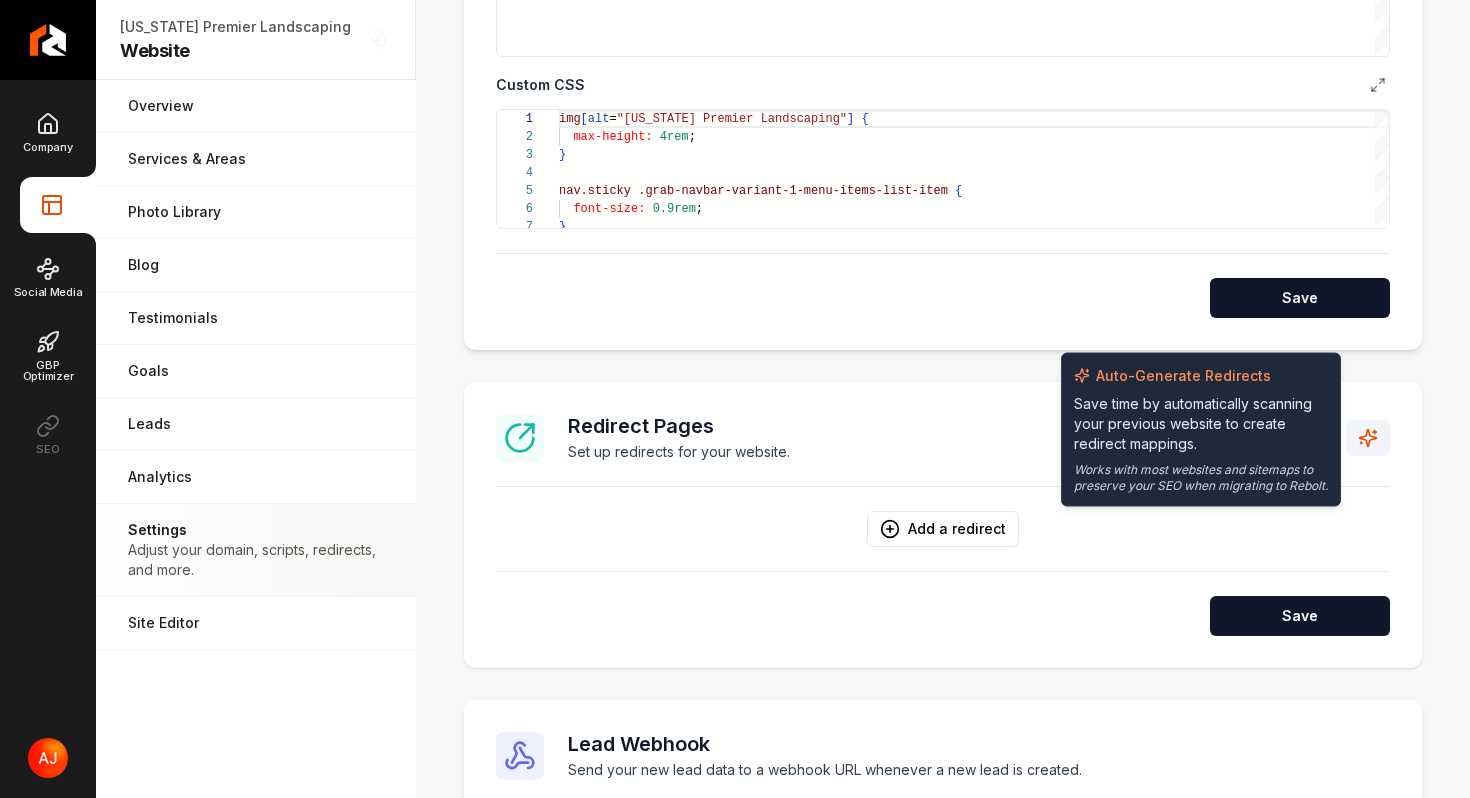 click 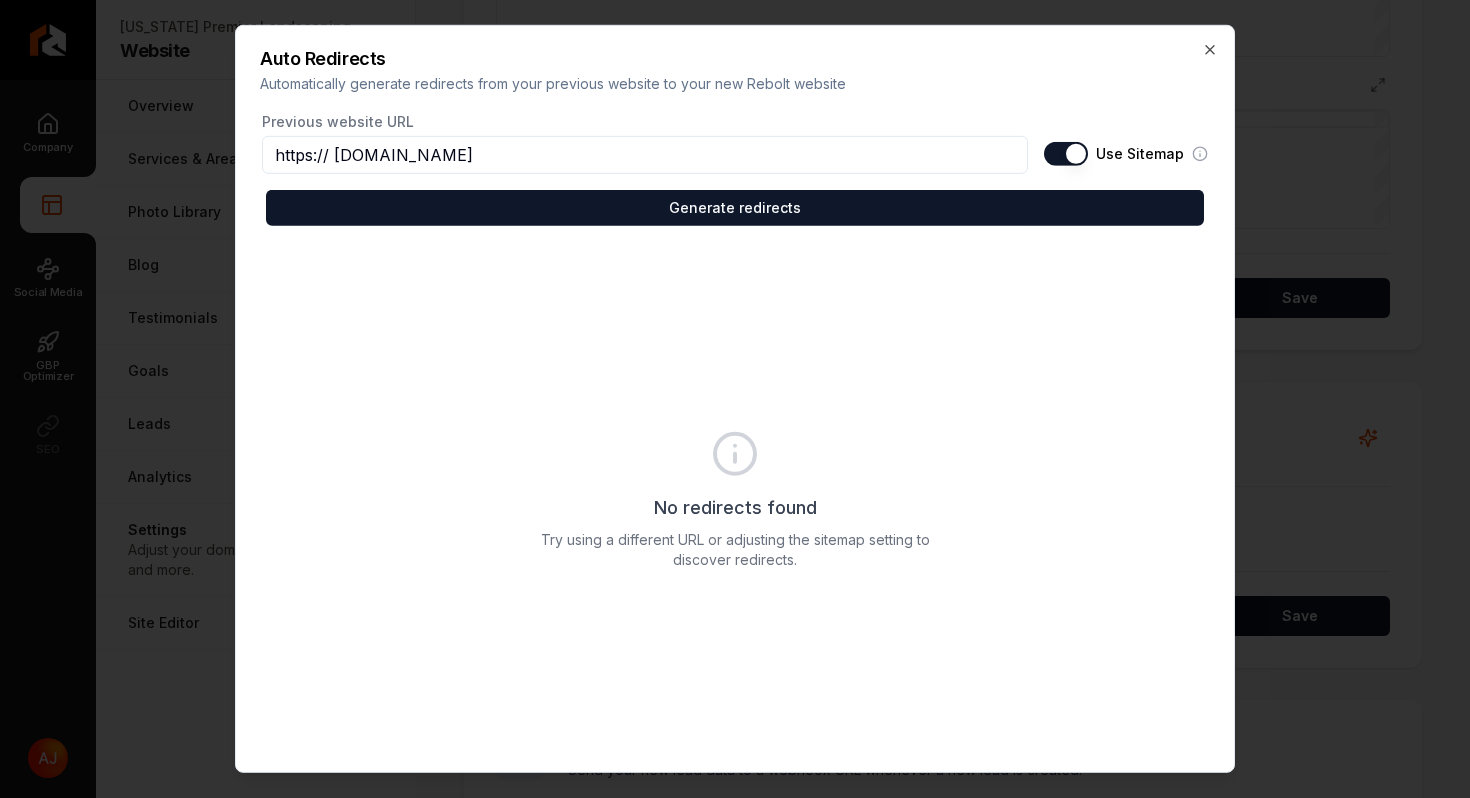 type on "https:// idahopremierlandscaping.com" 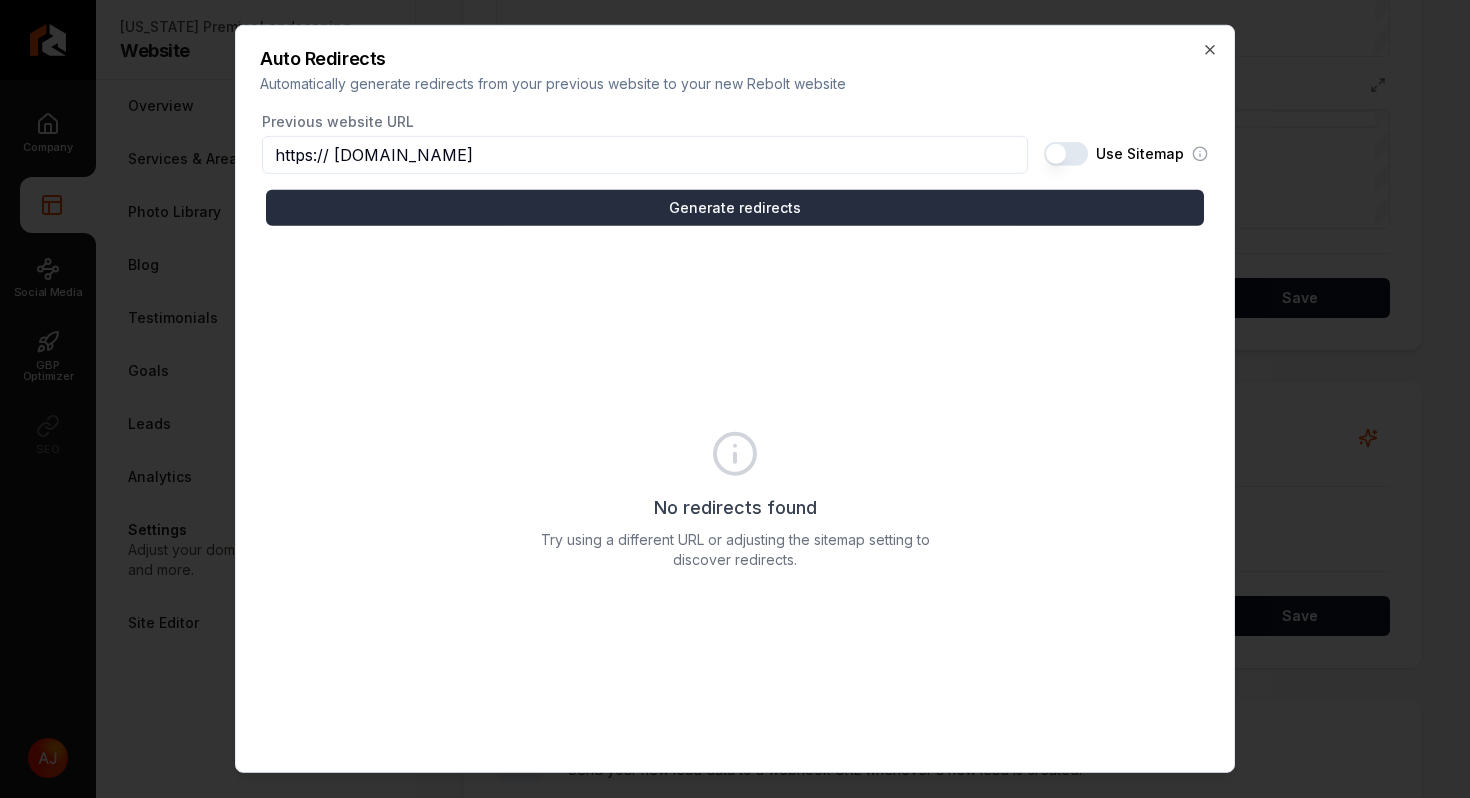 click on "Generate redirects" at bounding box center (735, 208) 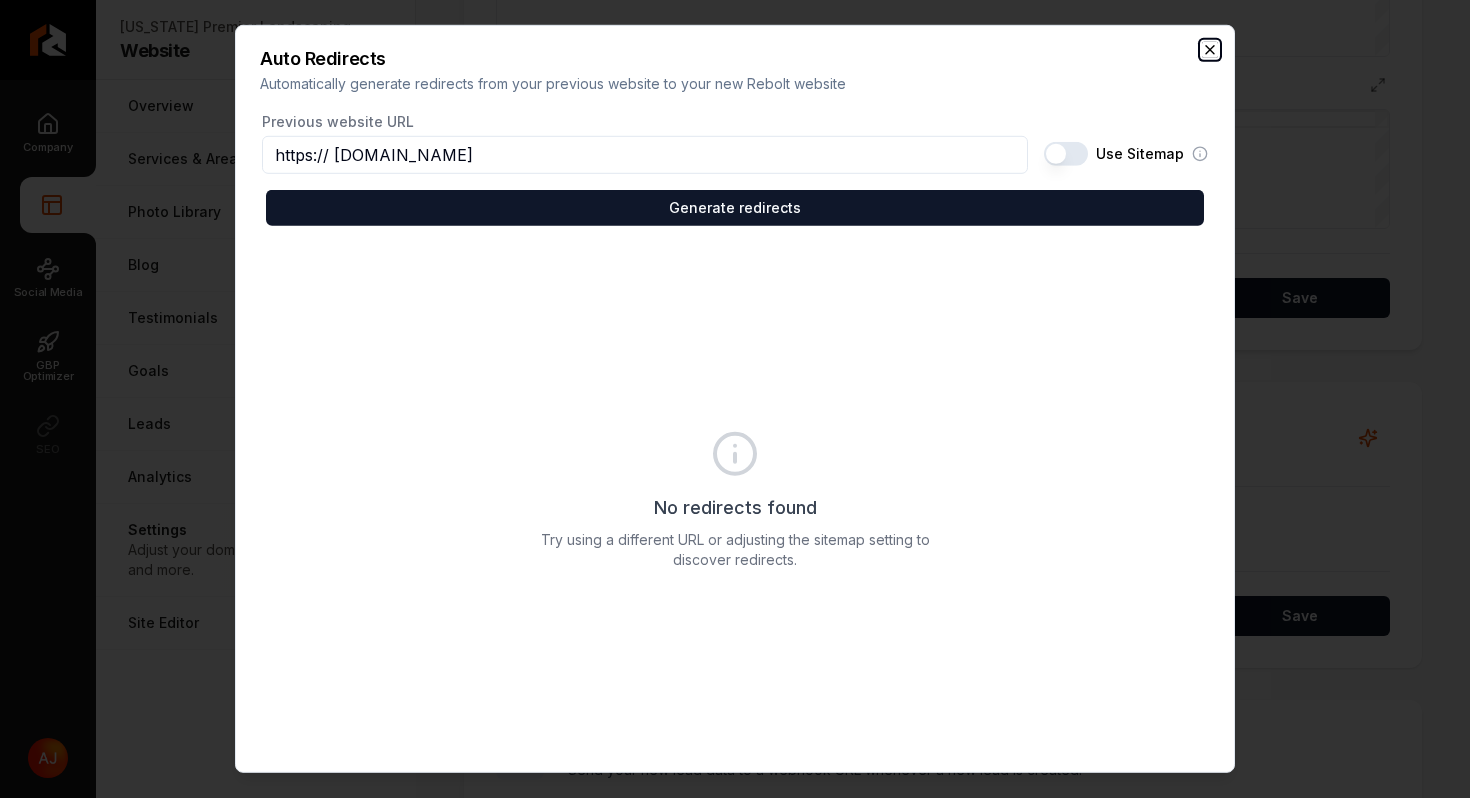 click 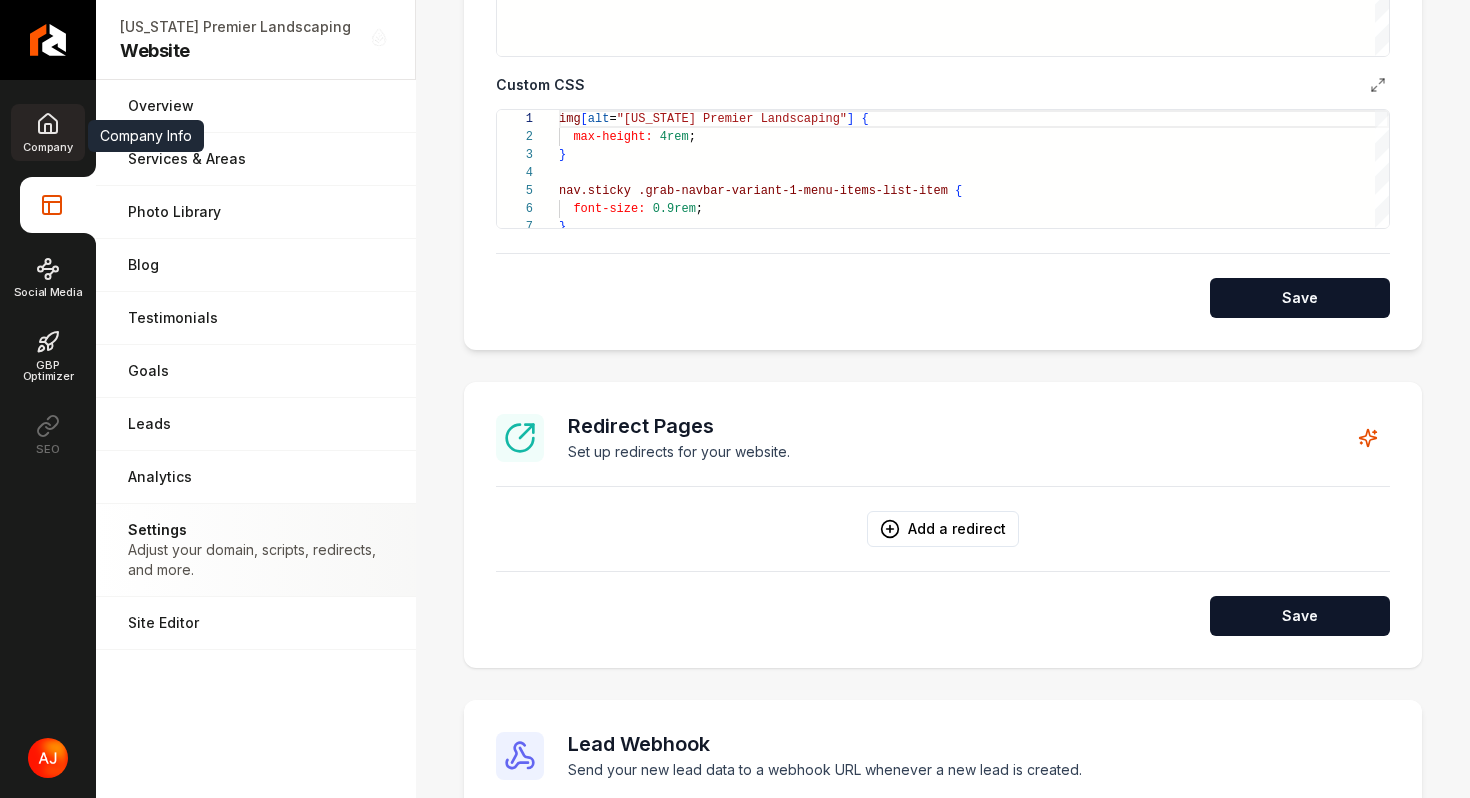 click on "Company" at bounding box center (47, 132) 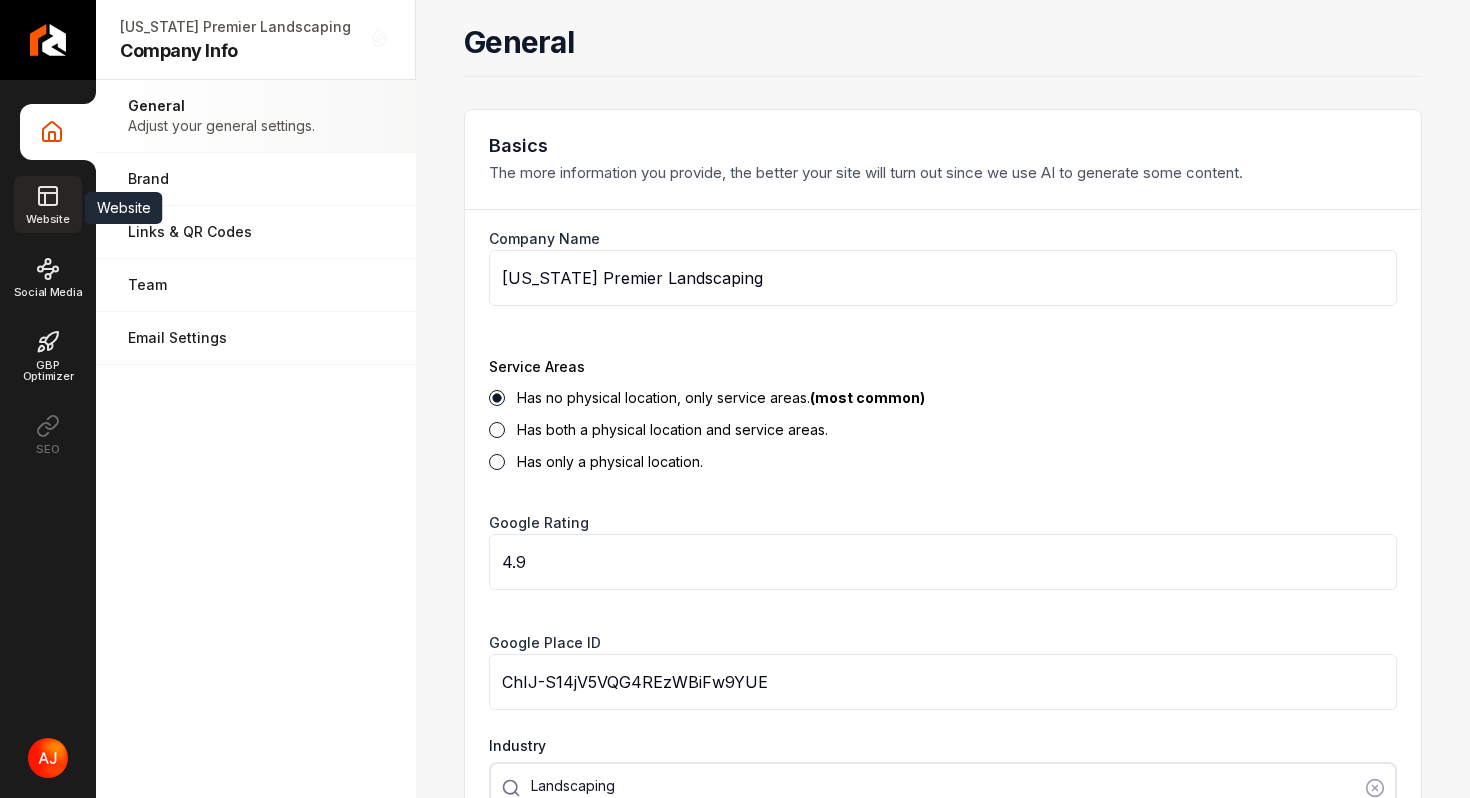 click on "Website" at bounding box center (47, 204) 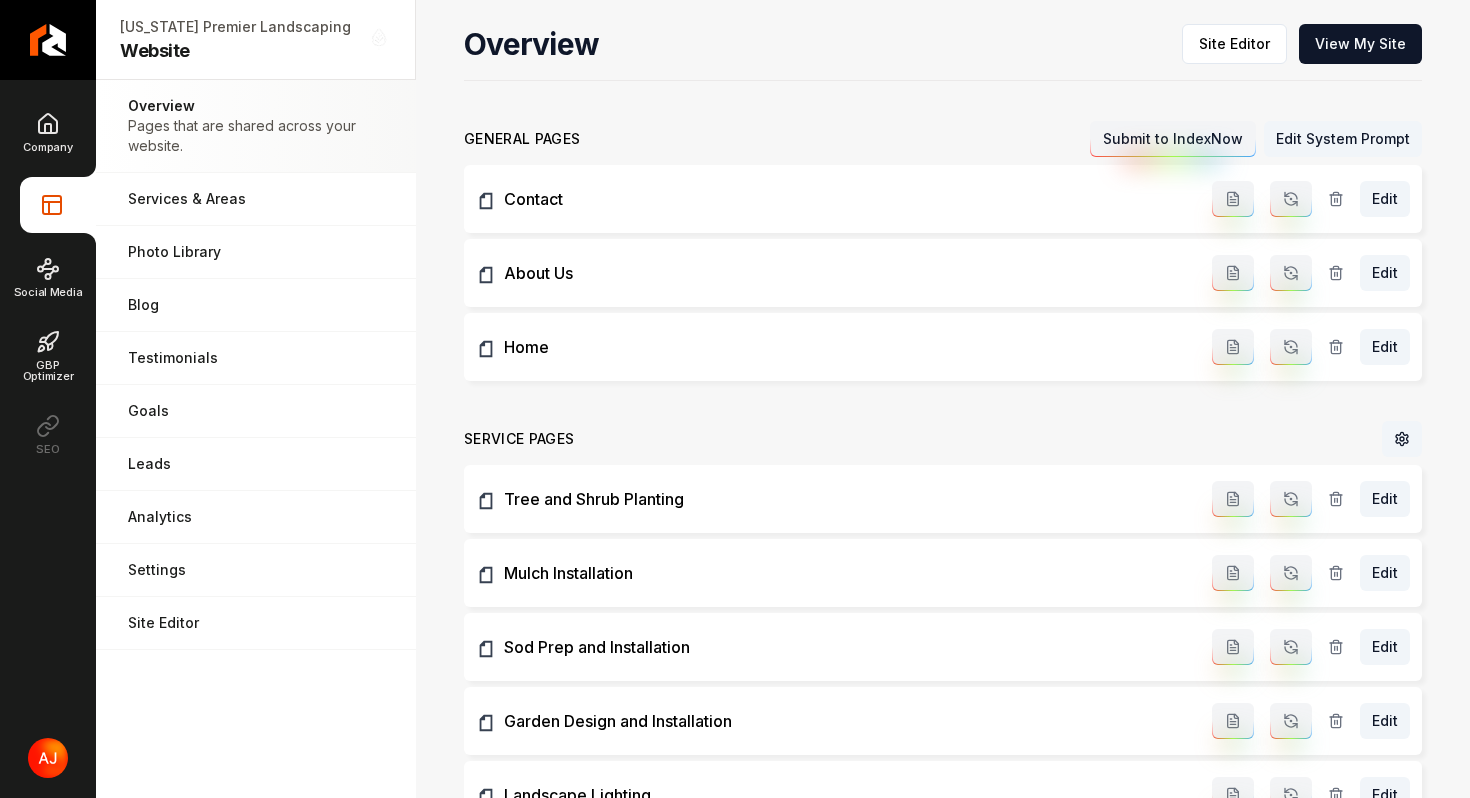 click on "Overview Site Editor View My Site" at bounding box center [943, 52] 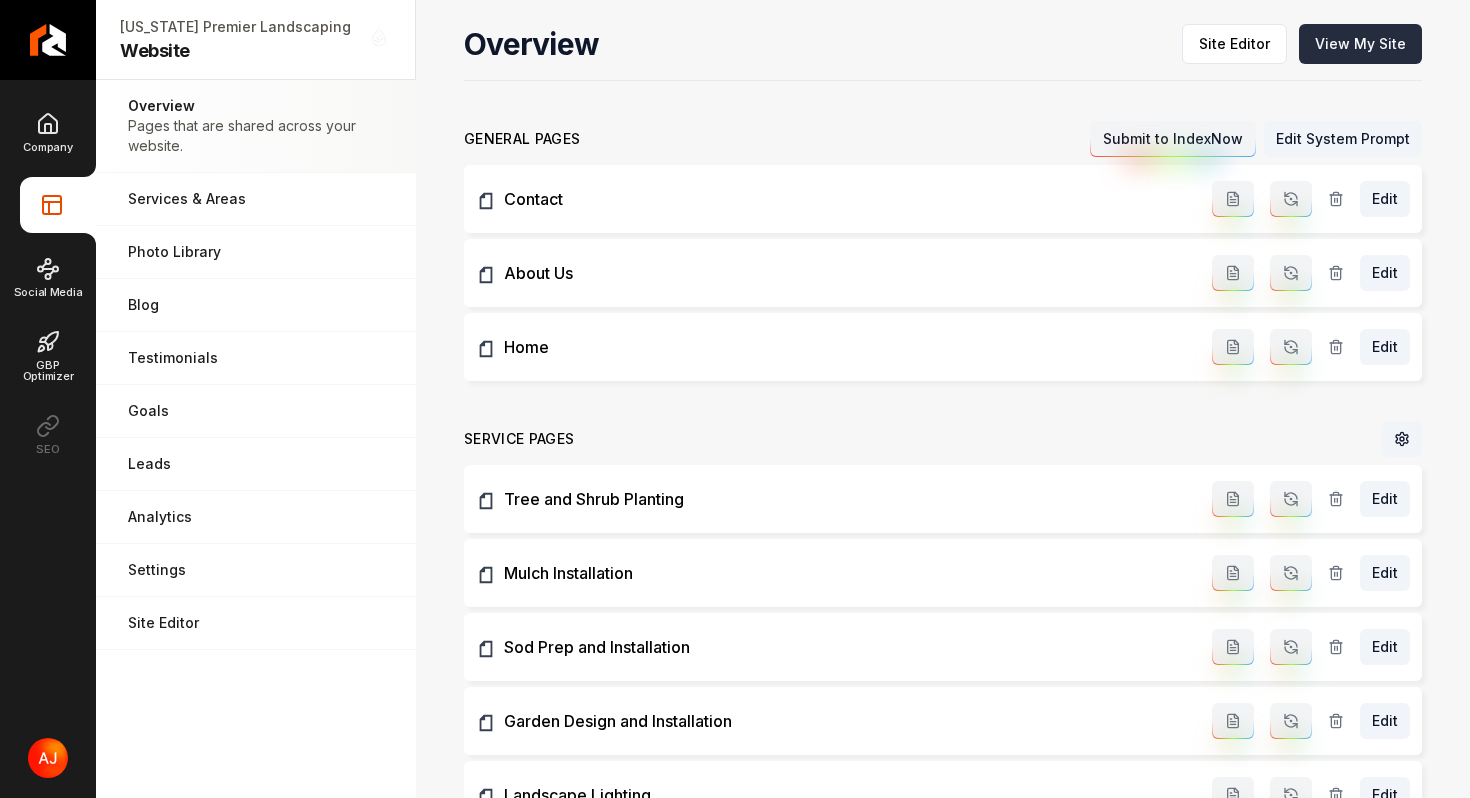 click on "View My Site" at bounding box center (1360, 44) 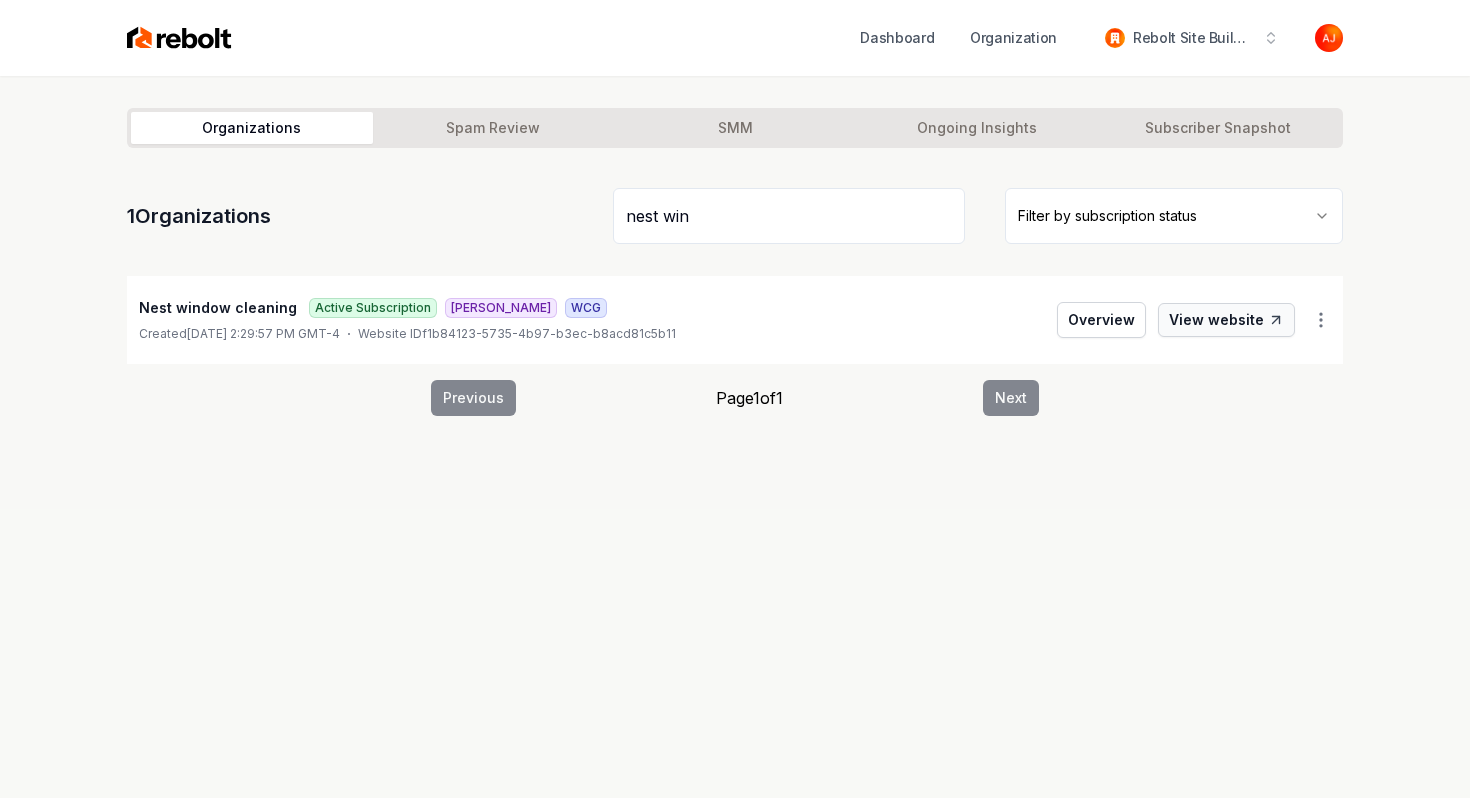 click on "View website" at bounding box center (1226, 320) 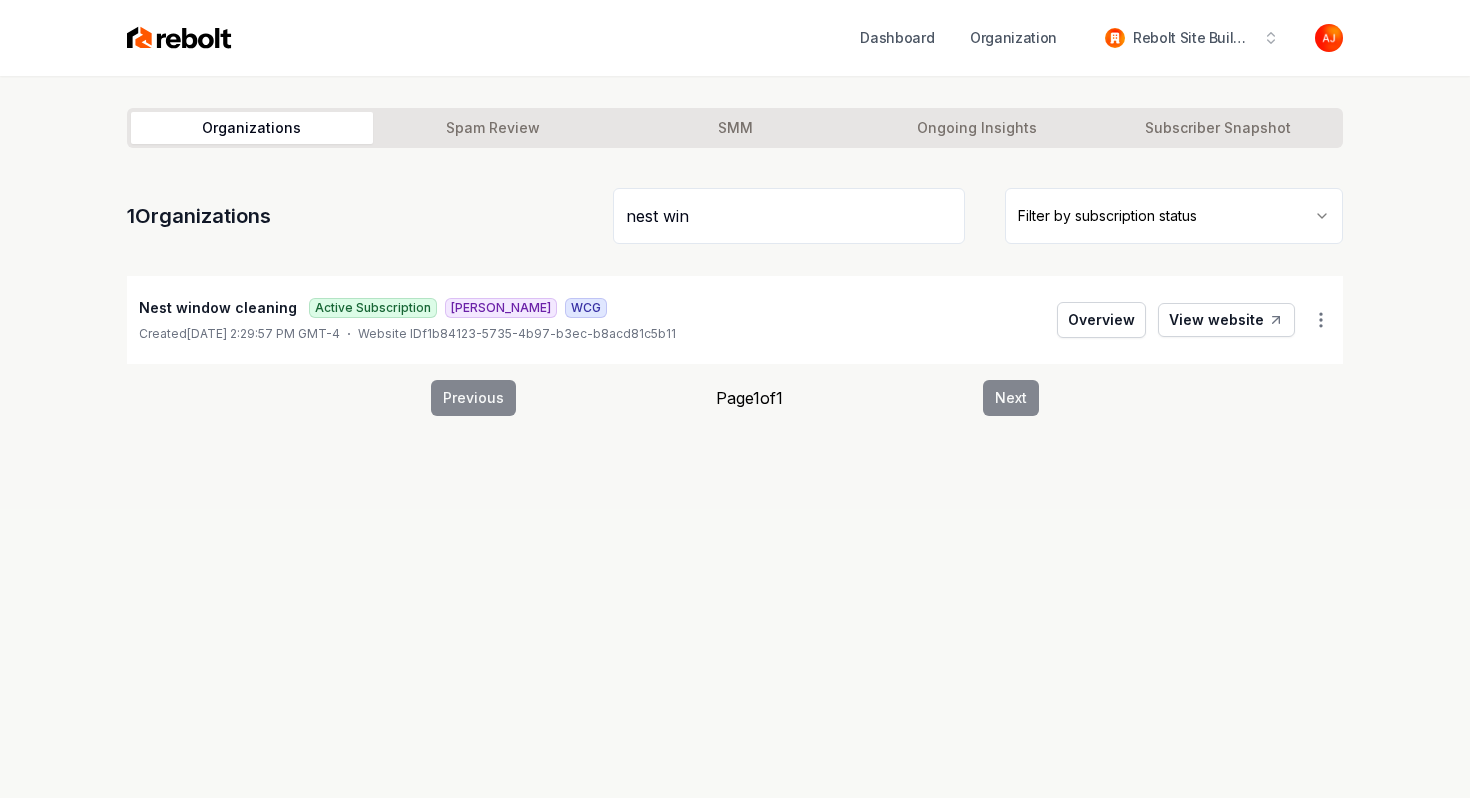 drag, startPoint x: 702, startPoint y: 219, endPoint x: 519, endPoint y: 202, distance: 183.78792 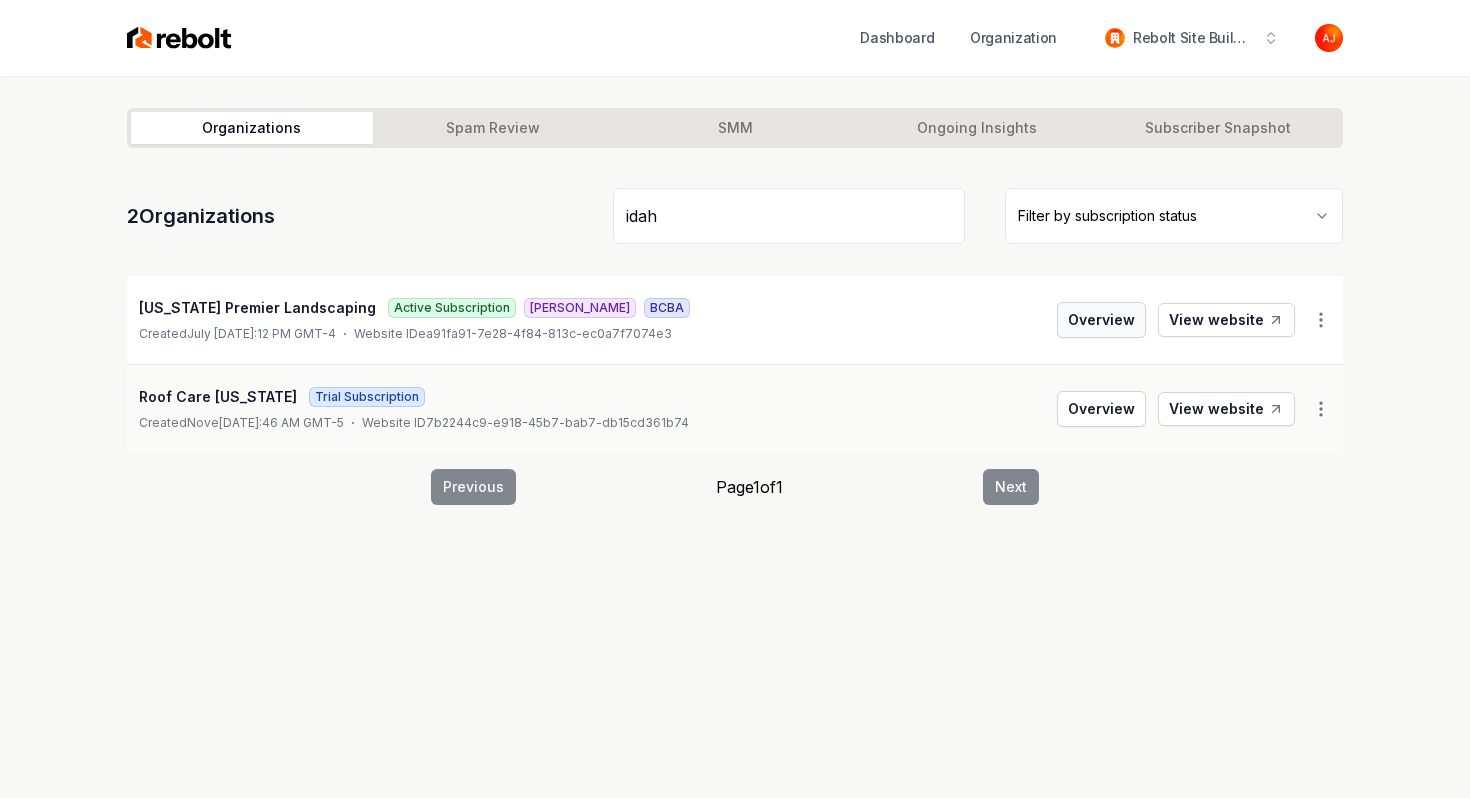 type on "idah" 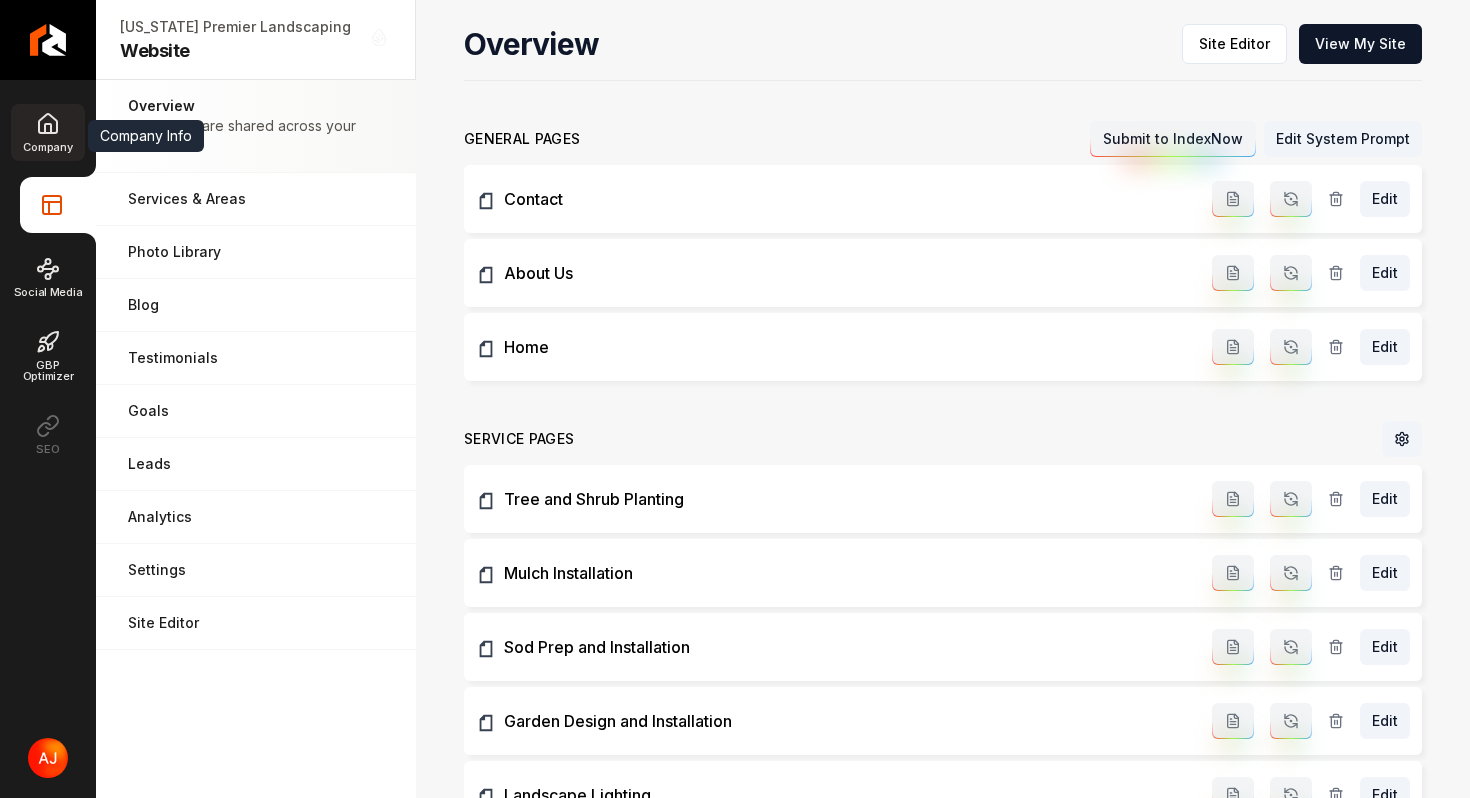 click on "Company" at bounding box center [47, 147] 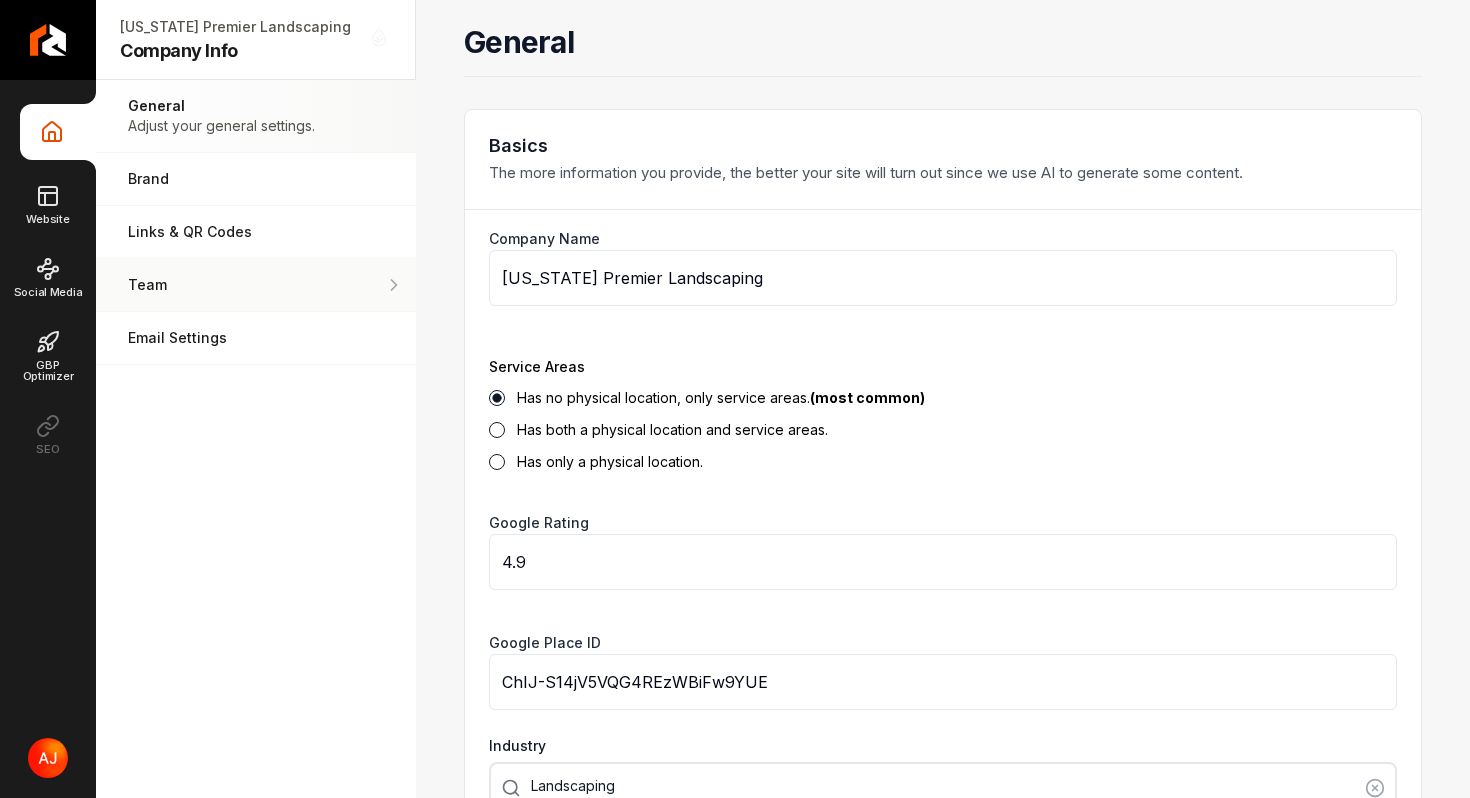 click on "Team" at bounding box center (224, 285) 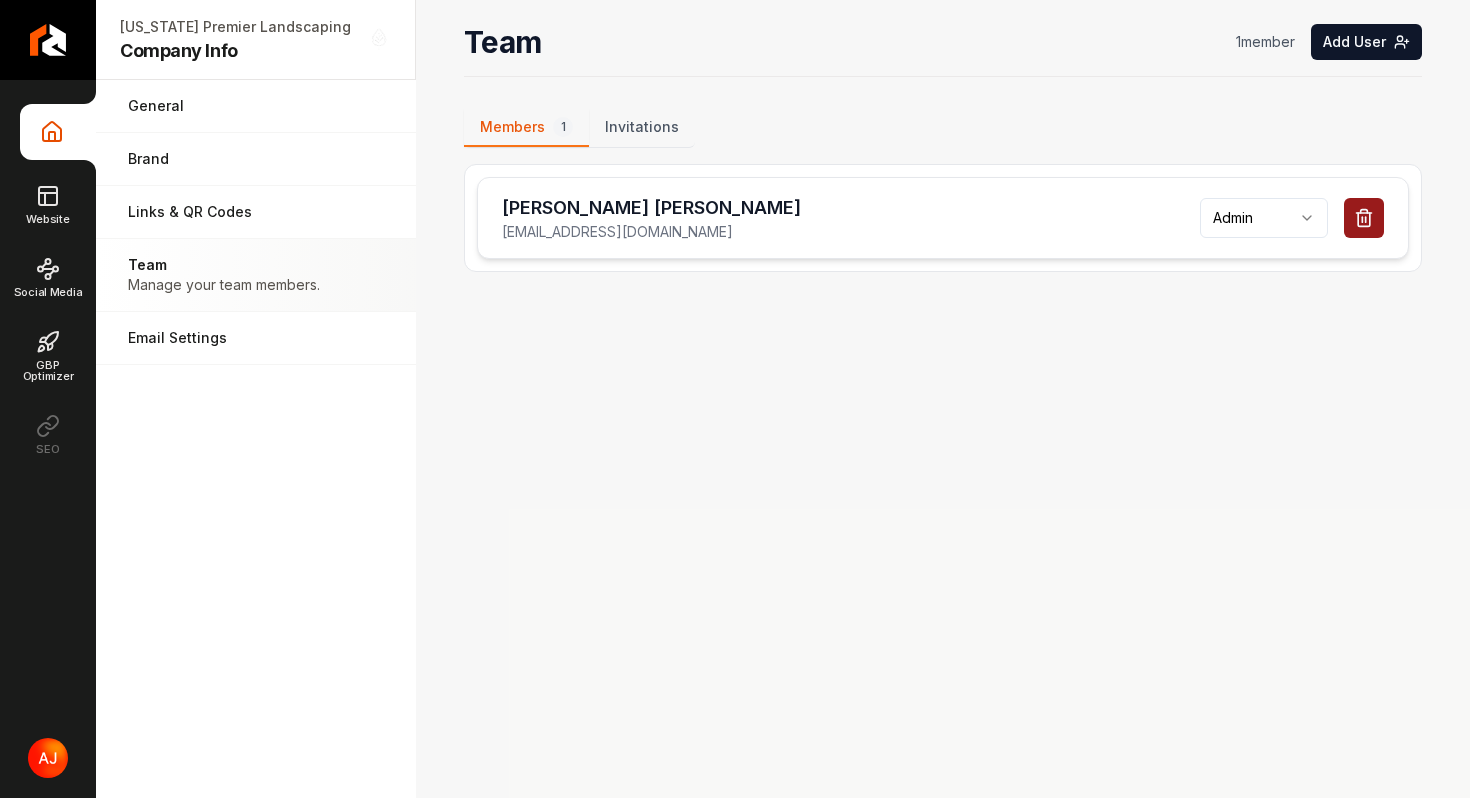 drag, startPoint x: 500, startPoint y: 231, endPoint x: 703, endPoint y: 244, distance: 203.41583 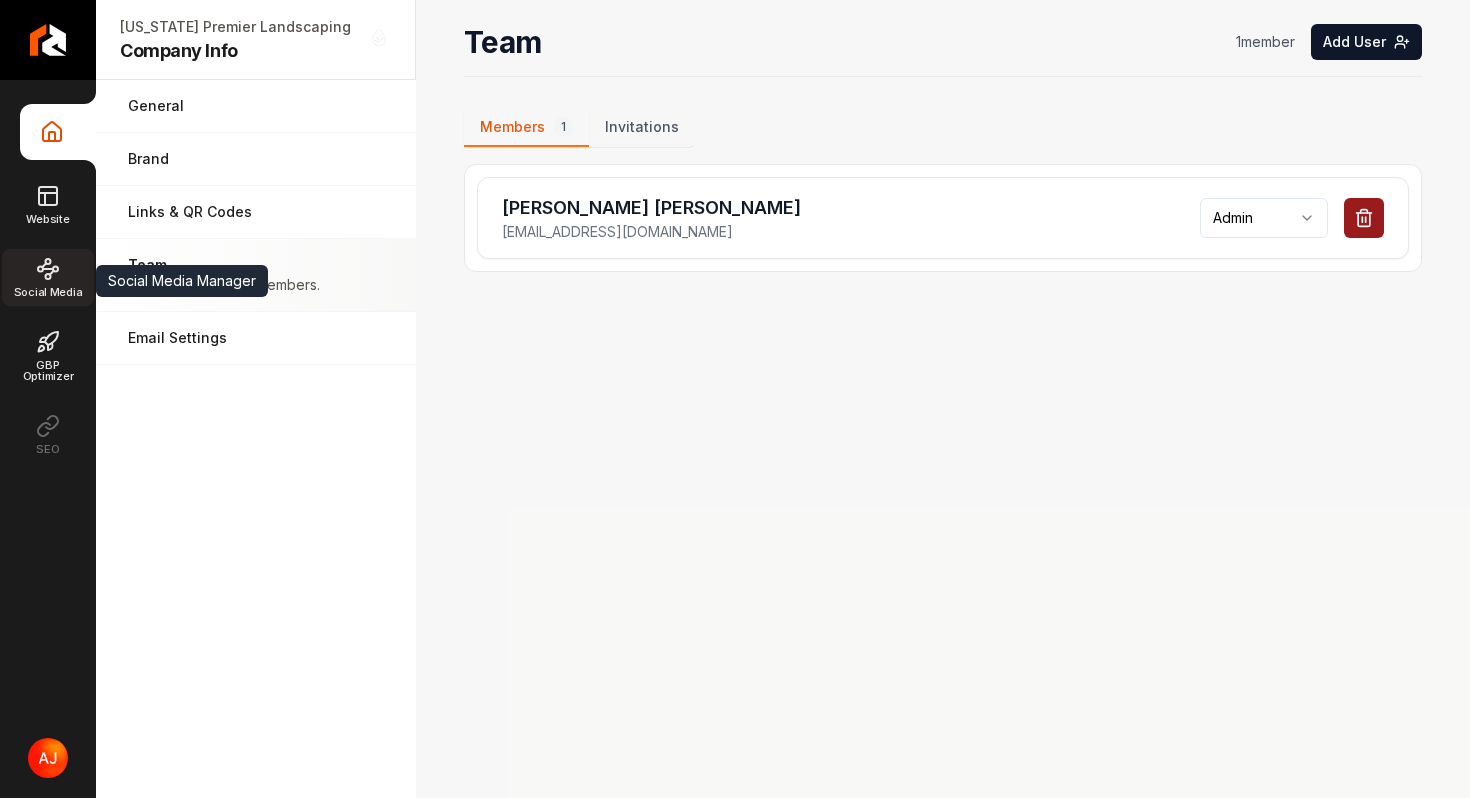 click 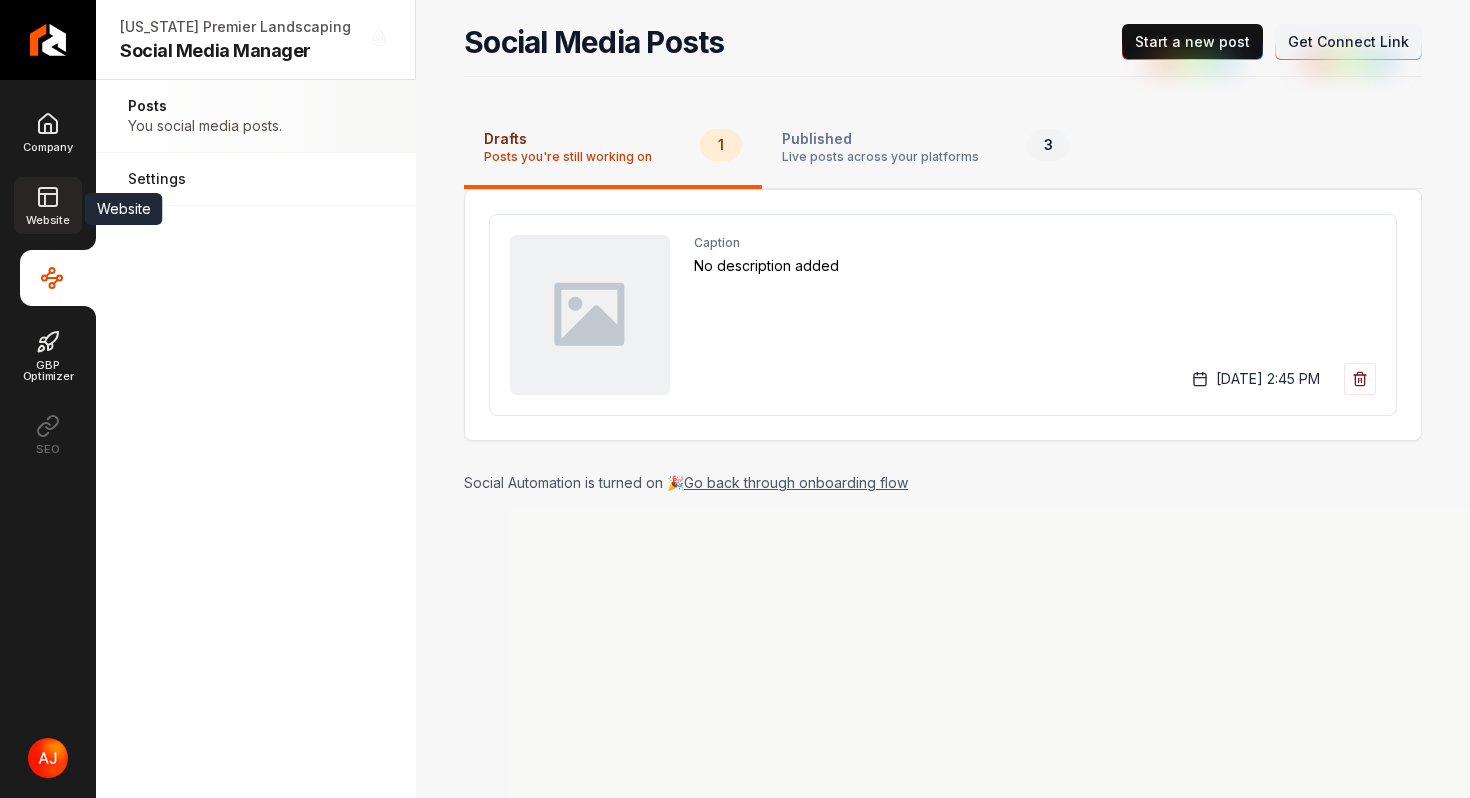 click on "Website" at bounding box center [47, 205] 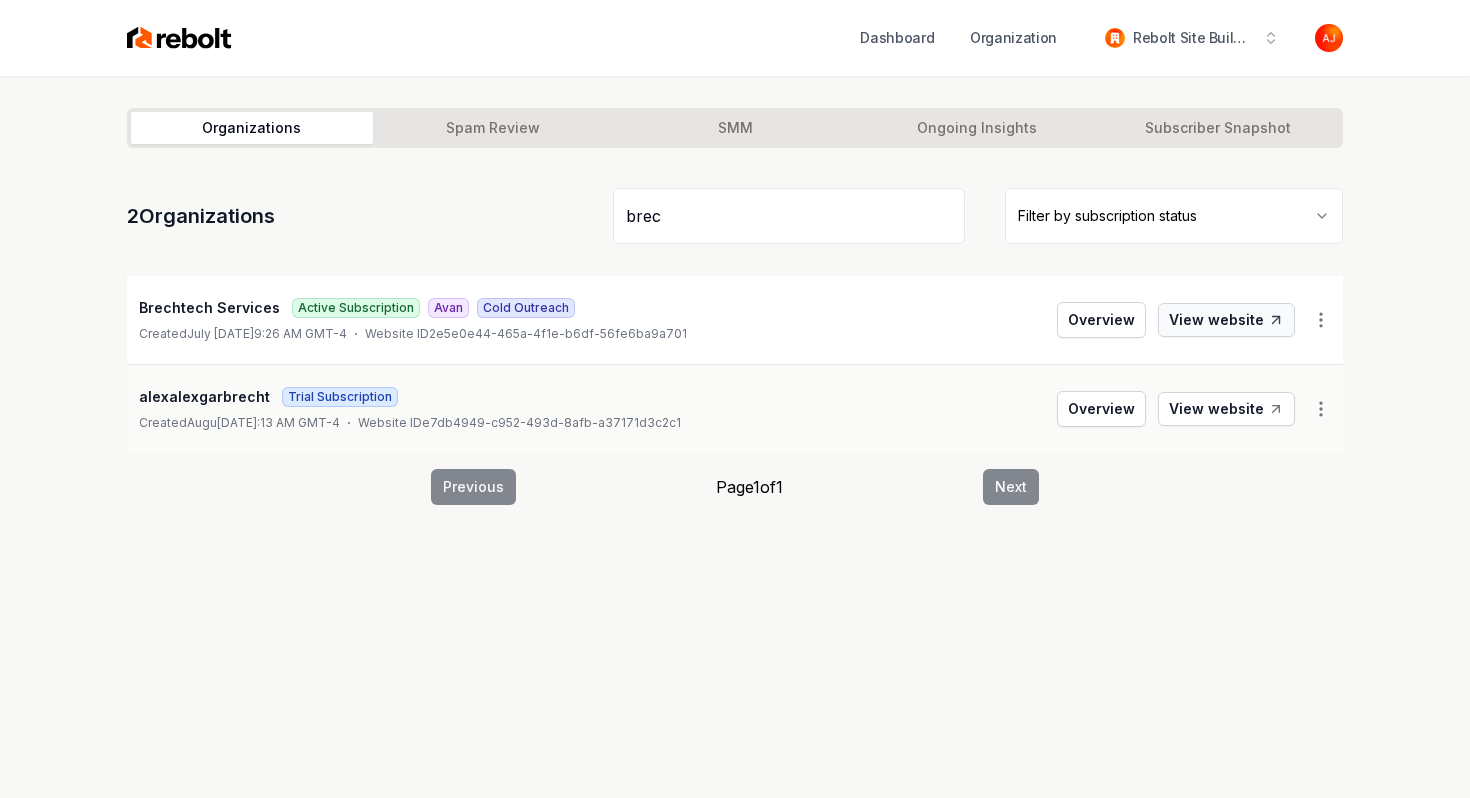 click on "View website" at bounding box center (1226, 320) 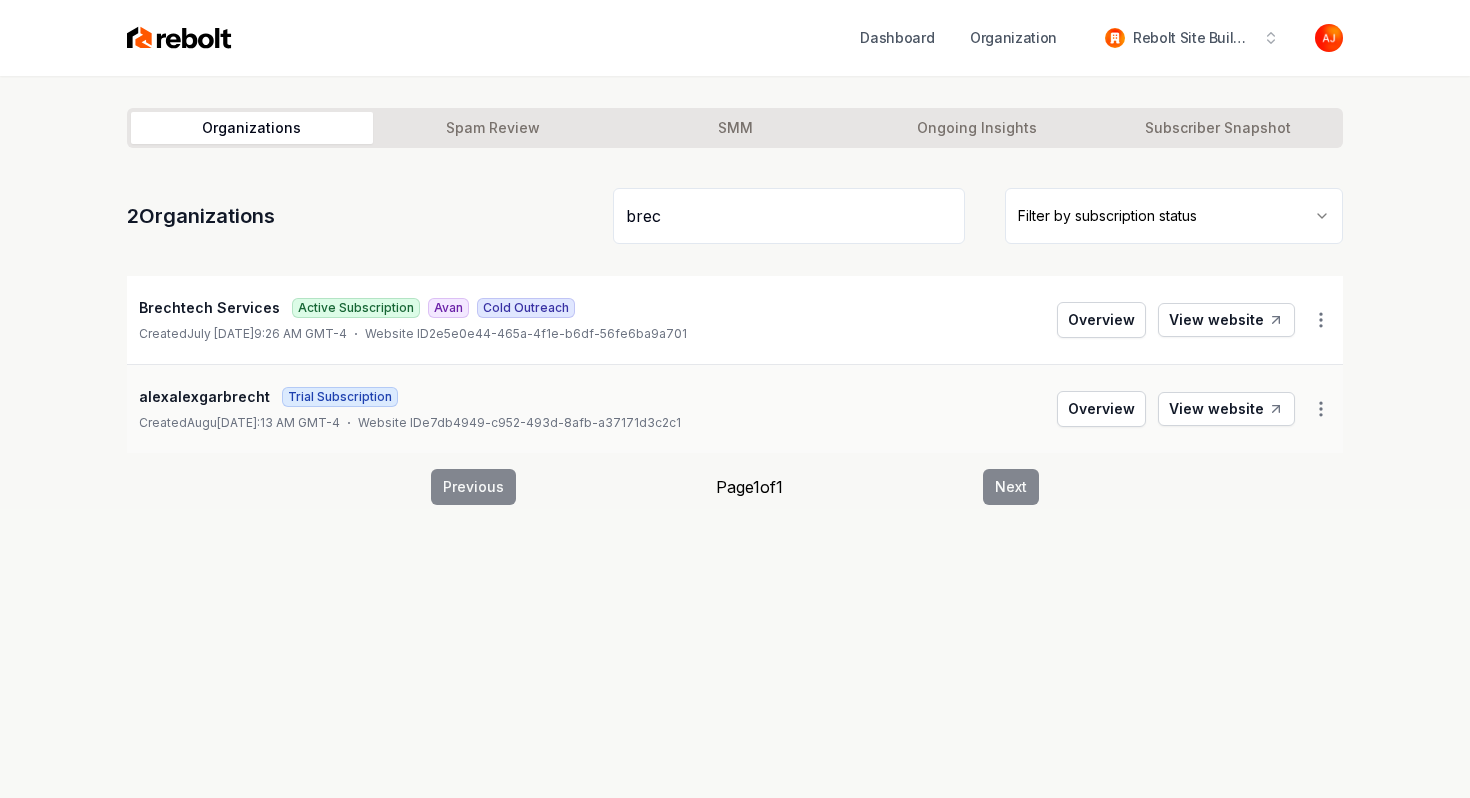 drag, startPoint x: 678, startPoint y: 220, endPoint x: 586, endPoint y: 211, distance: 92.43917 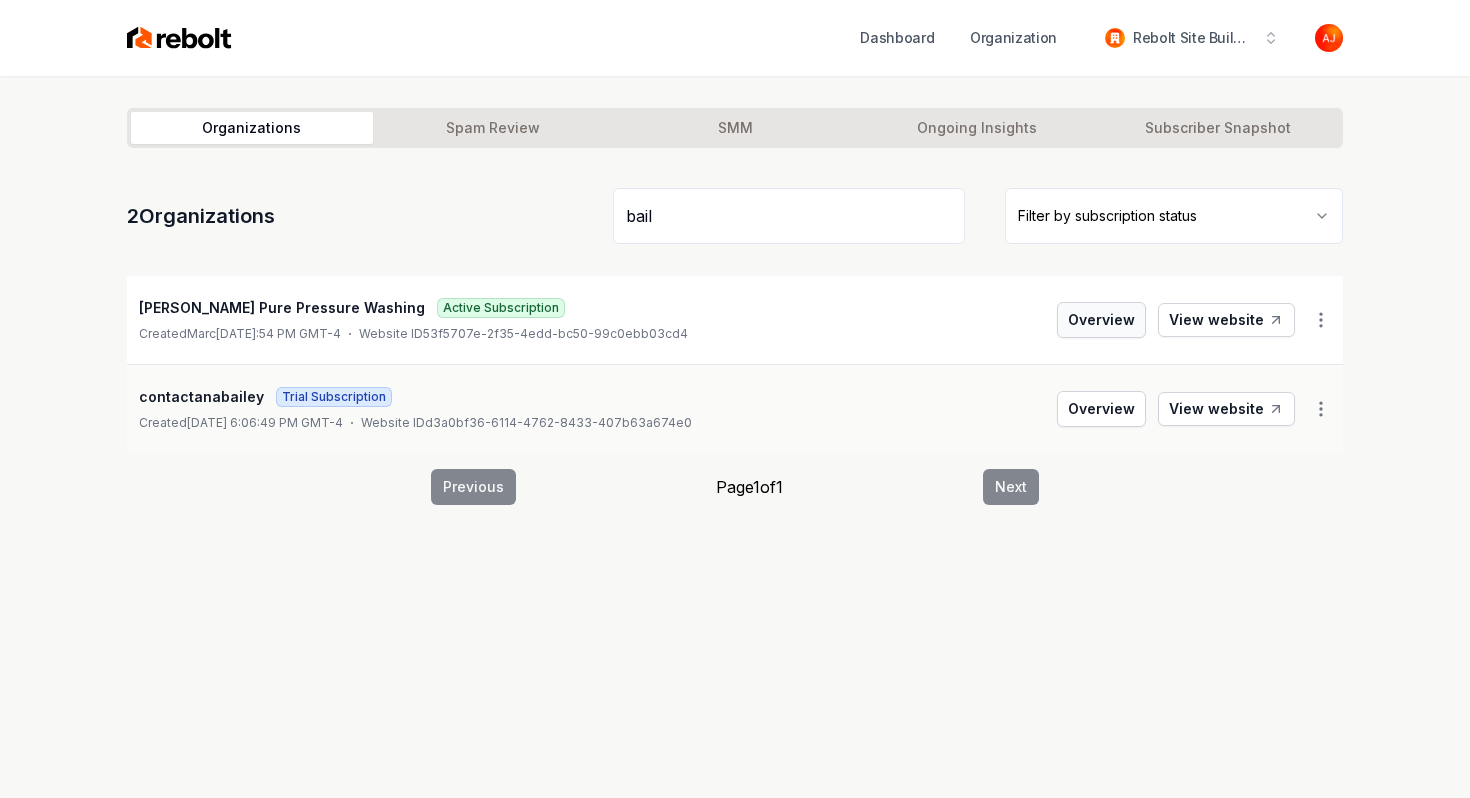 type on "bail" 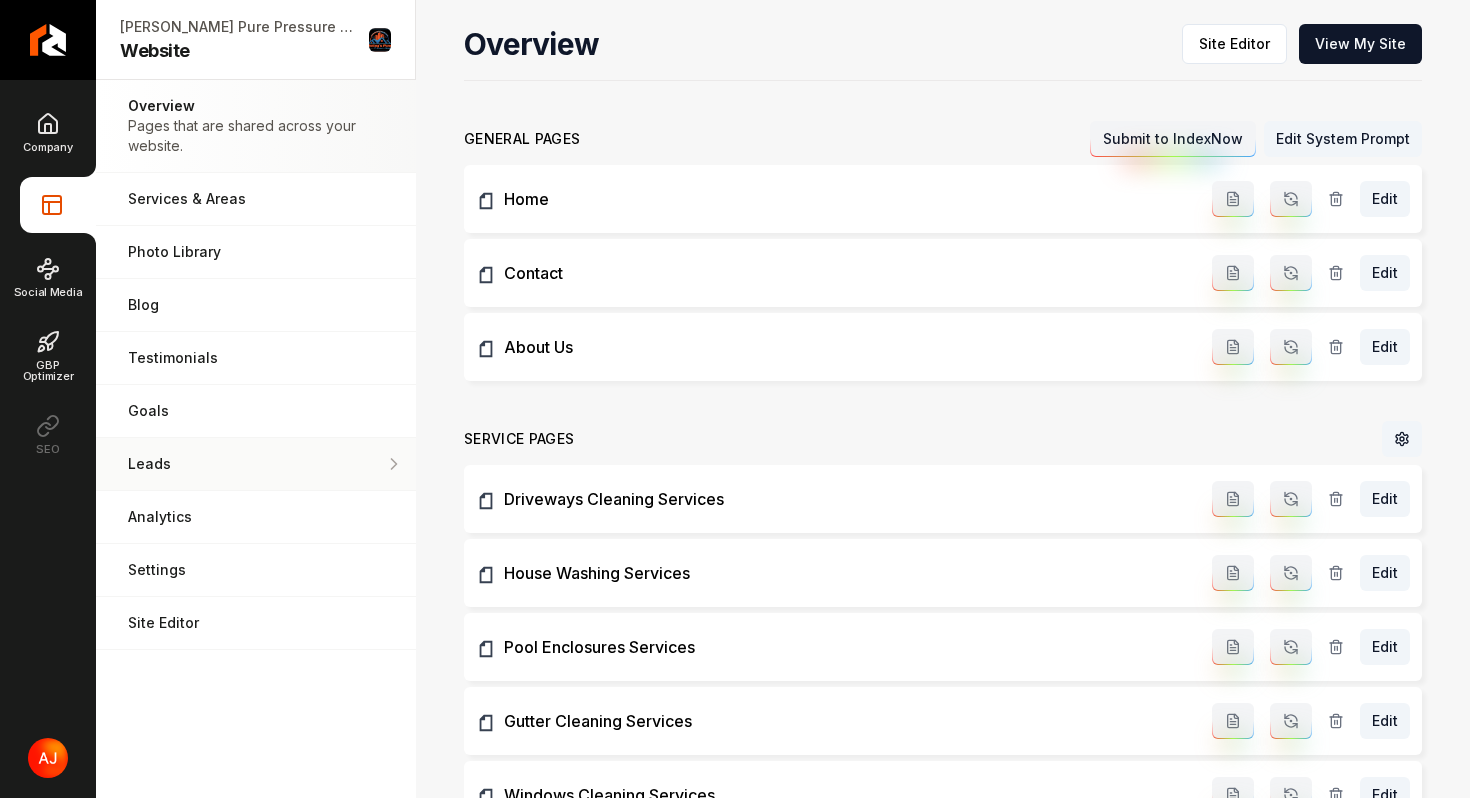 click on "Leads All of the leads that have come in through your website." at bounding box center (256, 464) 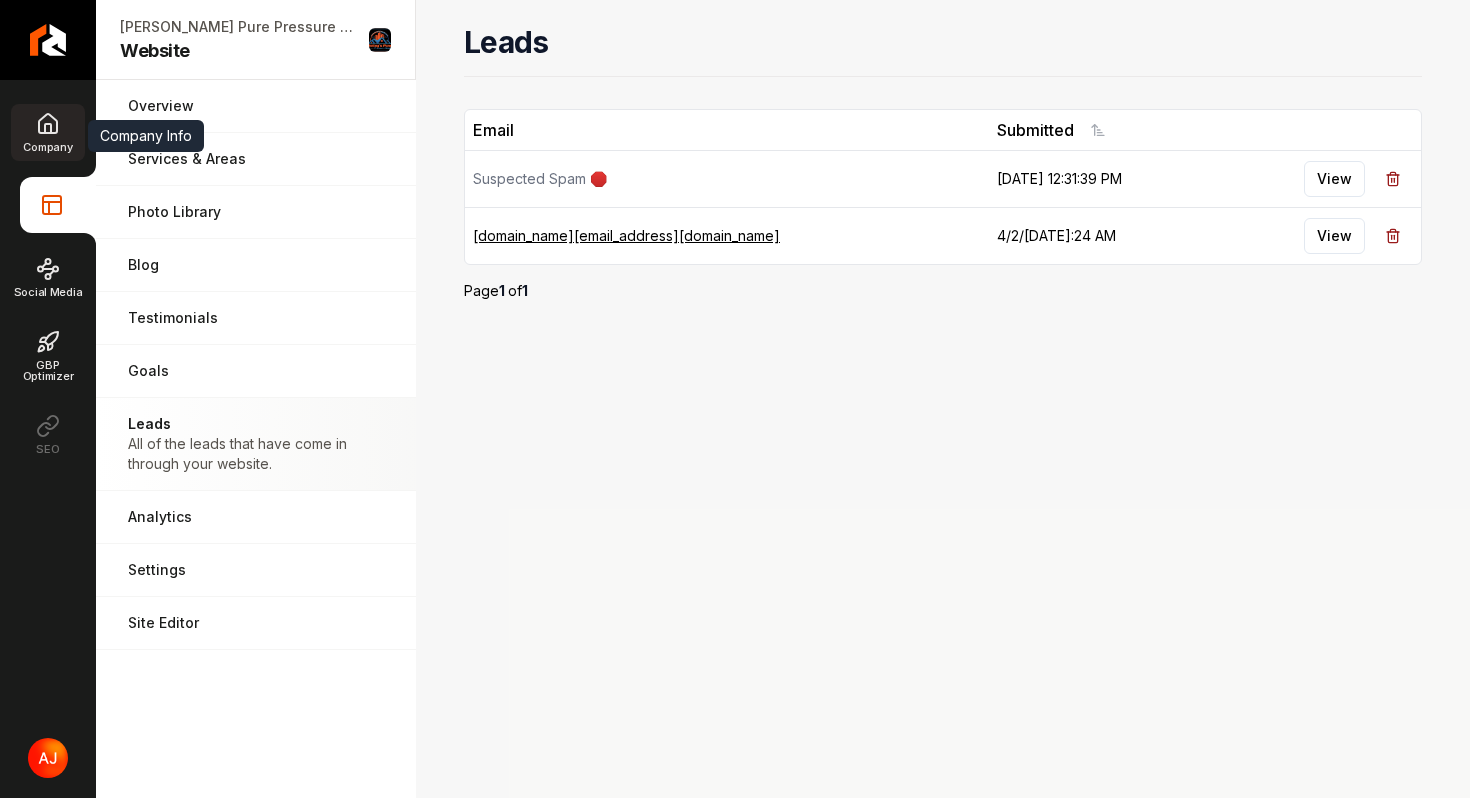 click on "Company" at bounding box center (47, 147) 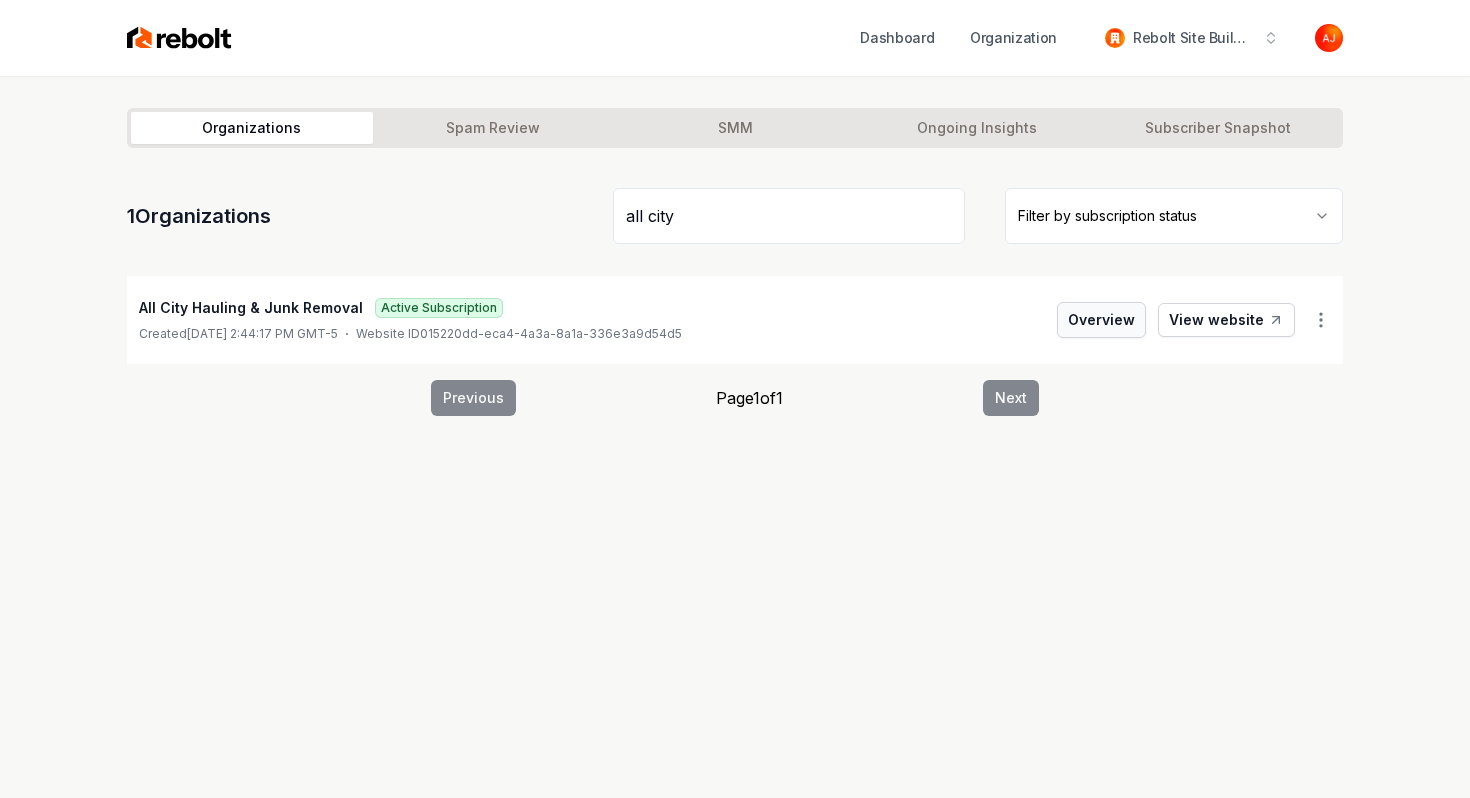 type on "all city" 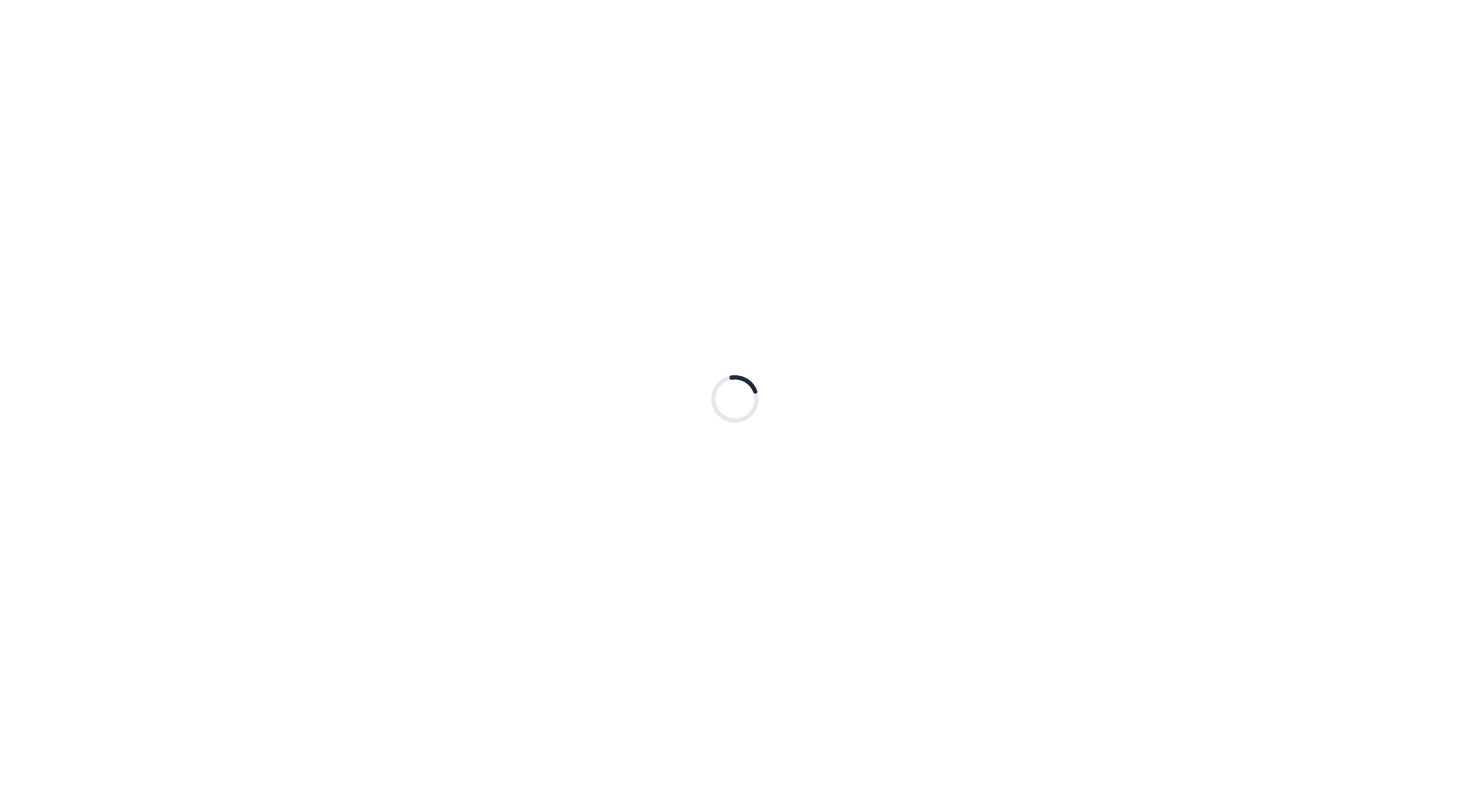 scroll, scrollTop: 0, scrollLeft: 0, axis: both 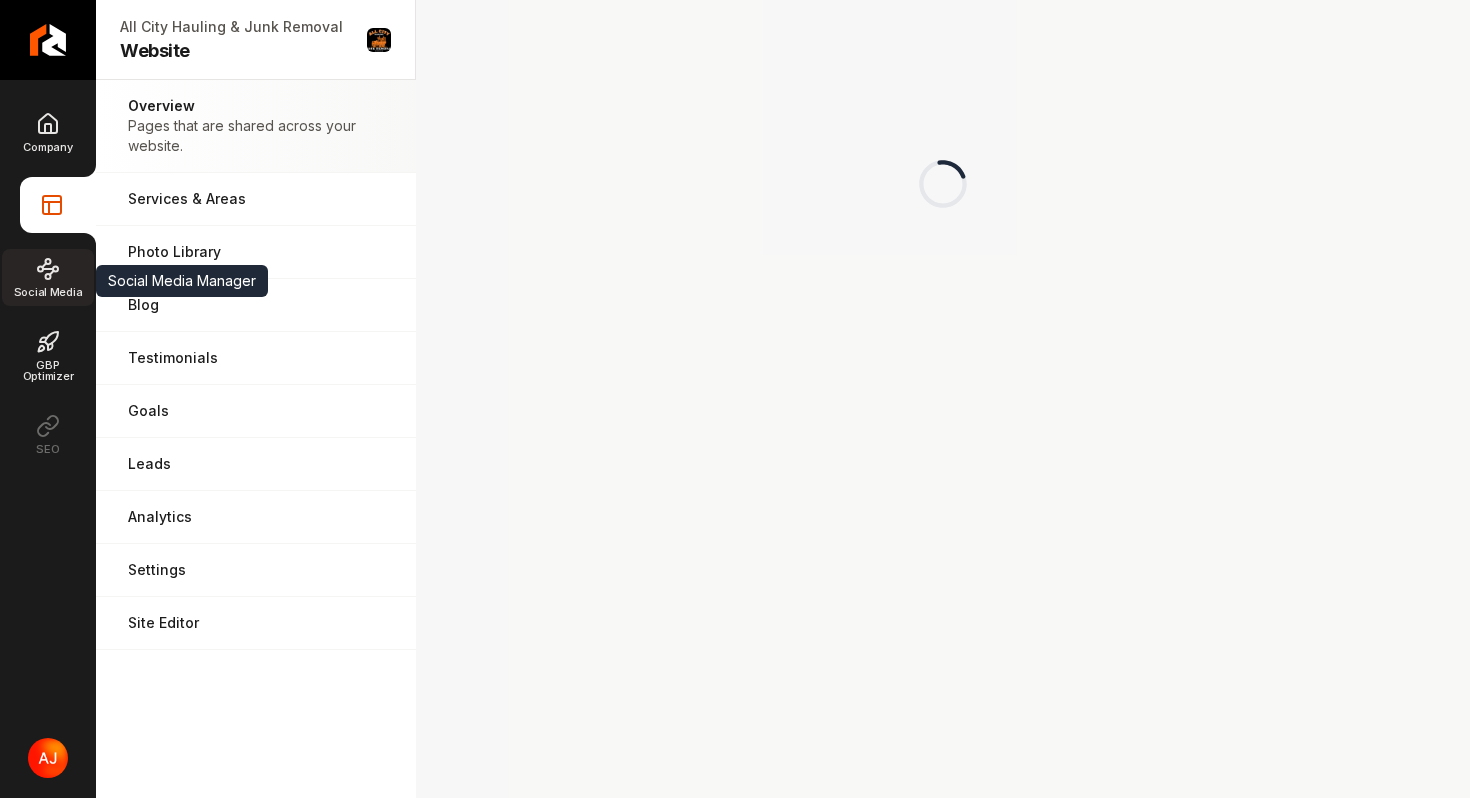 click 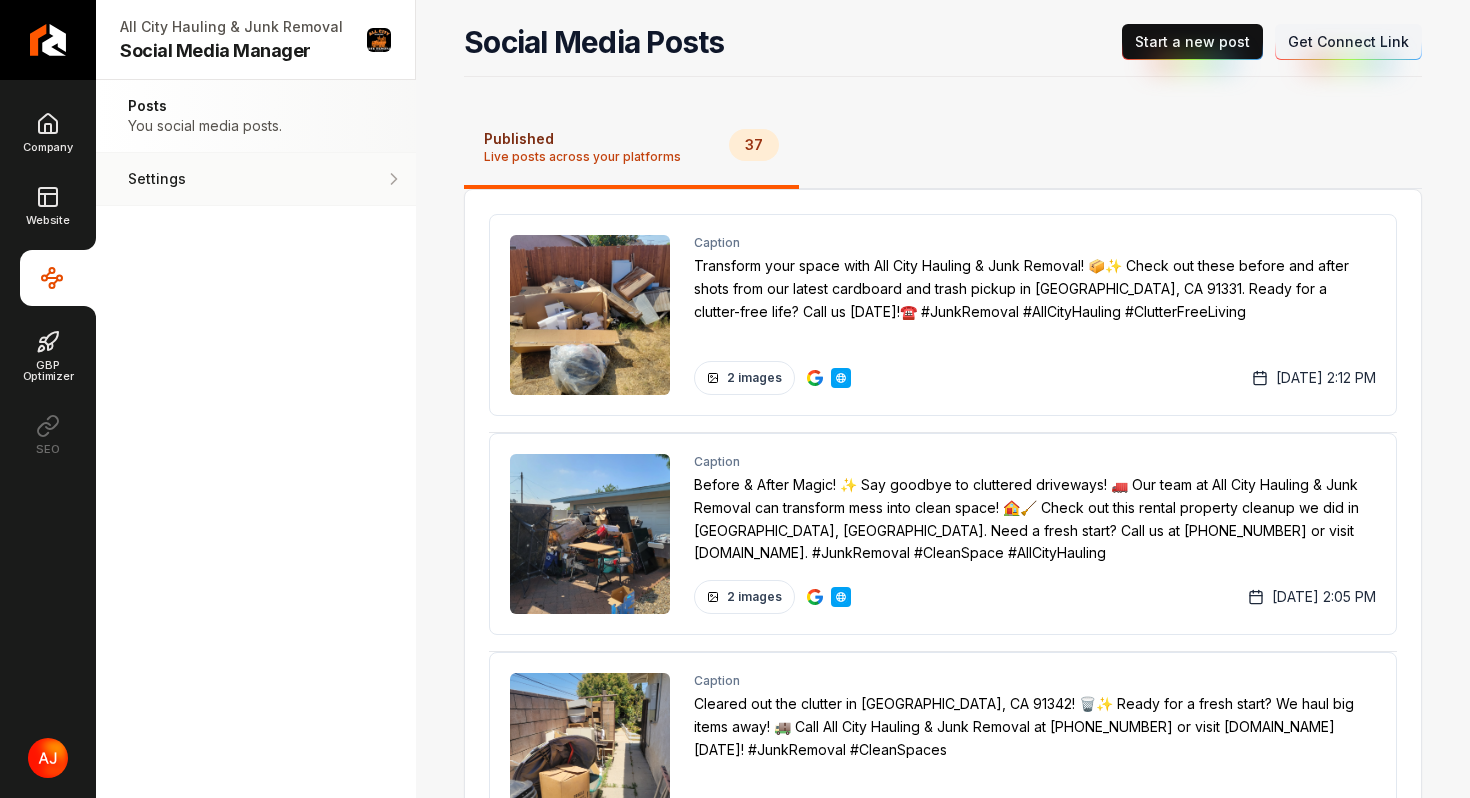 click on "Settings" at bounding box center (194, 179) 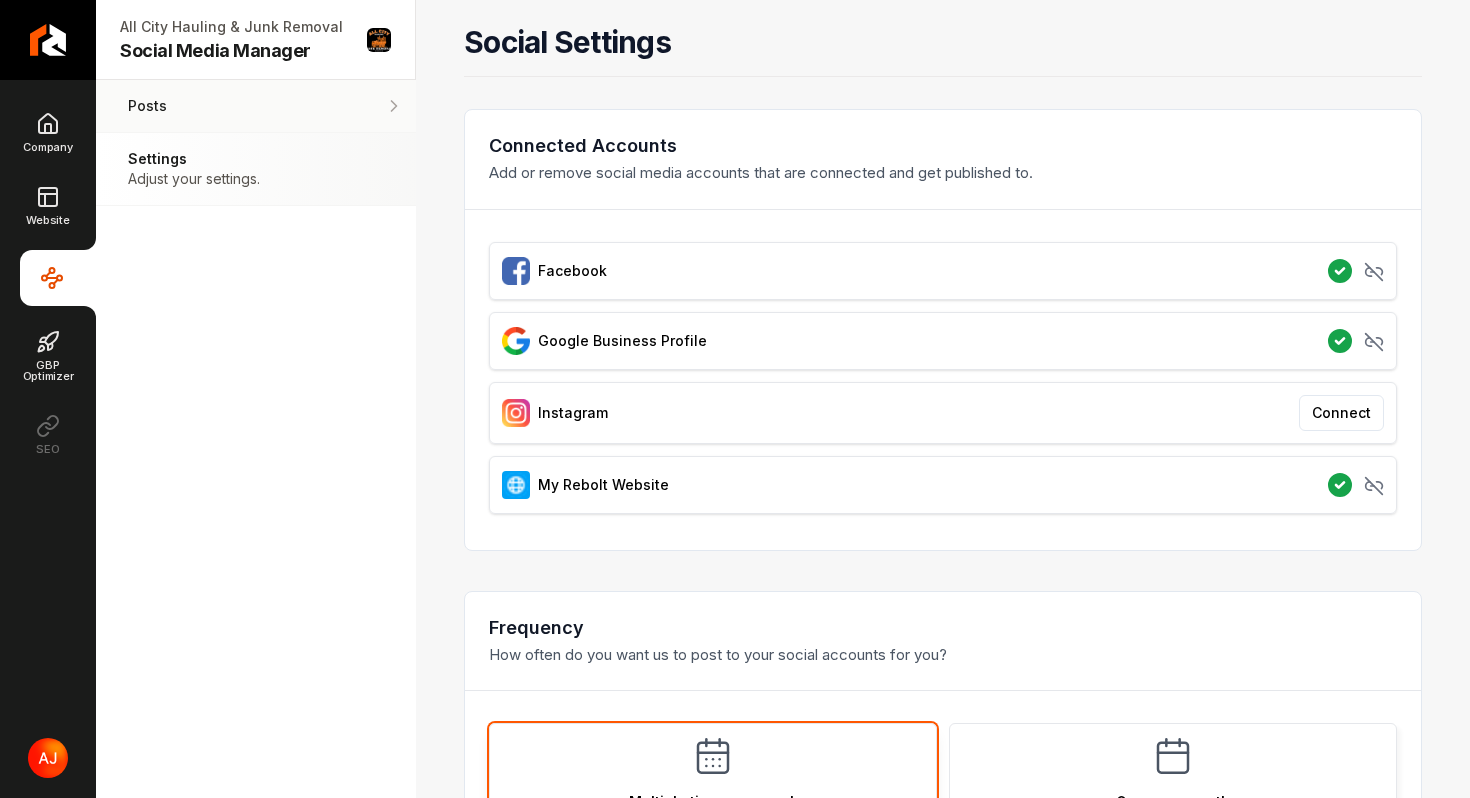 click on "Posts You social media posts." at bounding box center (256, 106) 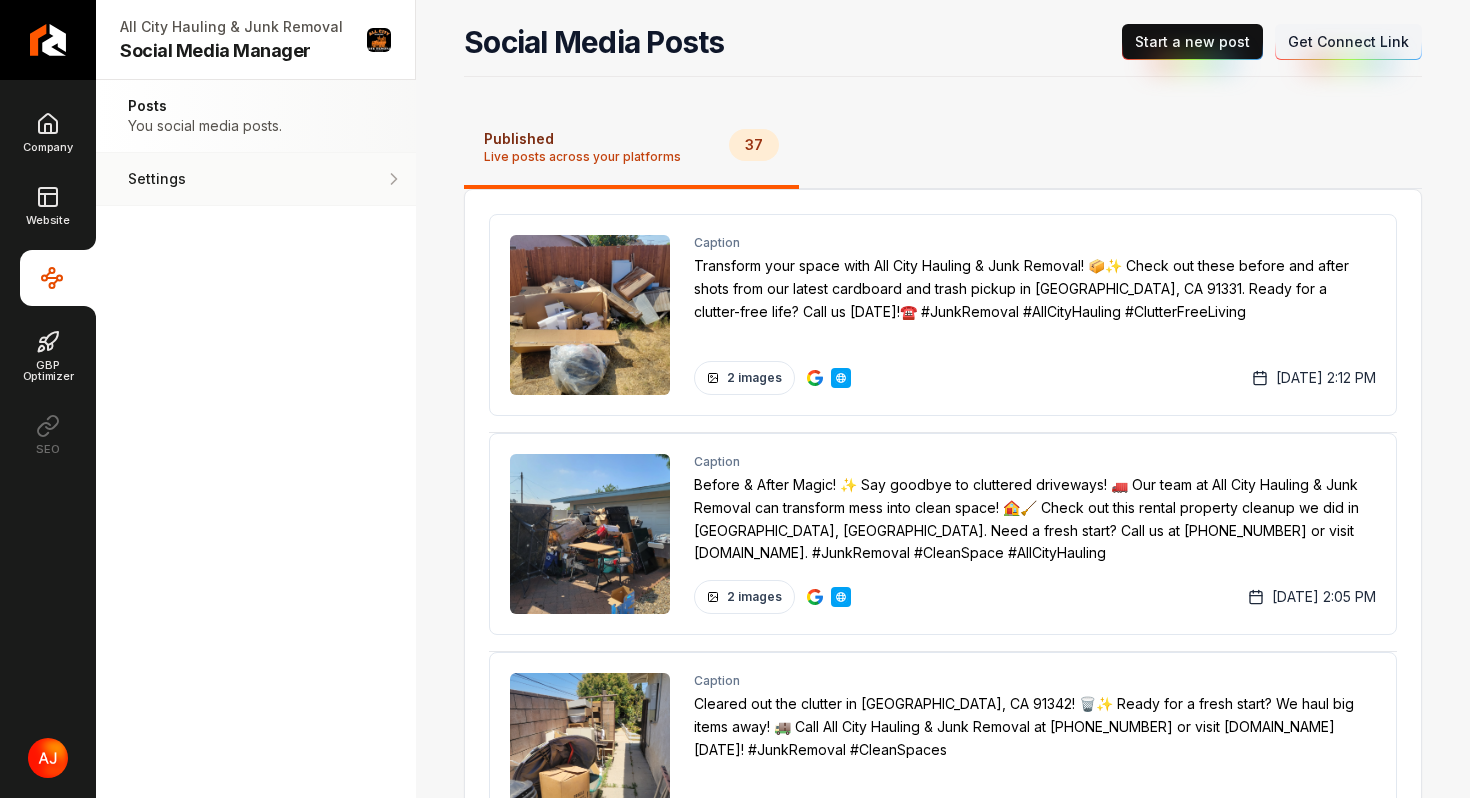 click on "Settings" at bounding box center [194, 179] 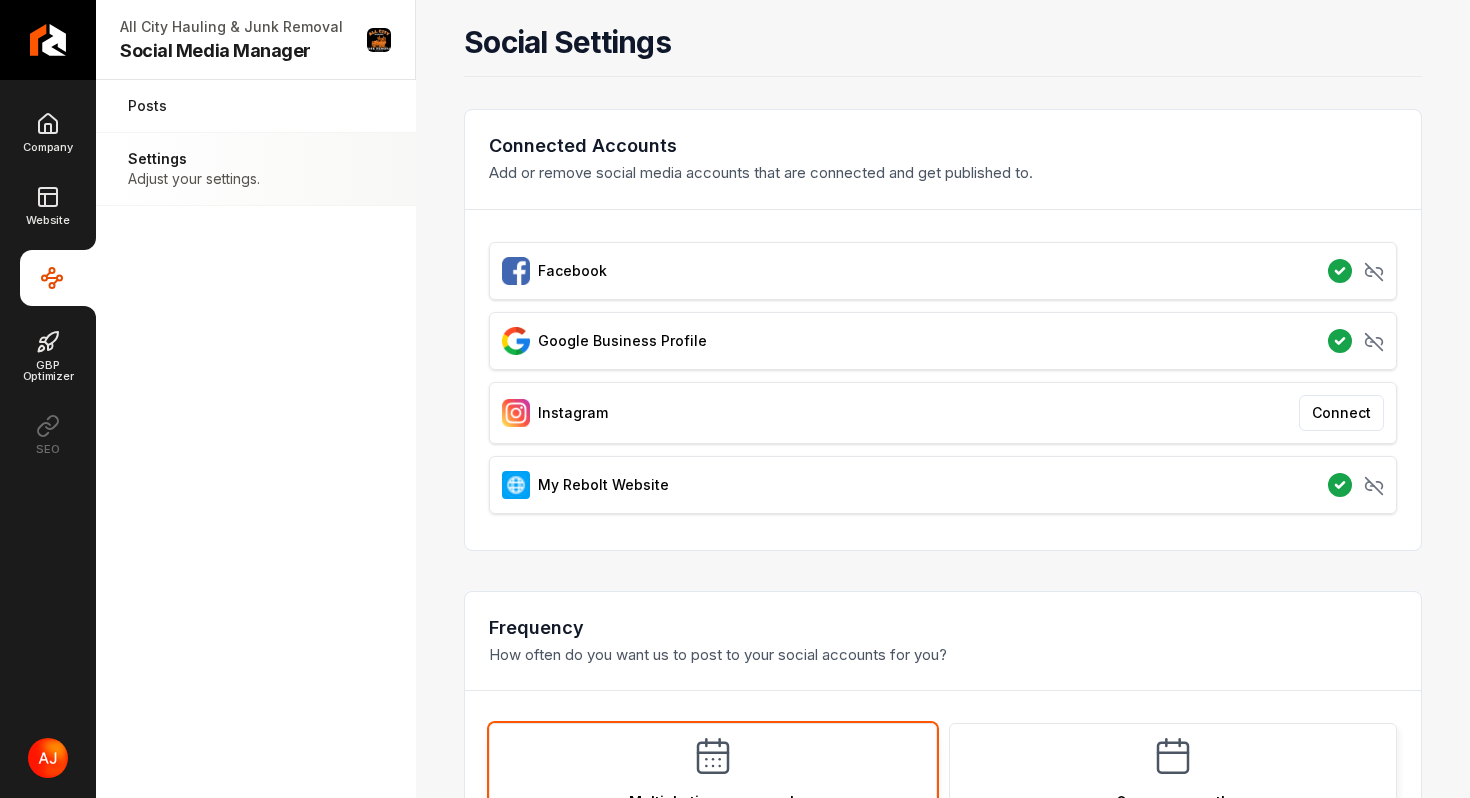 click on "Facebook" at bounding box center (572, 271) 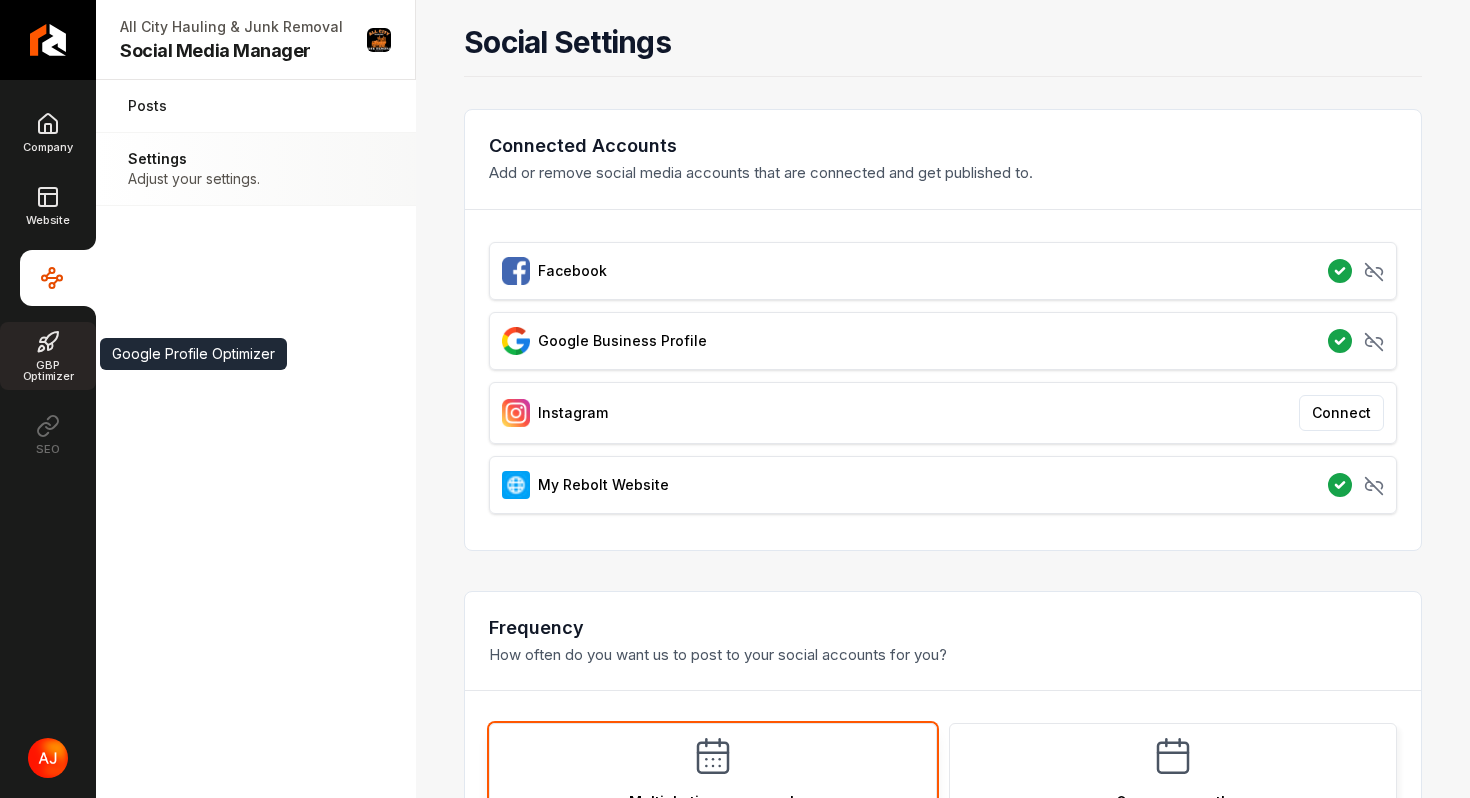 click on "GBP Optimizer" at bounding box center (48, 371) 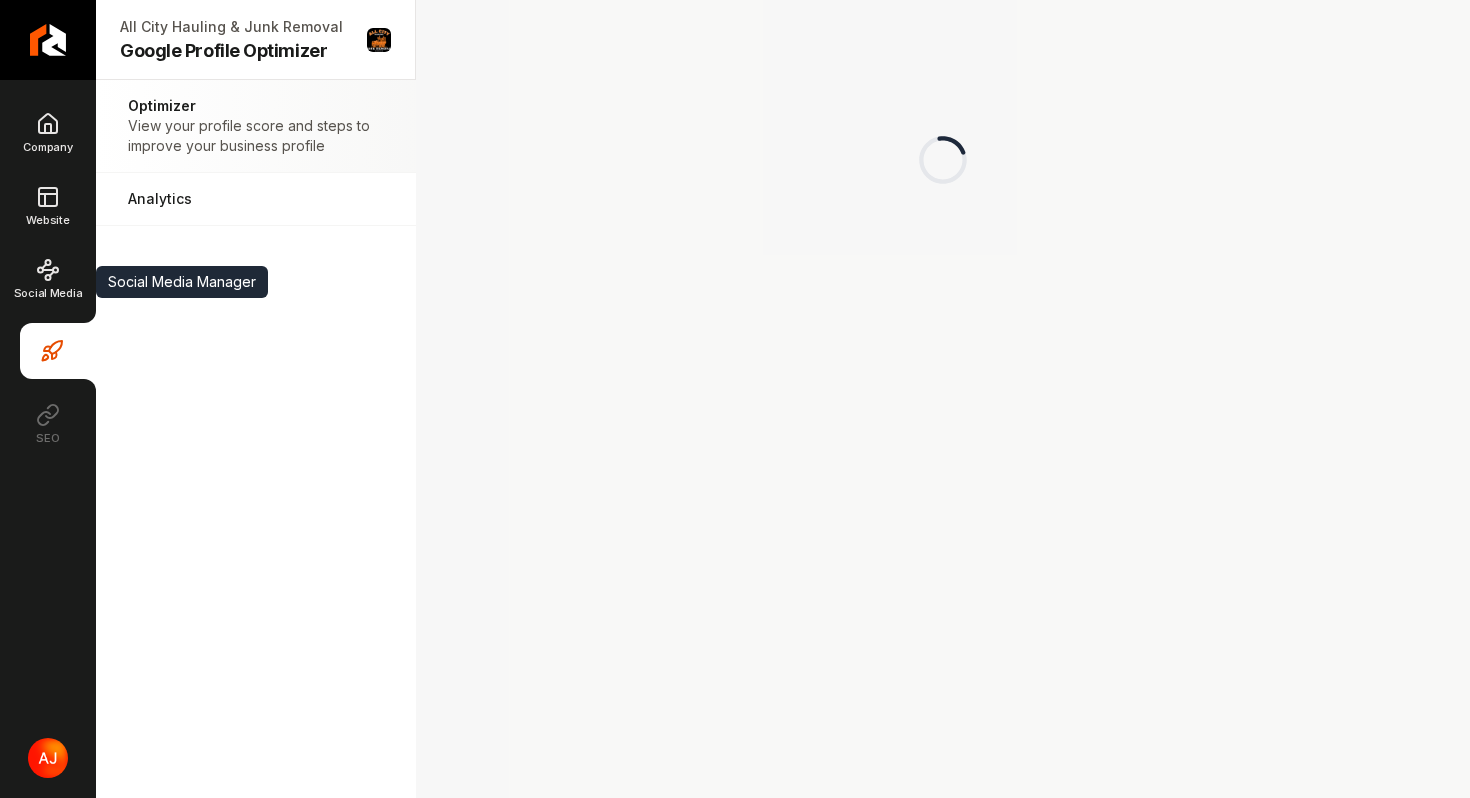 click on "Company Website Social Media Social Media Manager   Social Media Manager   Google Profile Optimizer SEO" at bounding box center [48, 278] 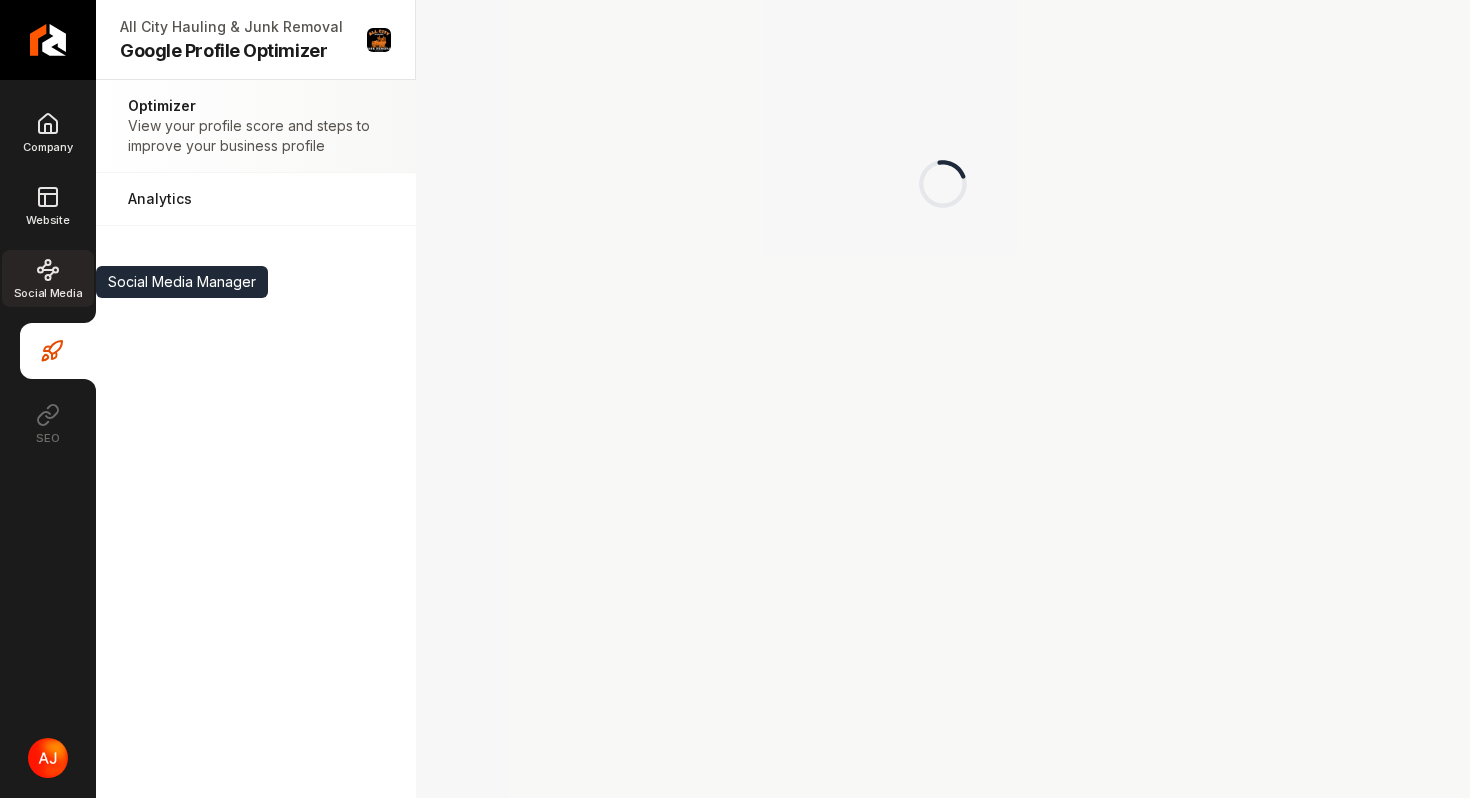click 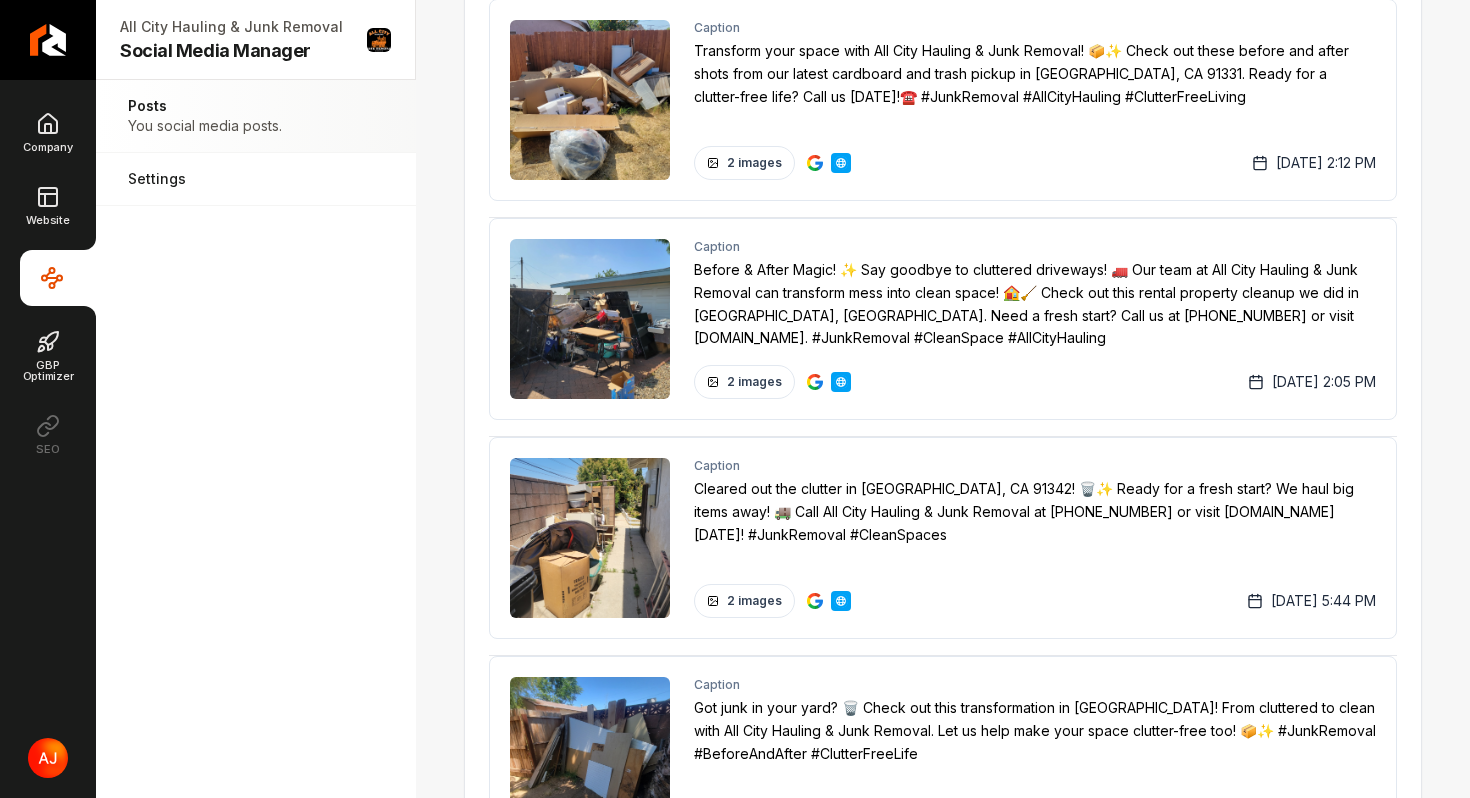 scroll, scrollTop: 0, scrollLeft: 0, axis: both 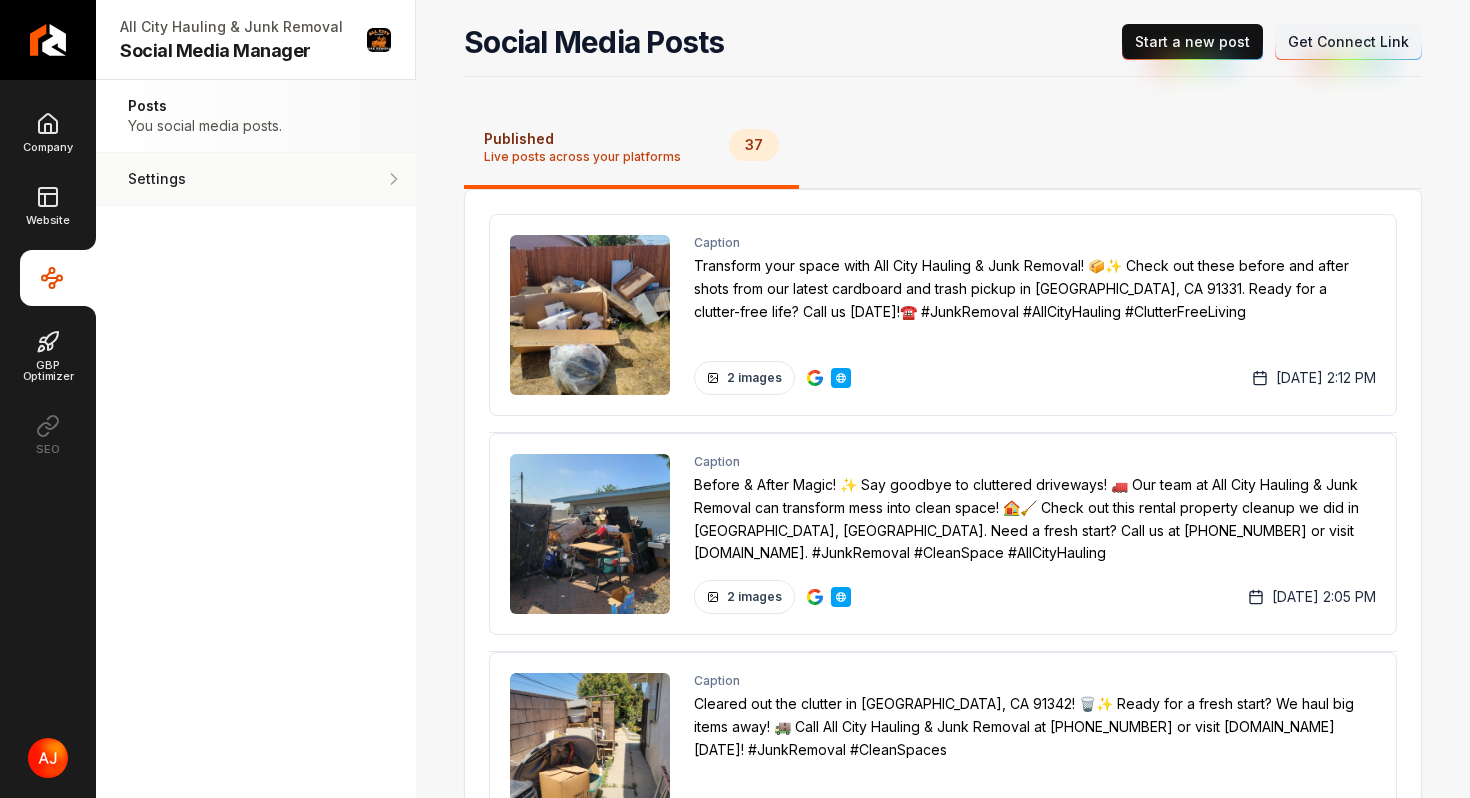 click on "Settings" at bounding box center (194, 179) 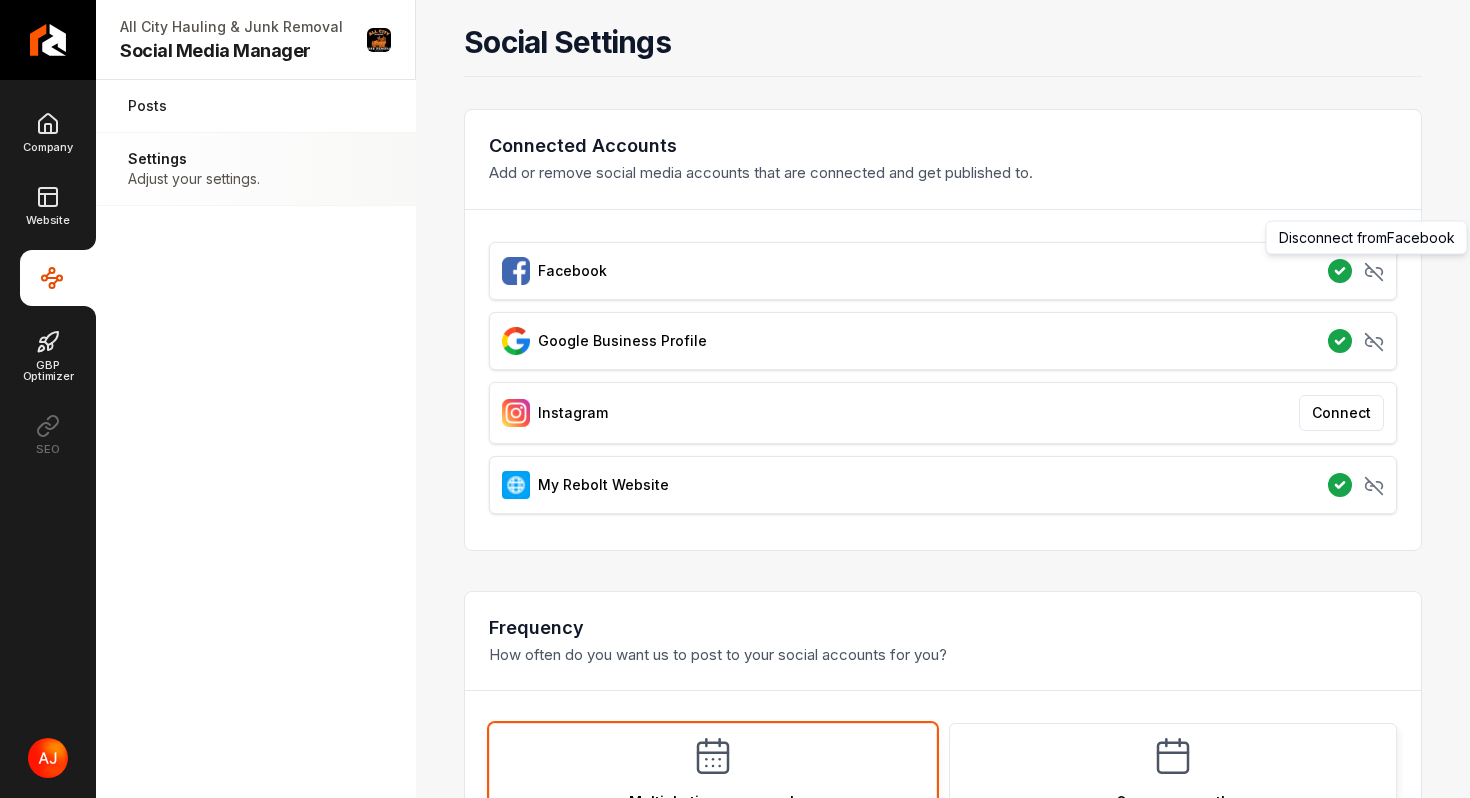 click 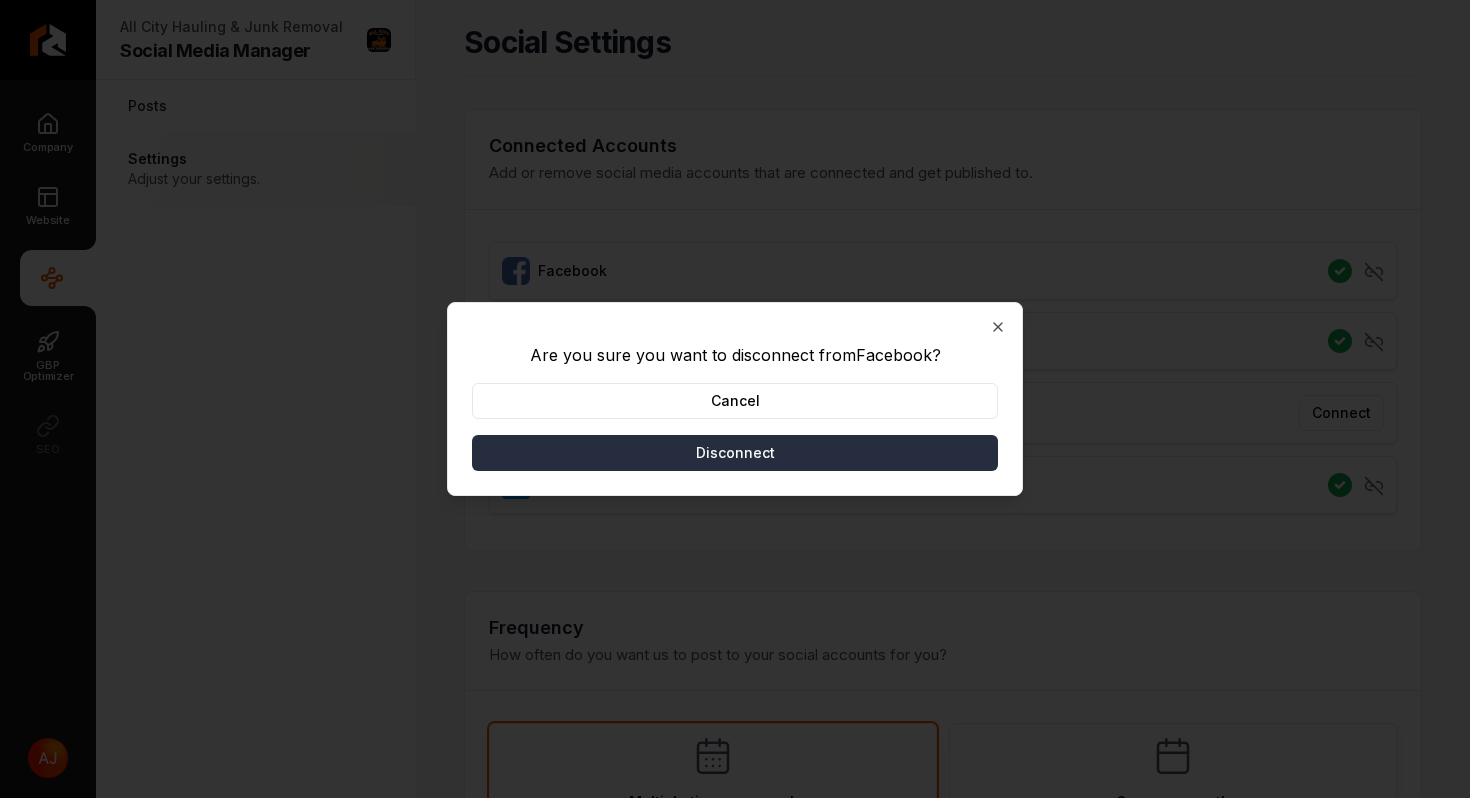 click on "Disconnect" at bounding box center (735, 453) 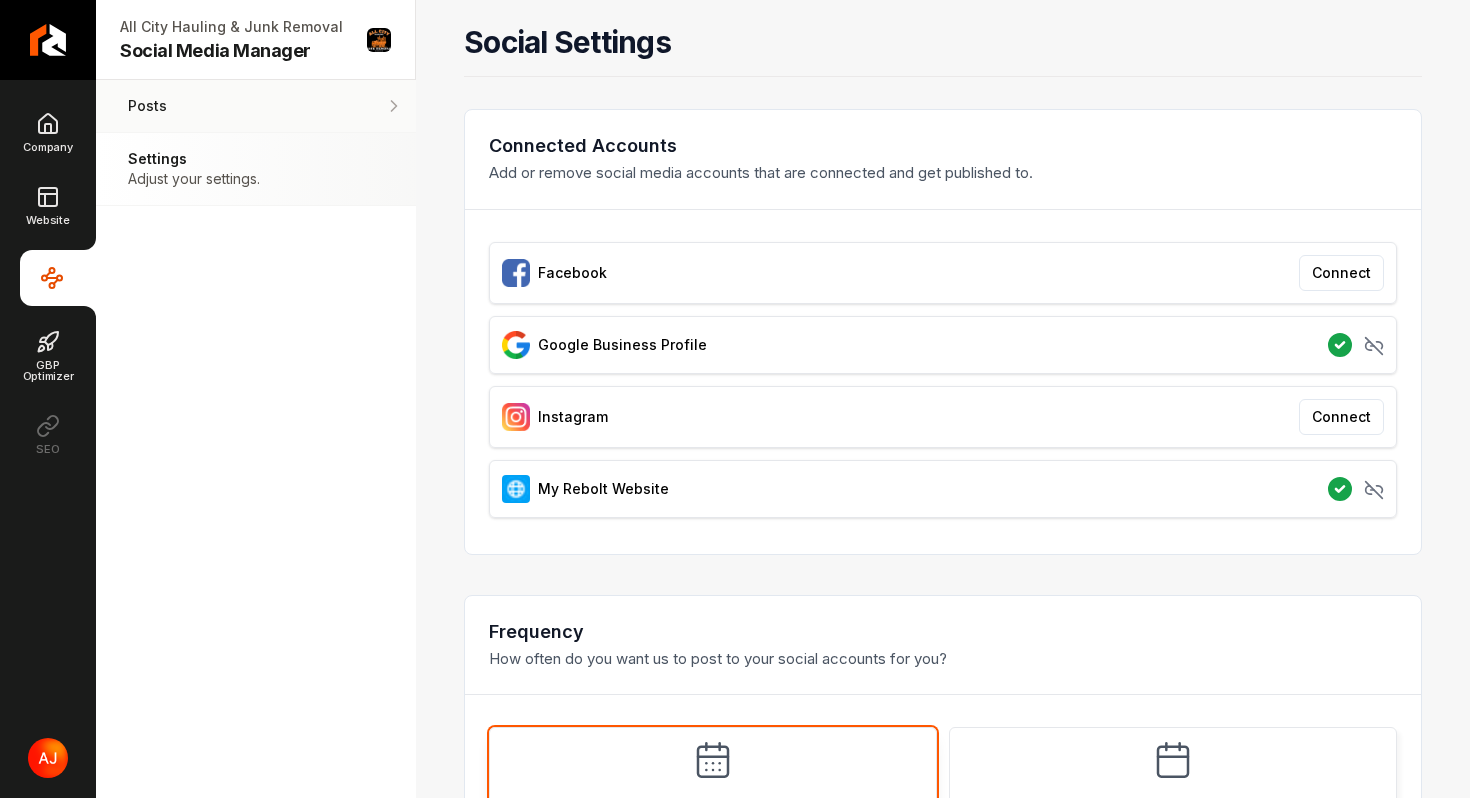 click on "Posts You social media posts." at bounding box center [256, 106] 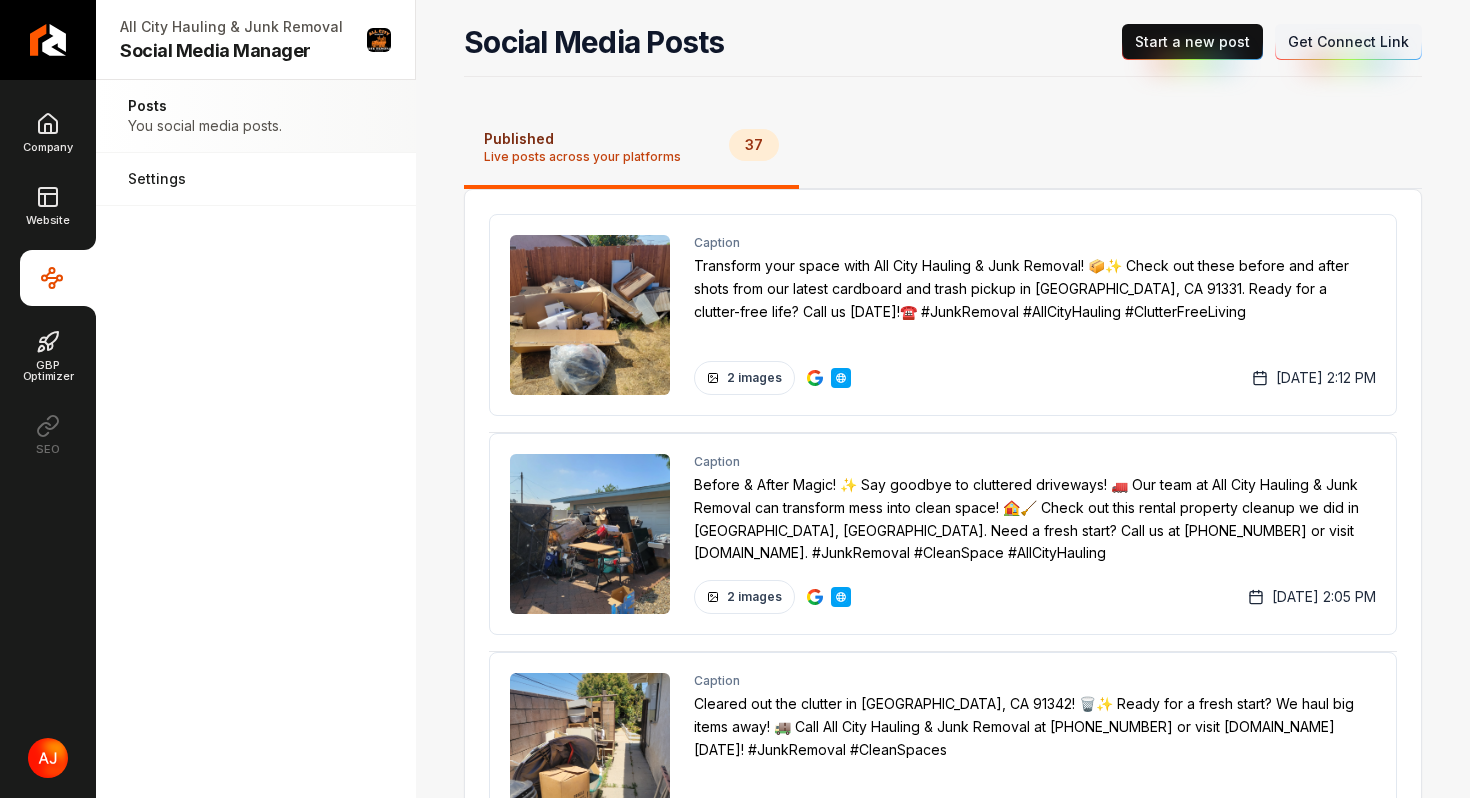 click on "Get Connect Link" at bounding box center (1348, 42) 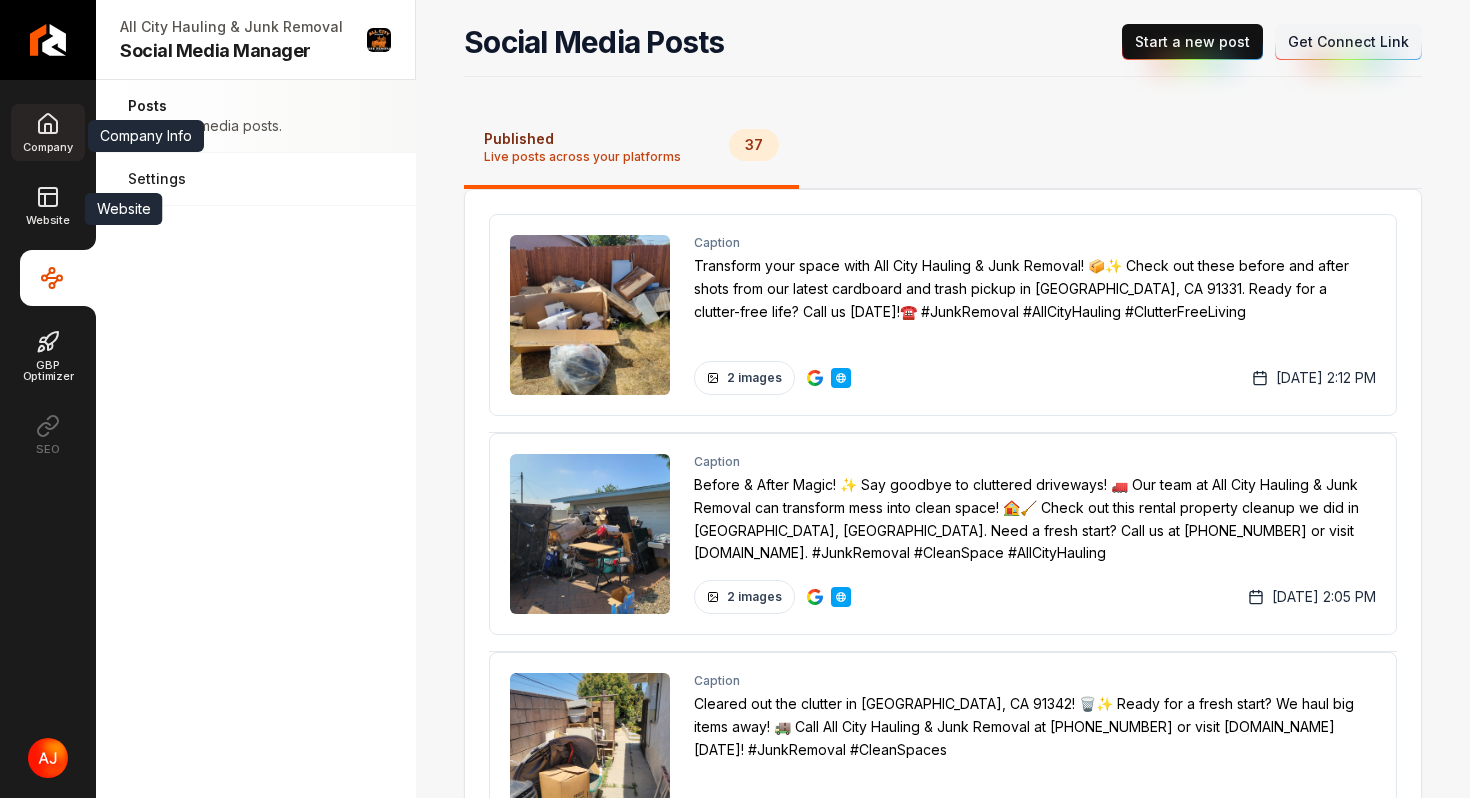 click on "Company" at bounding box center (47, 147) 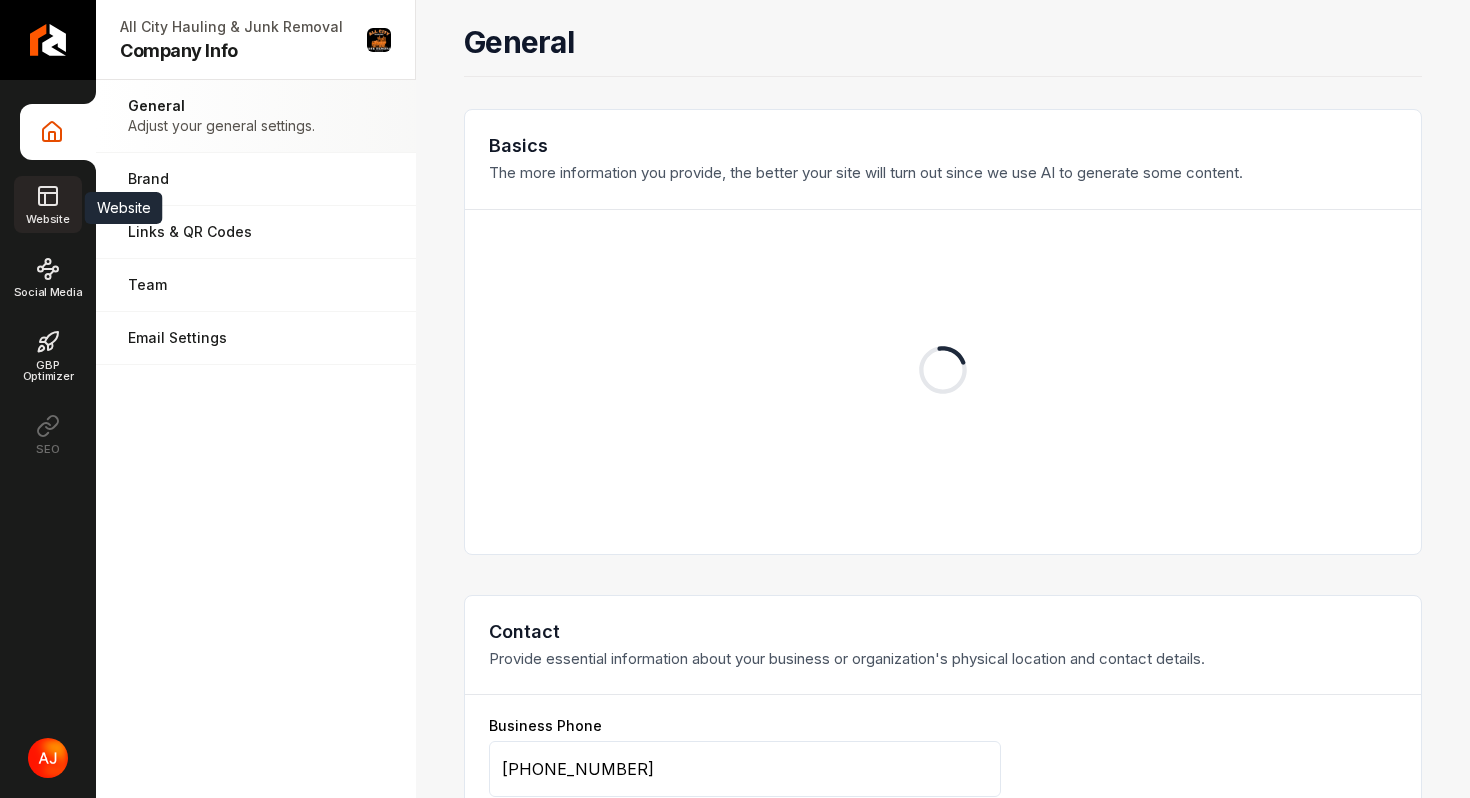 click on "Website" at bounding box center (47, 204) 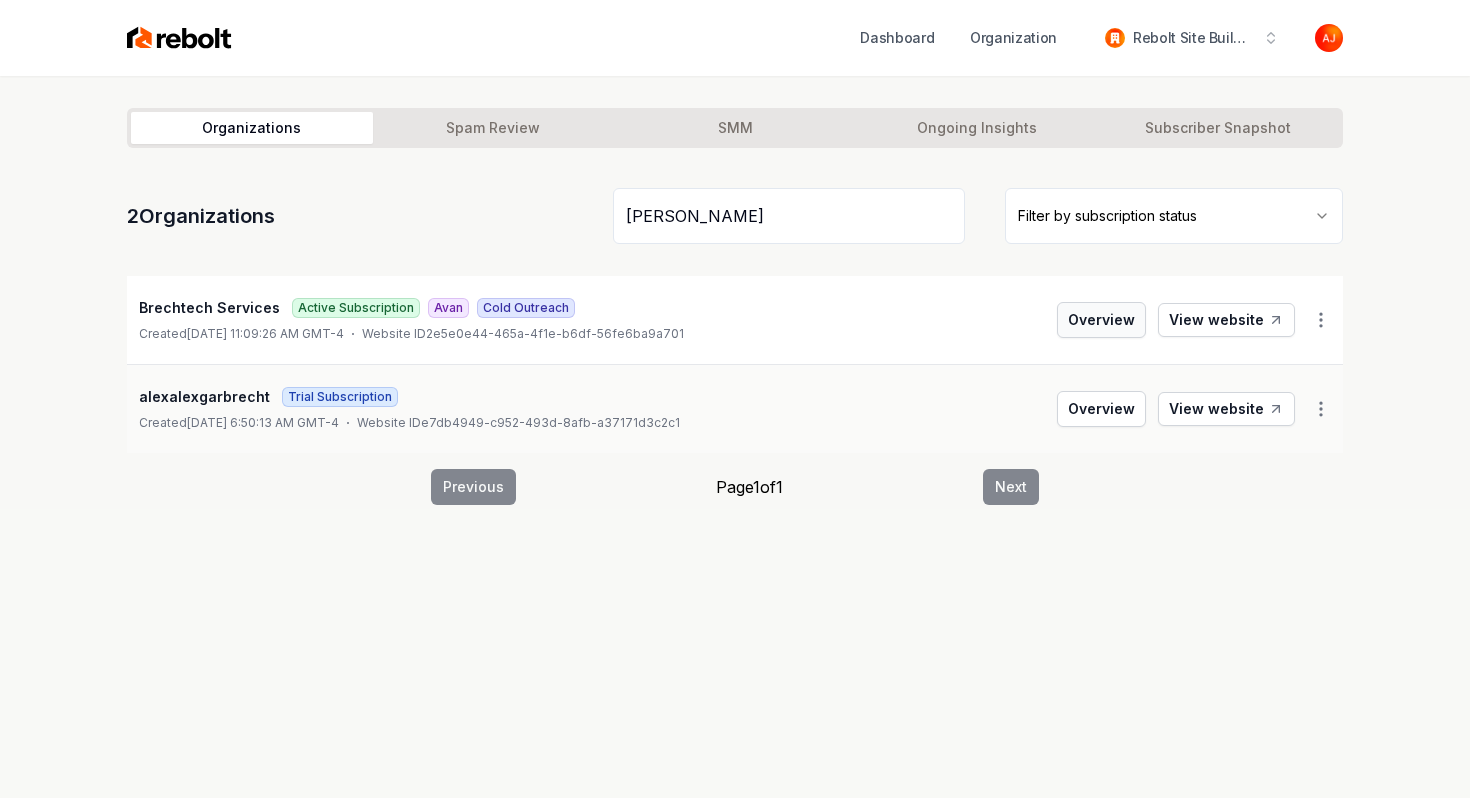 type on "brech" 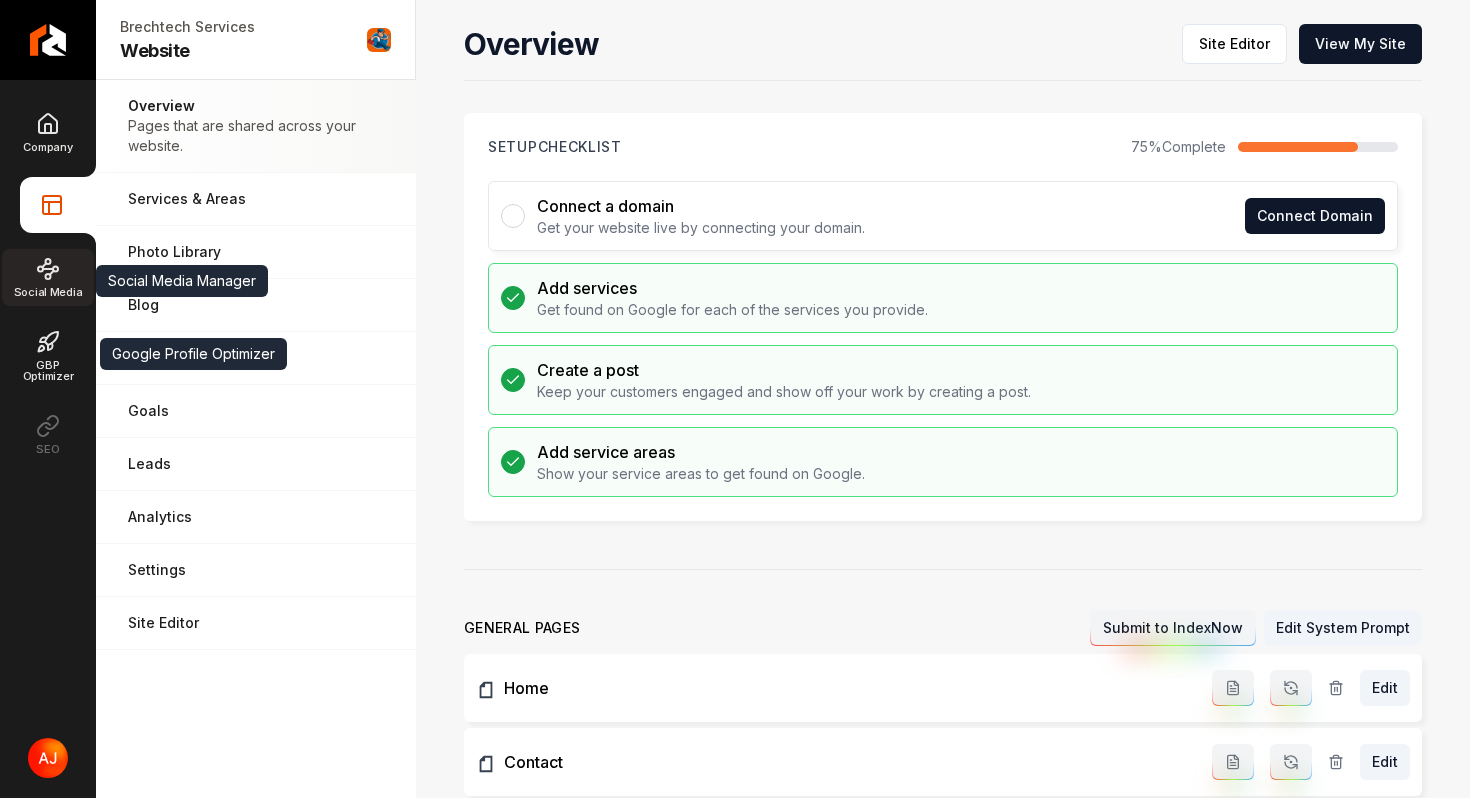 click on "Social Media" at bounding box center (48, 292) 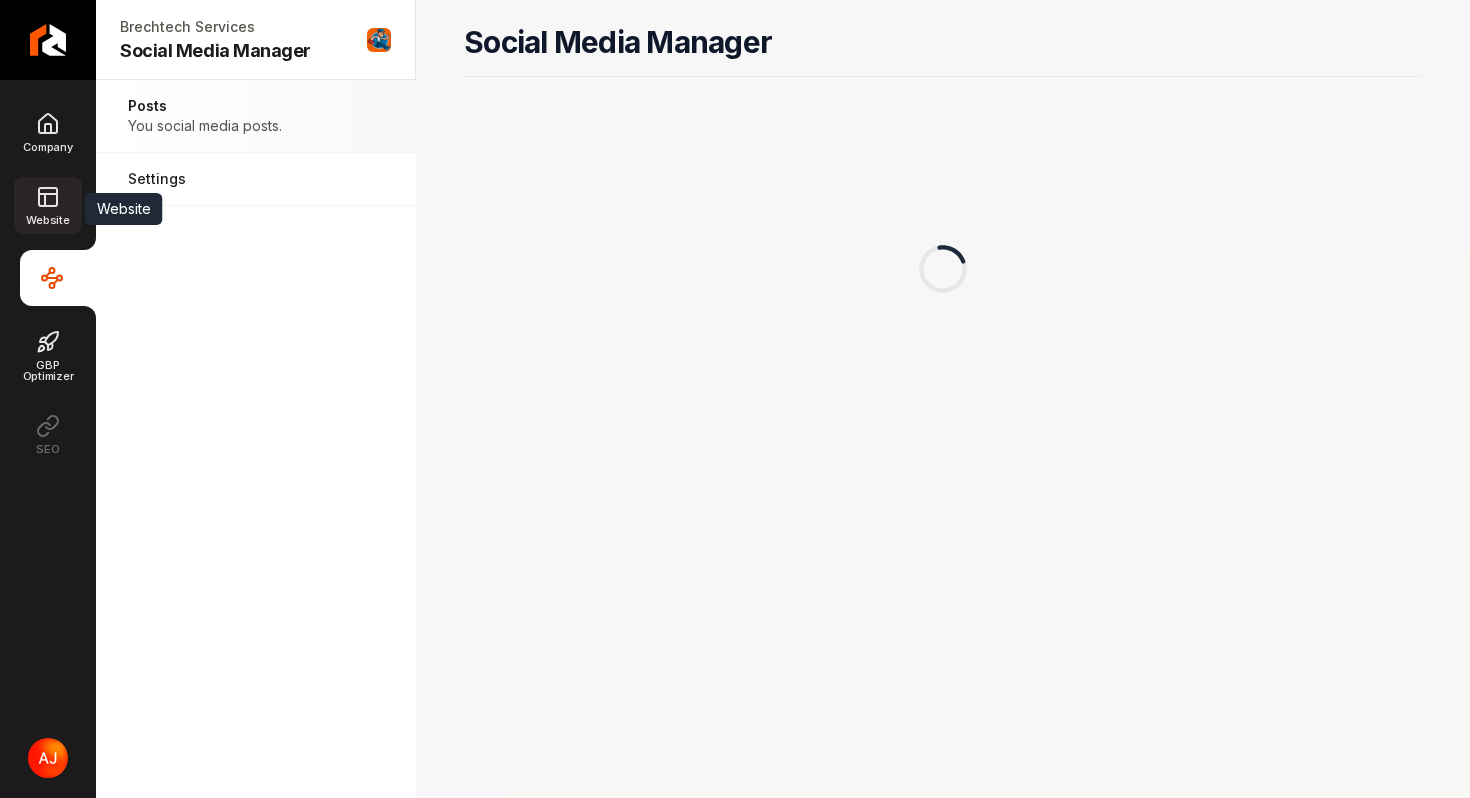 click on "Website" at bounding box center [47, 220] 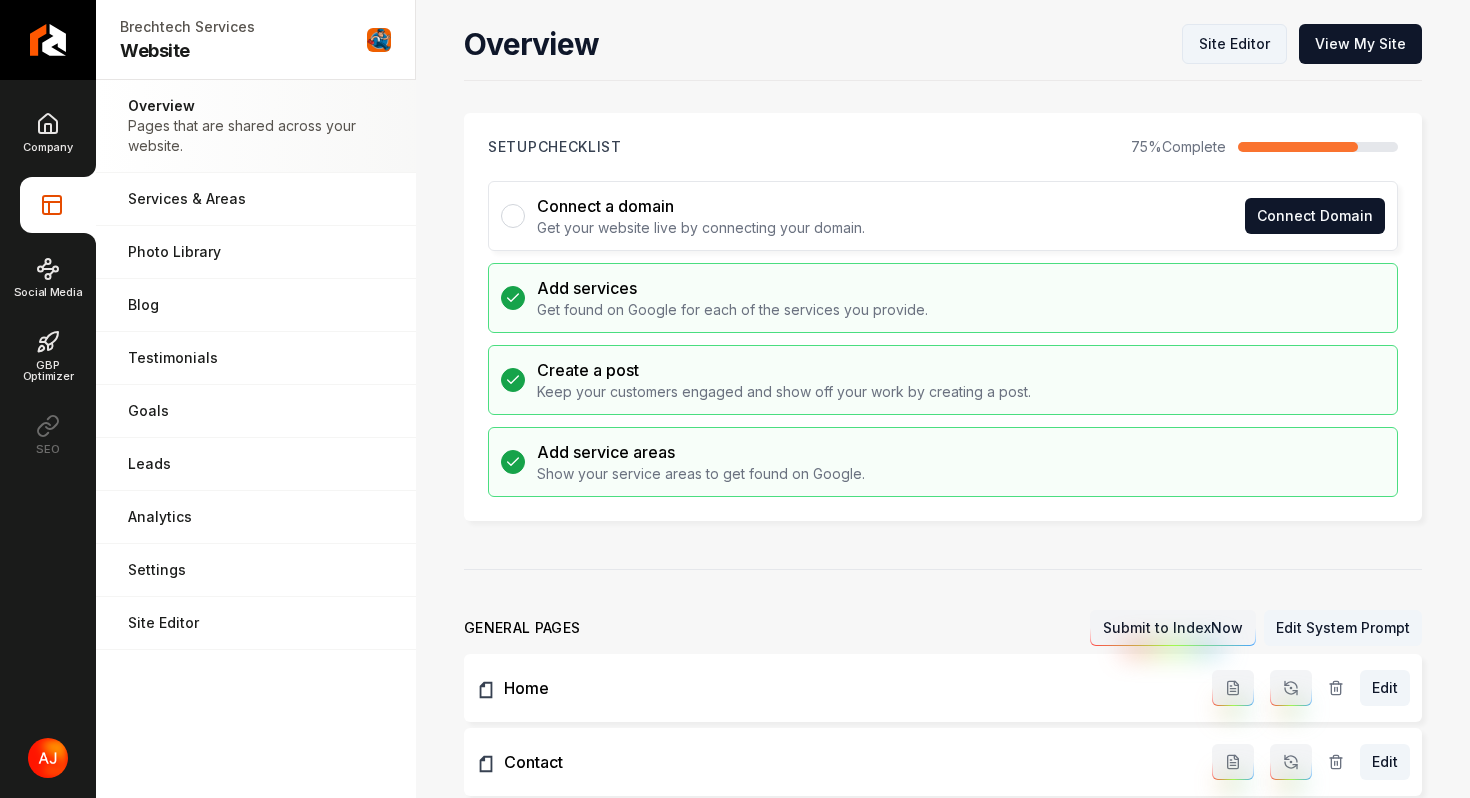 click on "Site Editor" at bounding box center (1234, 44) 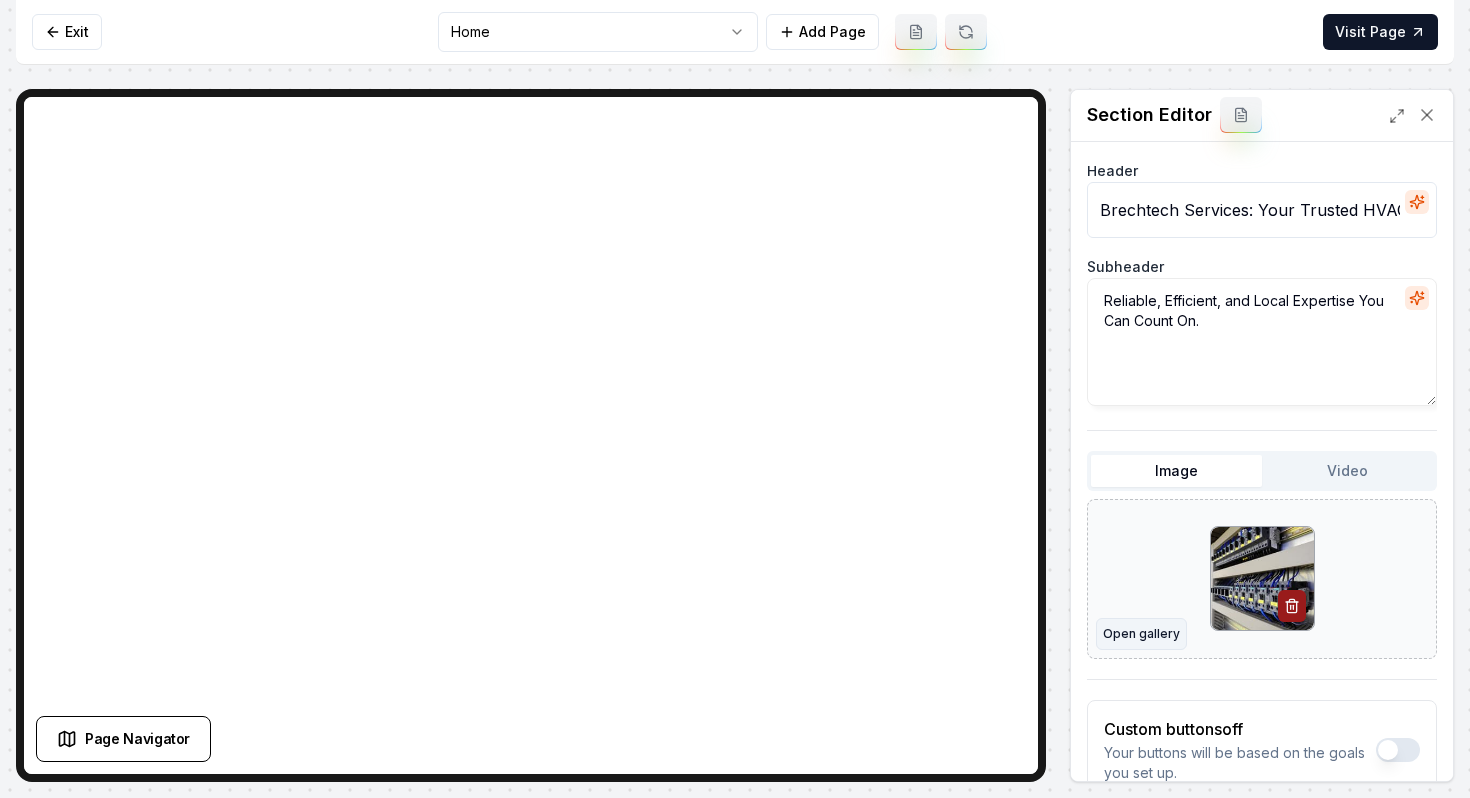 click on "Open gallery" at bounding box center (1141, 634) 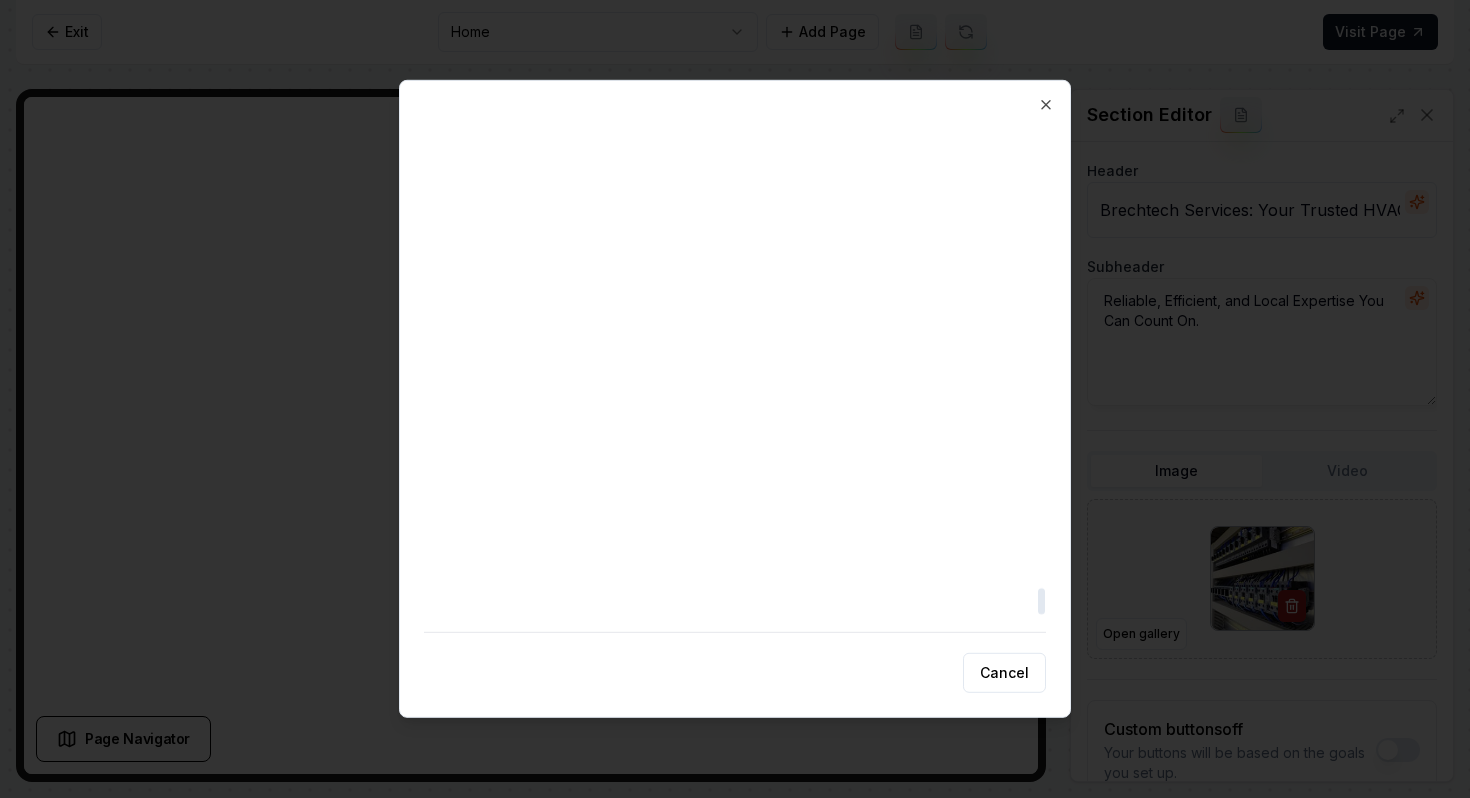scroll, scrollTop: 9127, scrollLeft: 0, axis: vertical 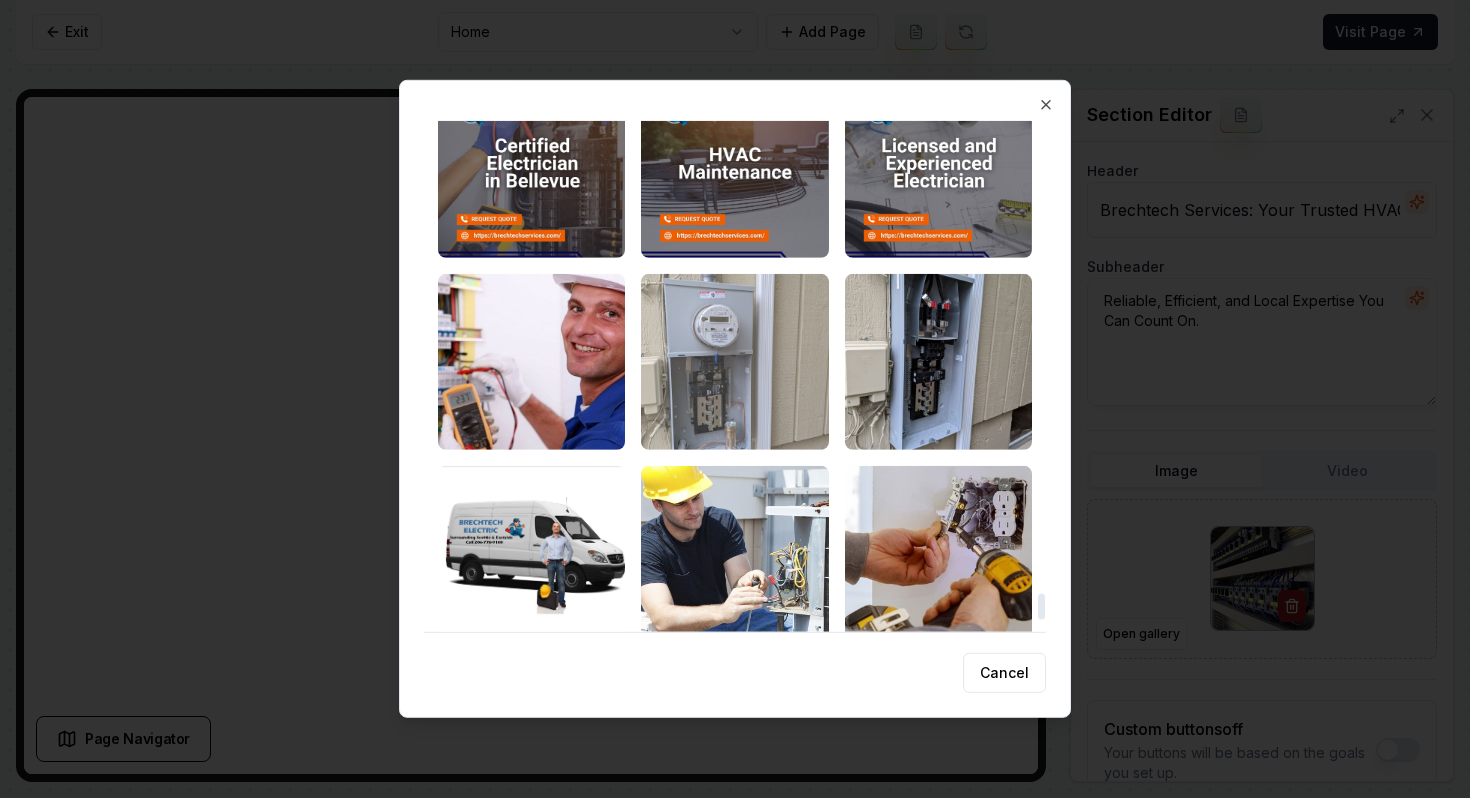 click at bounding box center [734, 362] 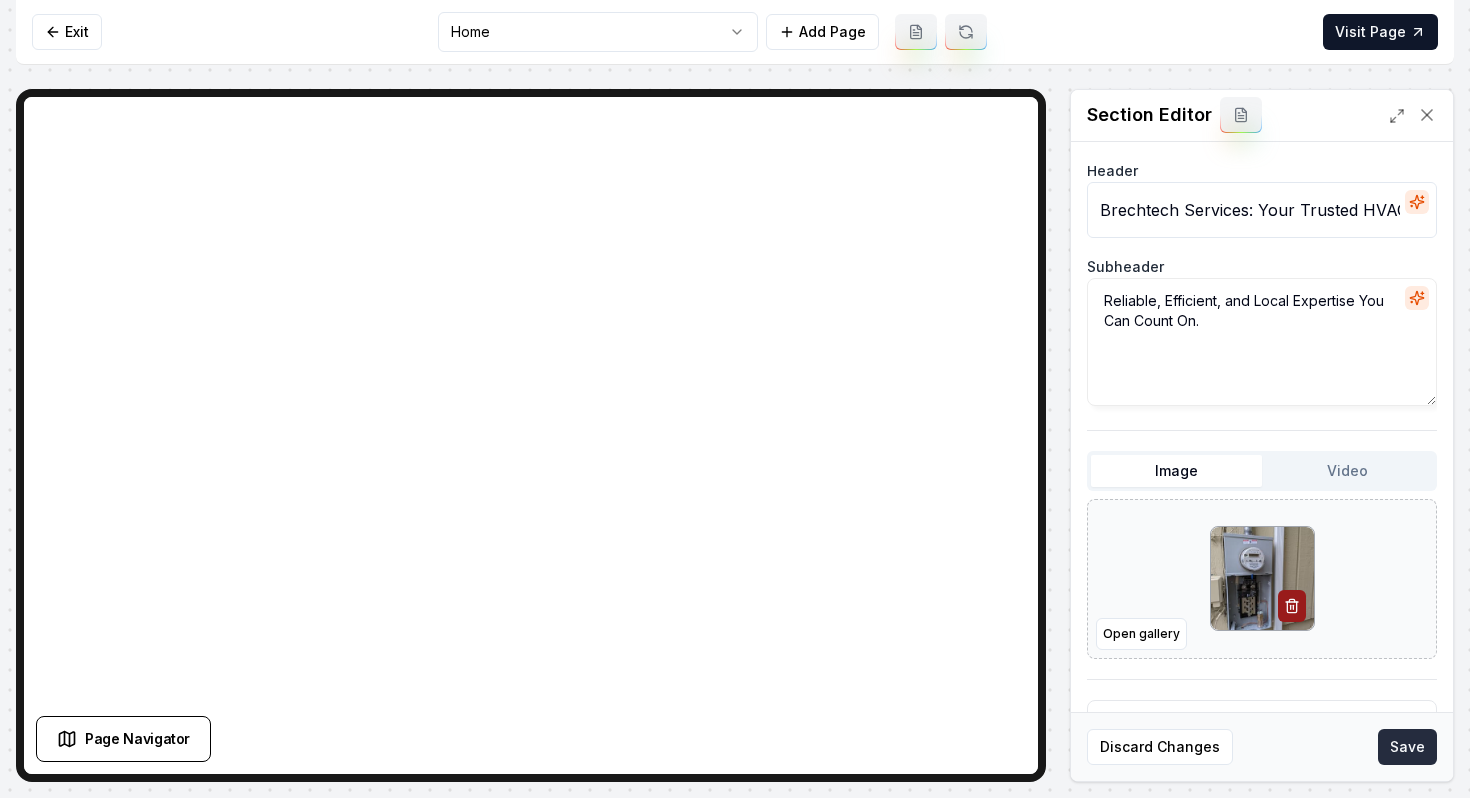 click on "Save" at bounding box center [1407, 747] 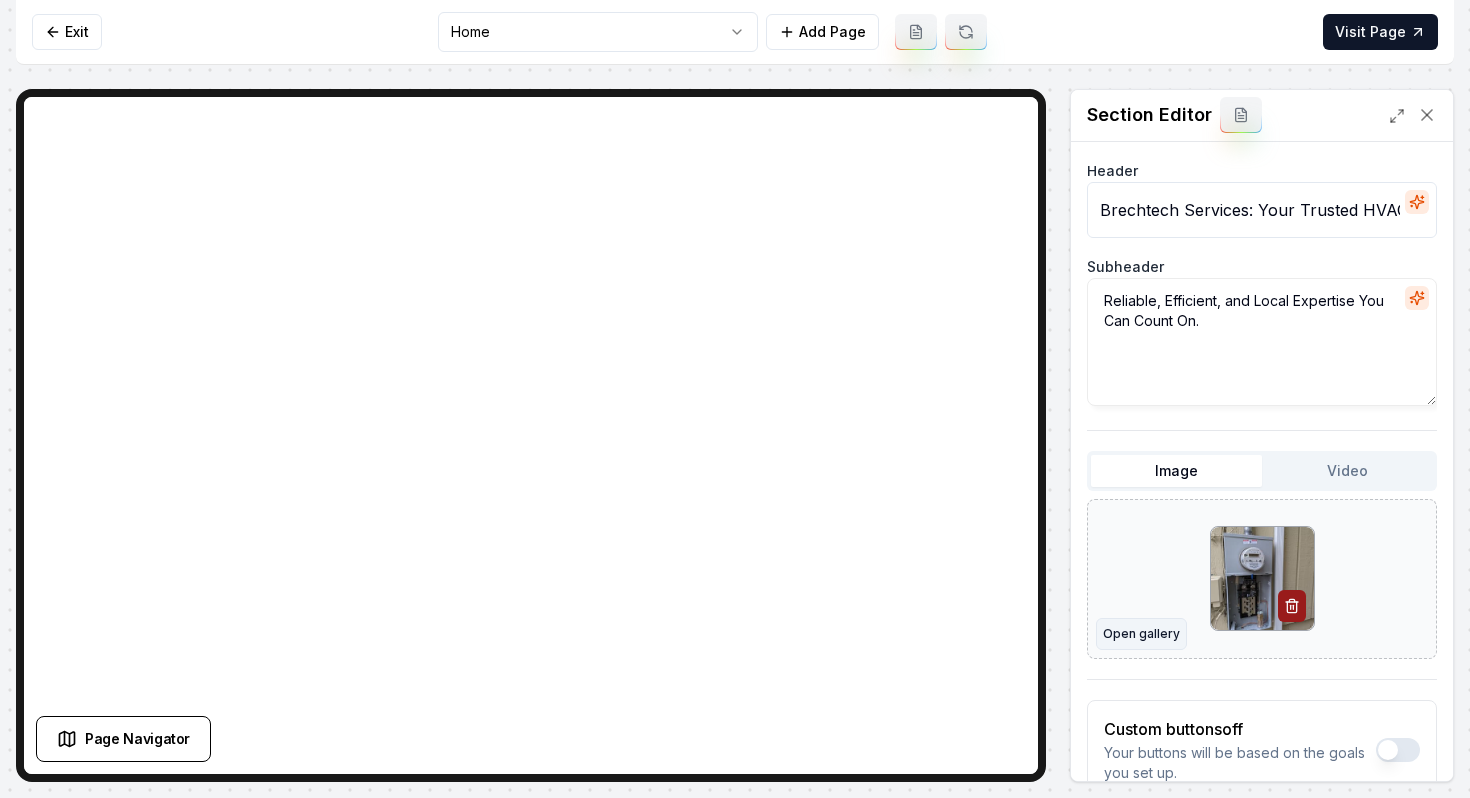 click on "Open gallery" at bounding box center [1141, 634] 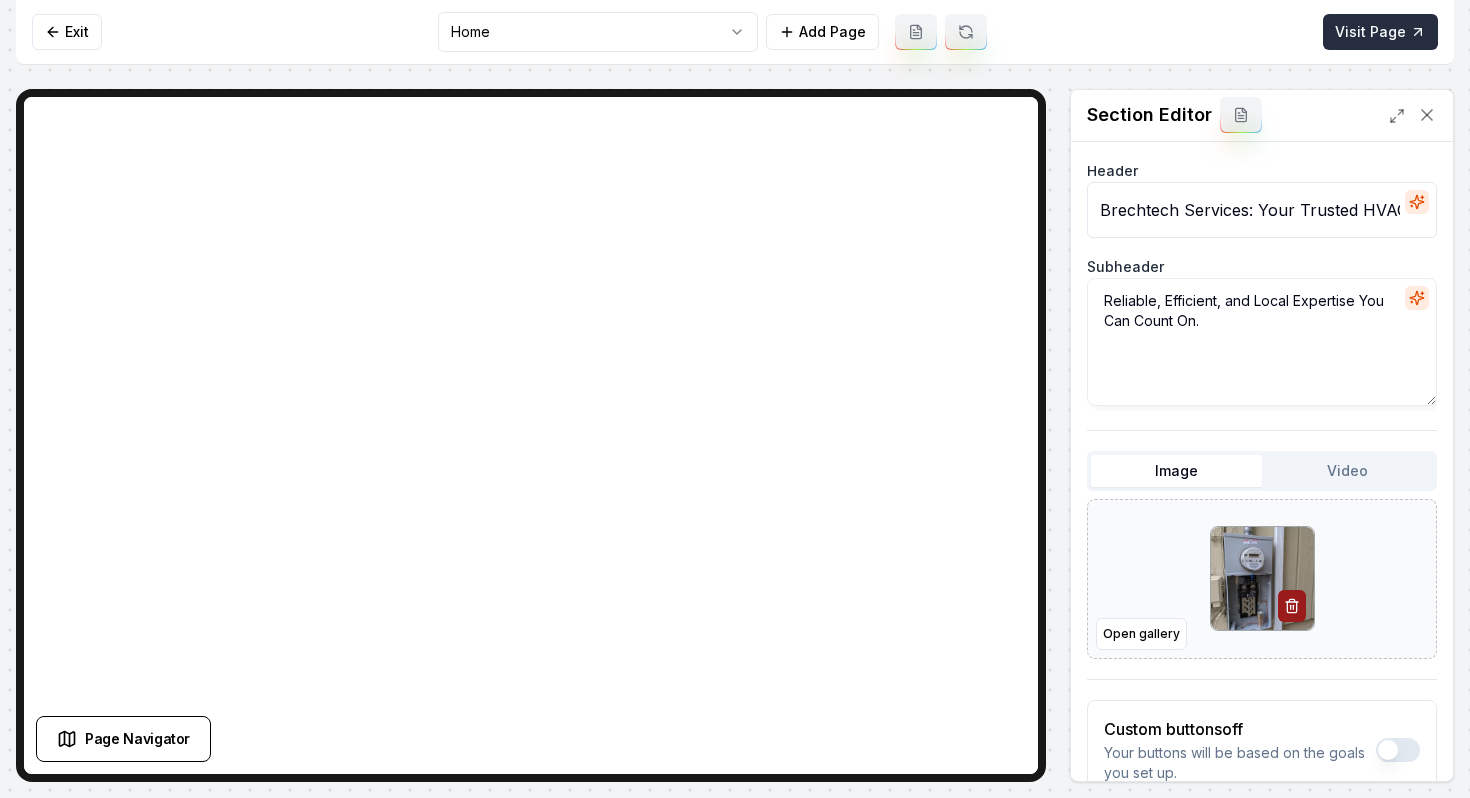 click on "Visit Page" at bounding box center [1380, 32] 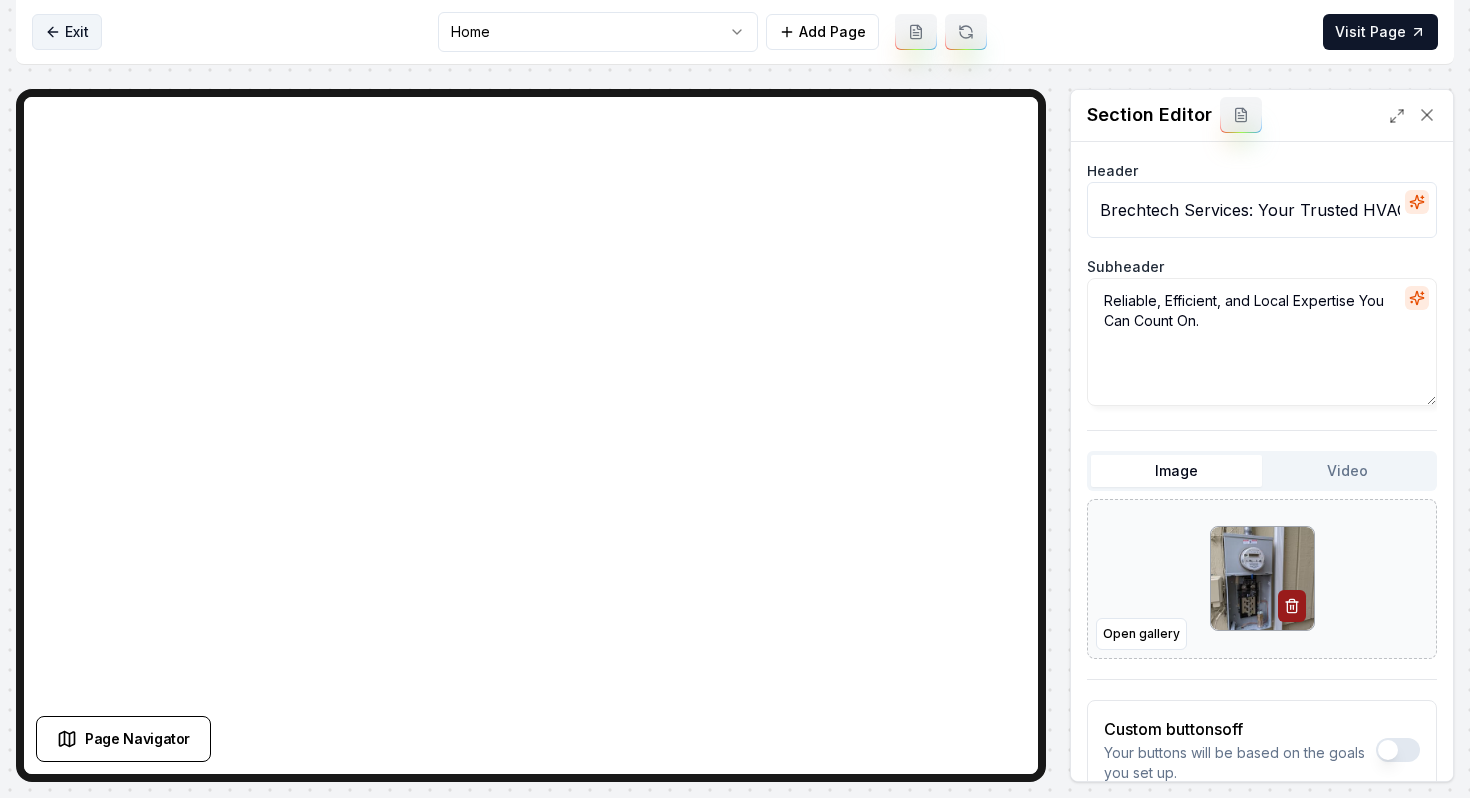 click on "Exit" at bounding box center [67, 32] 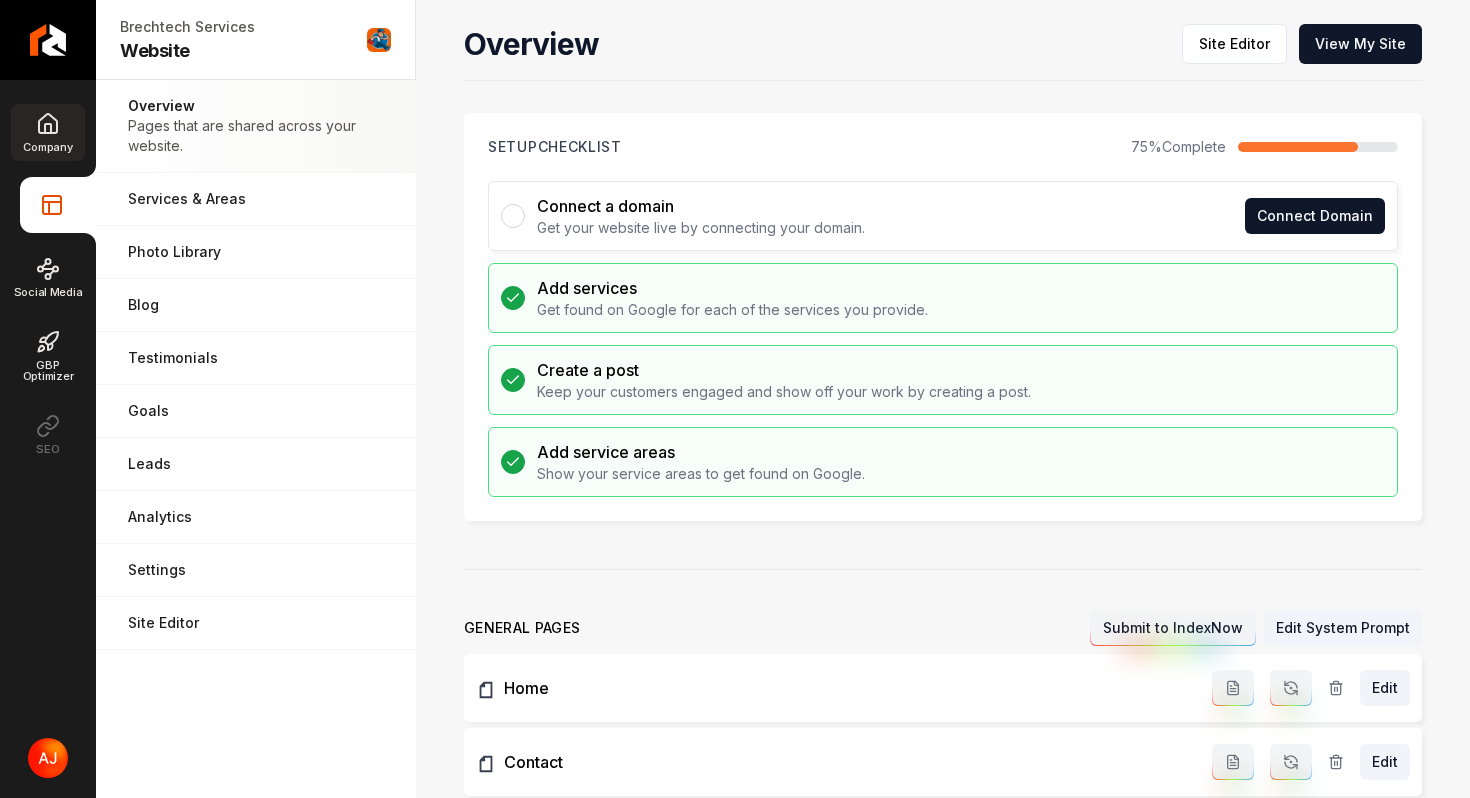 click on "Company" at bounding box center [47, 147] 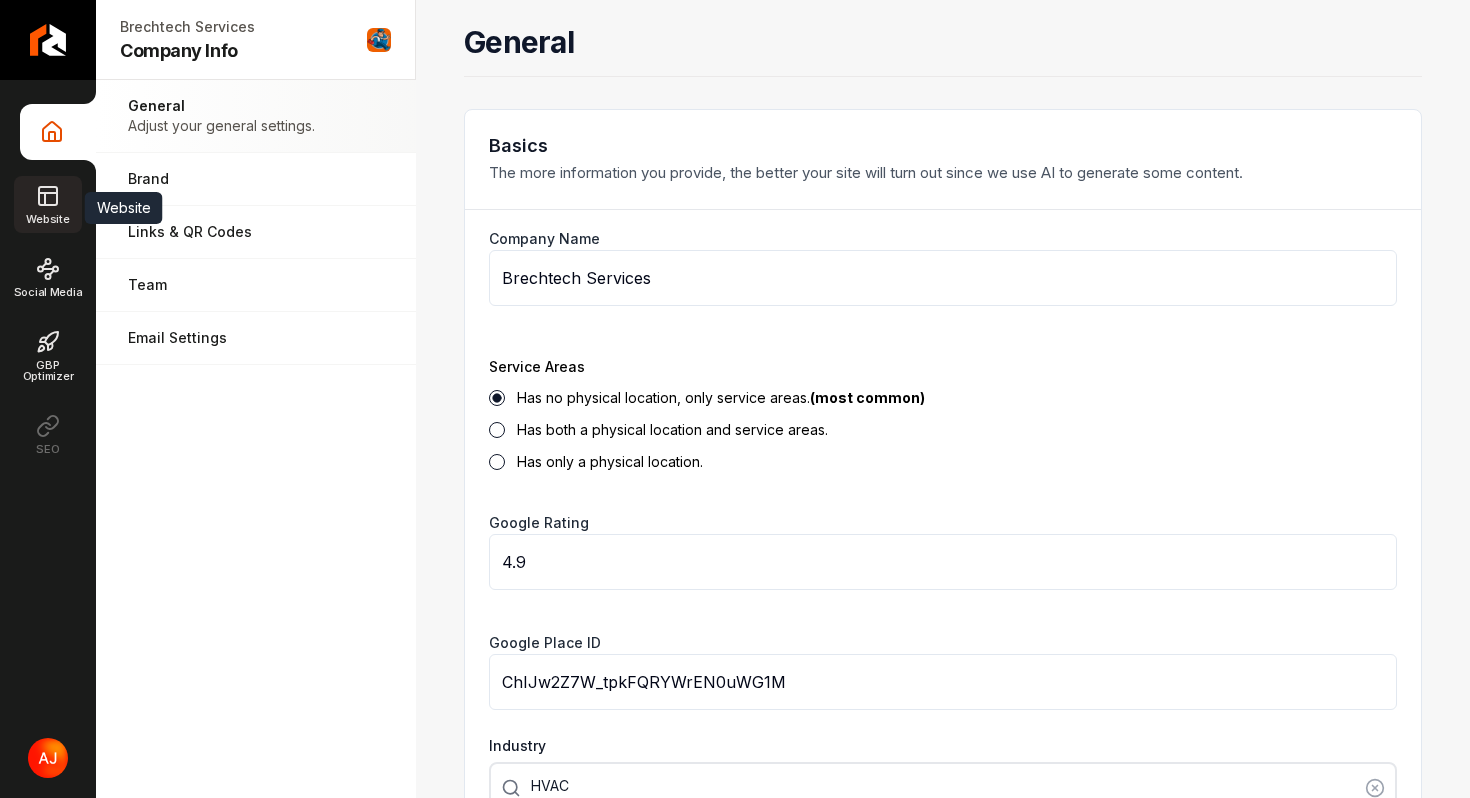 click 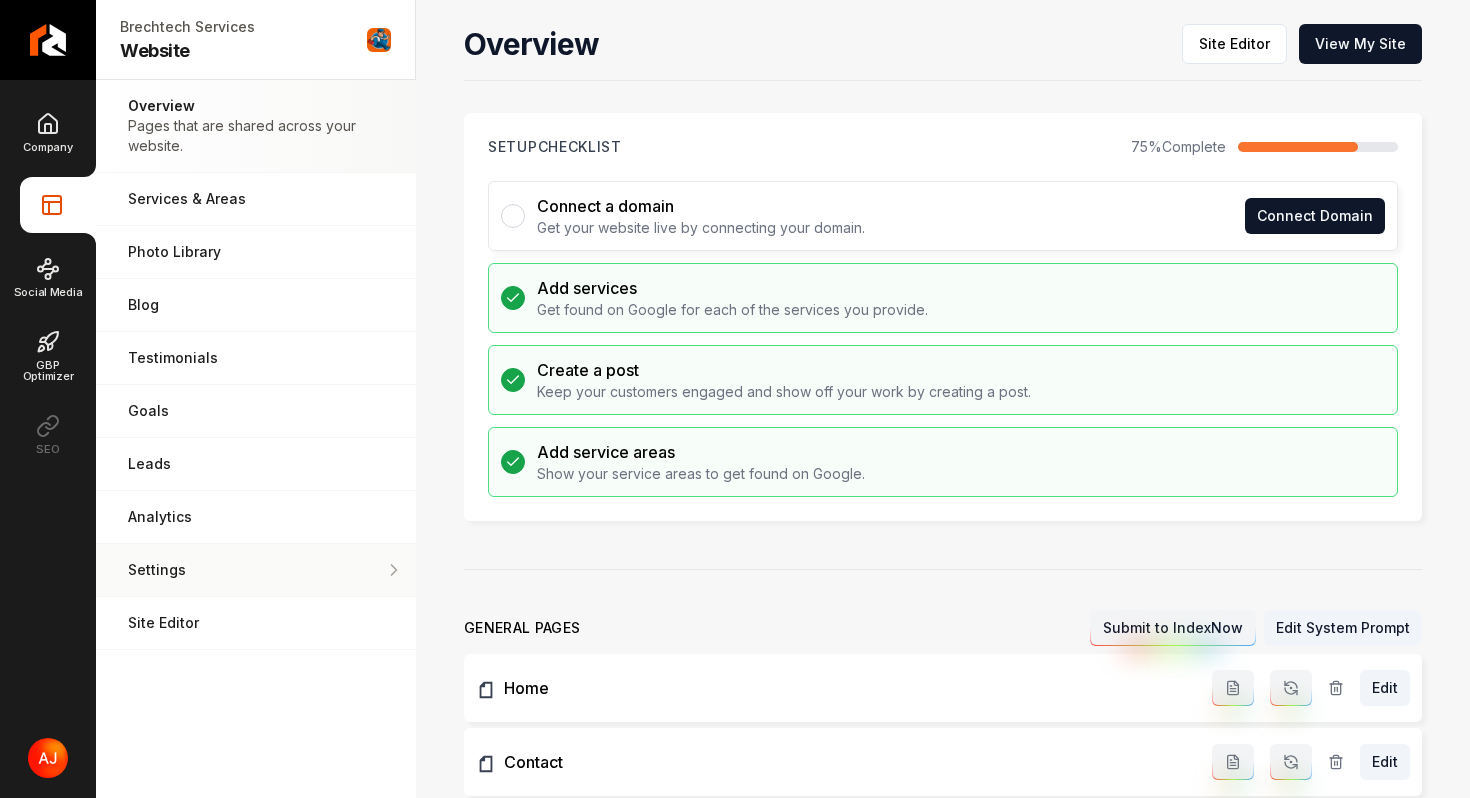 click on "Settings" at bounding box center (256, 570) 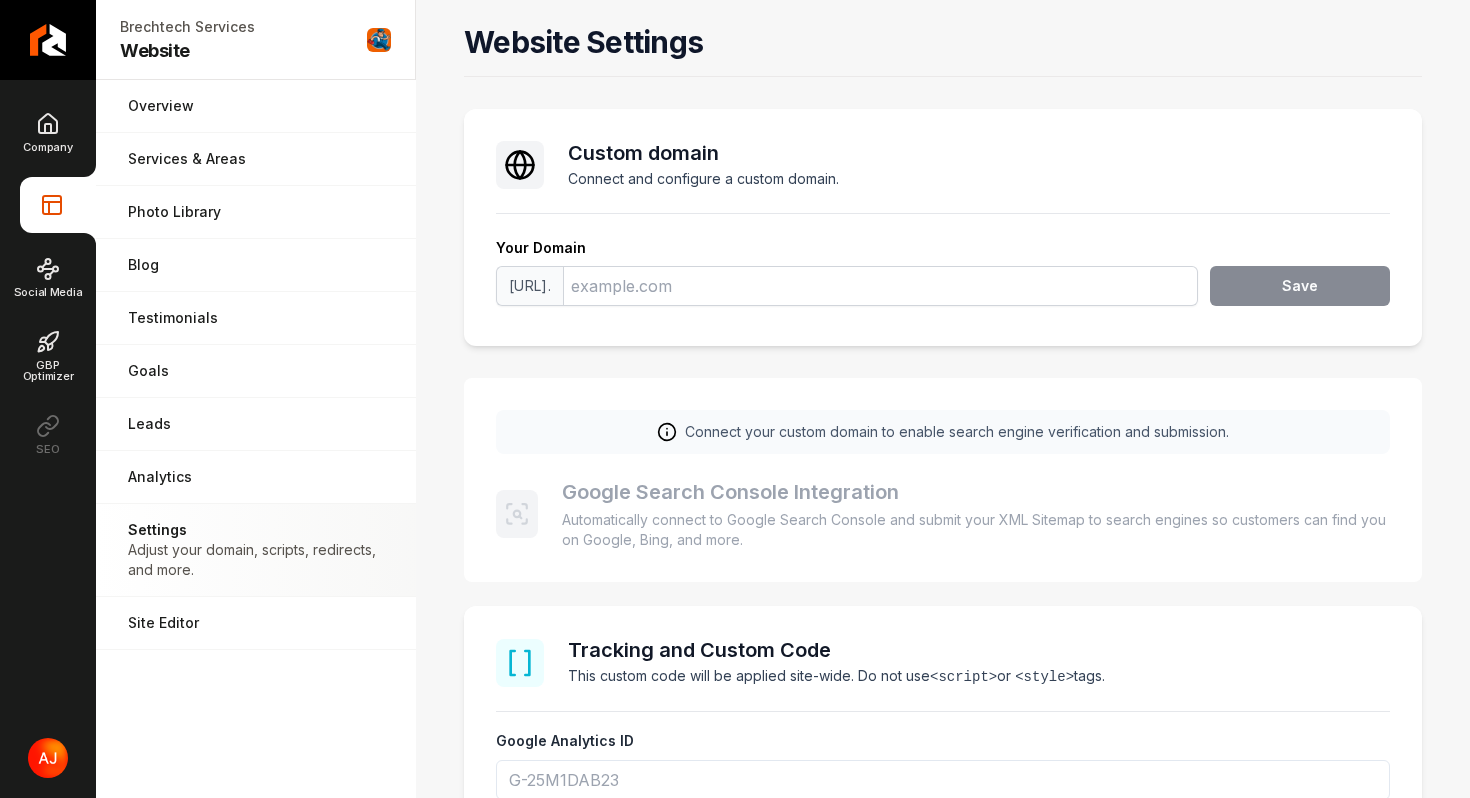 click on "https://www. Save" at bounding box center [943, 290] 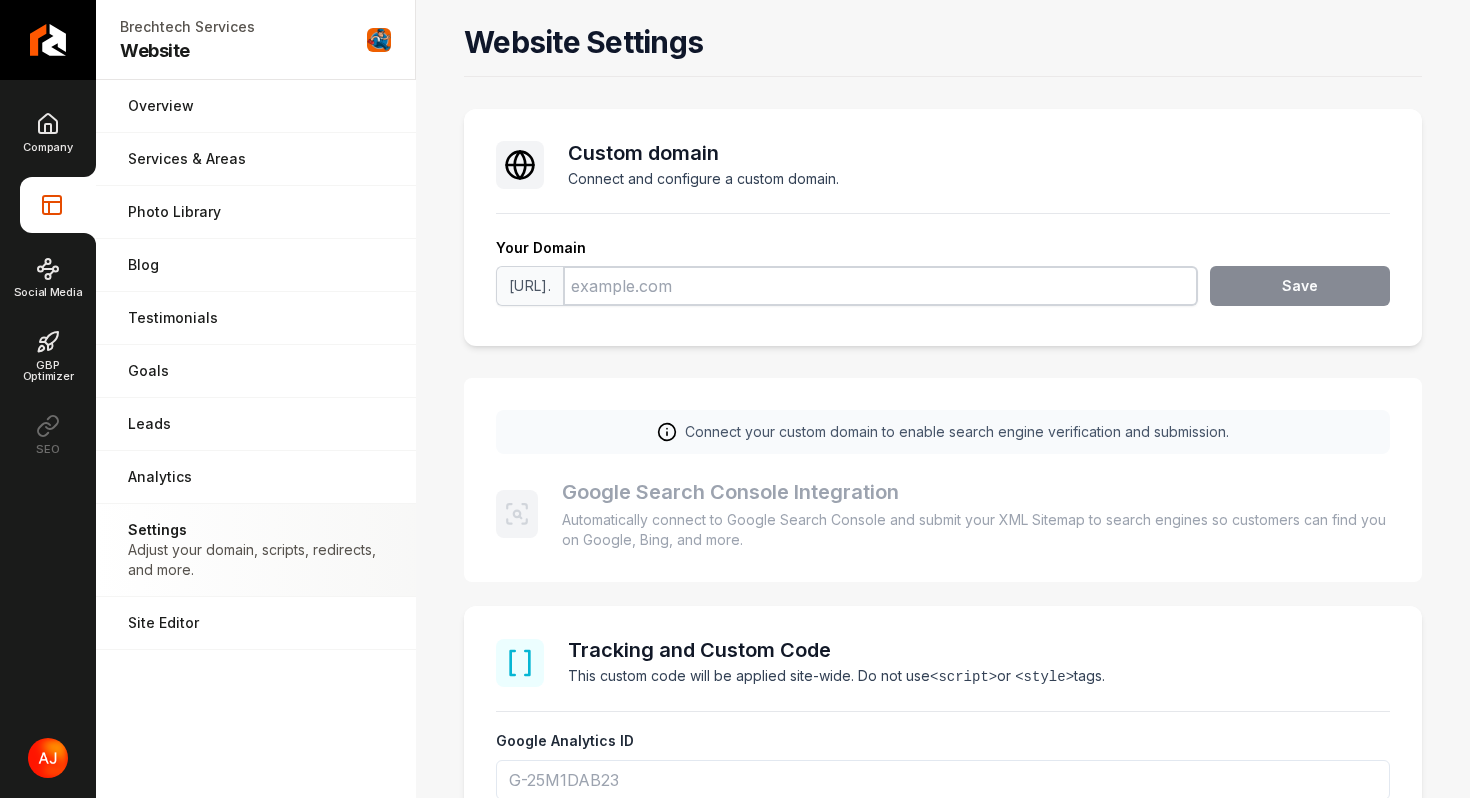 click at bounding box center [880, 286] 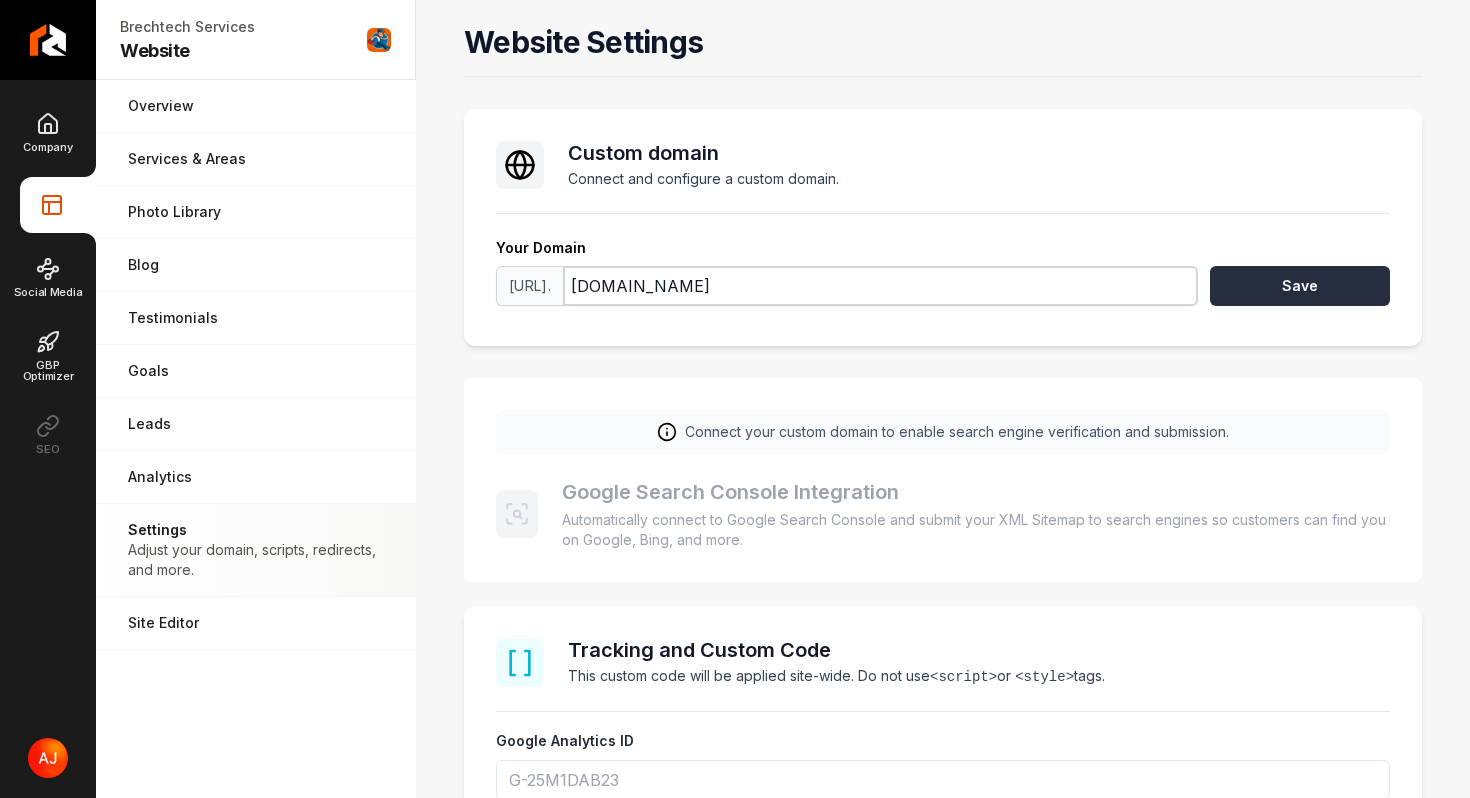 type on "brechtechservices.com" 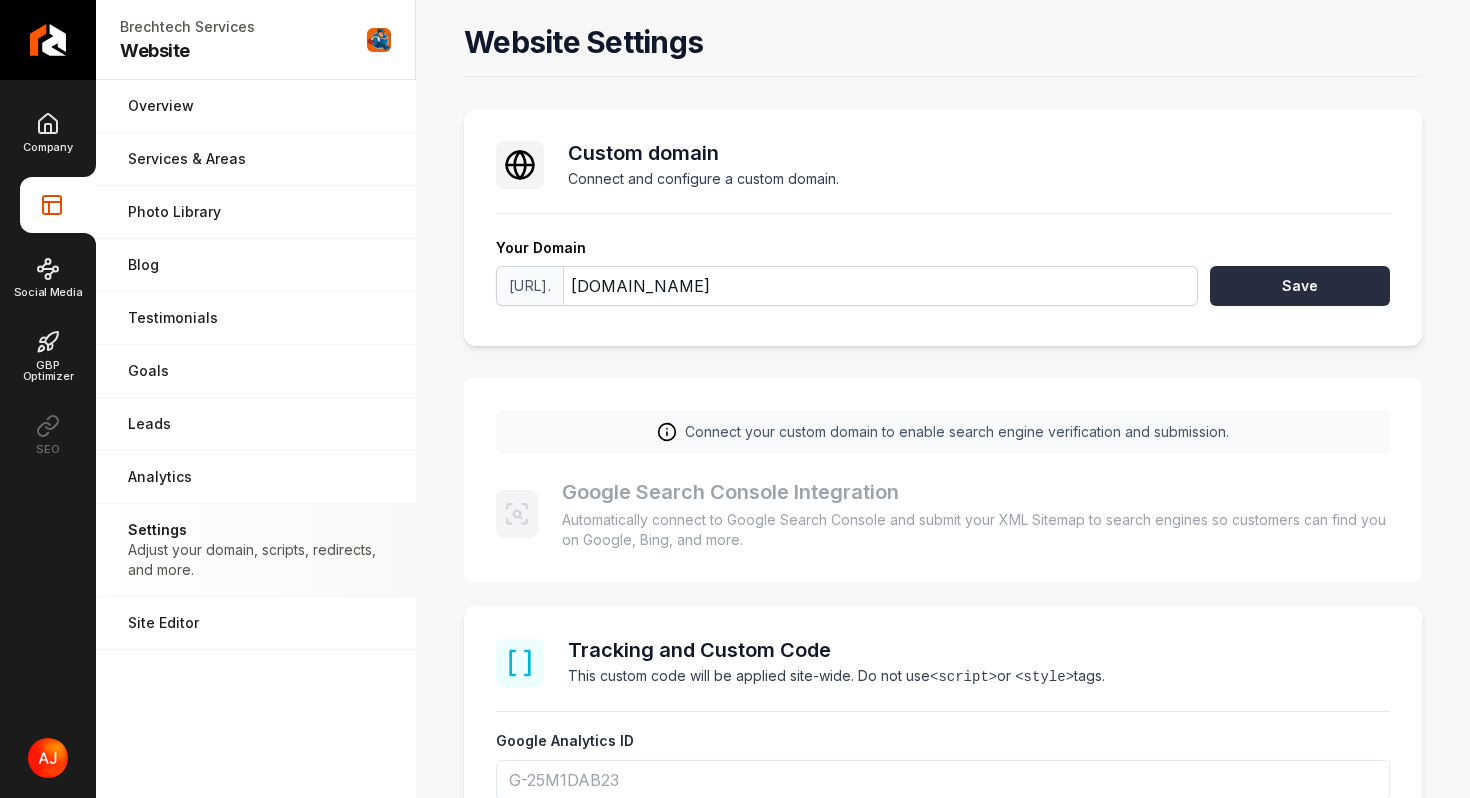 click on "Save" at bounding box center (1300, 286) 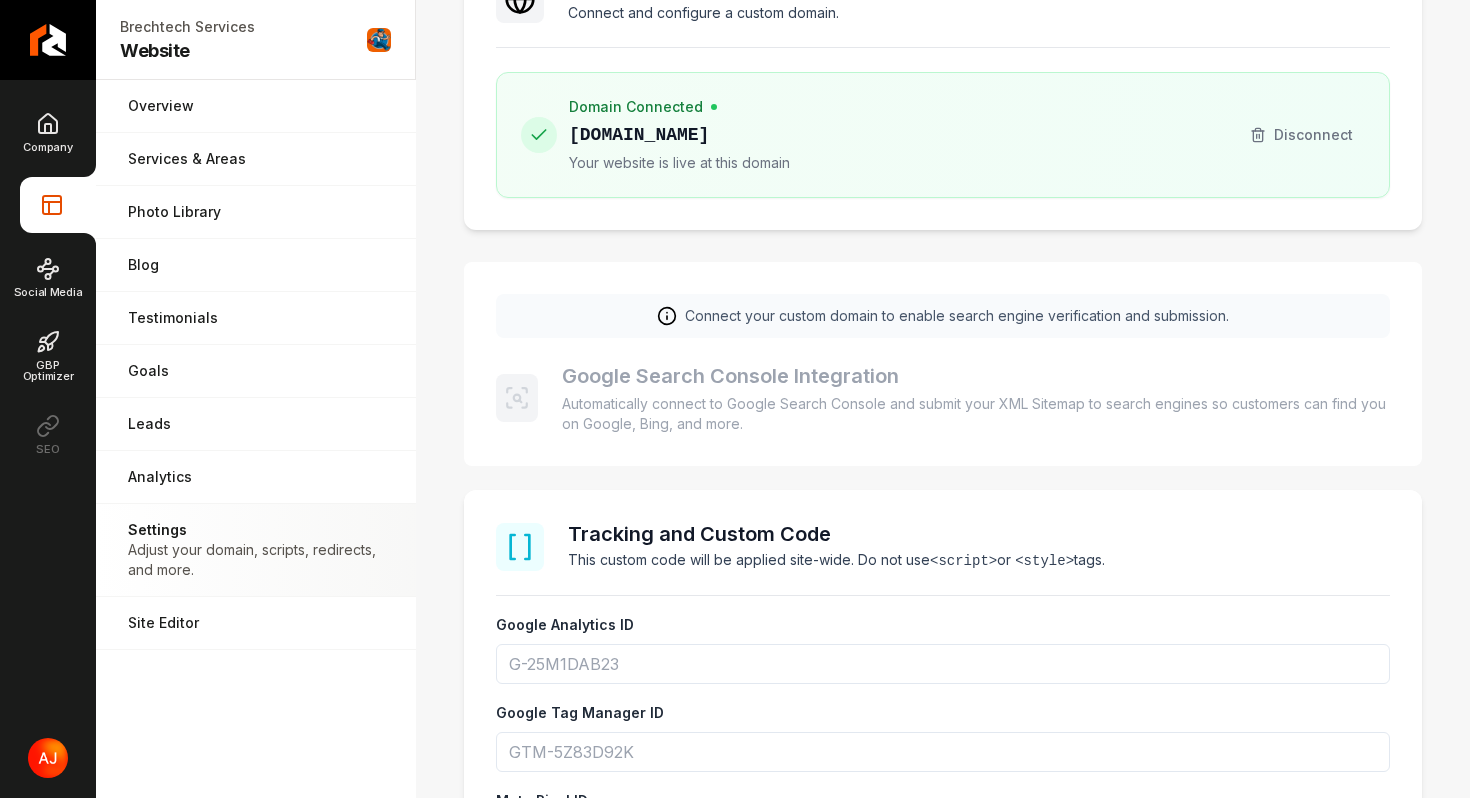 scroll, scrollTop: 73, scrollLeft: 0, axis: vertical 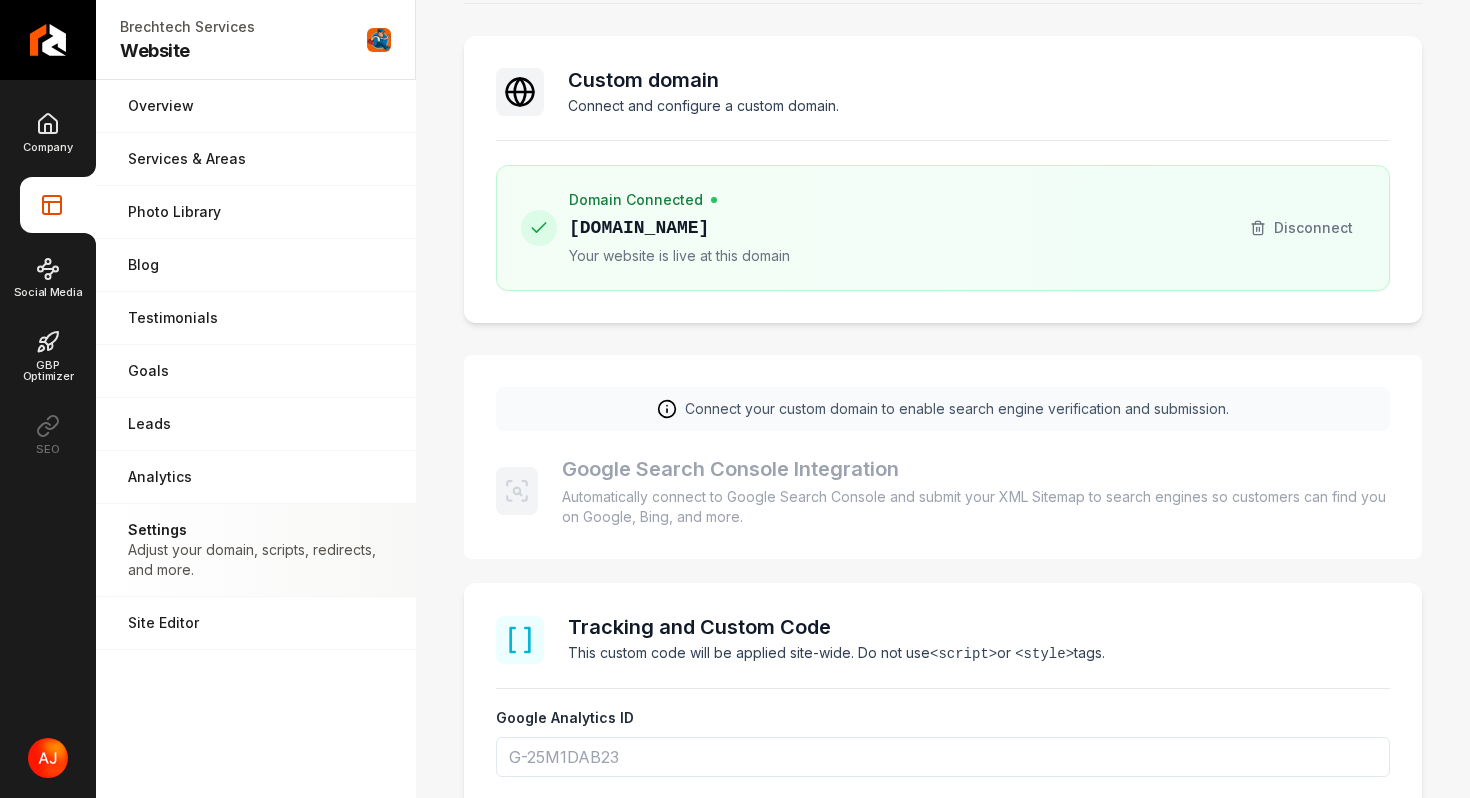 click on "Connect your custom domain to enable search engine verification and submission. Google Search Console Integration Automatically connect to Google Search Console and submit your XML Sitemap to search engines so customers can find you on Google, Bing, and more." at bounding box center (943, 457) 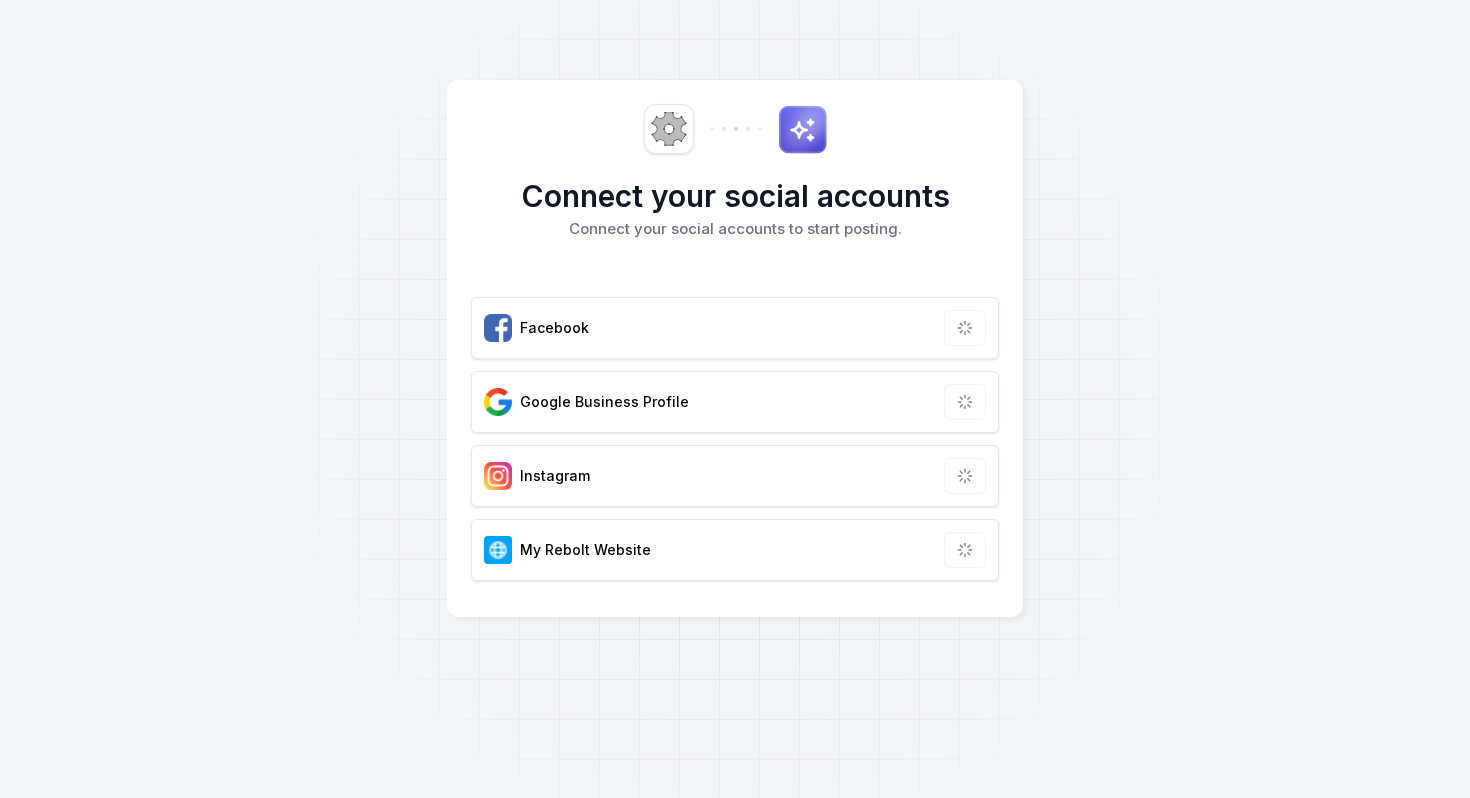 scroll, scrollTop: 0, scrollLeft: 0, axis: both 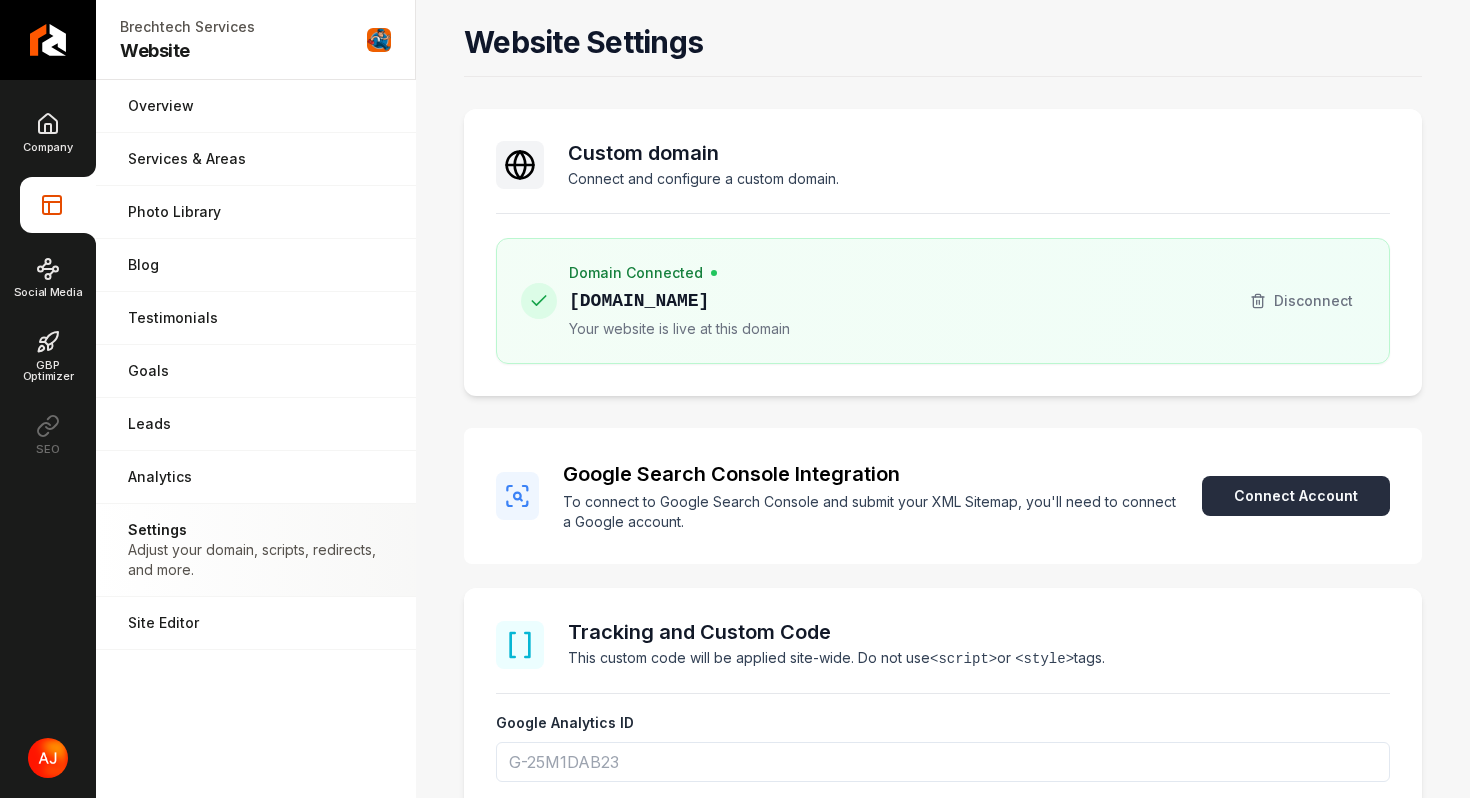 click on "Connect Account" at bounding box center [1296, 496] 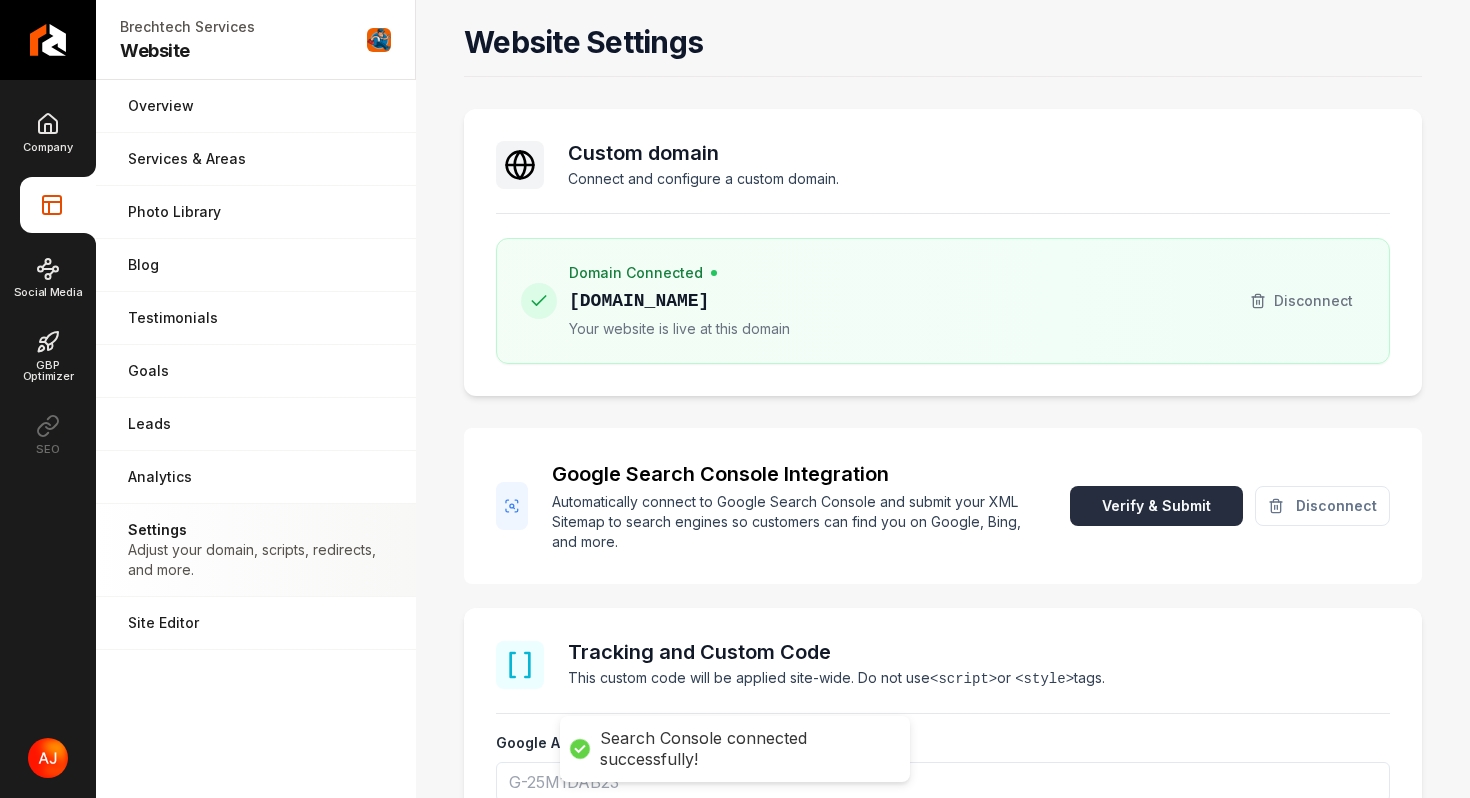 click on "Verify & Submit" at bounding box center [1156, 506] 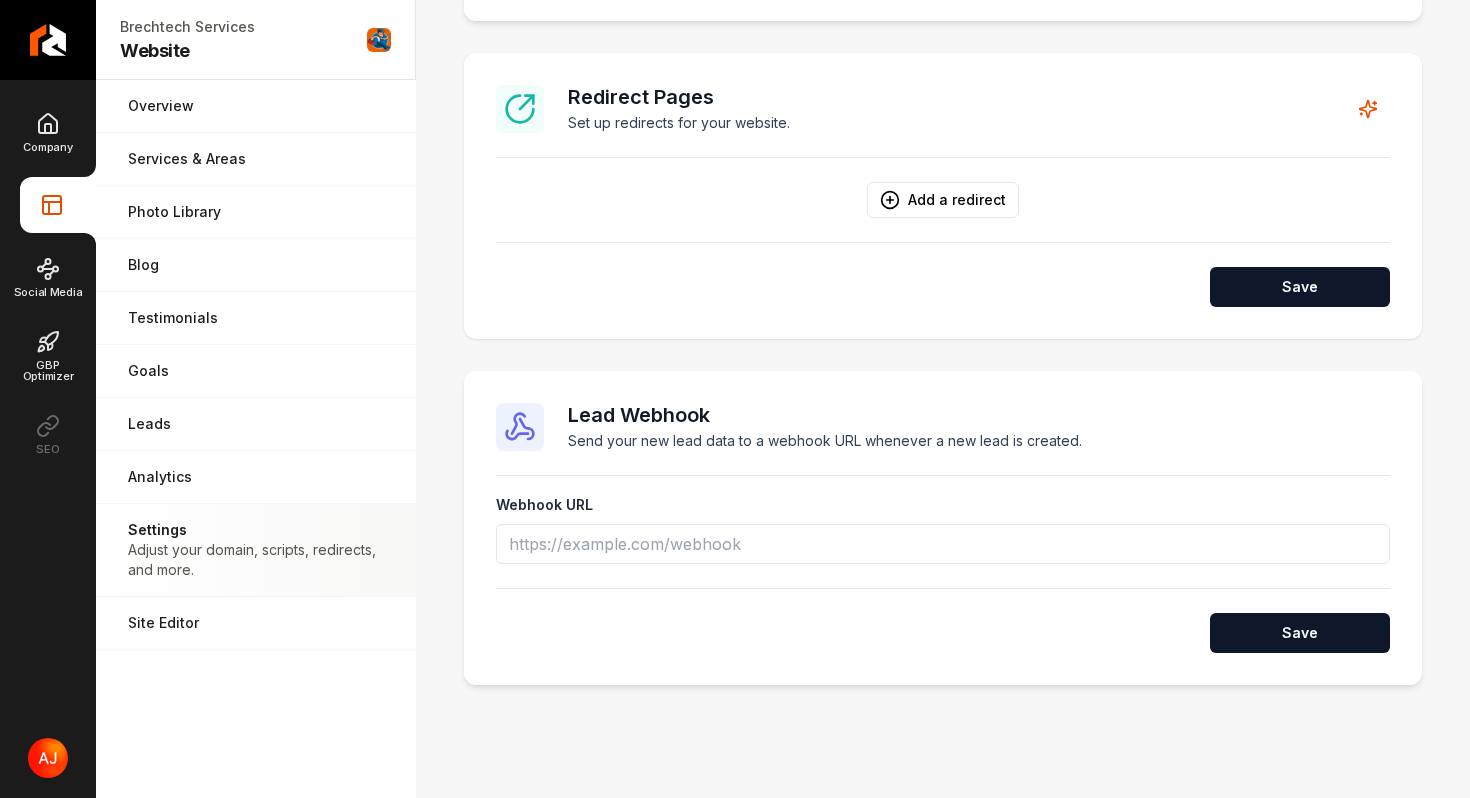 scroll, scrollTop: 1640, scrollLeft: 0, axis: vertical 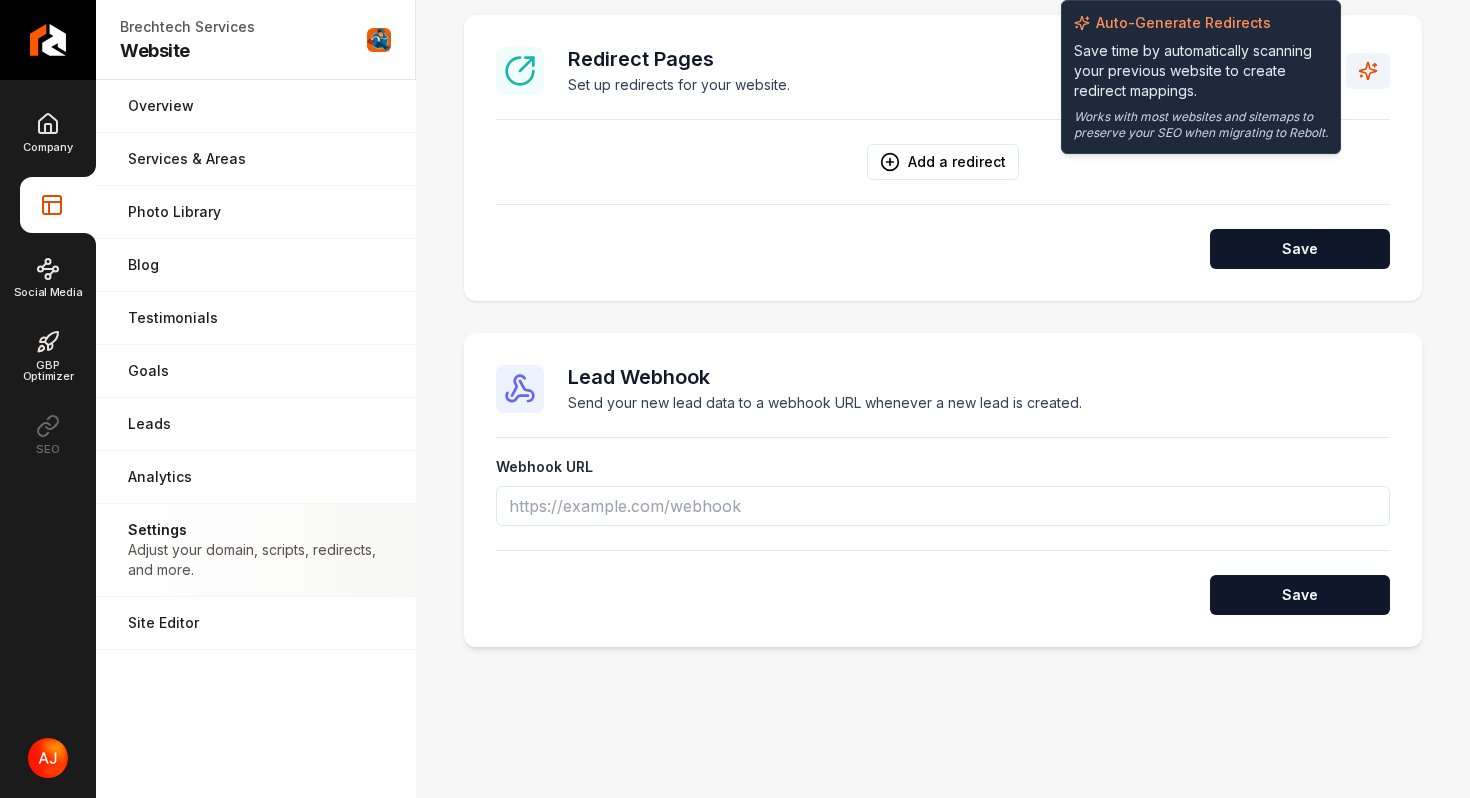 click 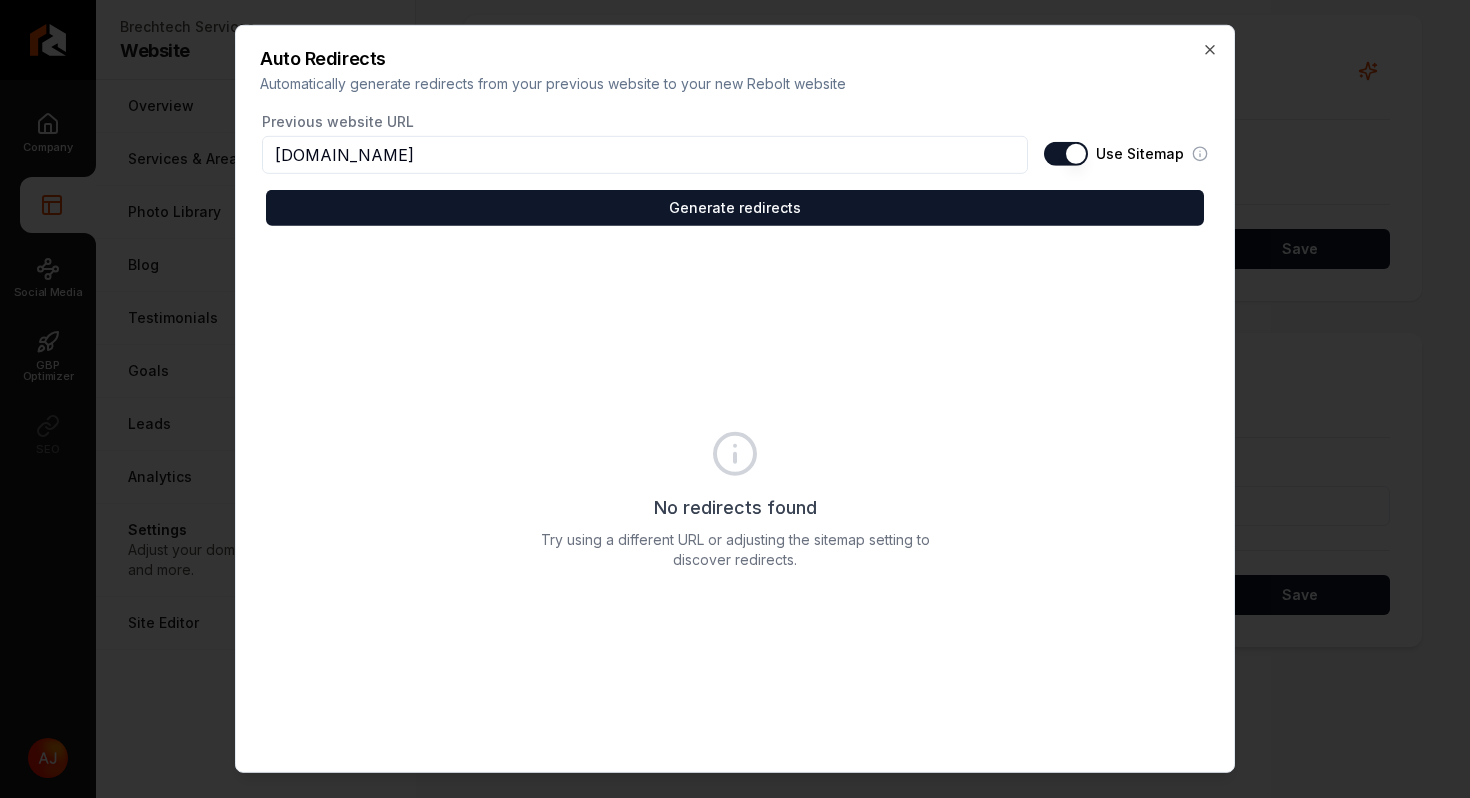 drag, startPoint x: 679, startPoint y: 159, endPoint x: 123, endPoint y: 134, distance: 556.56177 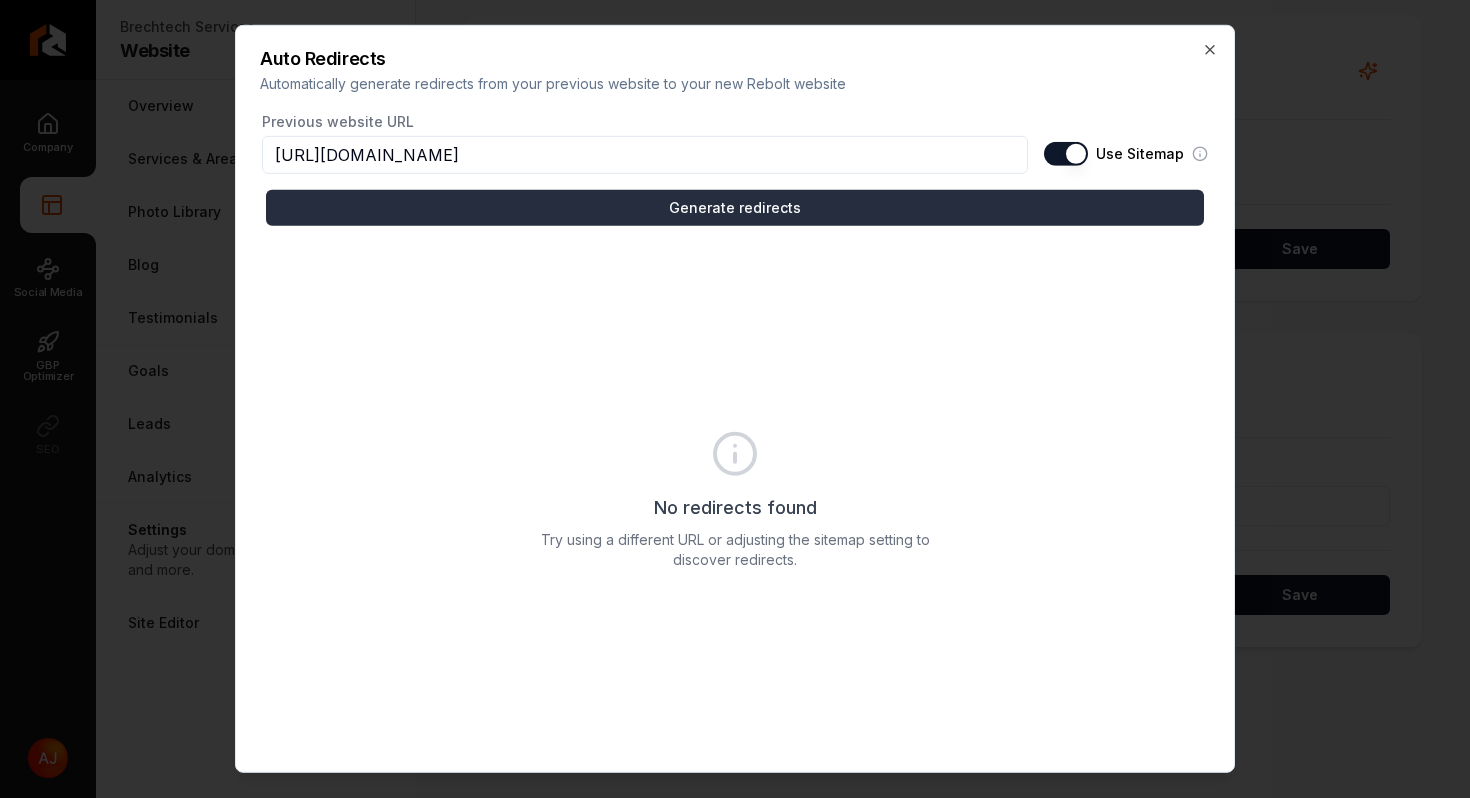 type on "https://brechtechservices.com" 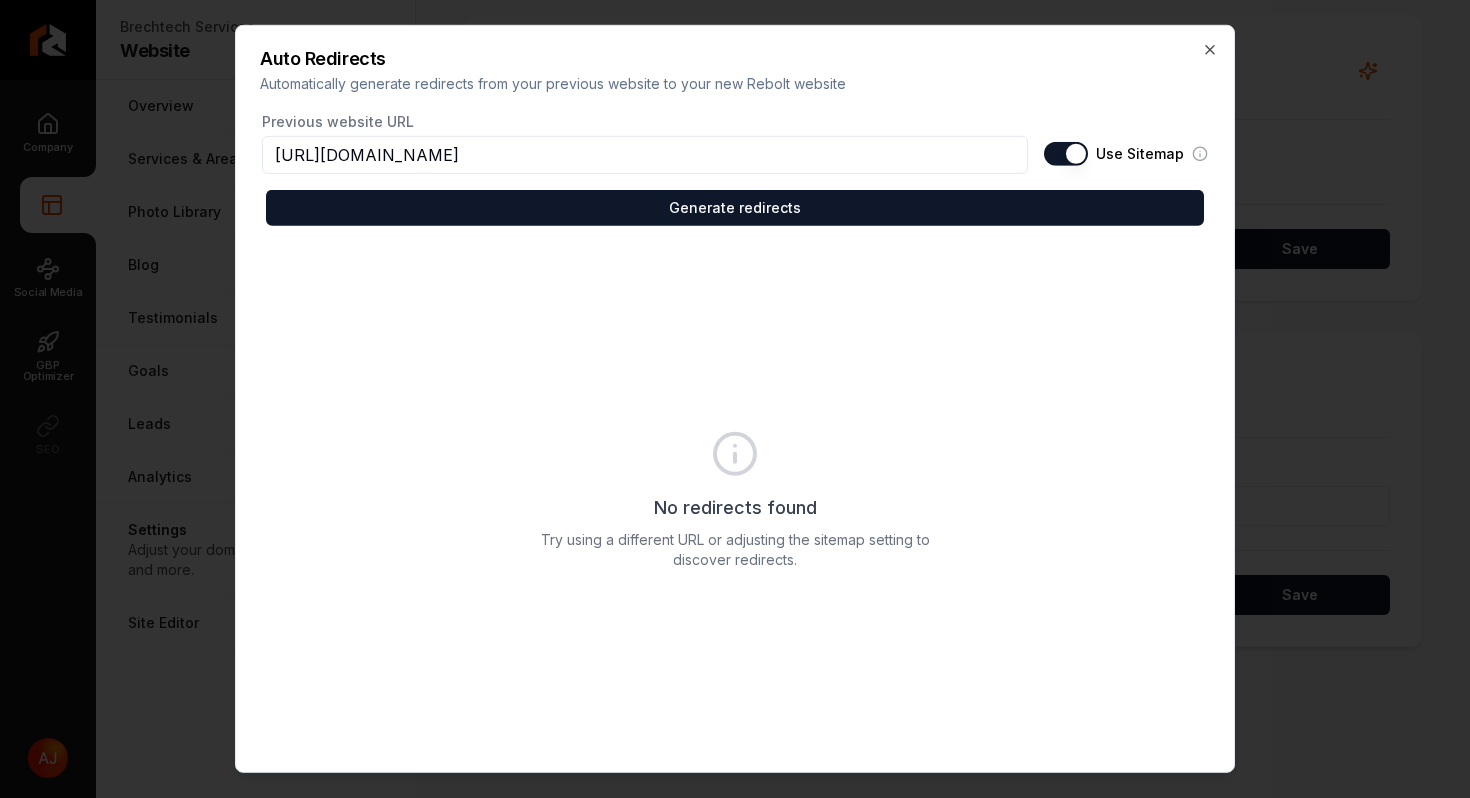 click on "Use Sitemap" at bounding box center [1126, 154] 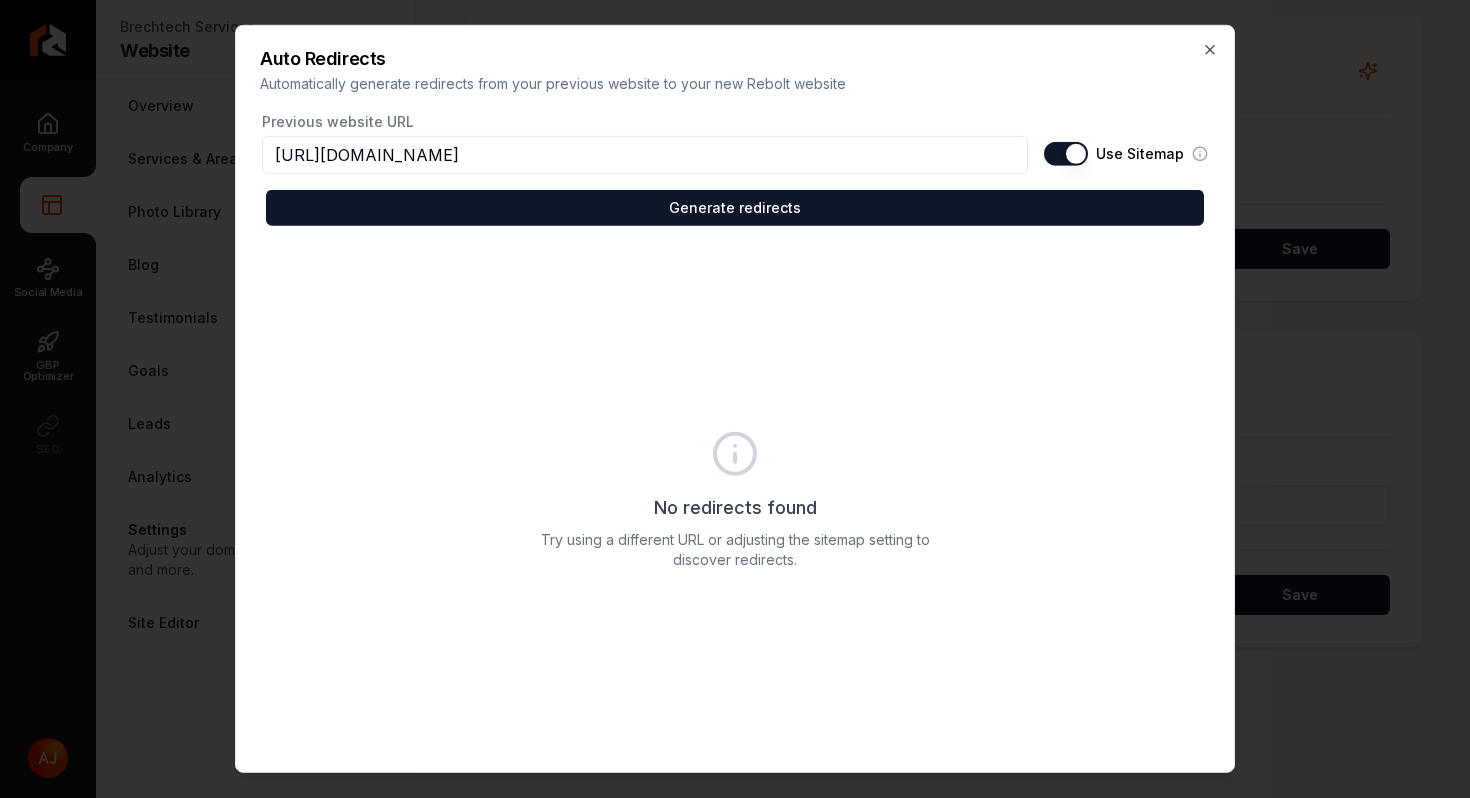 click on "Use Sitemap" at bounding box center [1066, 154] 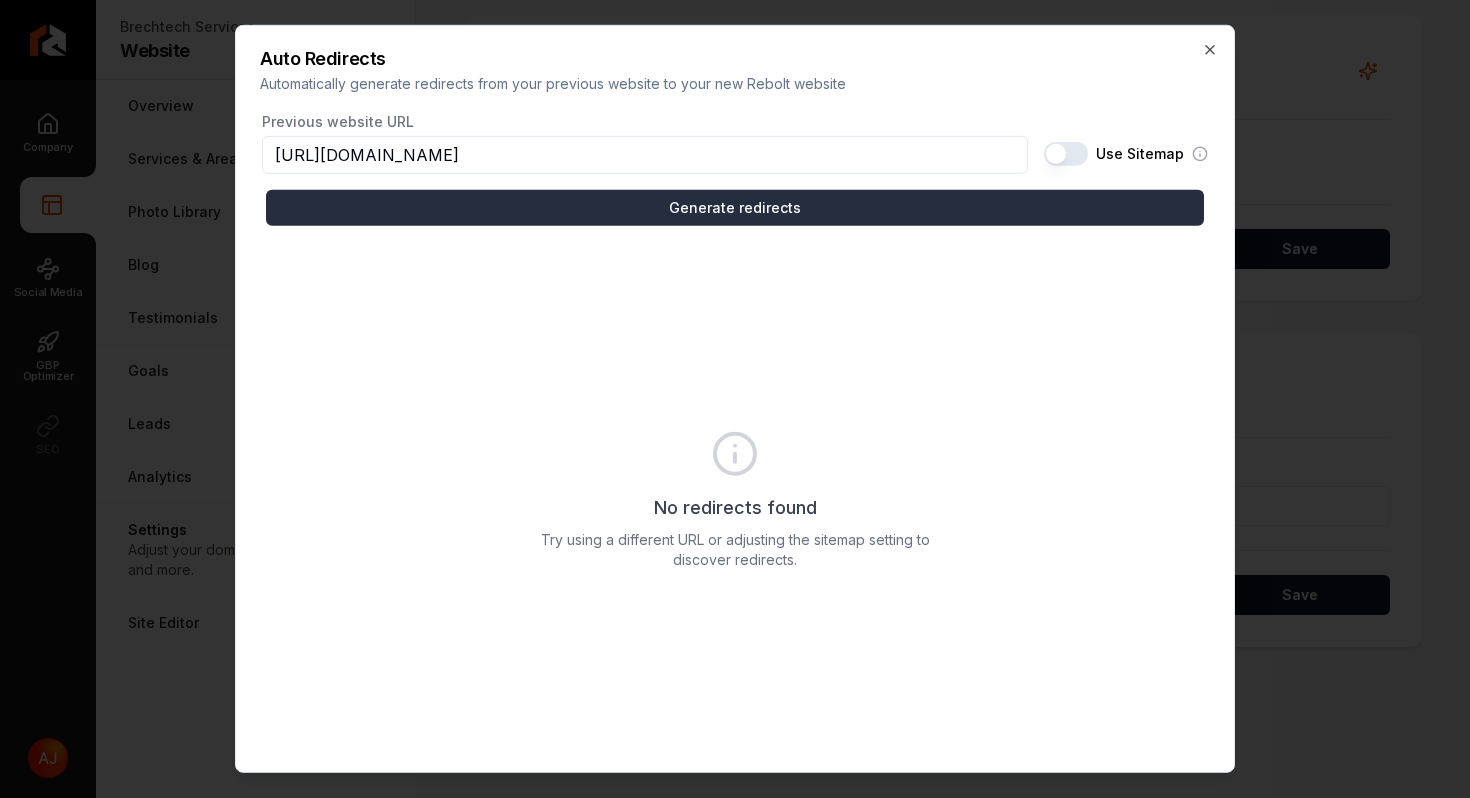 click on "Generate redirects" at bounding box center [735, 208] 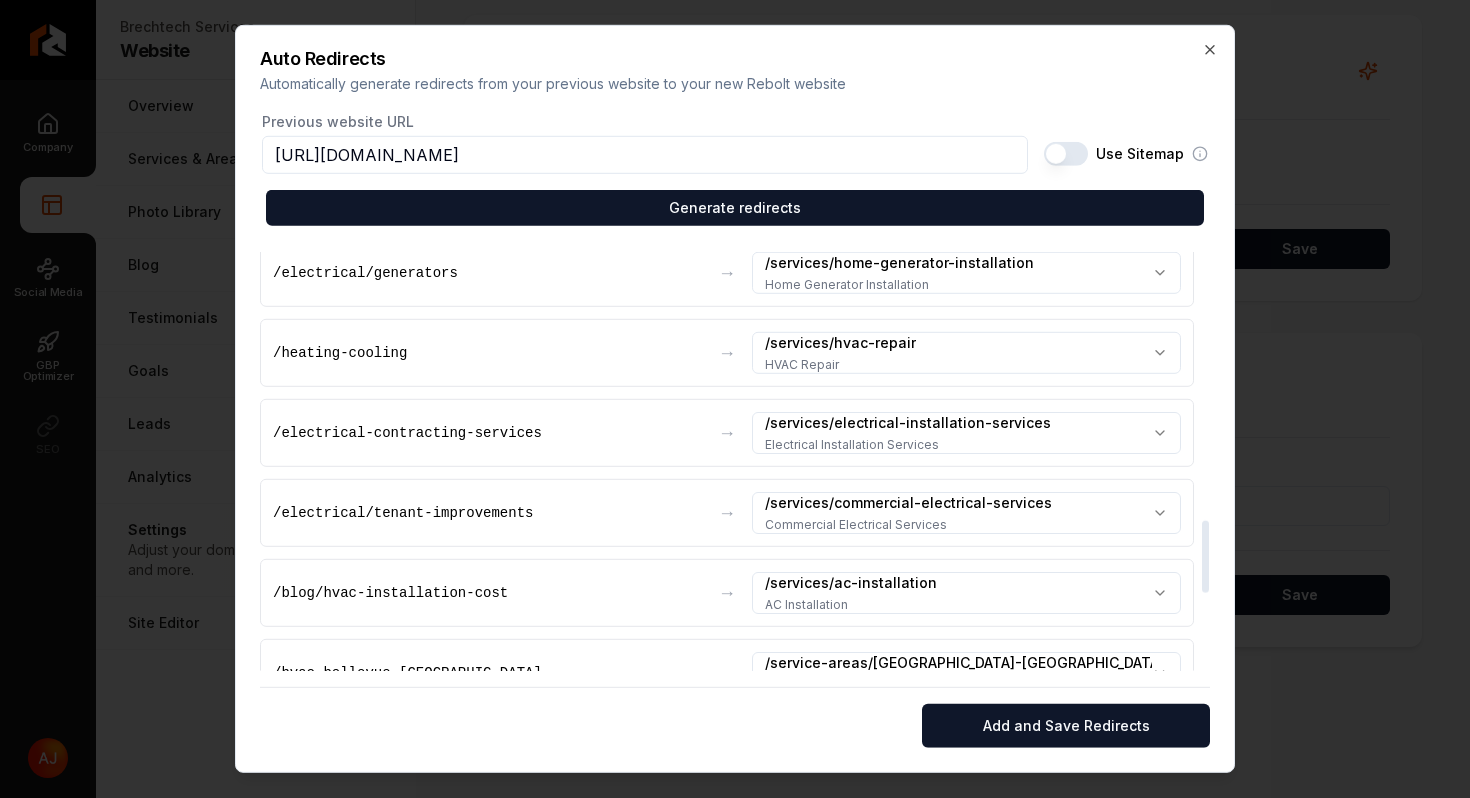 scroll, scrollTop: 2032, scrollLeft: 0, axis: vertical 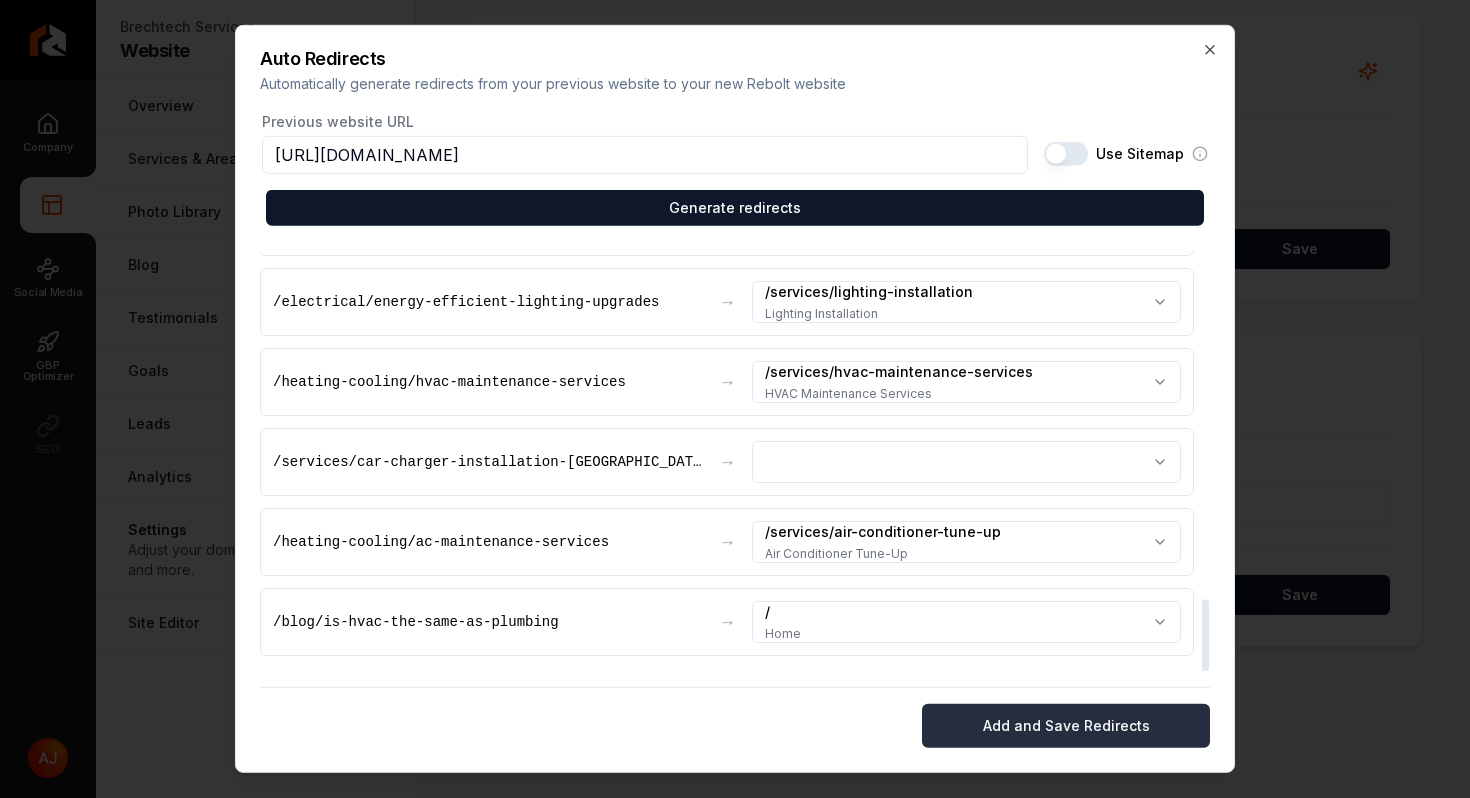 click on "Add and Save Redirects" at bounding box center (1066, 726) 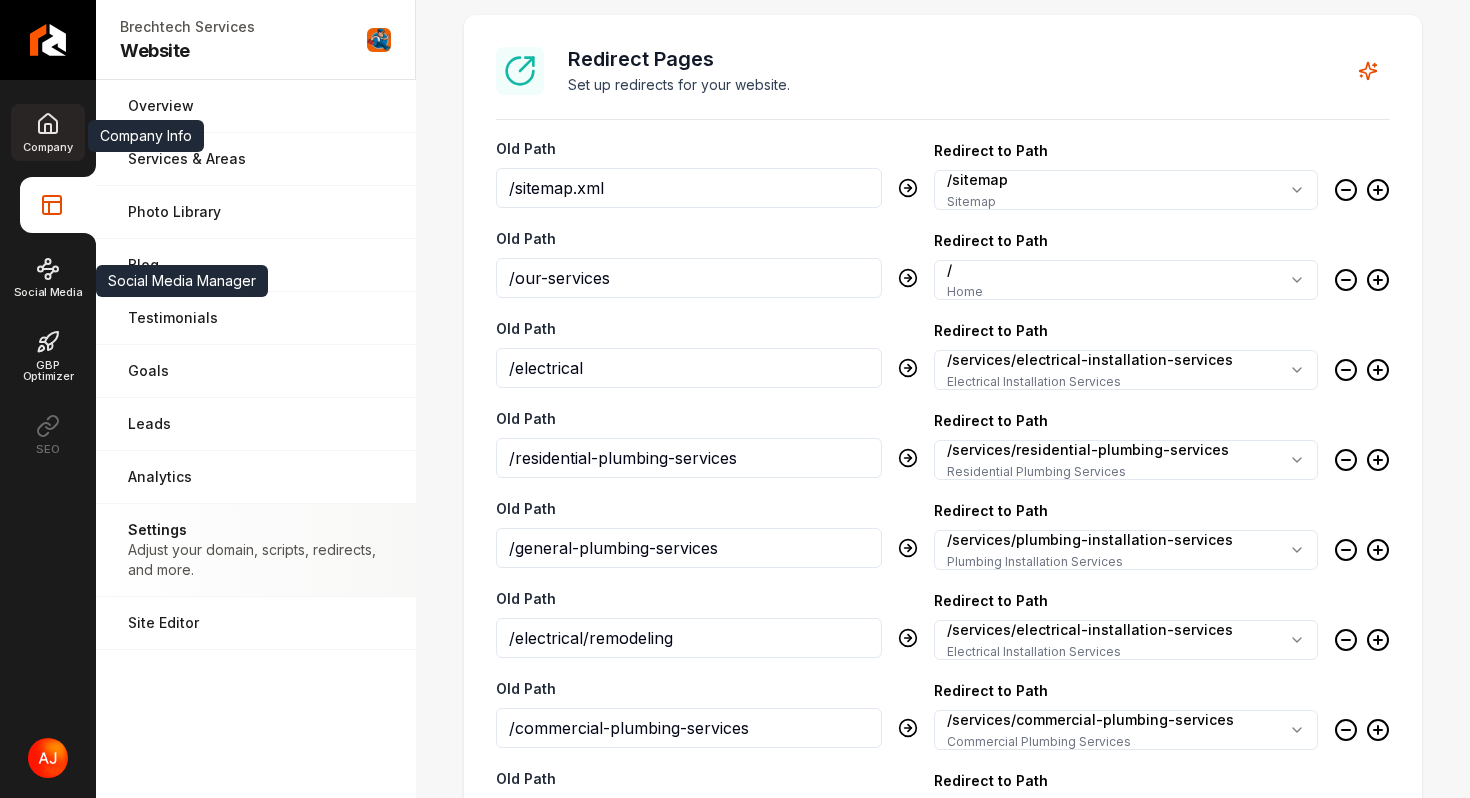click 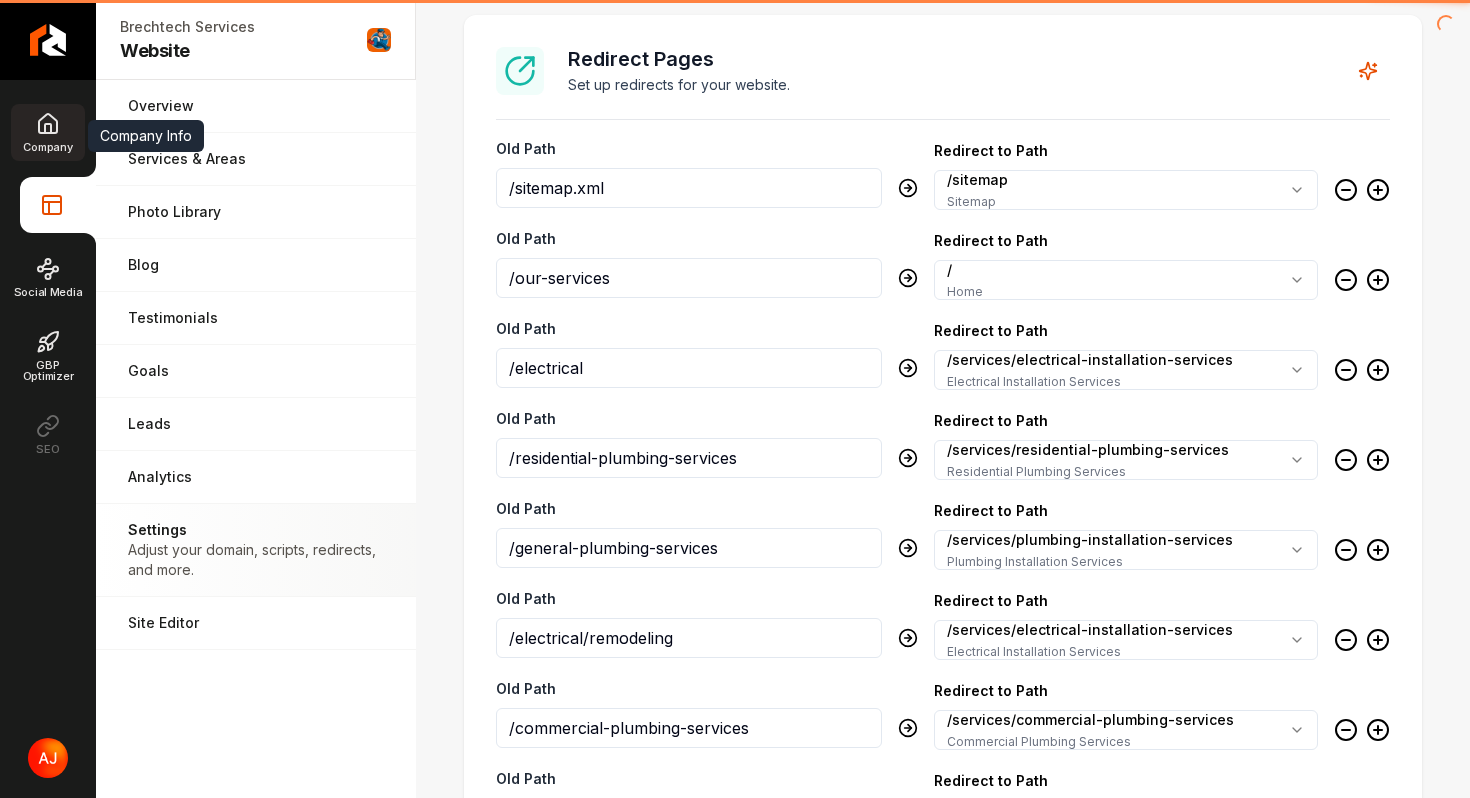 scroll, scrollTop: 0, scrollLeft: 0, axis: both 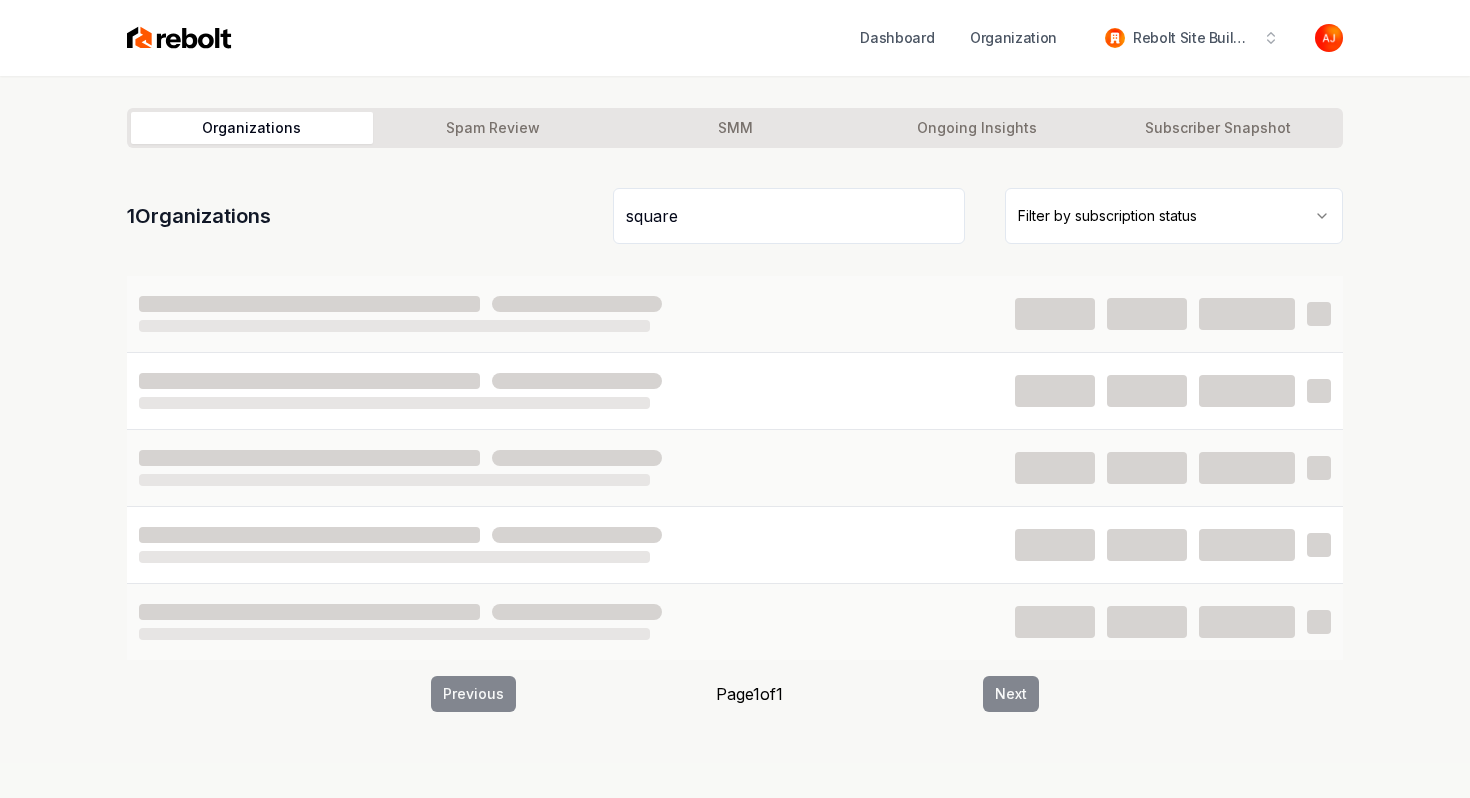 type on "square" 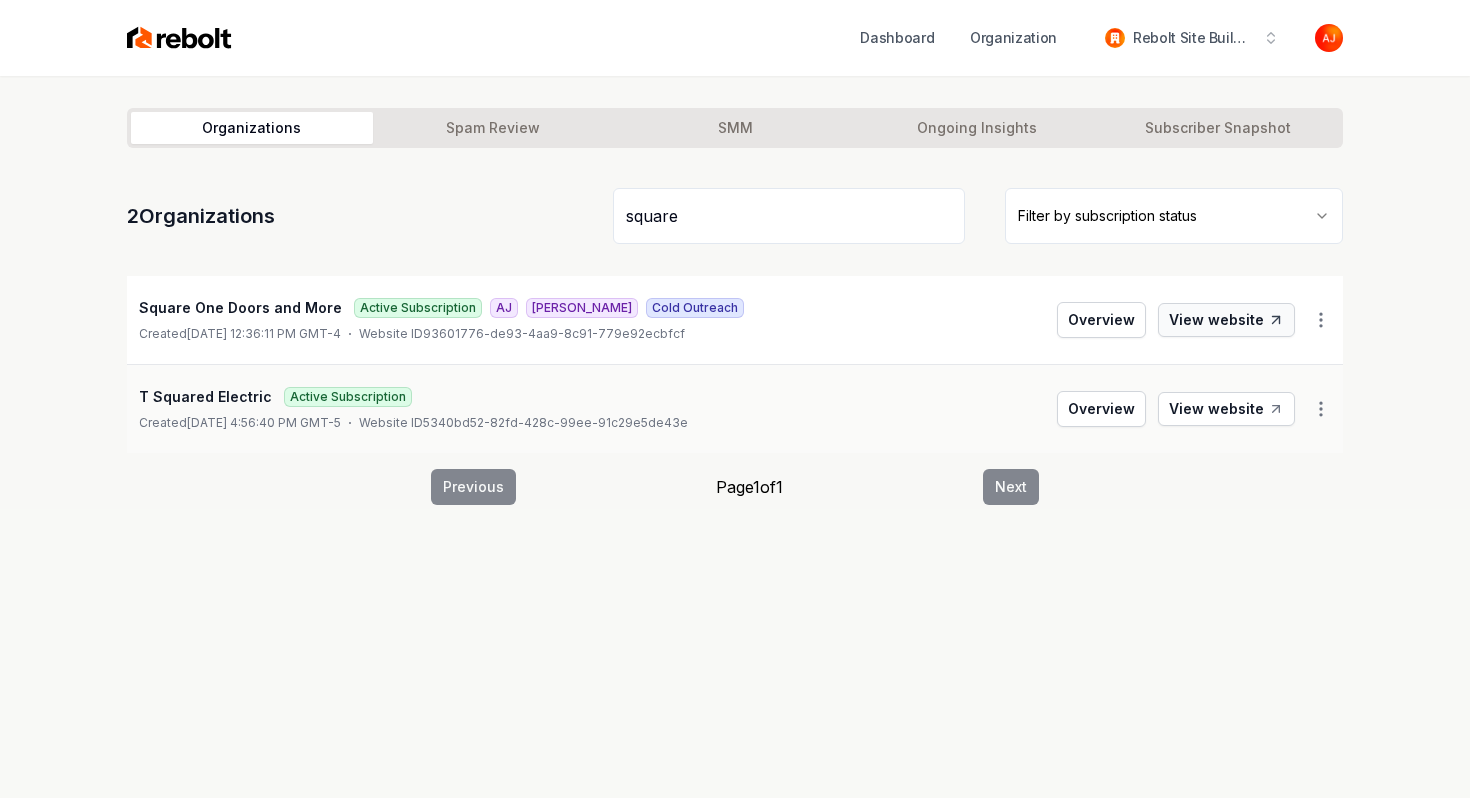 click on "View website" at bounding box center (1226, 320) 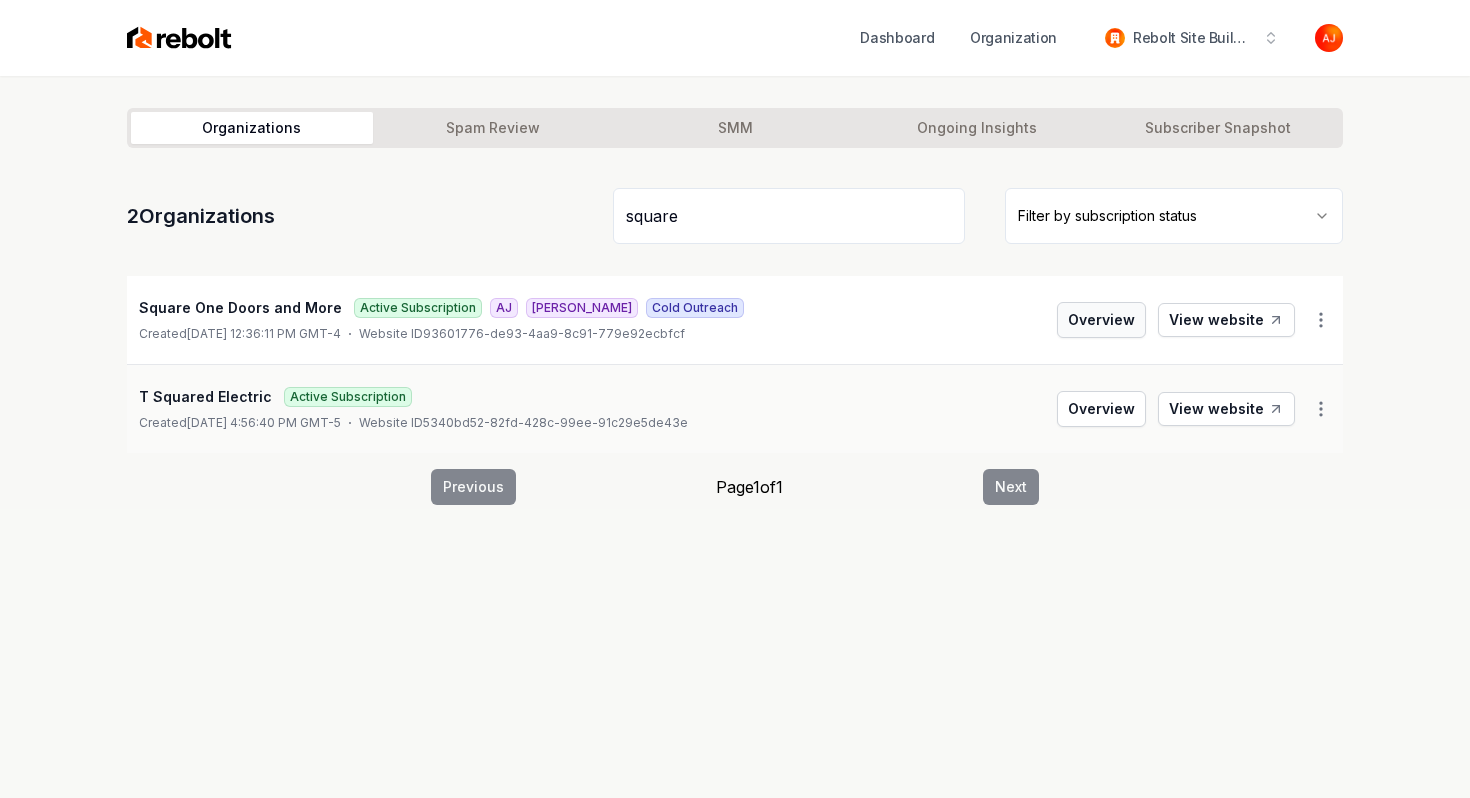 click on "Overview" at bounding box center (1101, 320) 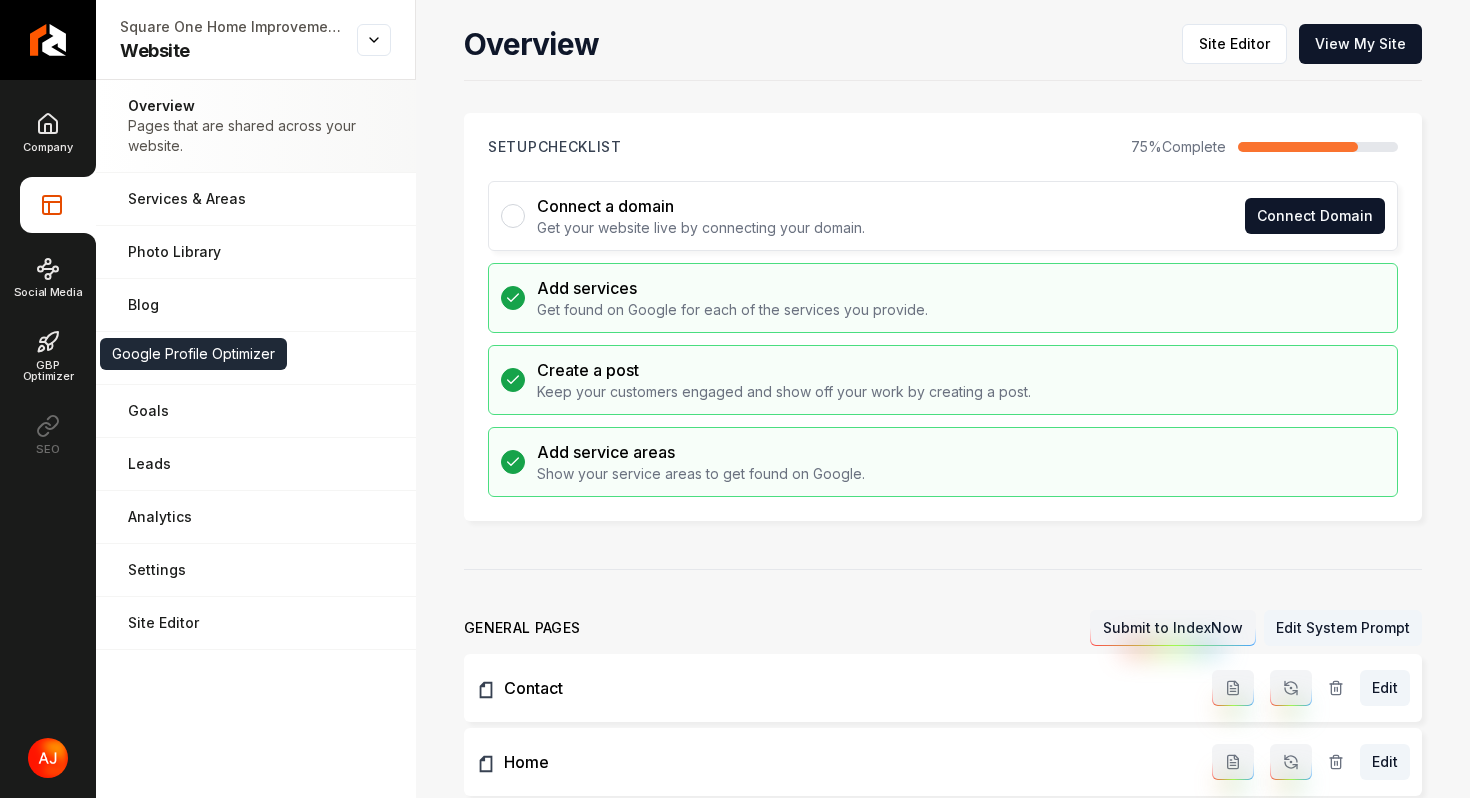 click on "Company Website Social Media GBP Optimizer Google Profile Optimizer   Google Profile Optimizer   SEO" at bounding box center (48, 283) 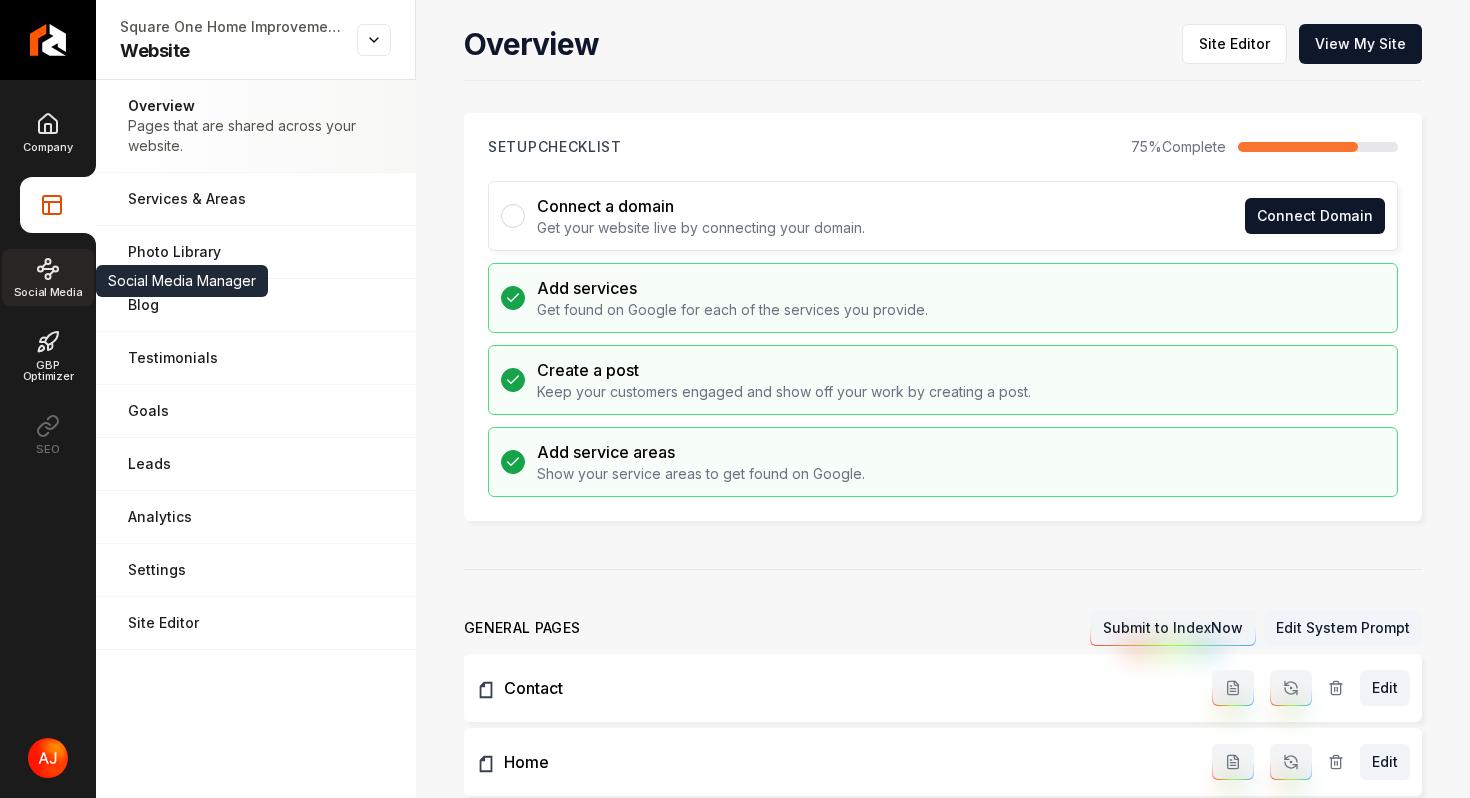 click on "Social Media" at bounding box center [48, 292] 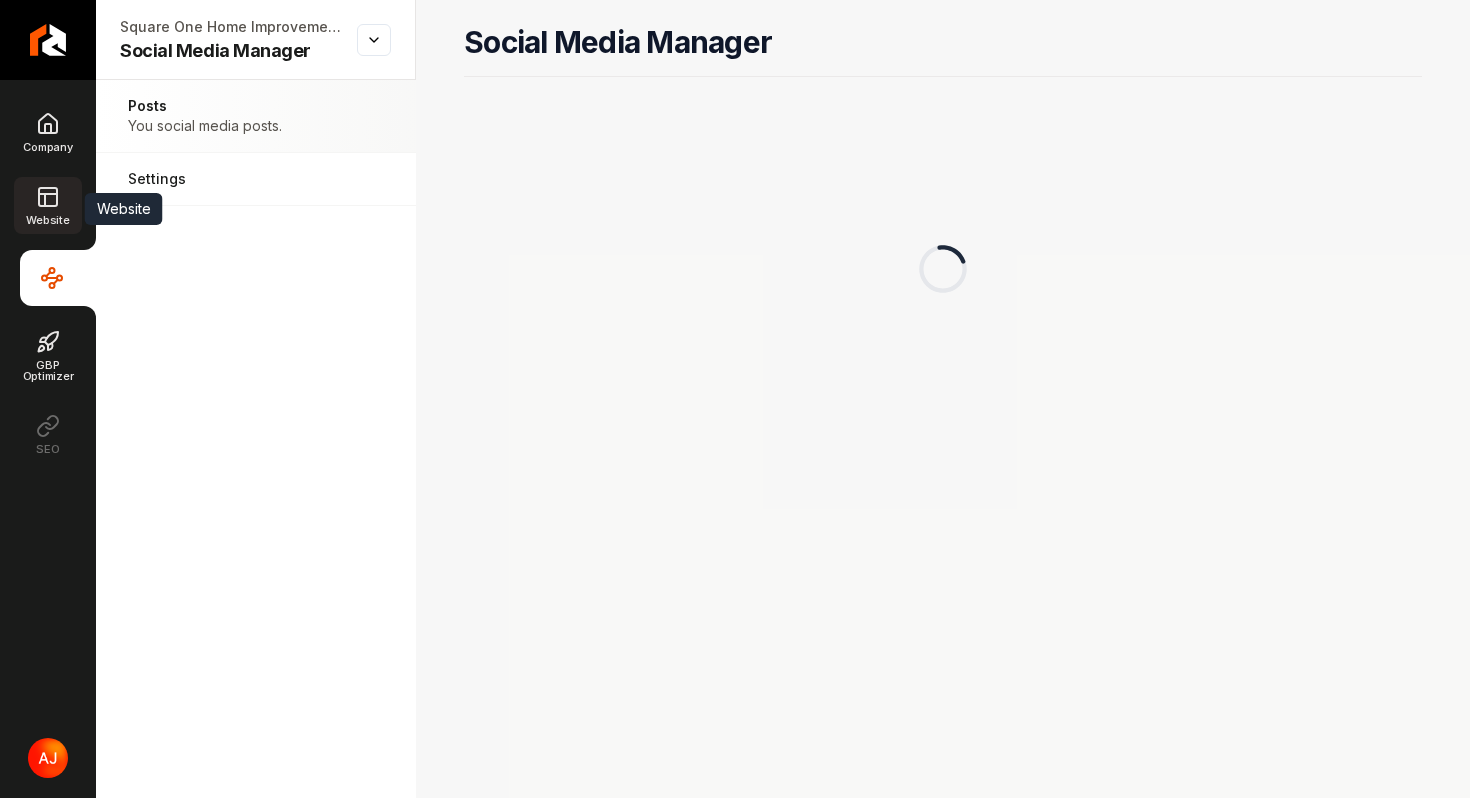 click on "Website" at bounding box center (47, 205) 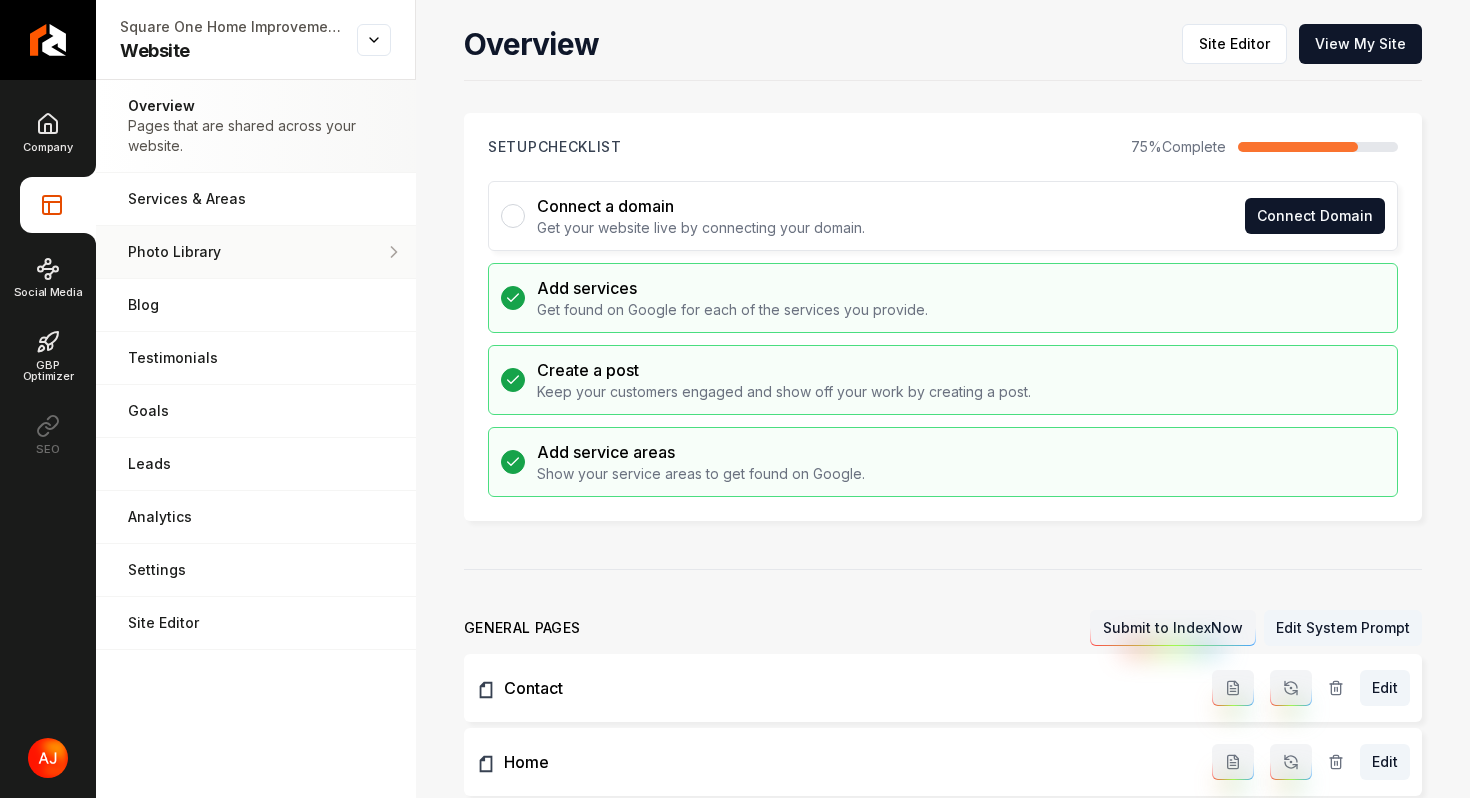click on "Photo Library" at bounding box center (247, 252) 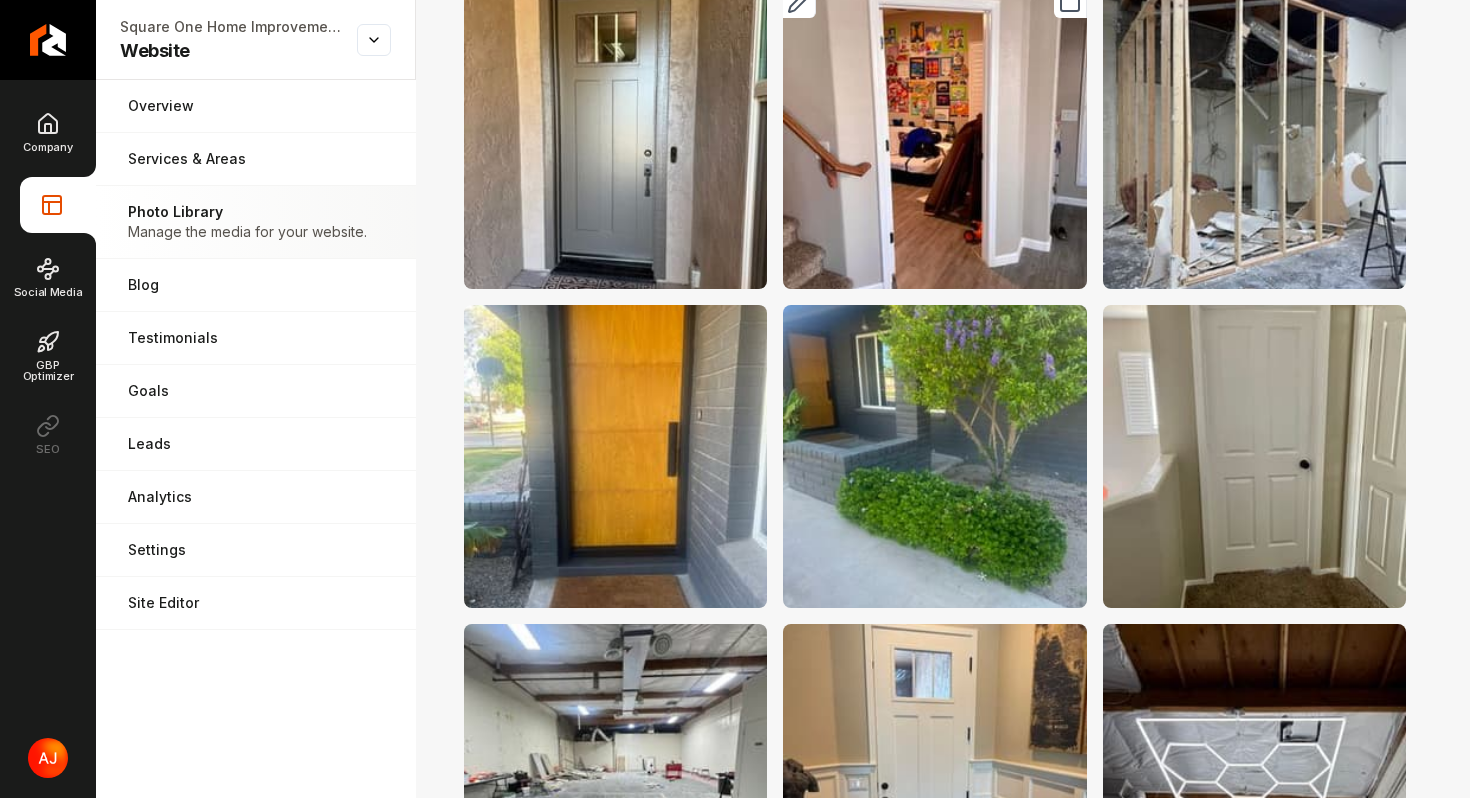 scroll, scrollTop: 0, scrollLeft: 0, axis: both 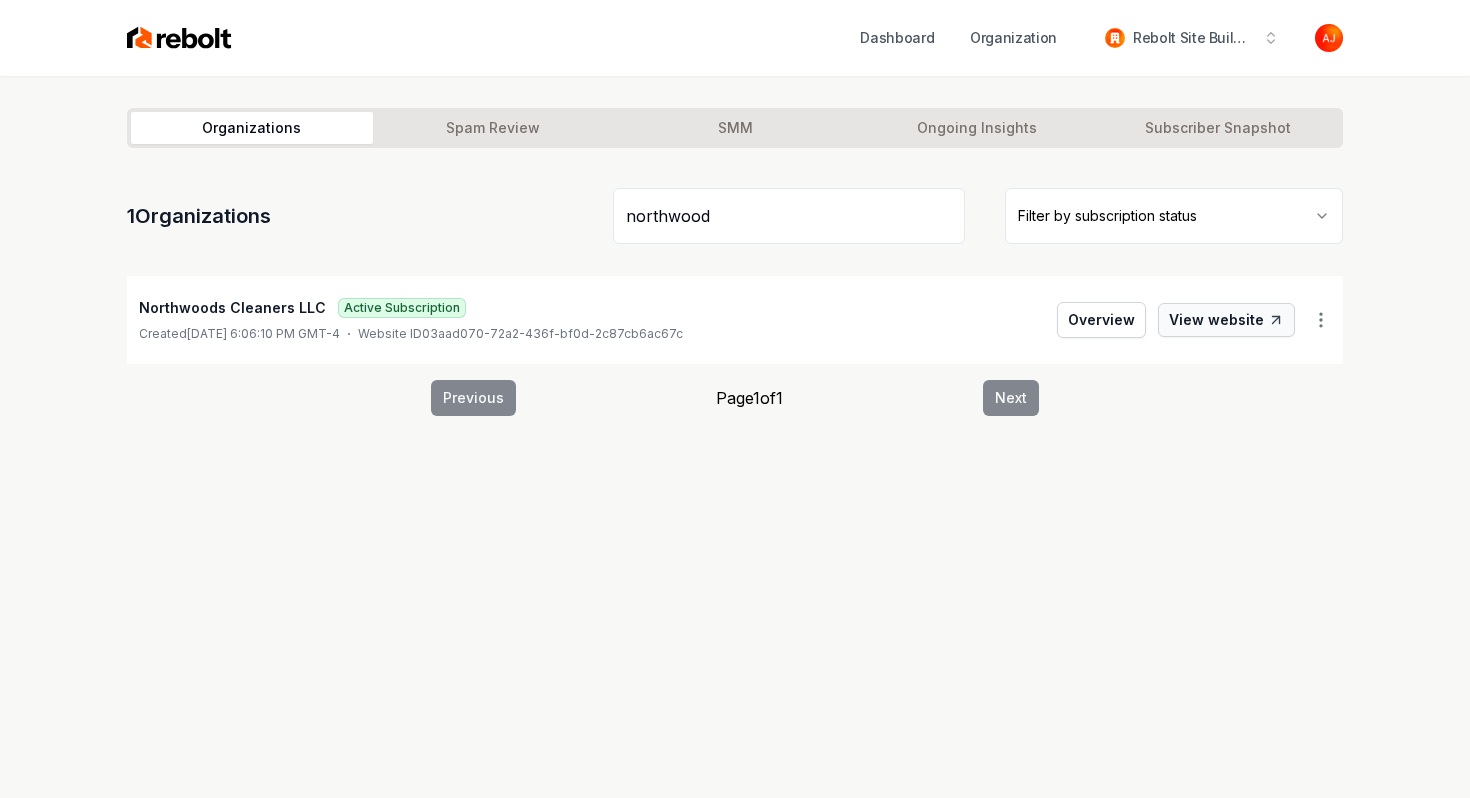 type on "northwood" 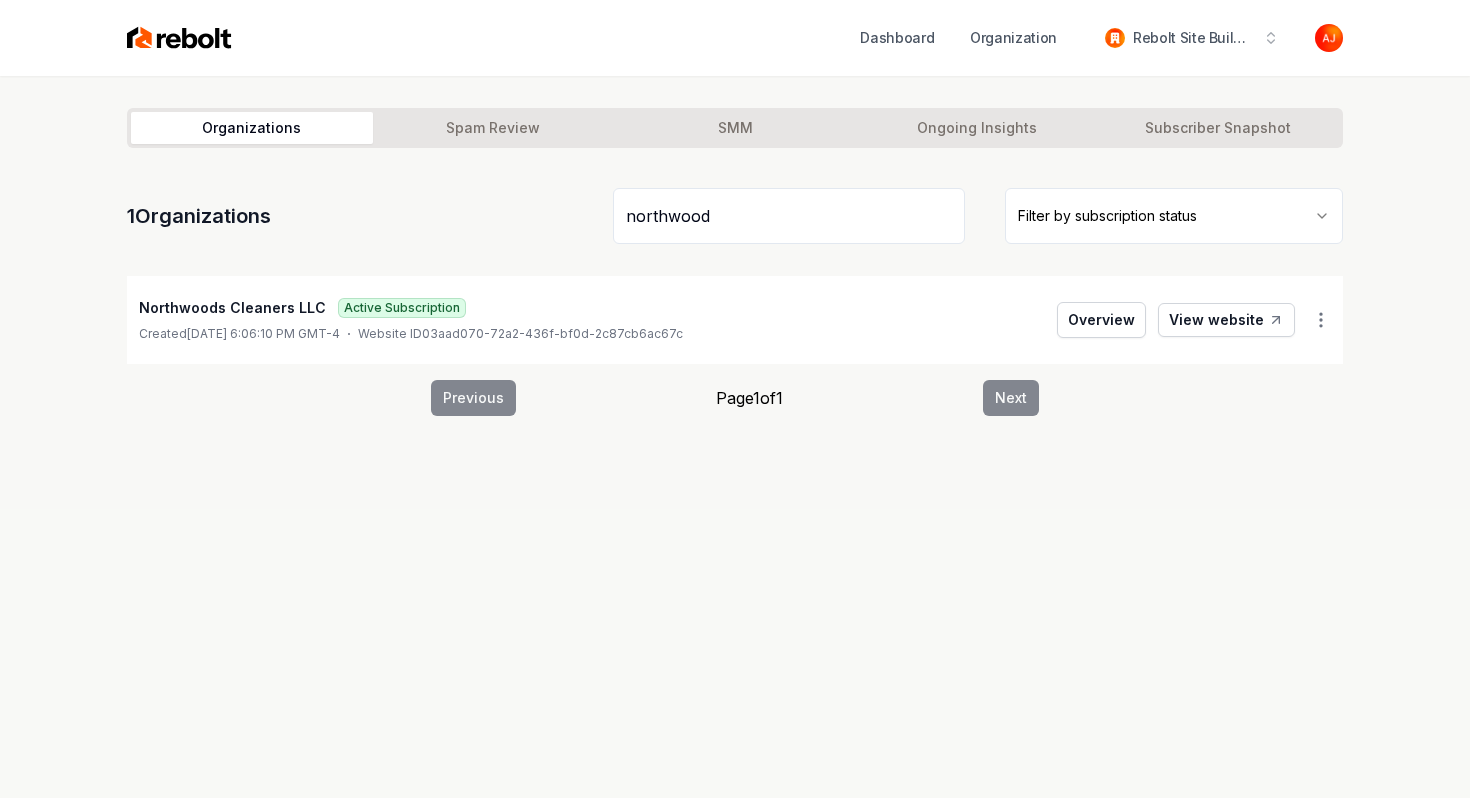 click on "northwood" at bounding box center [789, 216] 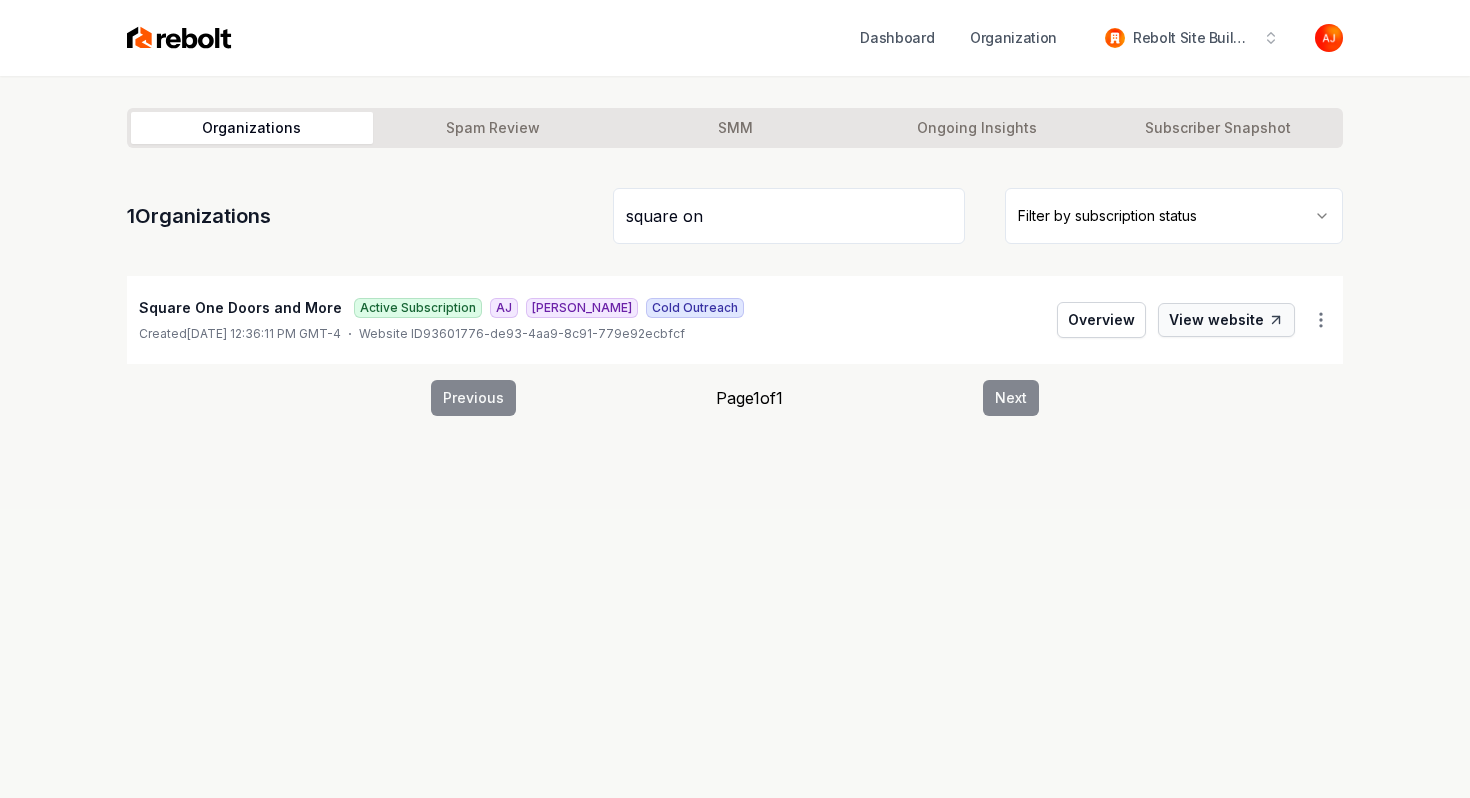 type on "square on" 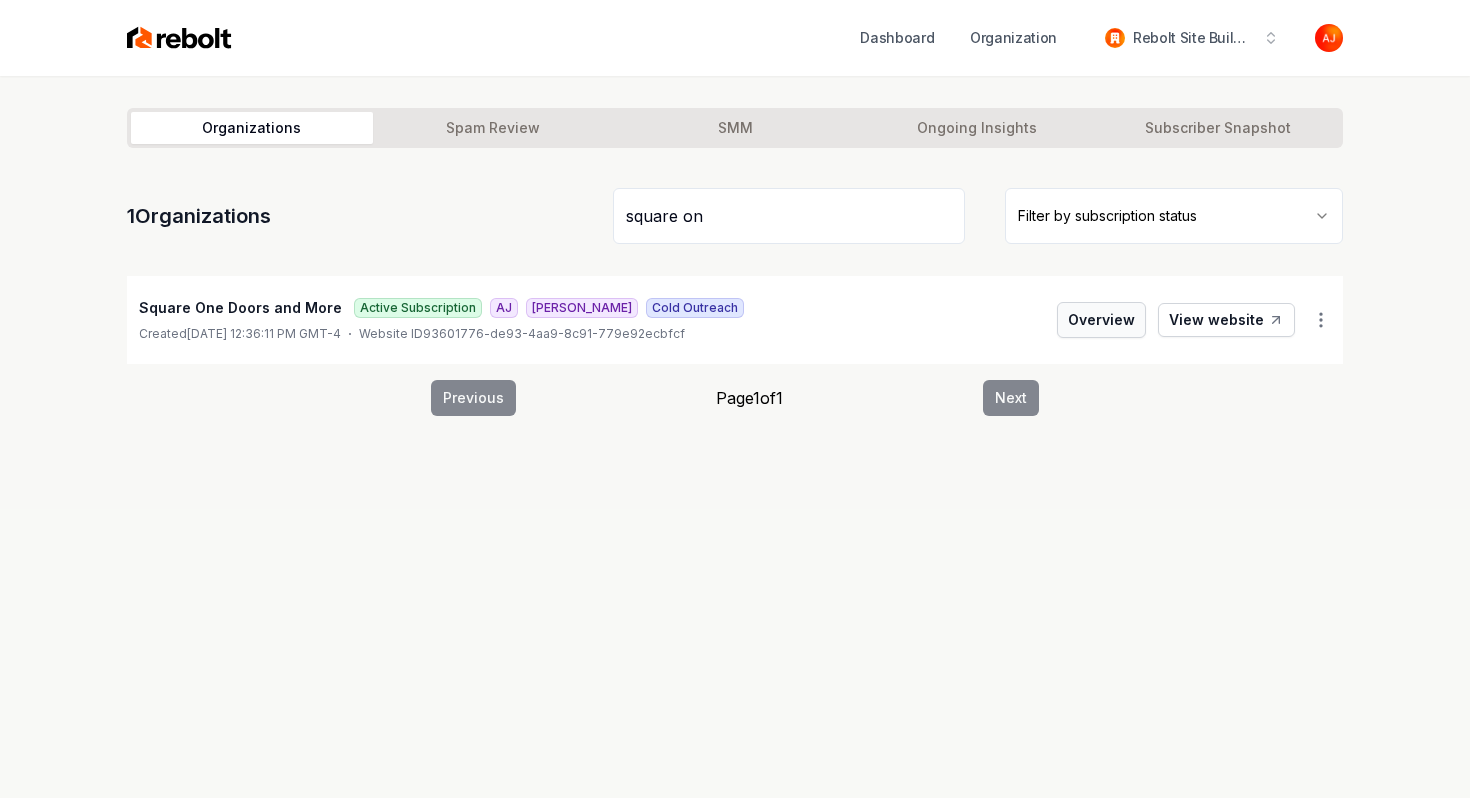 click on "Overview" at bounding box center (1101, 320) 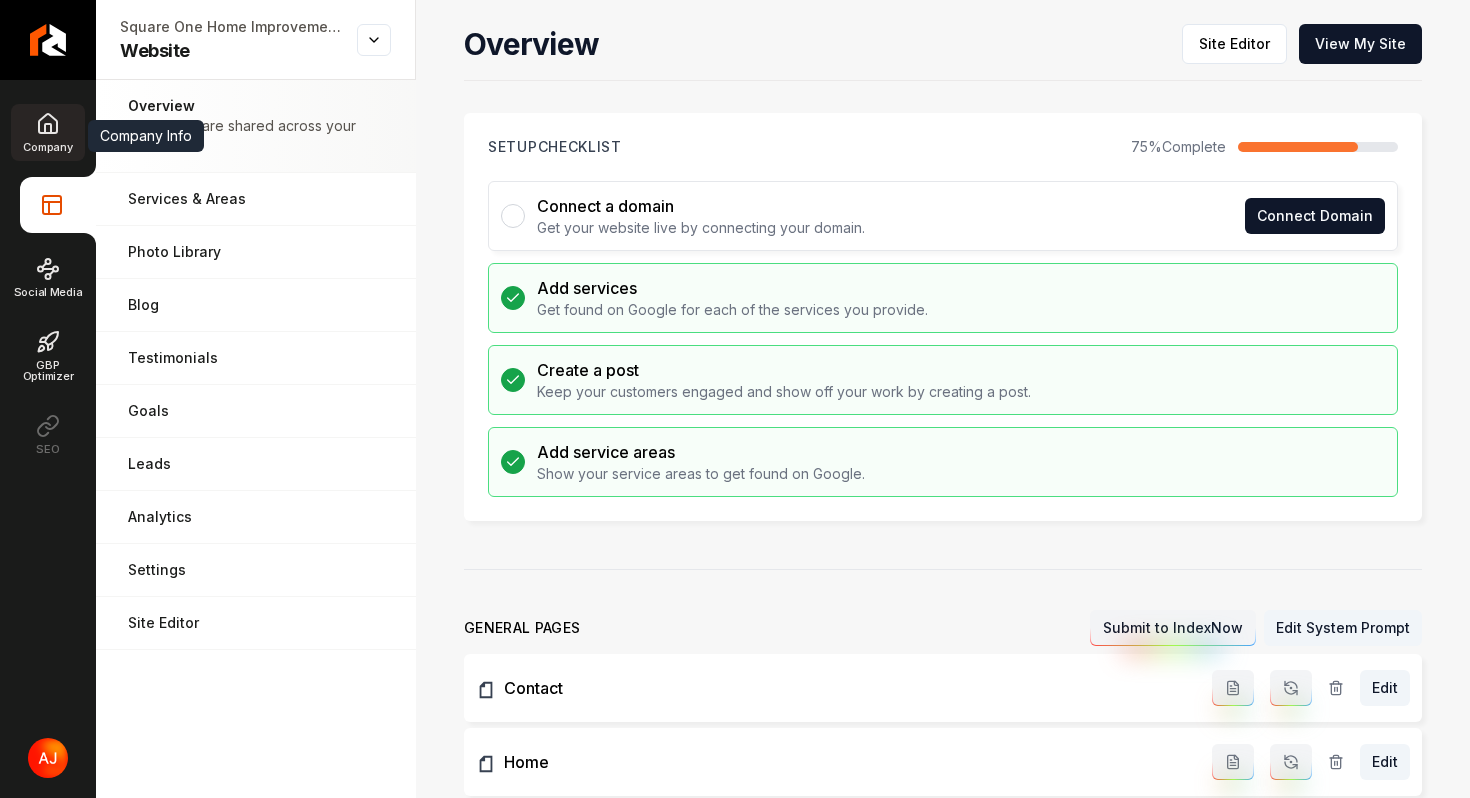 click on "Company" at bounding box center [47, 132] 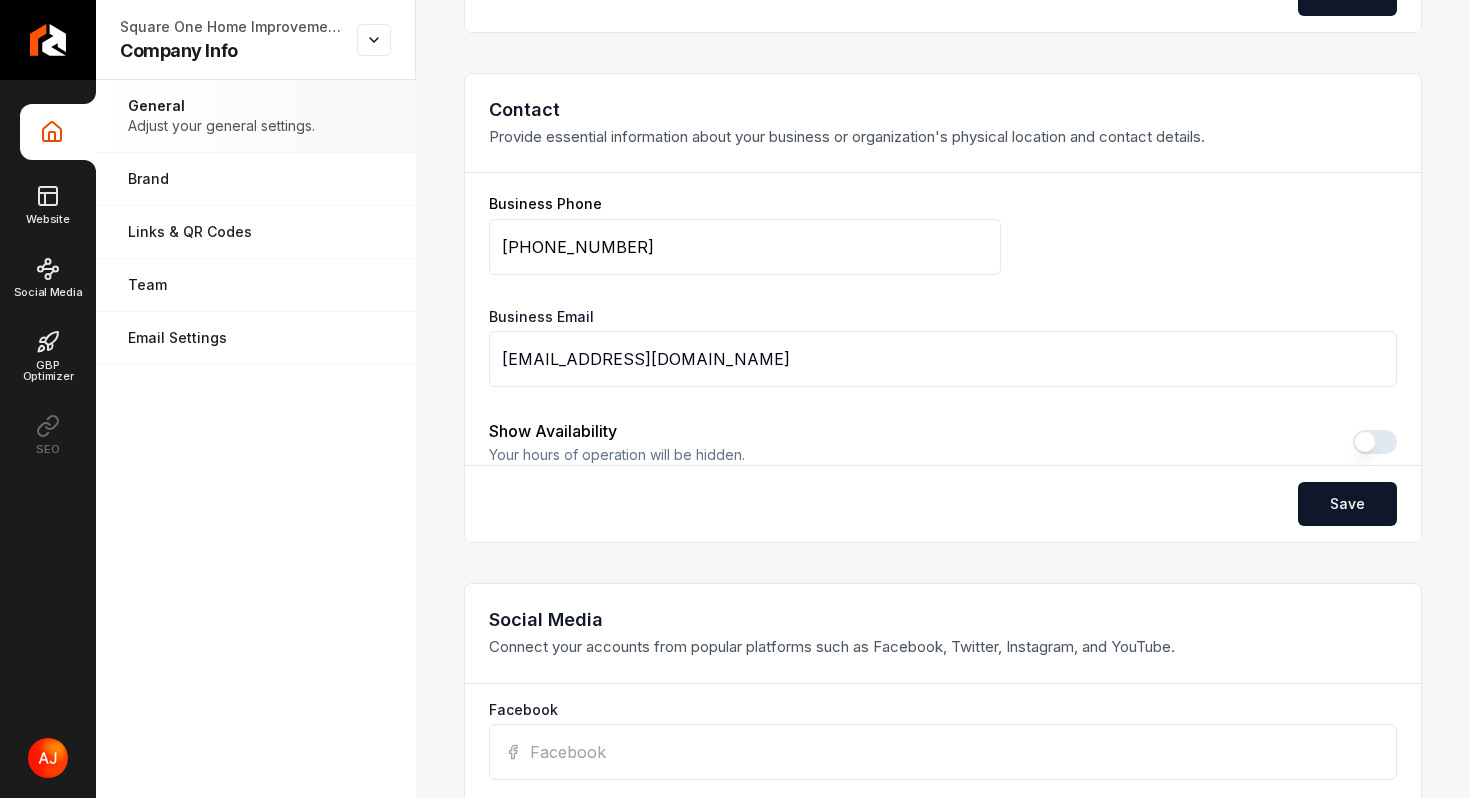 scroll, scrollTop: 932, scrollLeft: 0, axis: vertical 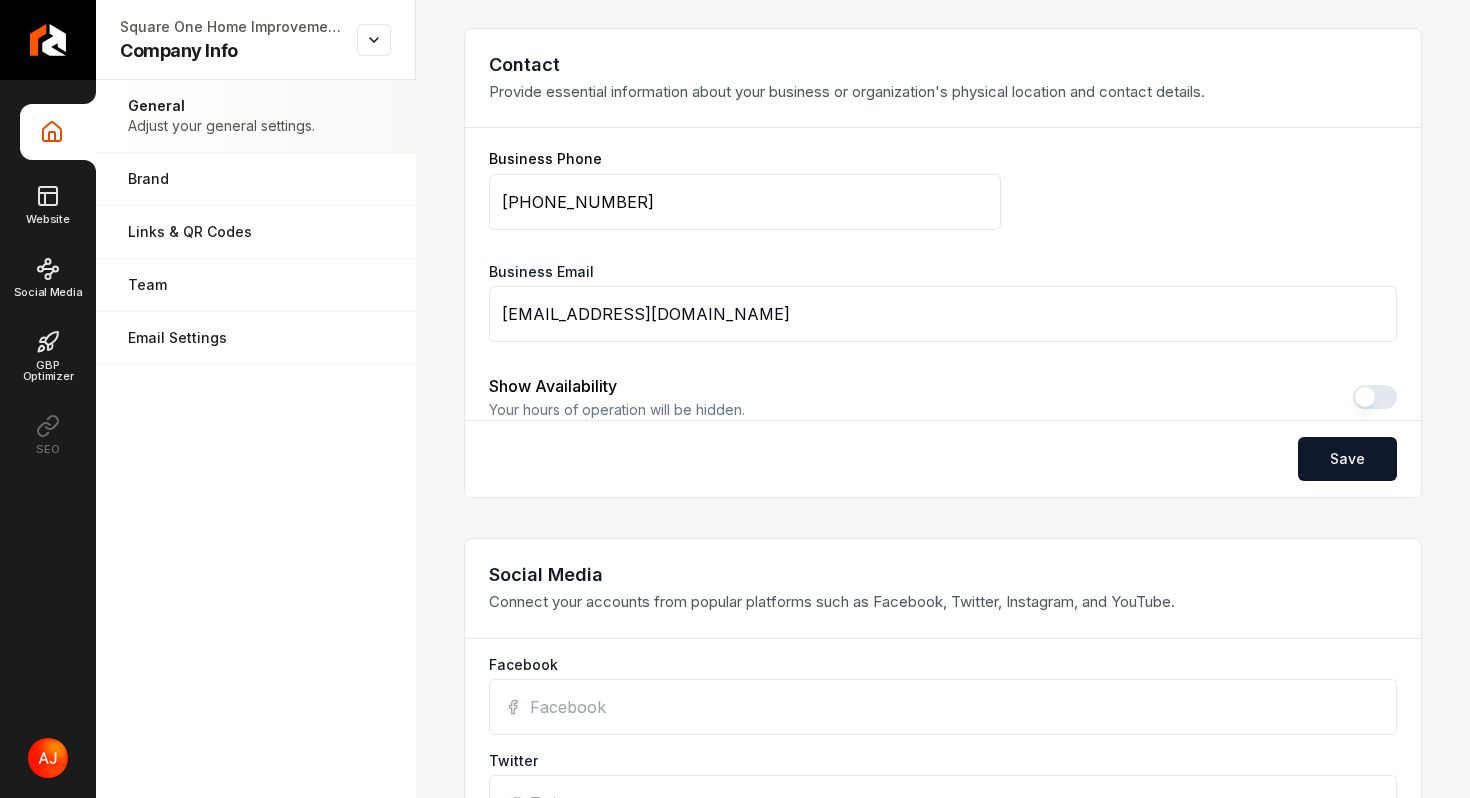 drag, startPoint x: 768, startPoint y: 316, endPoint x: 532, endPoint y: 314, distance: 236.00847 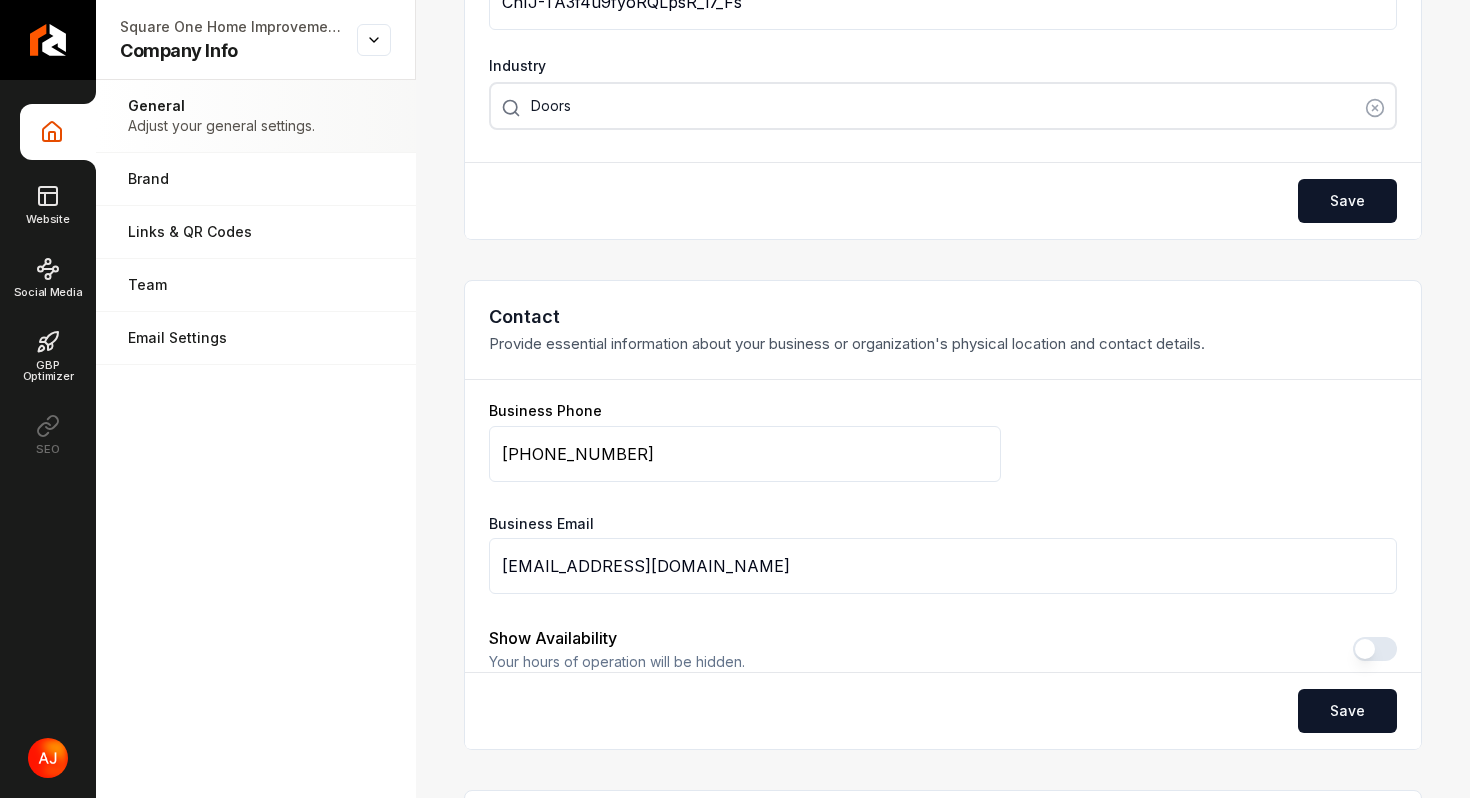 scroll, scrollTop: 661, scrollLeft: 0, axis: vertical 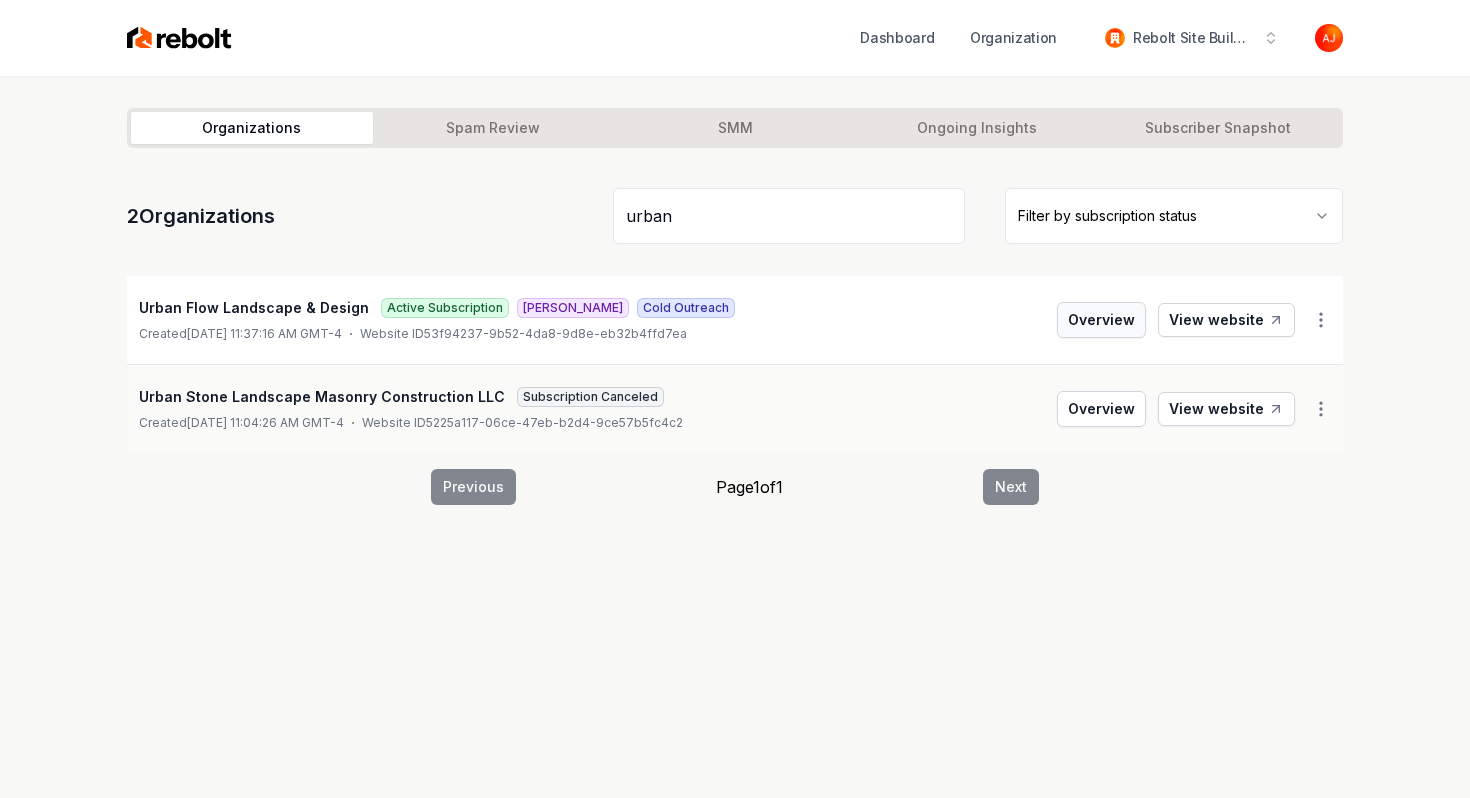 type on "urban" 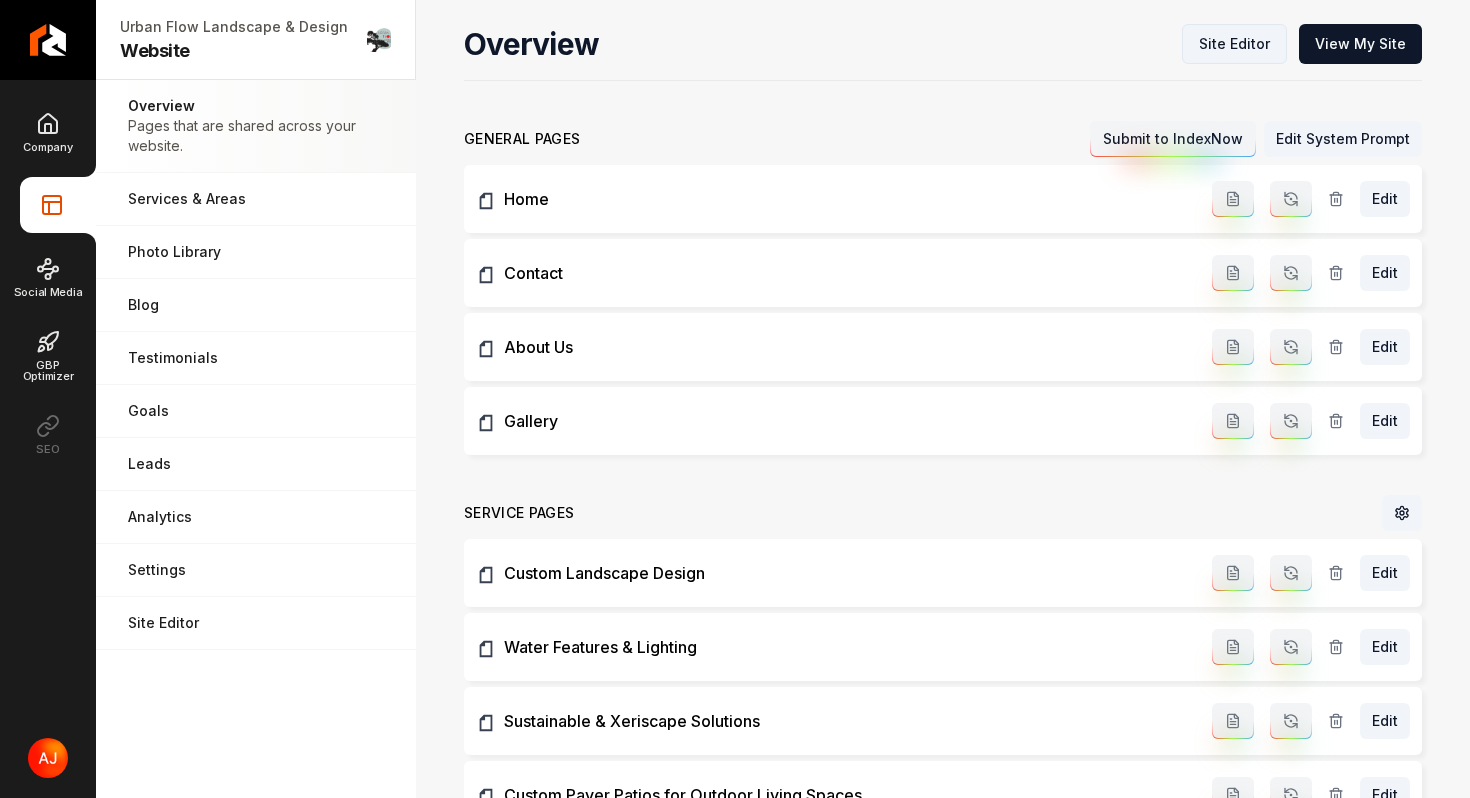 click on "Site Editor" at bounding box center (1234, 44) 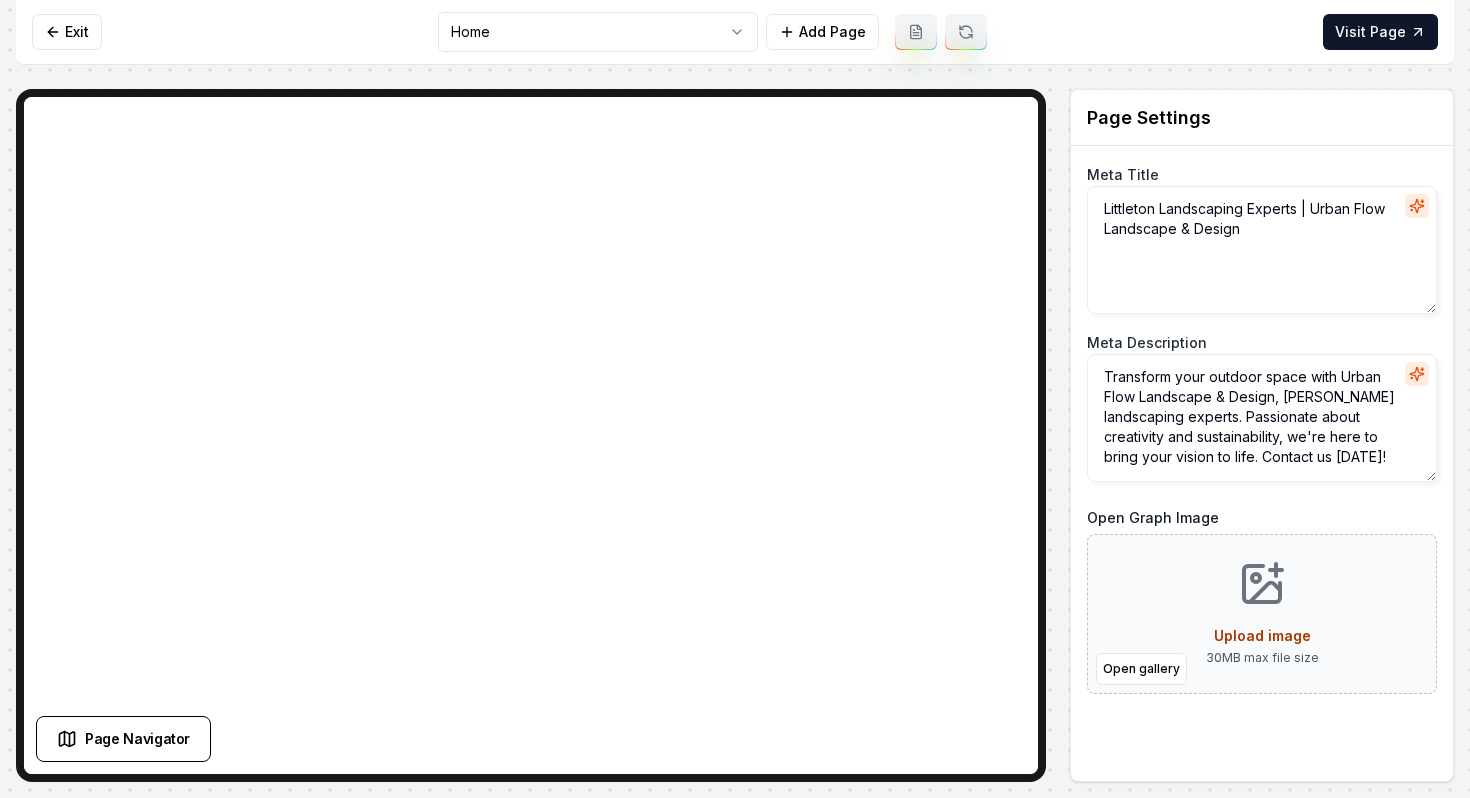 click on "Computer Required This feature is only available on a computer. Please switch to a computer to edit your site. Go back  Exit Home Add Page Visit Page  Page Navigator Page Settings Meta Title Littleton Landscaping Experts | Urban Flow Landscape & Design Meta Description Transform your outdoor space with Urban Flow Landscape & Design, Littleton's landscaping experts. Passionate about creativity and sustainability, we're here to bring your vision to life. Contact us today! Open Graph Image Open gallery Upload image 30  MB max file size Discard Changes Save Section Editor Unsupported section type /dashboard/sites/53f94237-9b52-4da8-9d8e-eb32b4ffd7ea/pages/bbed1311-5c15-4d8c-b8f8-6d83fe6c29d5" at bounding box center [735, 399] 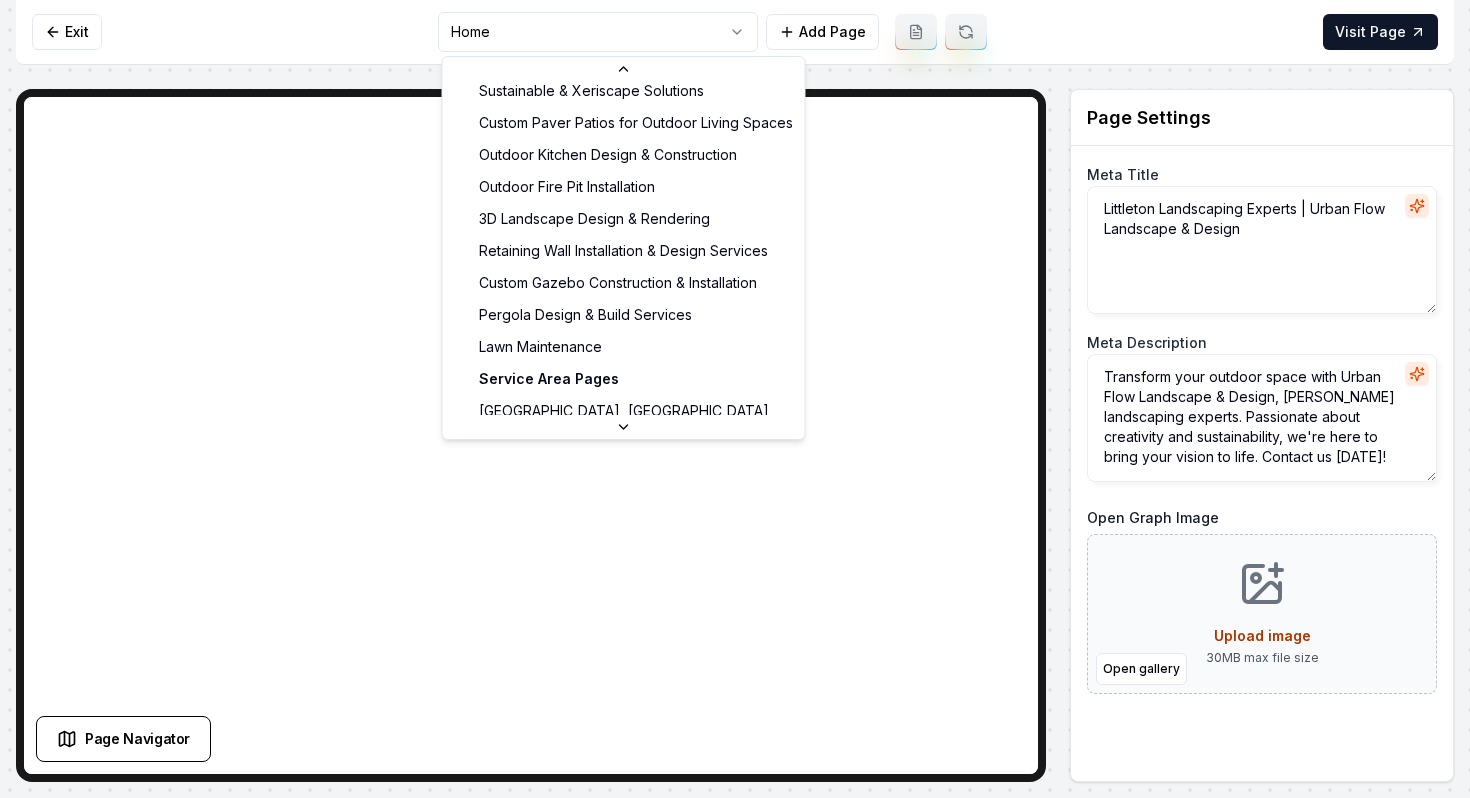 scroll, scrollTop: 265, scrollLeft: 0, axis: vertical 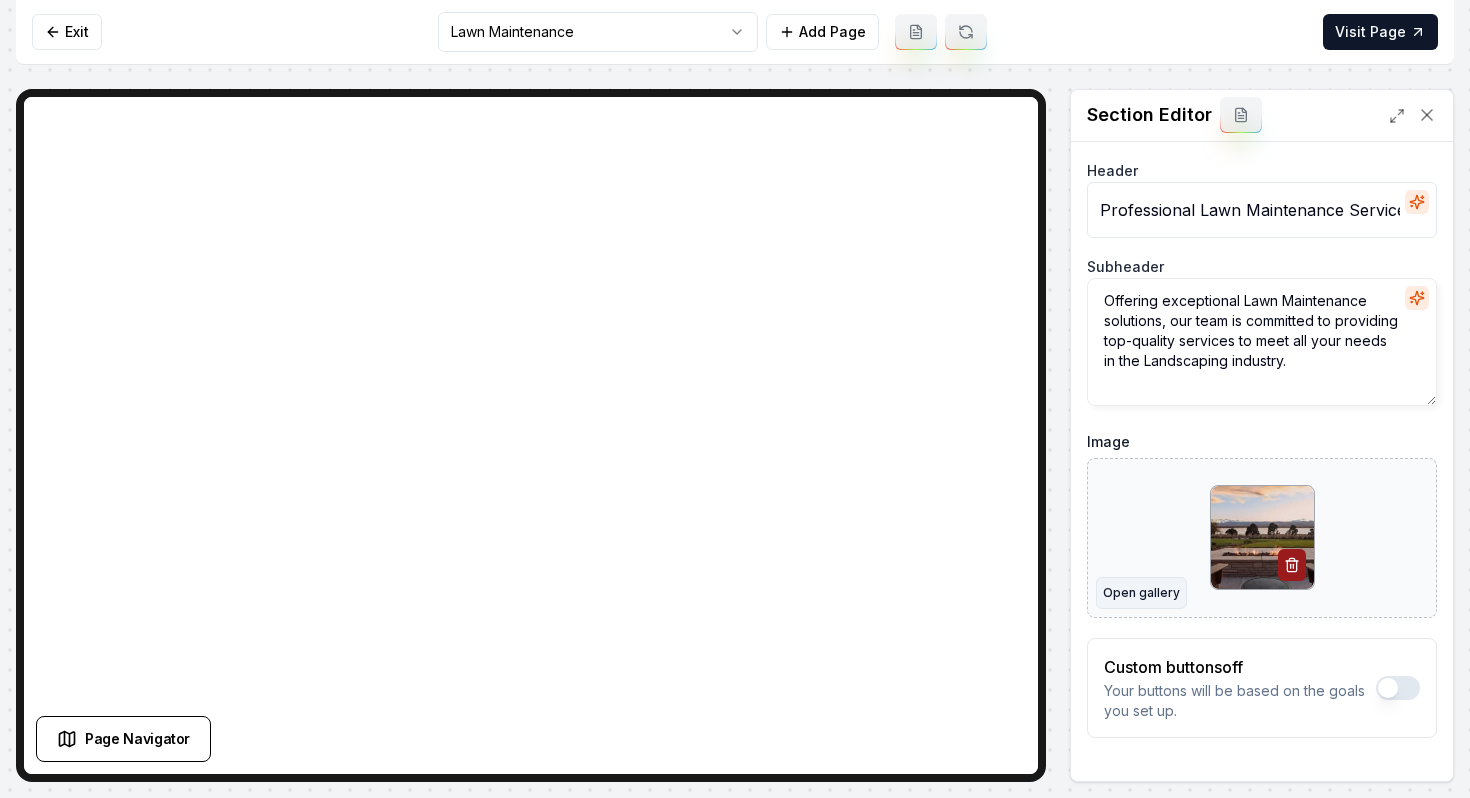 click on "Open gallery" at bounding box center (1141, 593) 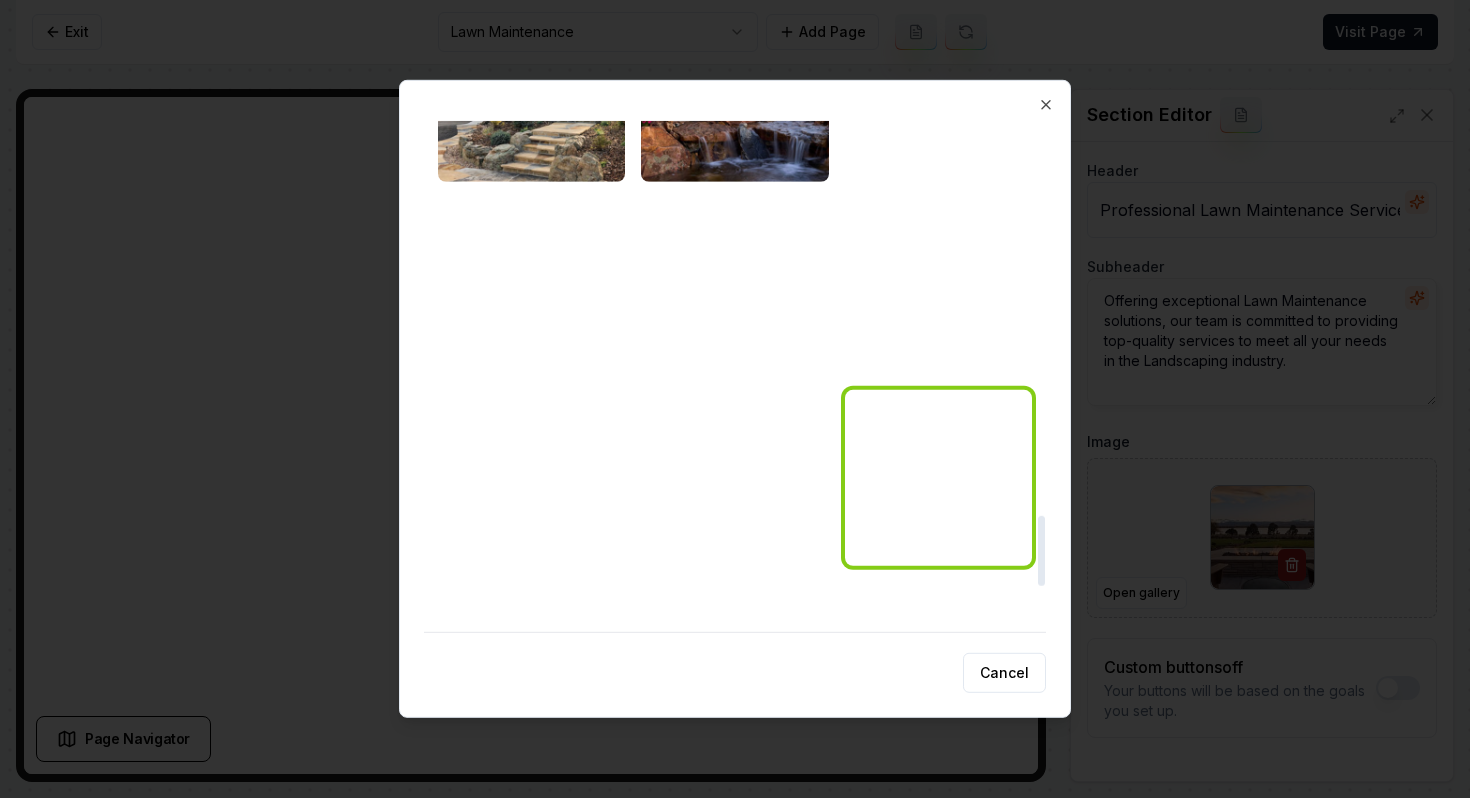 scroll, scrollTop: 3192, scrollLeft: 0, axis: vertical 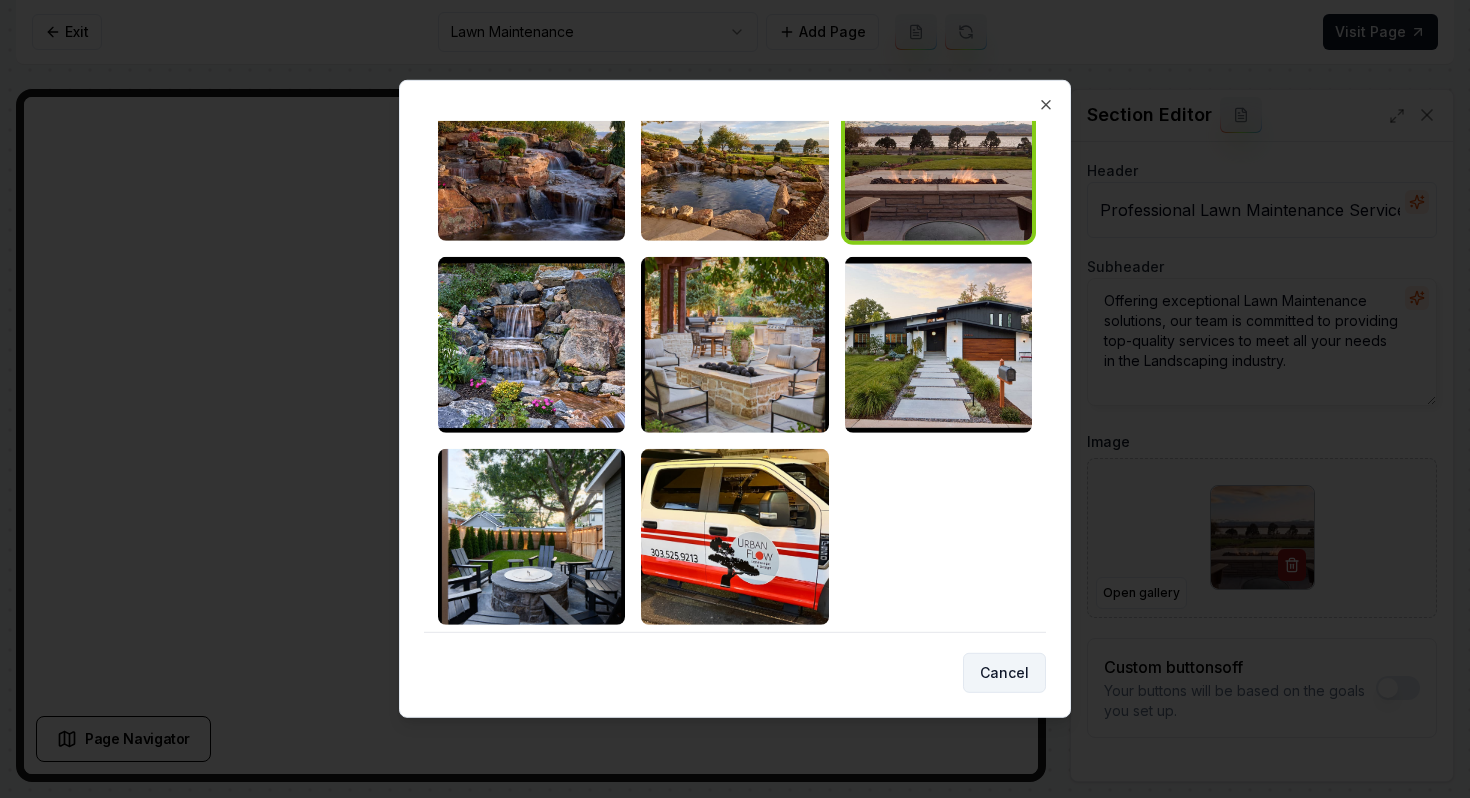 click on "Cancel" at bounding box center (1004, 673) 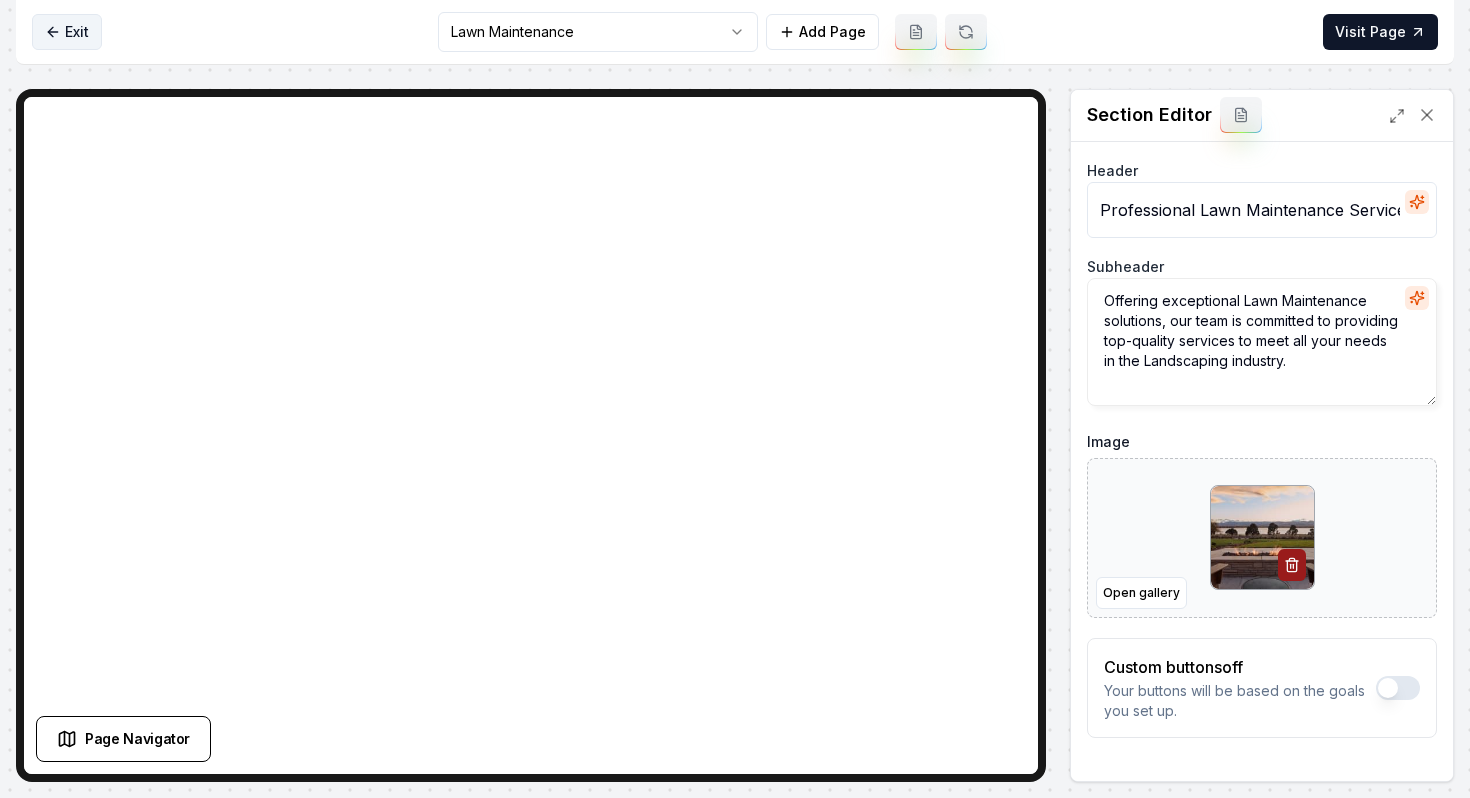 click 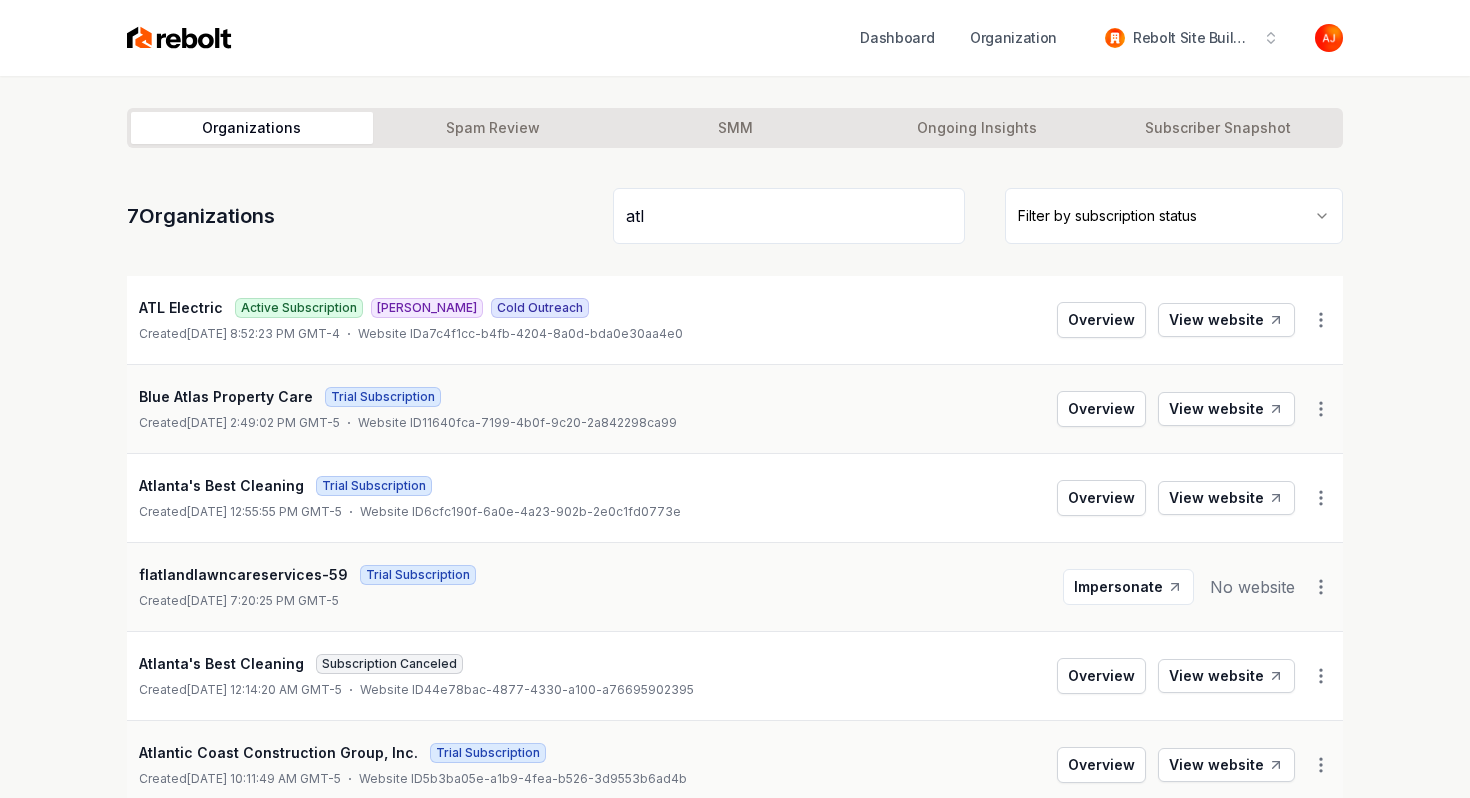 click on "View website" at bounding box center [1226, 320] 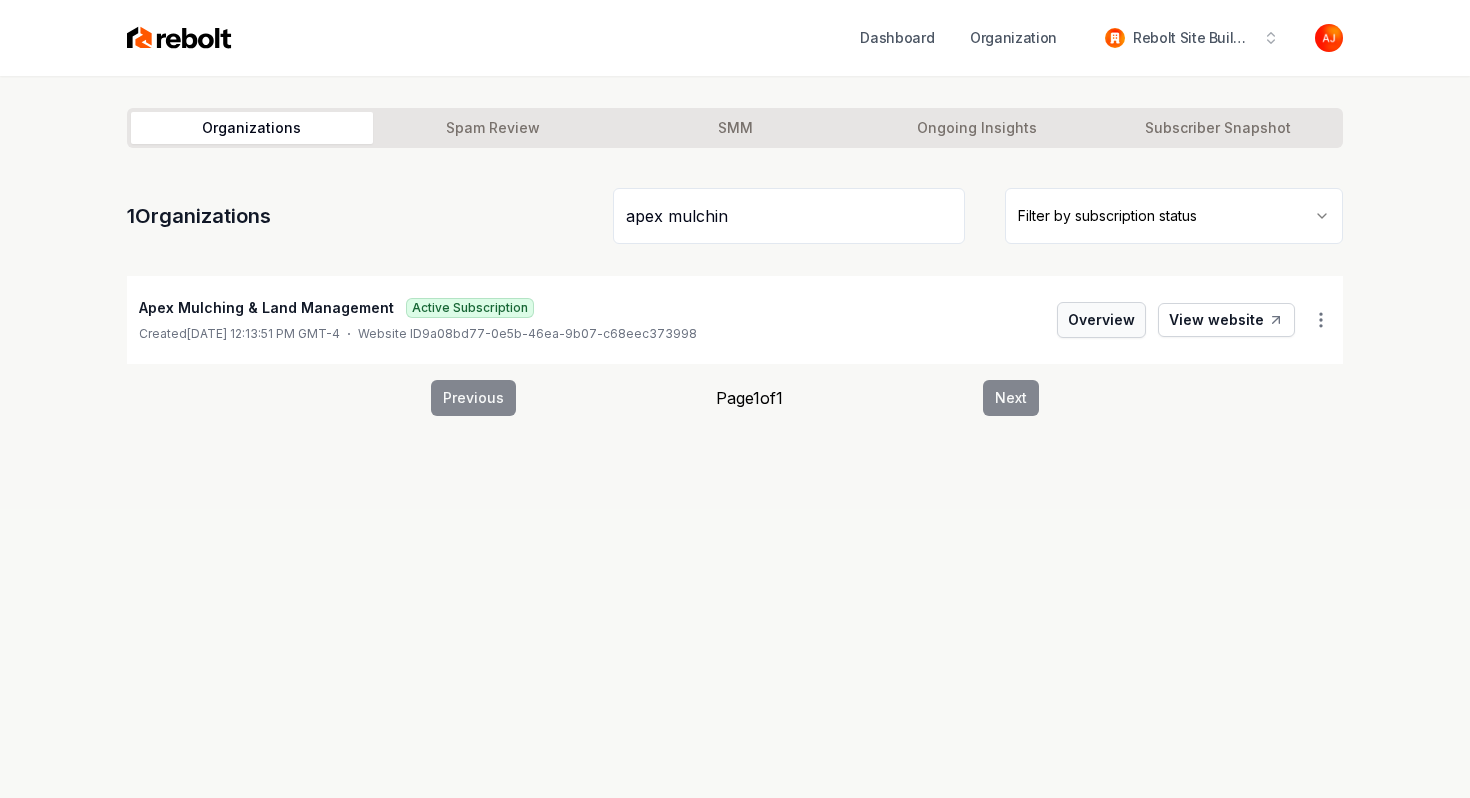 type on "apex mulchin" 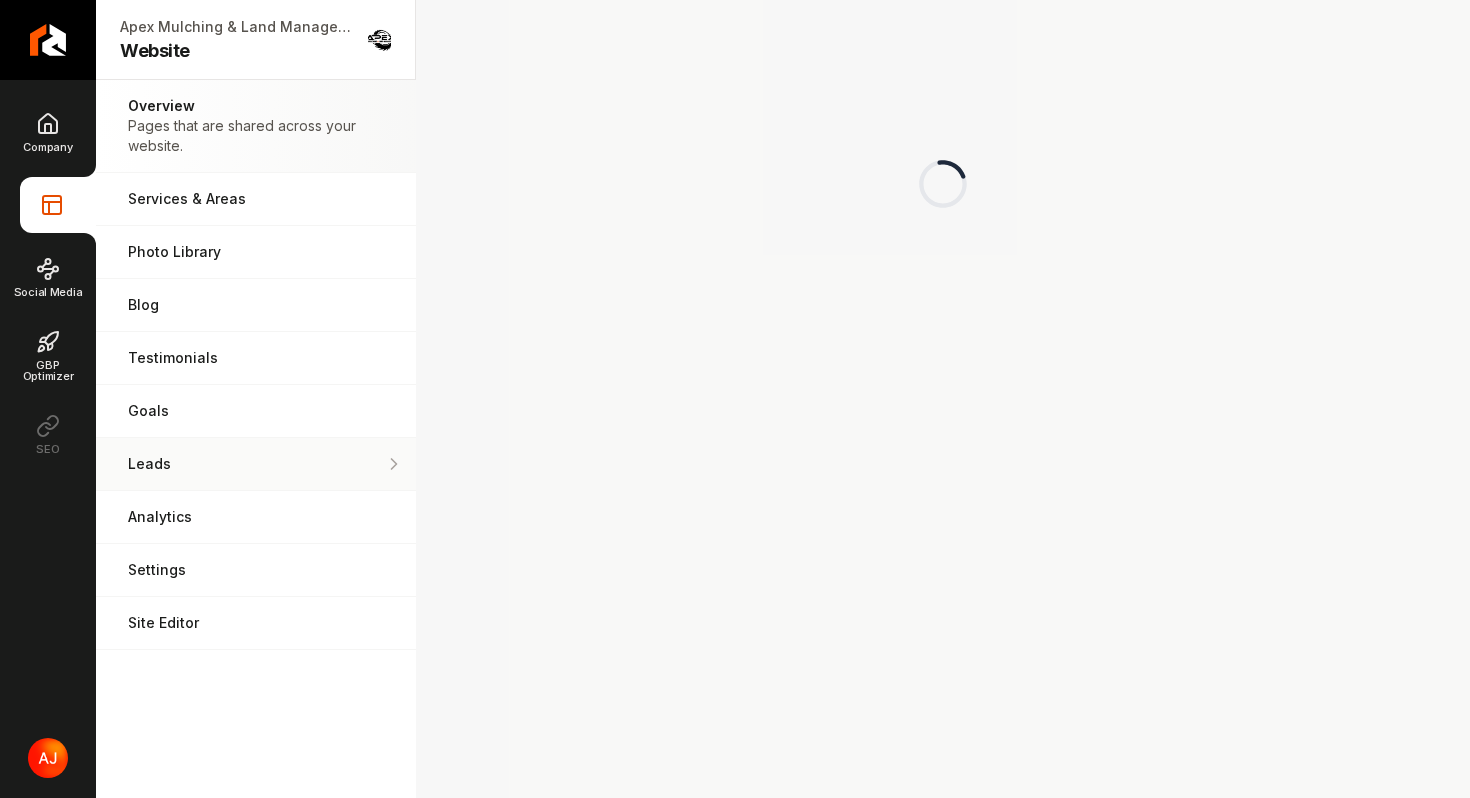 click on "Leads" at bounding box center [256, 464] 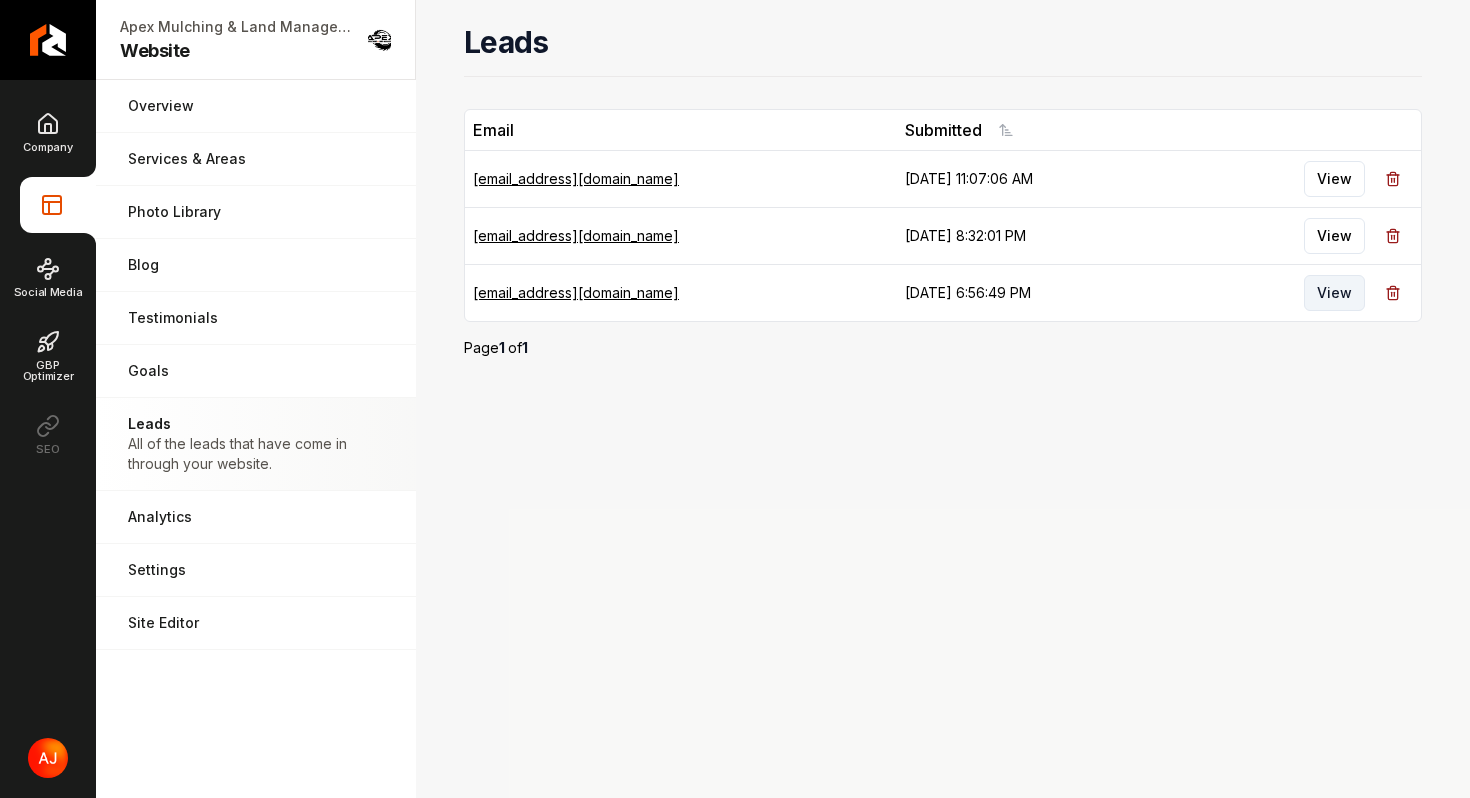 click on "View" at bounding box center (1334, 293) 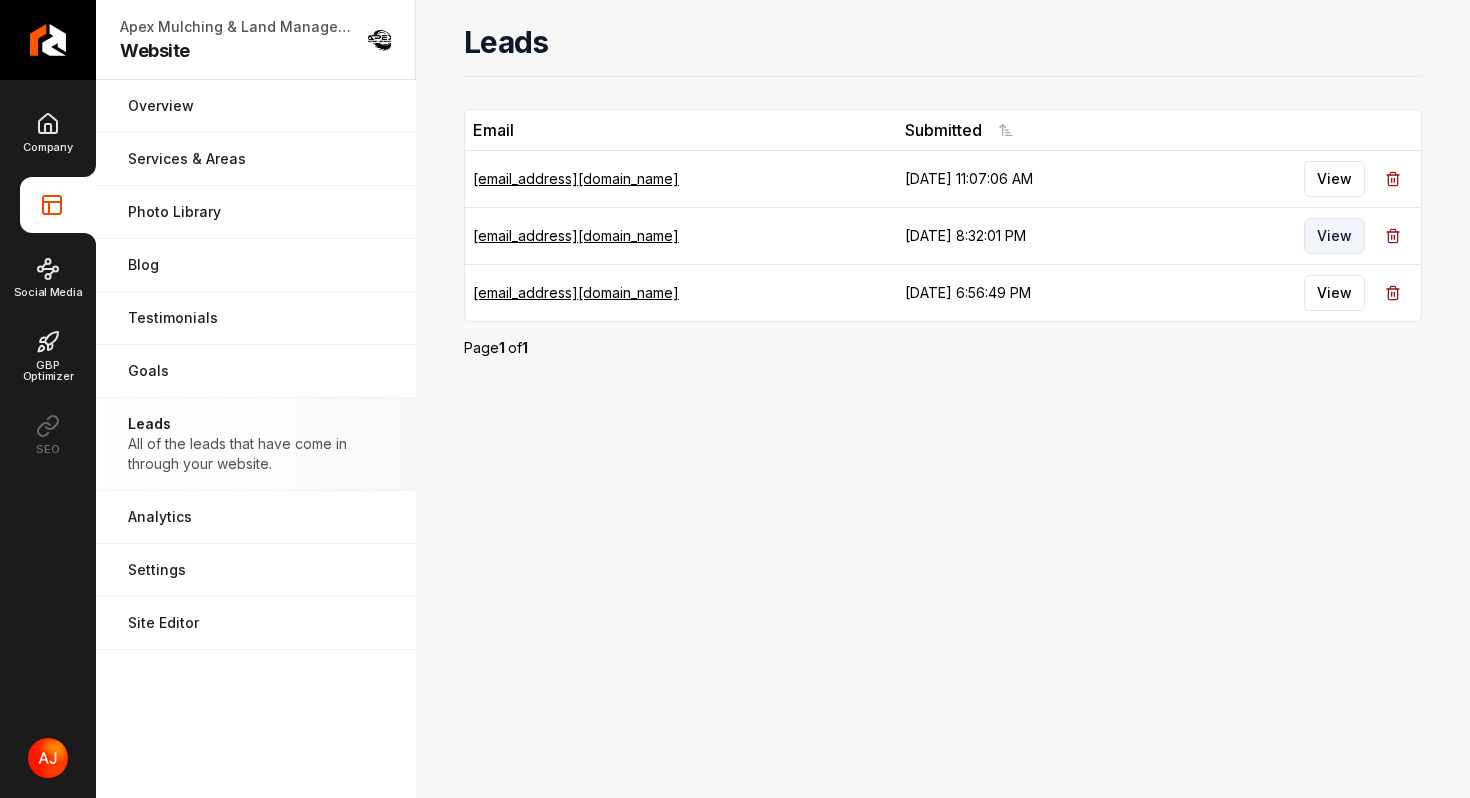 click on "View" at bounding box center (1334, 236) 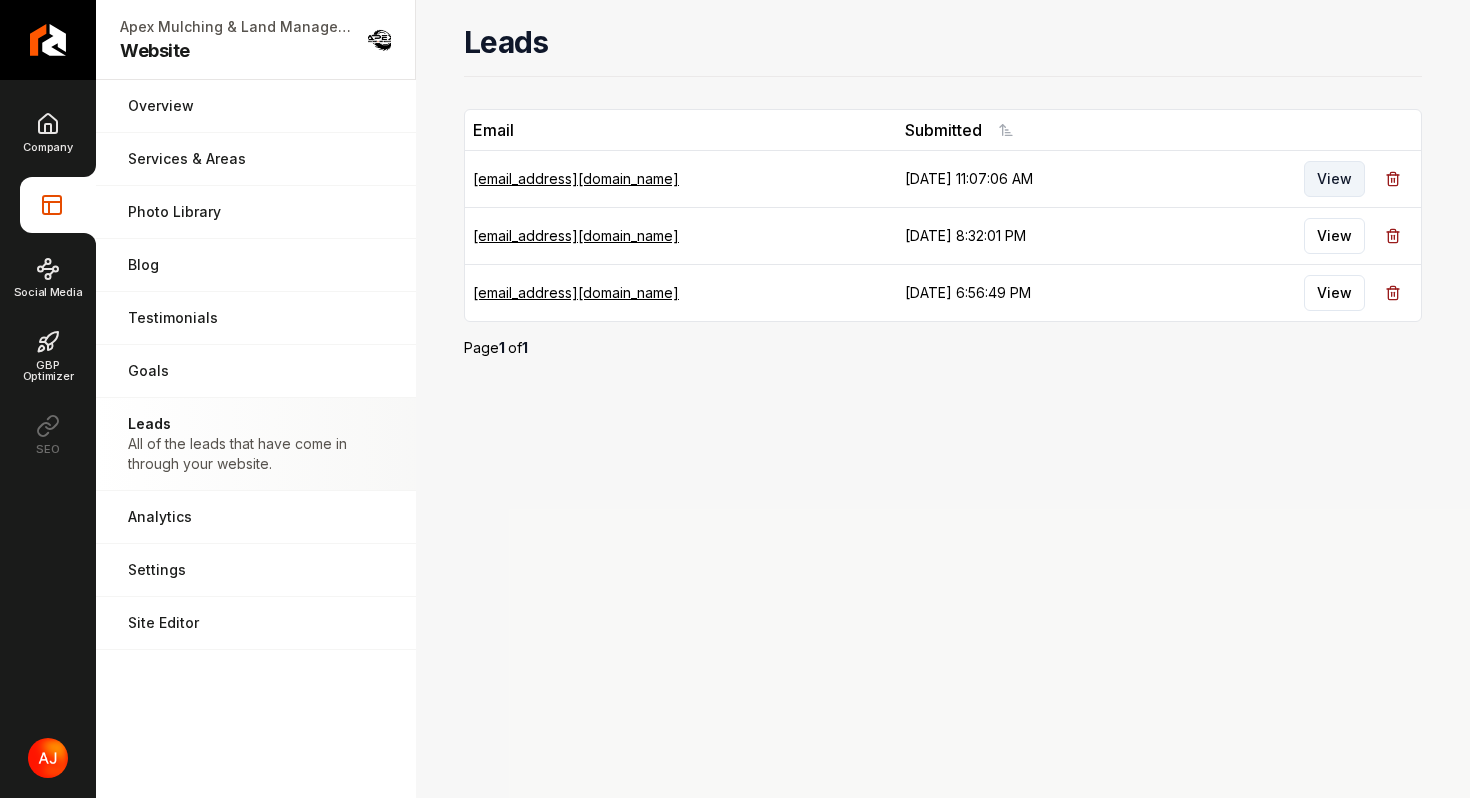 click on "View" at bounding box center [1334, 179] 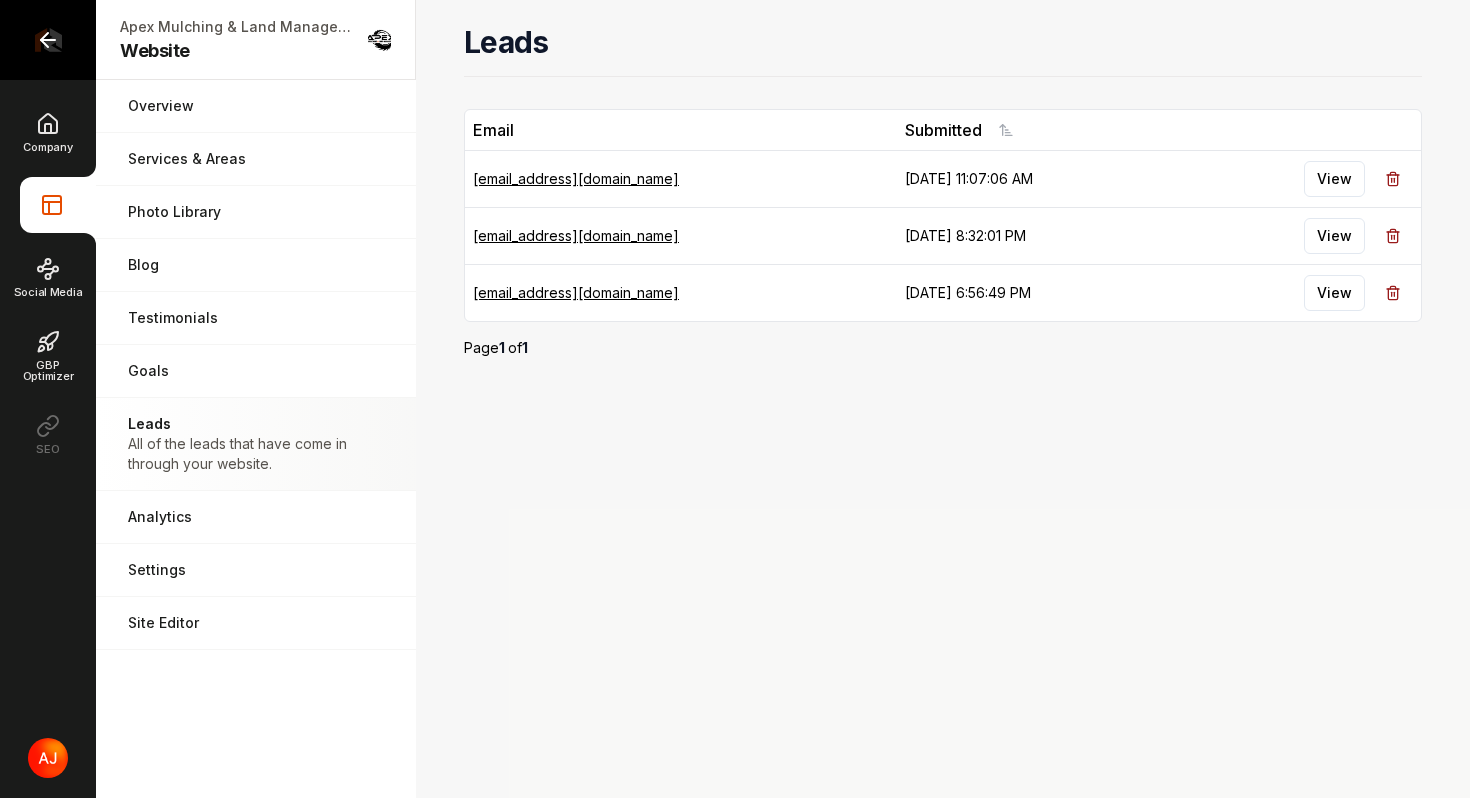 click at bounding box center (48, 40) 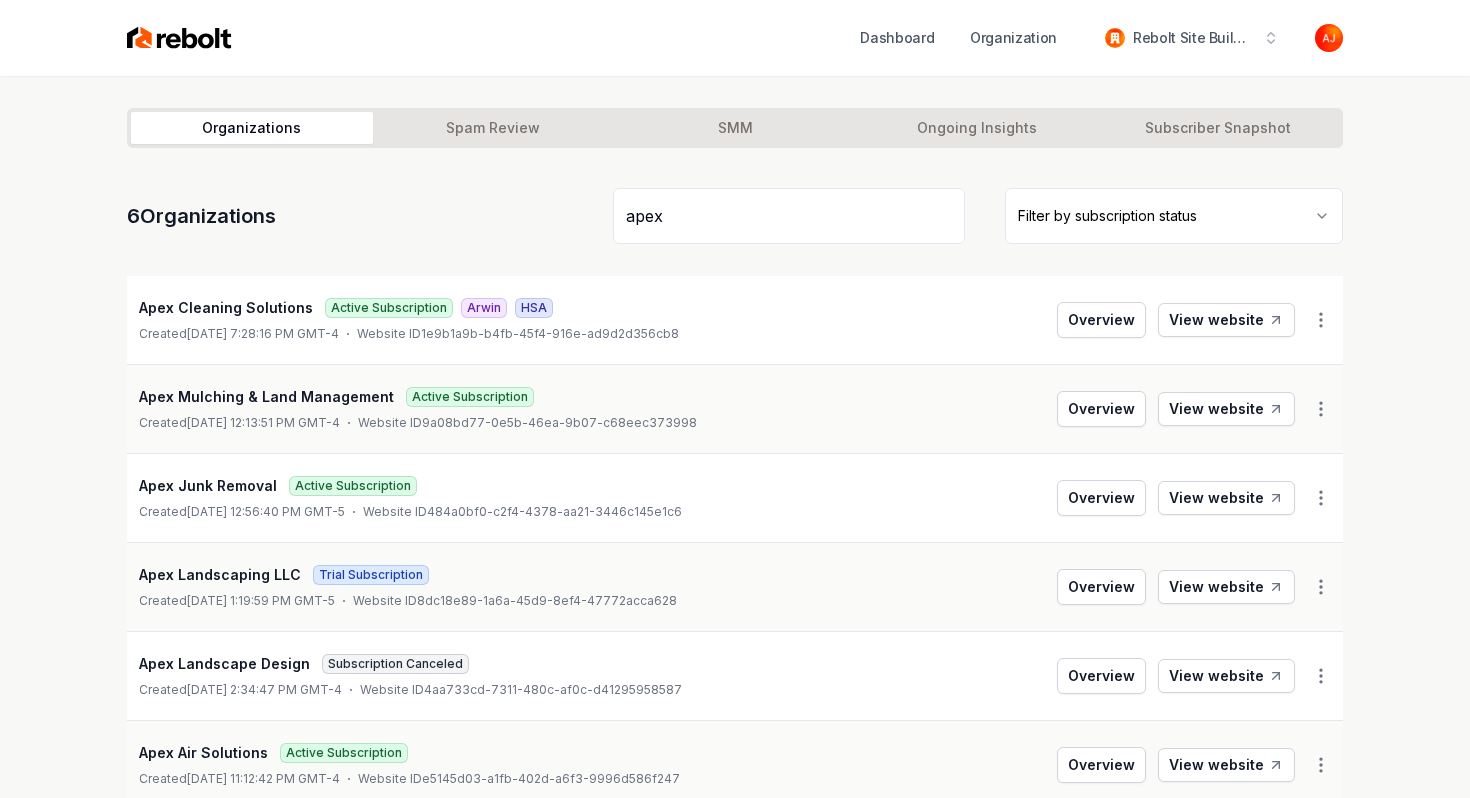 type on "apex" 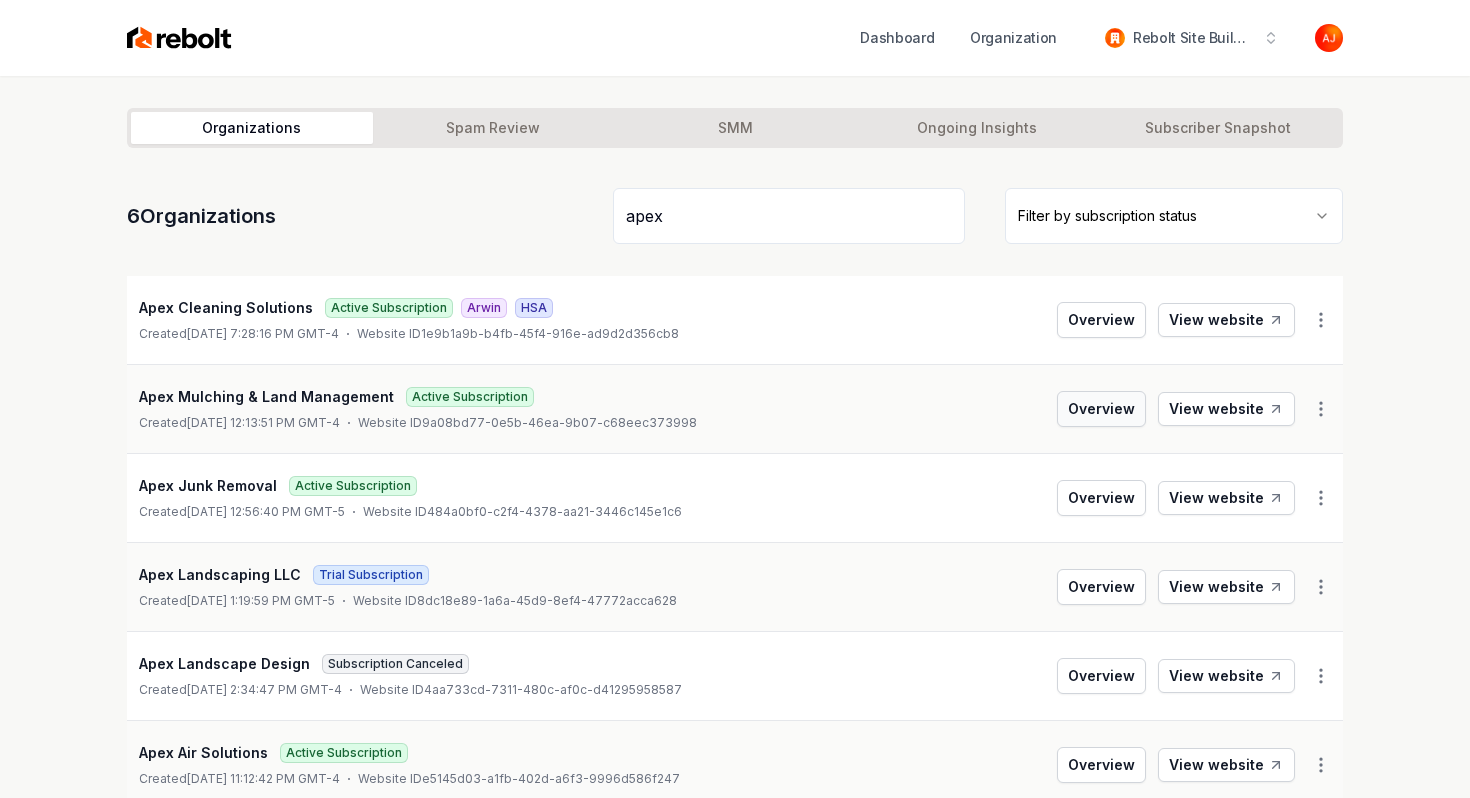 click on "Overview" at bounding box center (1101, 409) 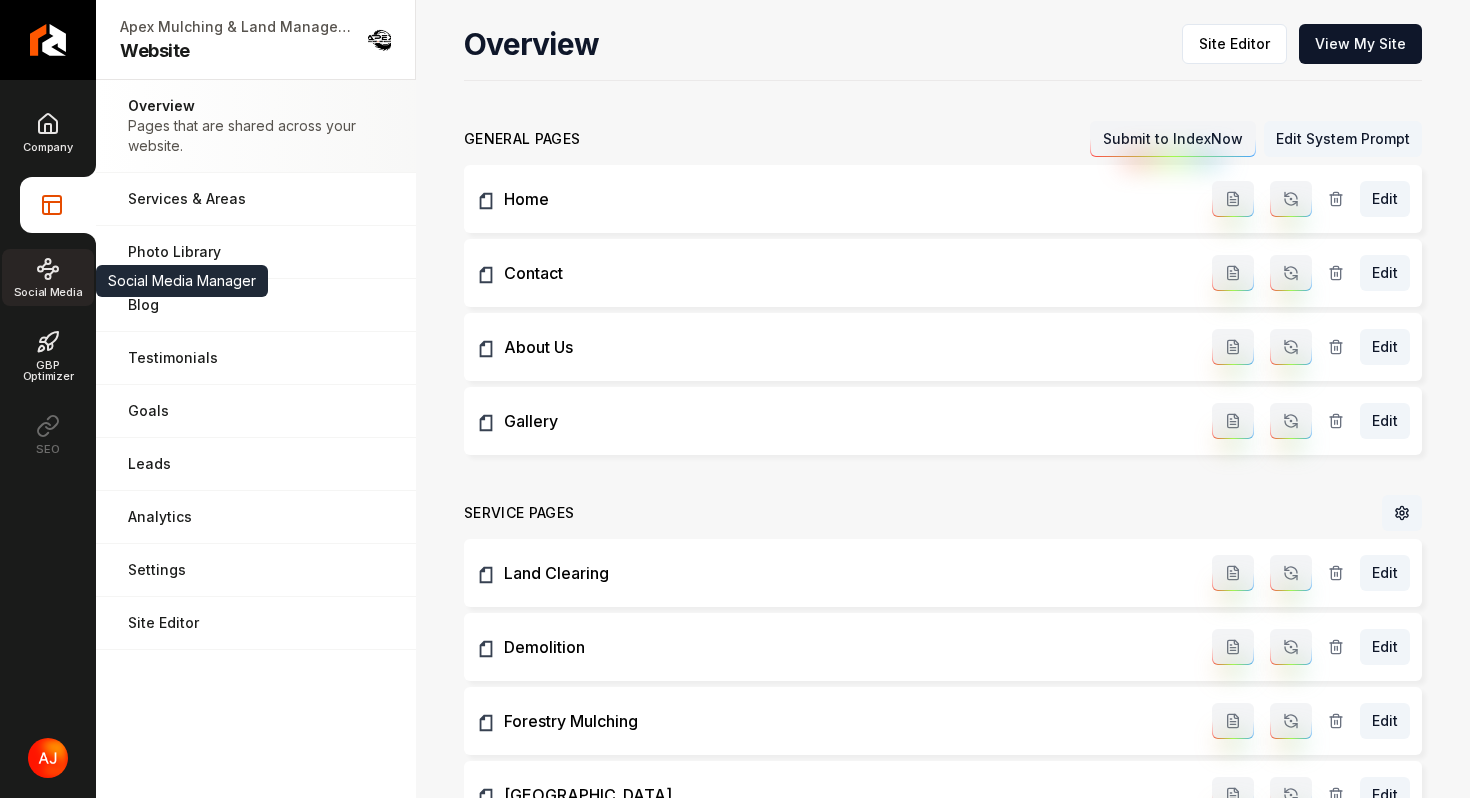 click on "Social Media" at bounding box center [48, 277] 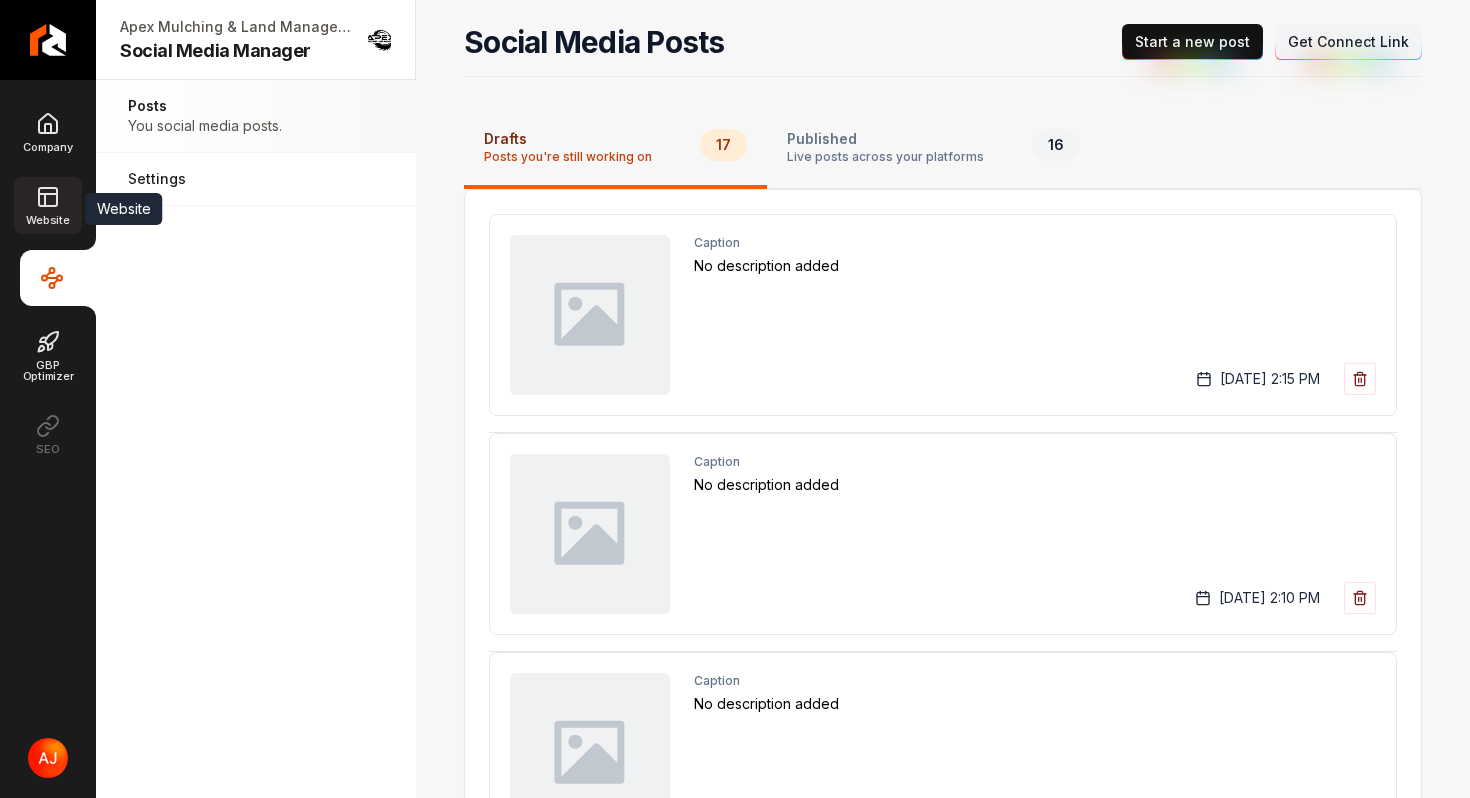click on "Website" at bounding box center [47, 220] 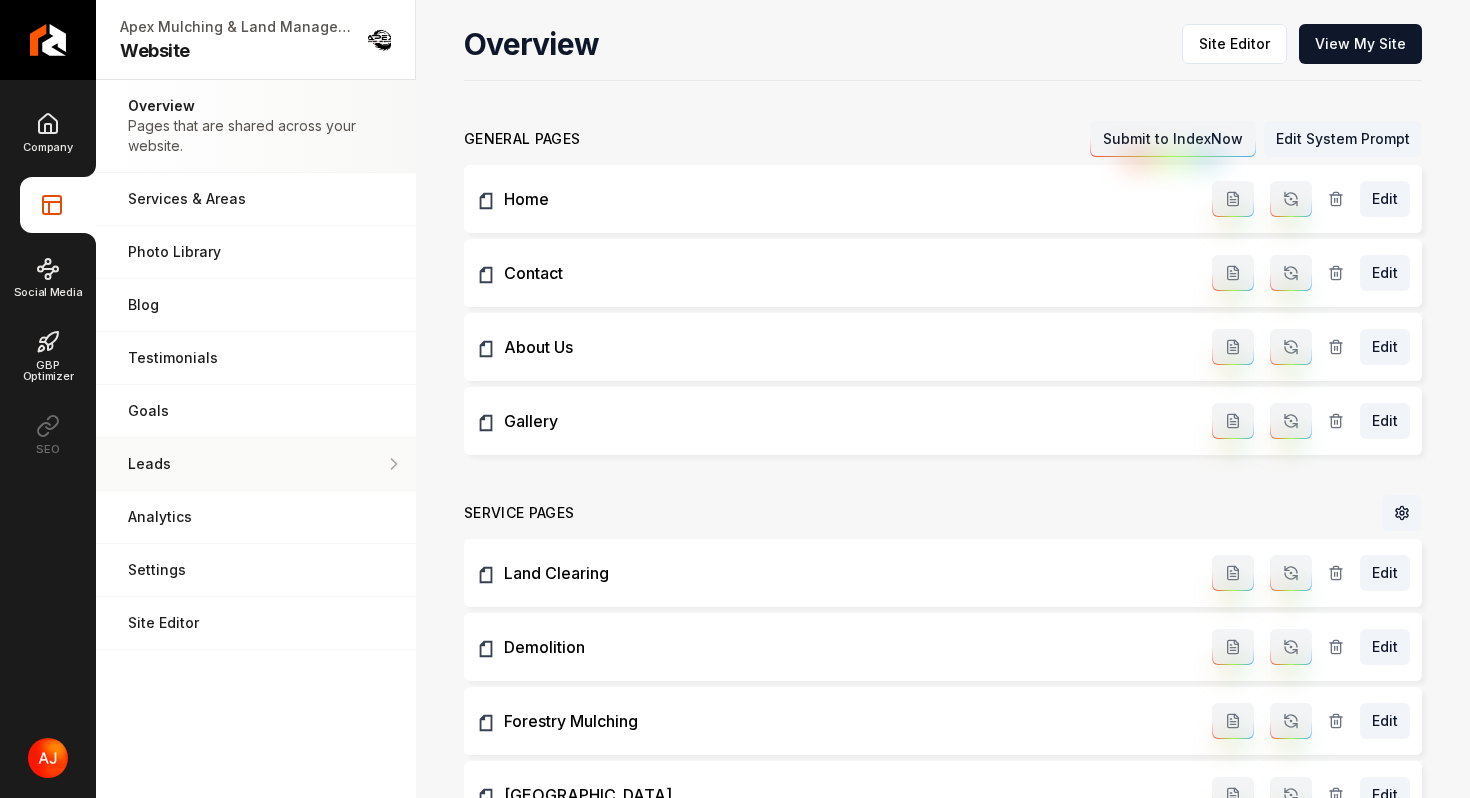 click on "Leads" at bounding box center (256, 464) 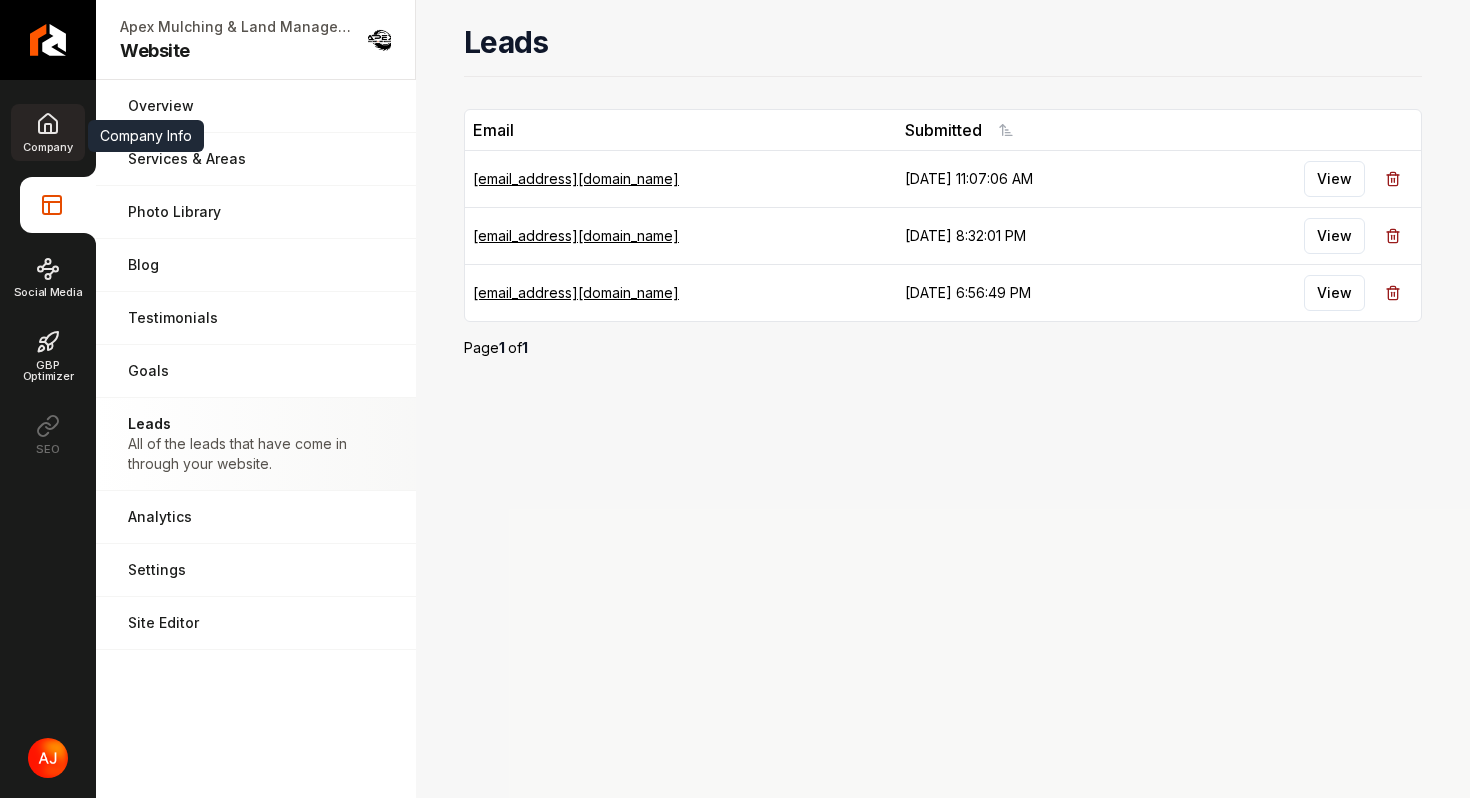 click on "Company" at bounding box center [47, 132] 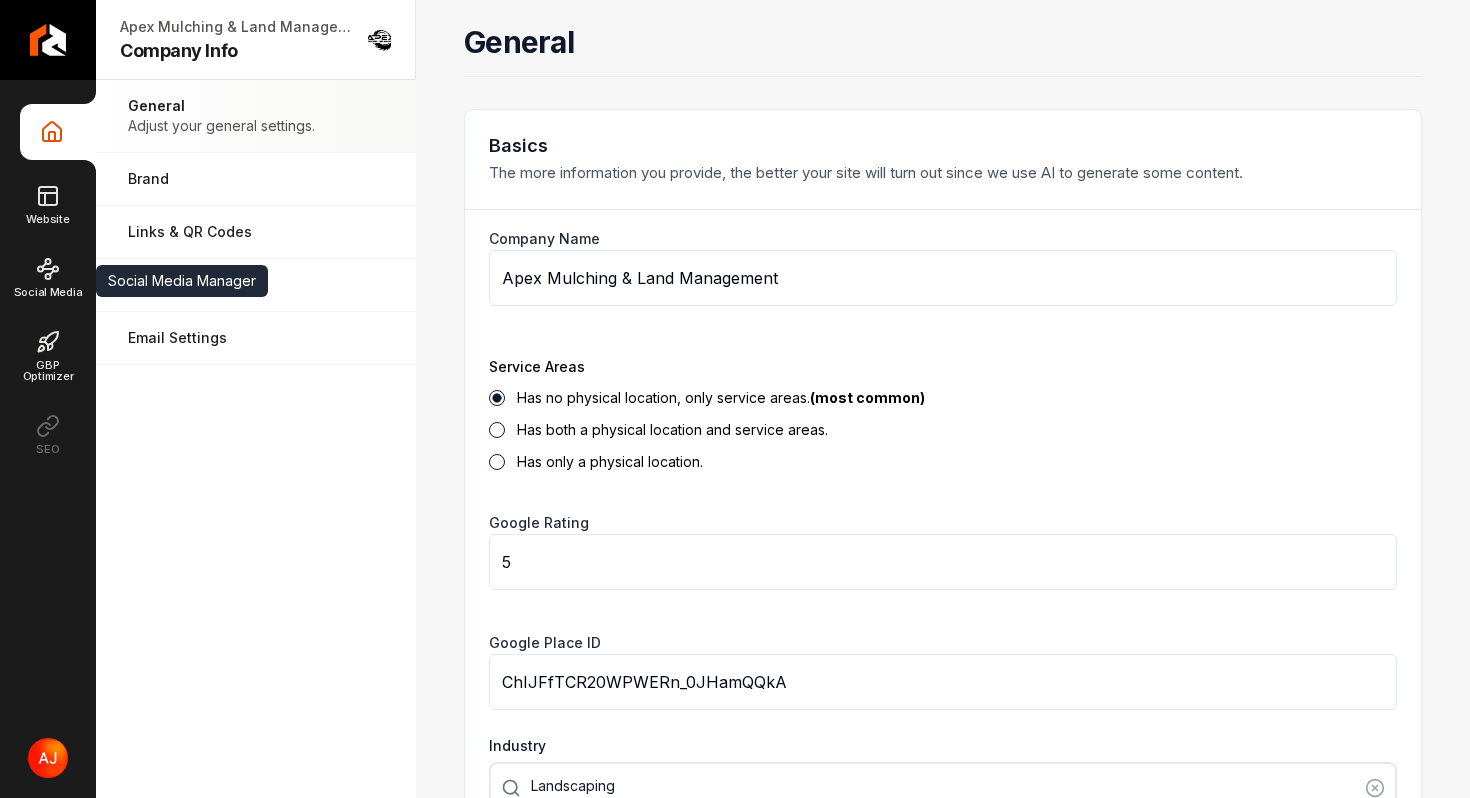 click on "Company Info Website Social Media Social Media Manager   Social Media Manager   GBP Optimizer SEO" at bounding box center (48, 283) 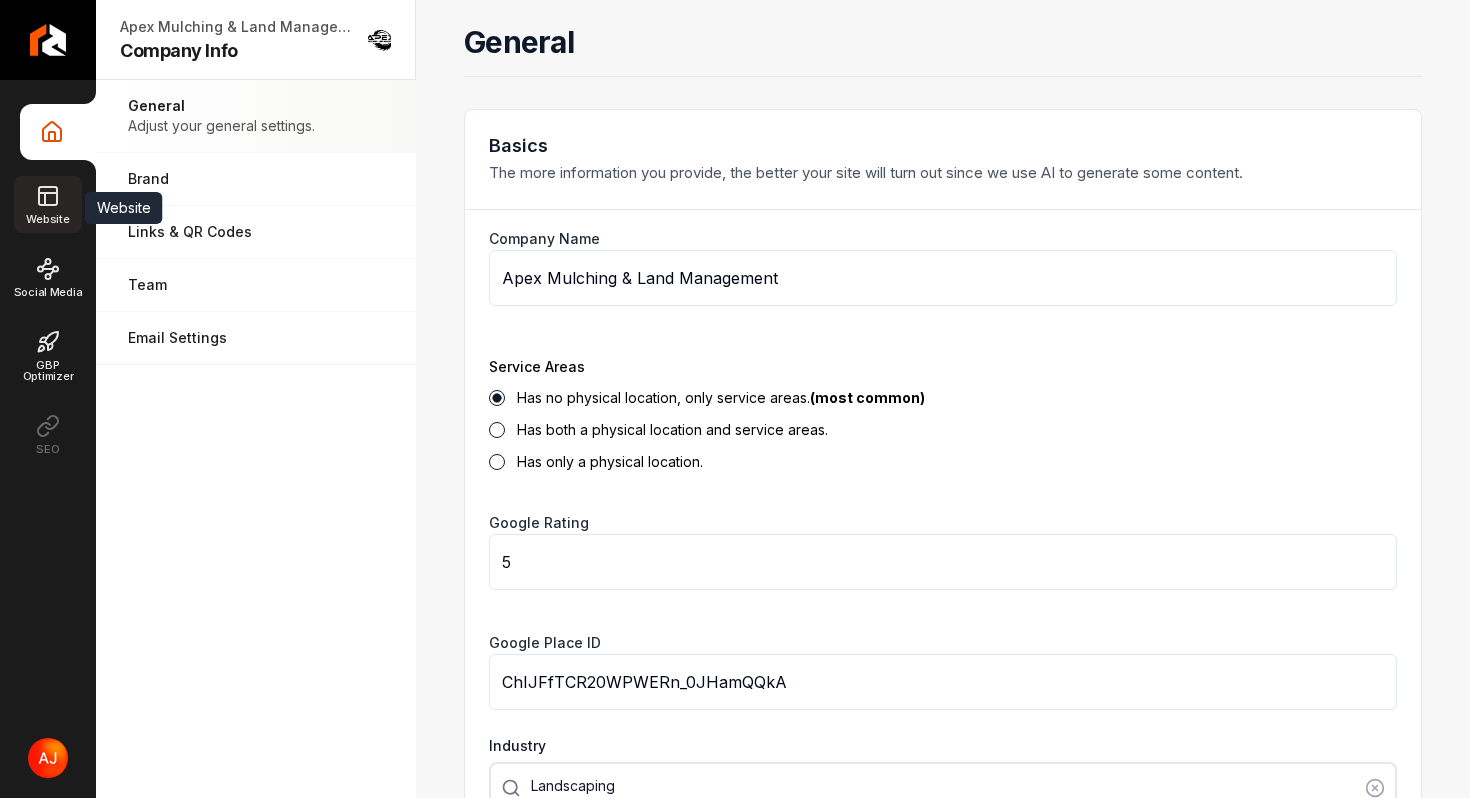 click 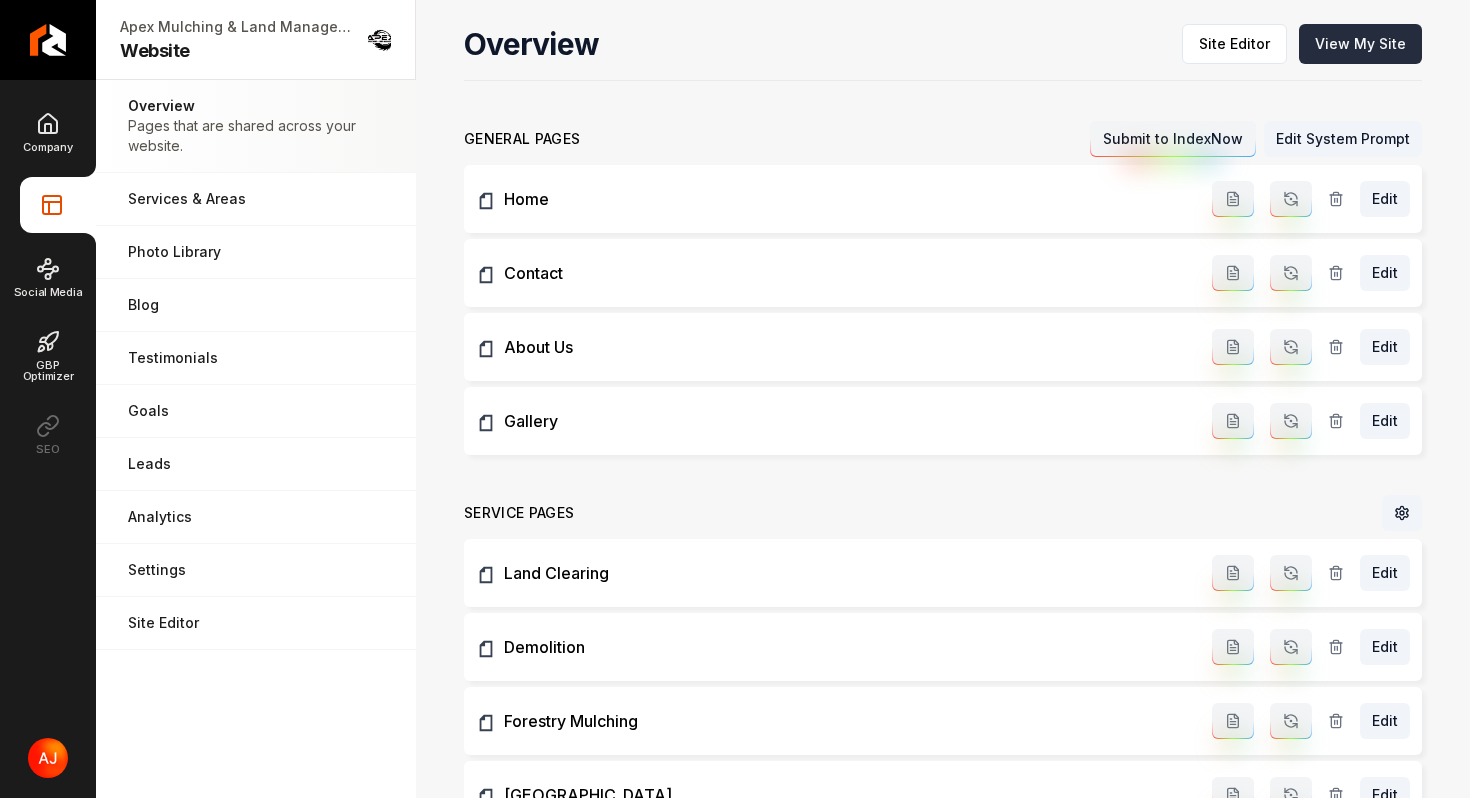 click on "View My Site" at bounding box center (1360, 44) 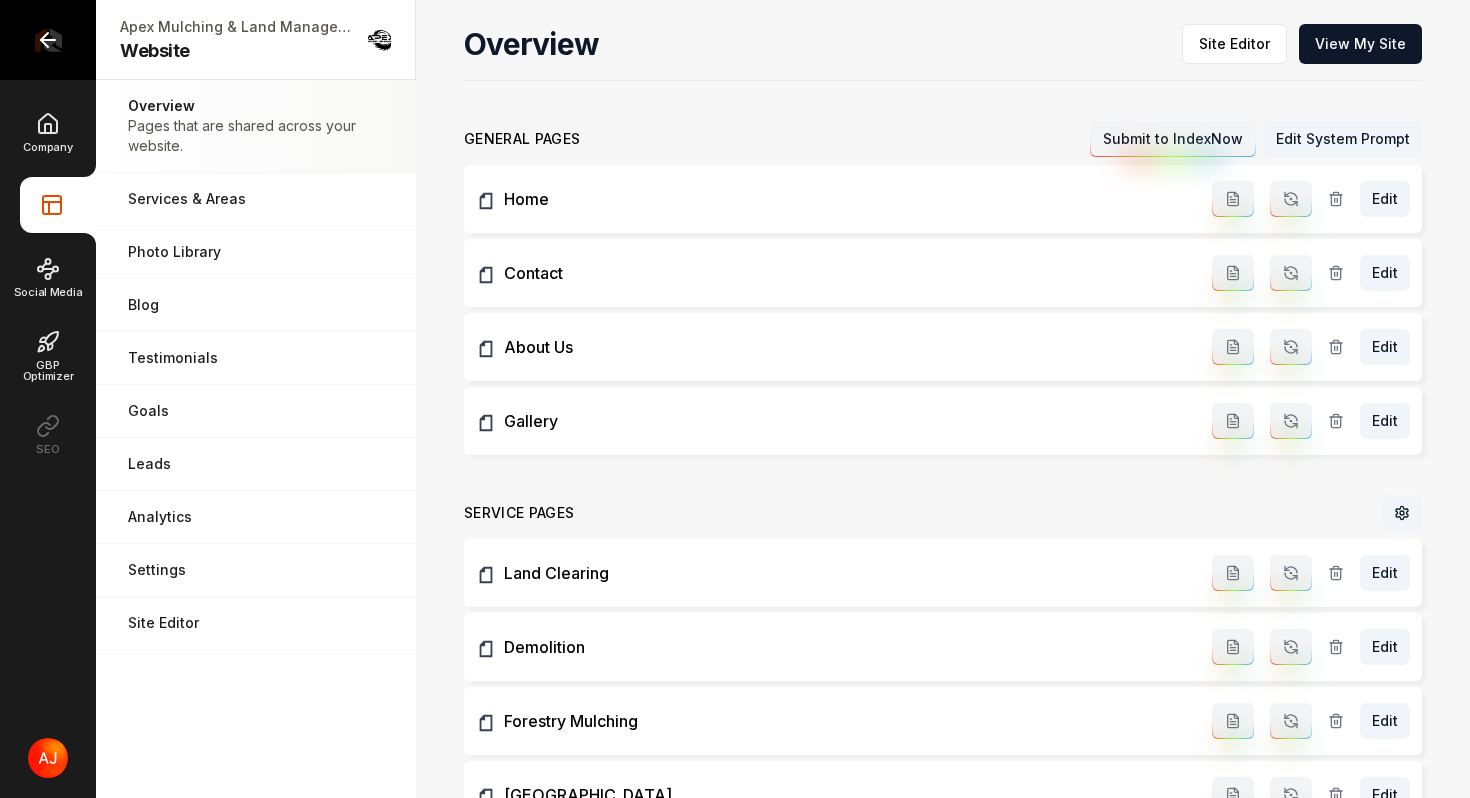 click at bounding box center [48, 40] 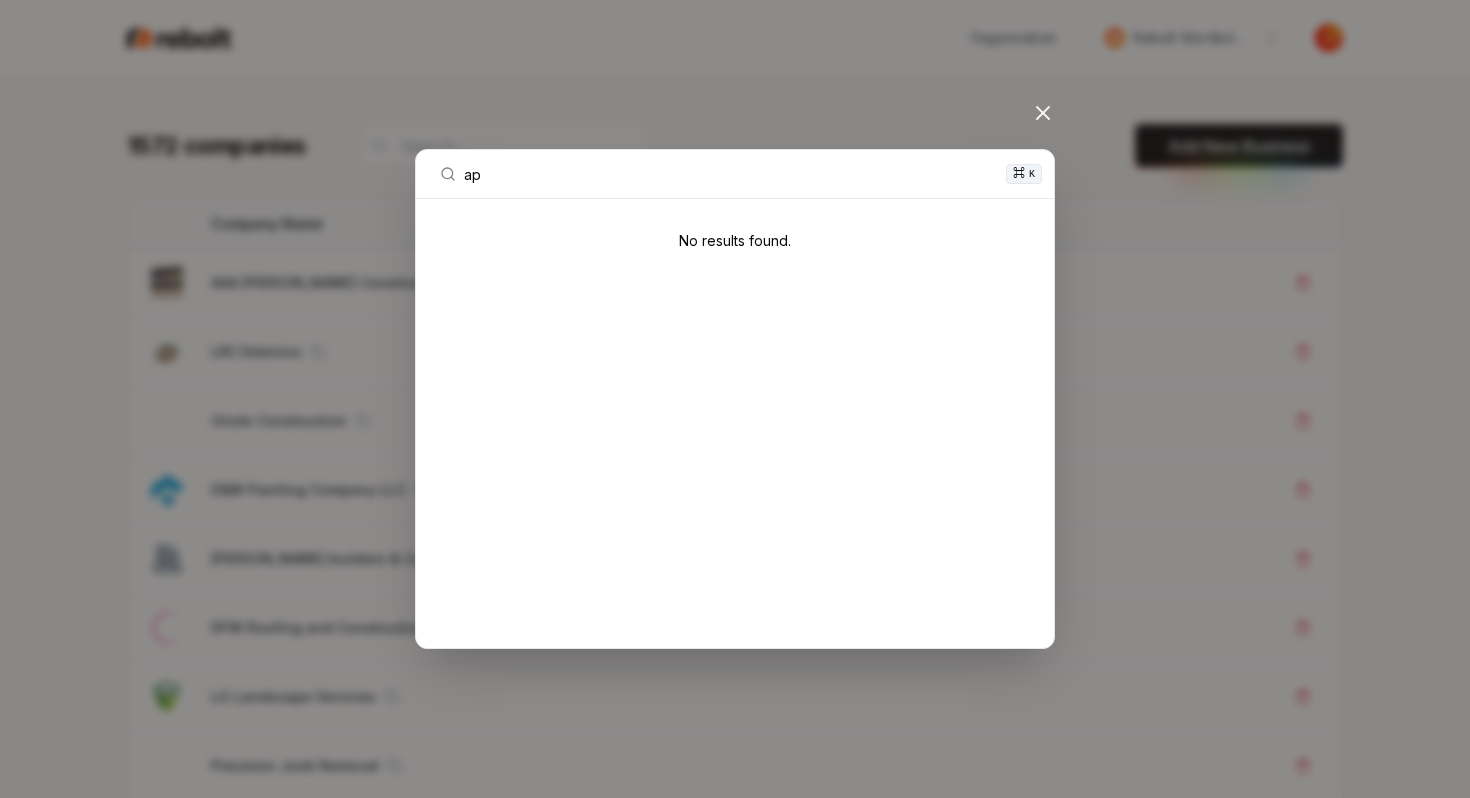 type on "a" 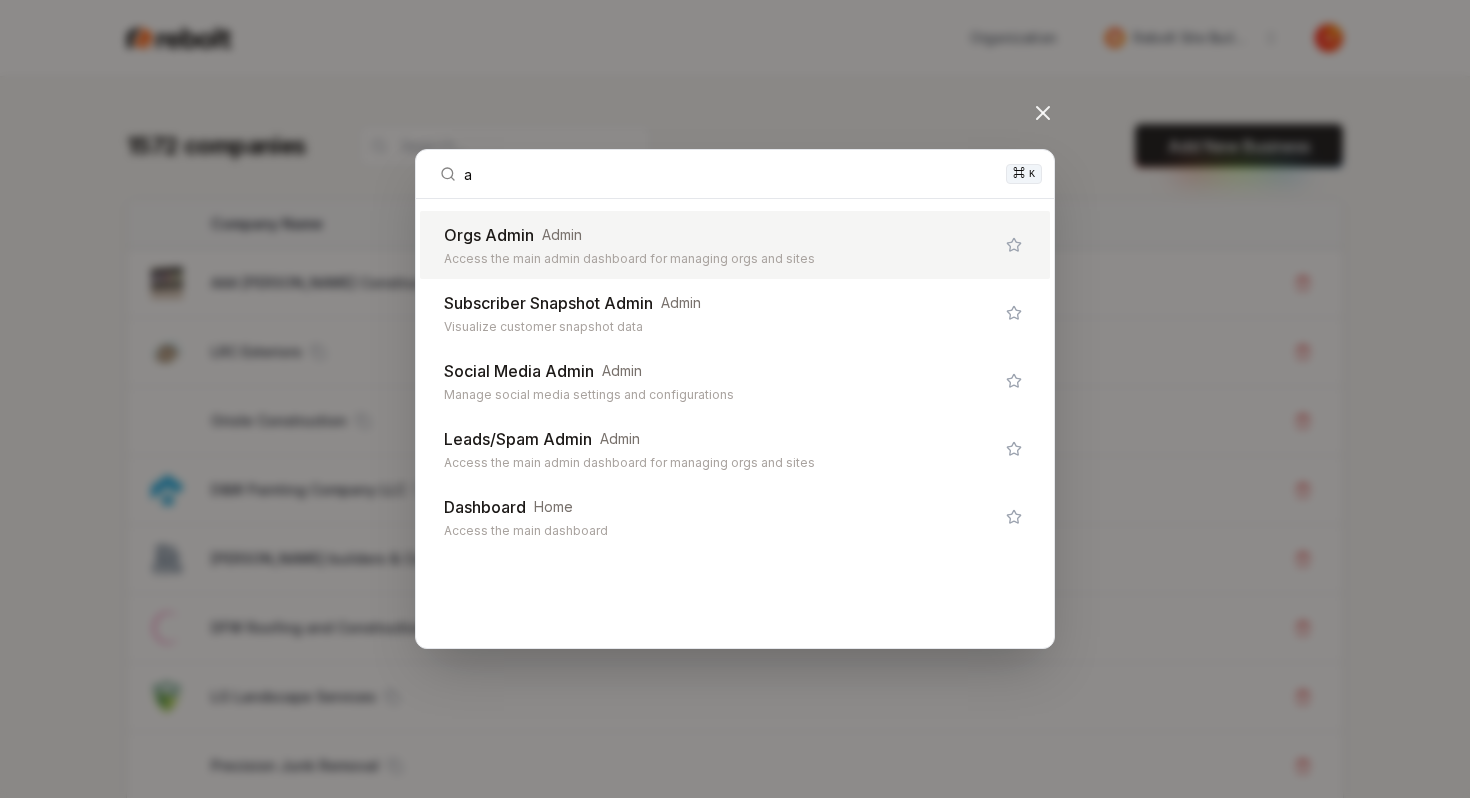 type 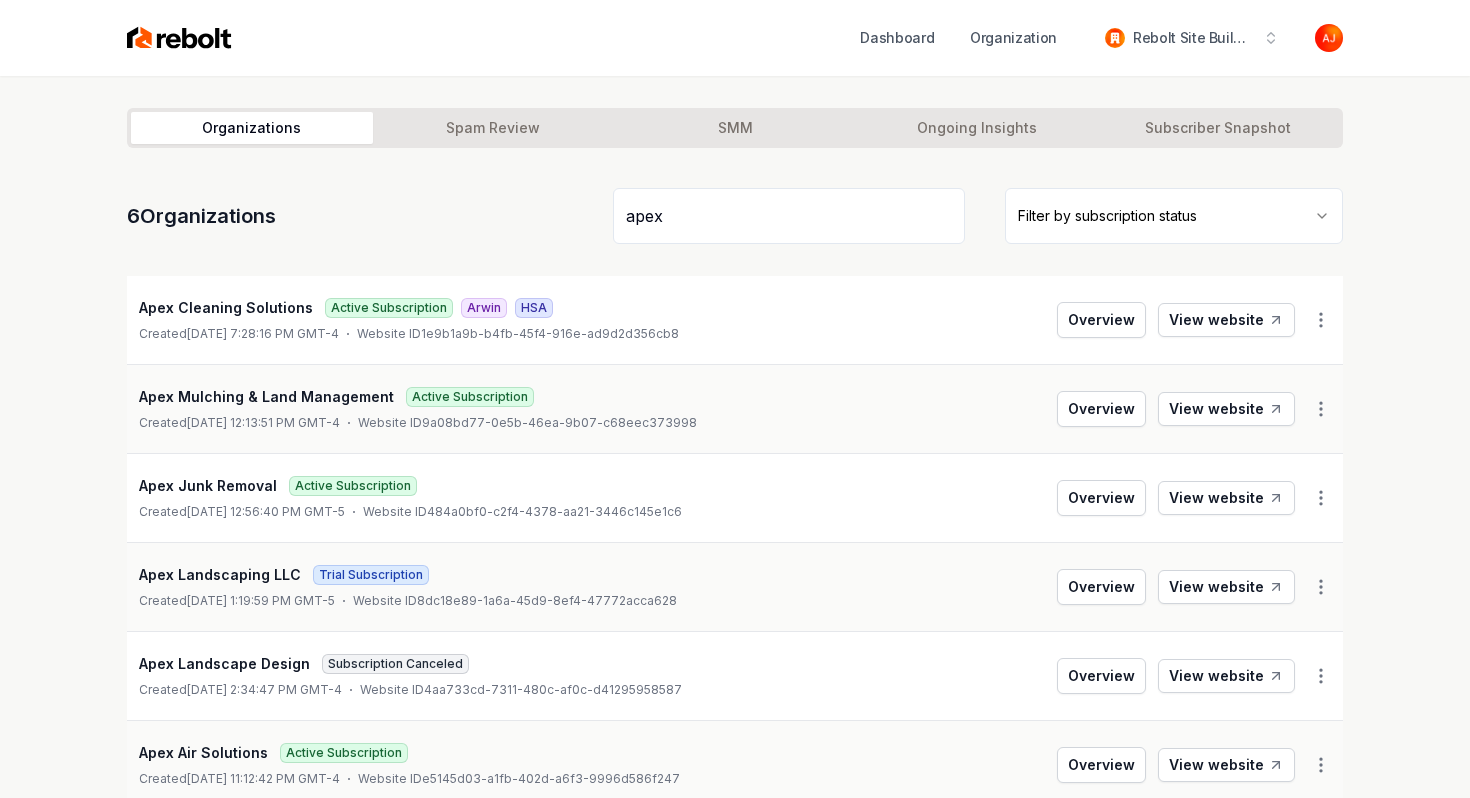 type on "apex" 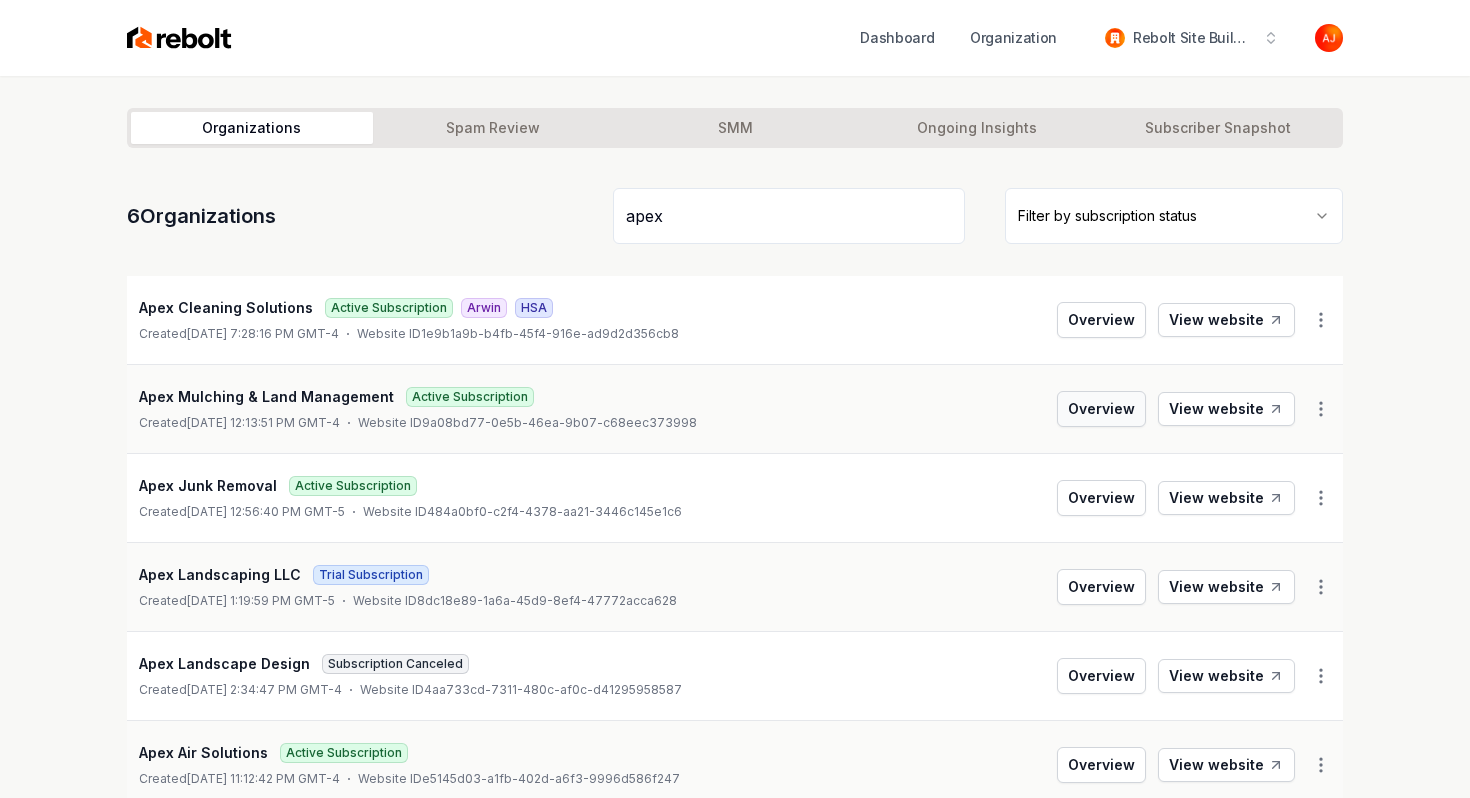 click on "Overview" at bounding box center [1101, 409] 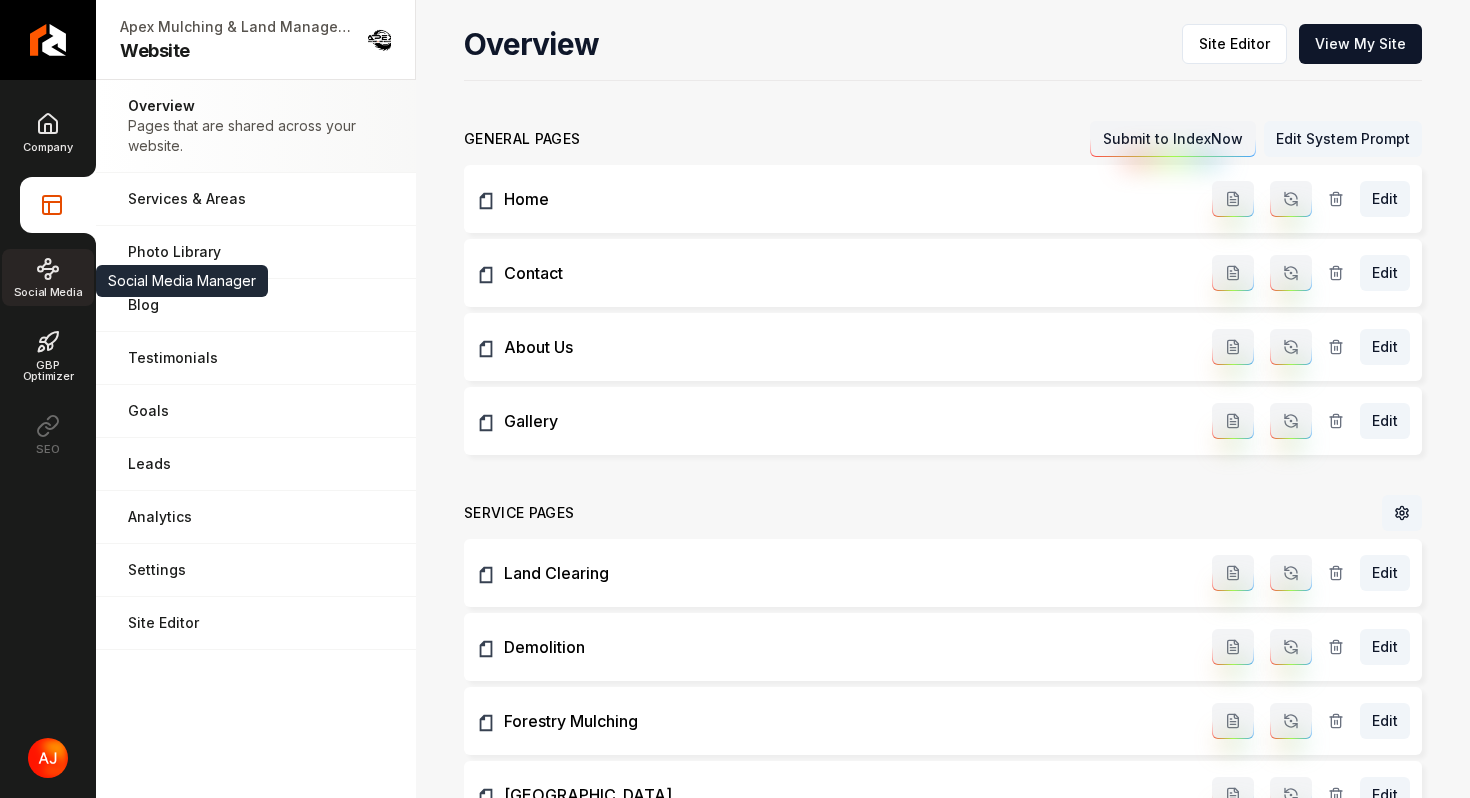 click on "Social Media" at bounding box center (48, 277) 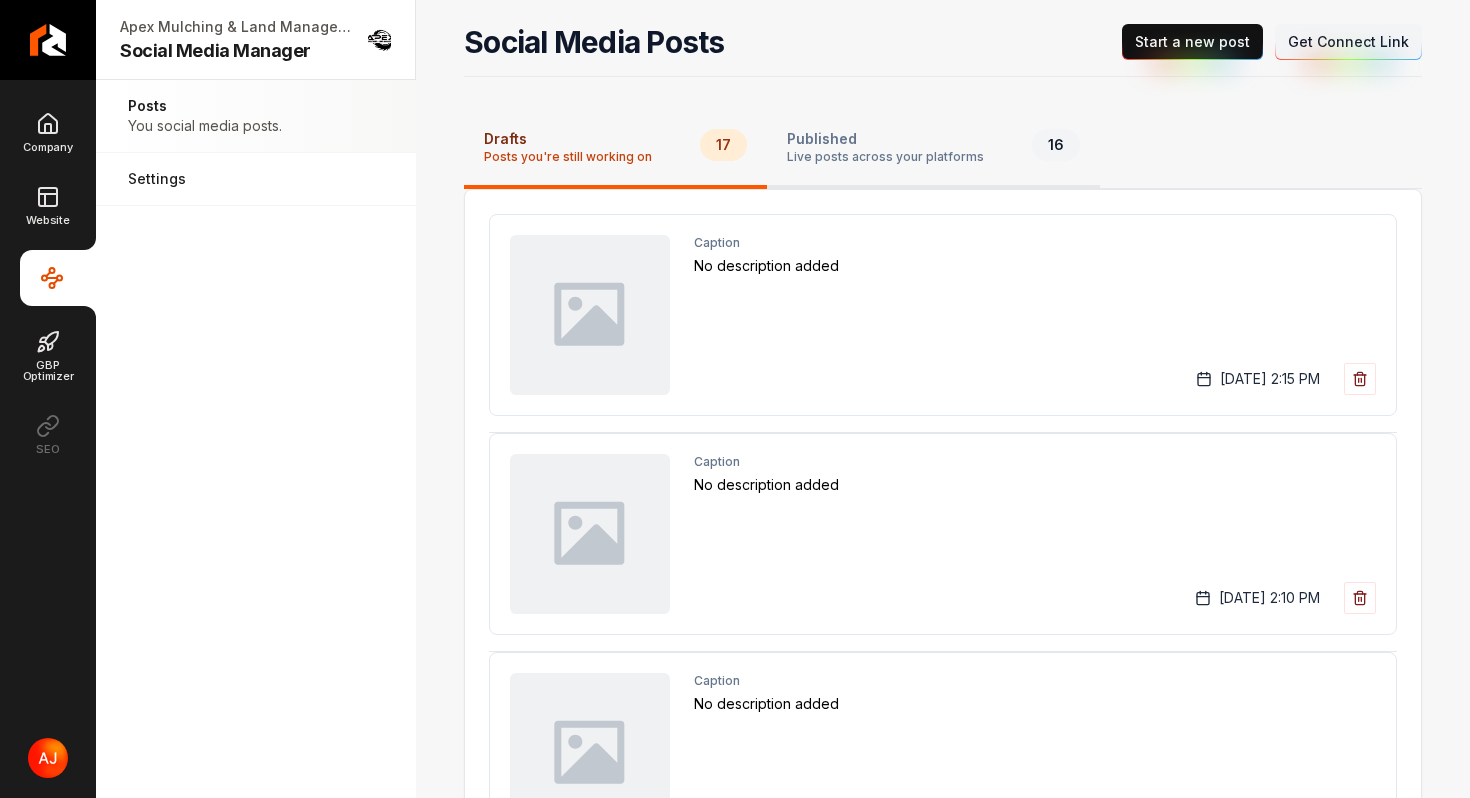 click on "Published Live posts across your platforms 16" at bounding box center [933, 149] 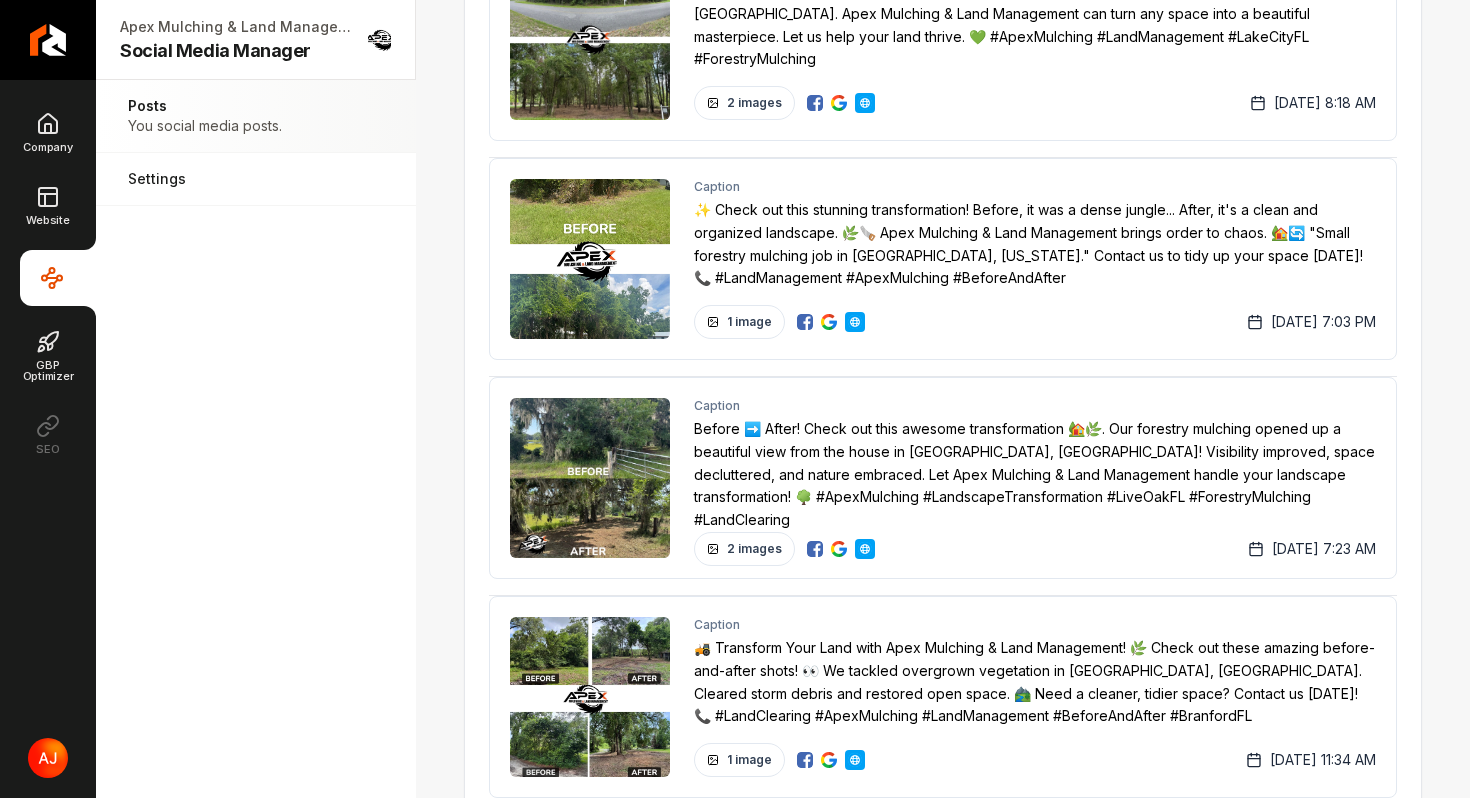 scroll, scrollTop: 0, scrollLeft: 0, axis: both 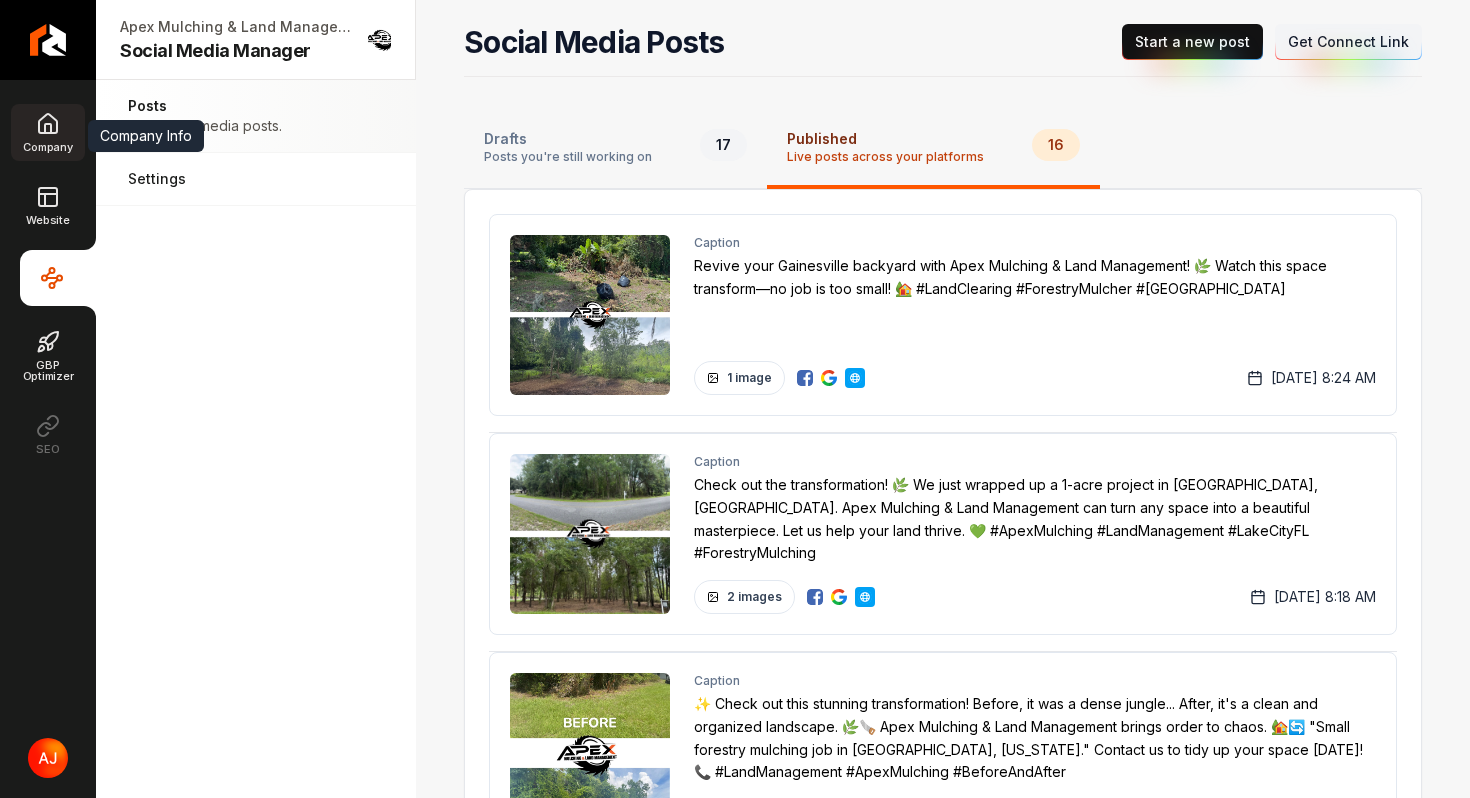 click 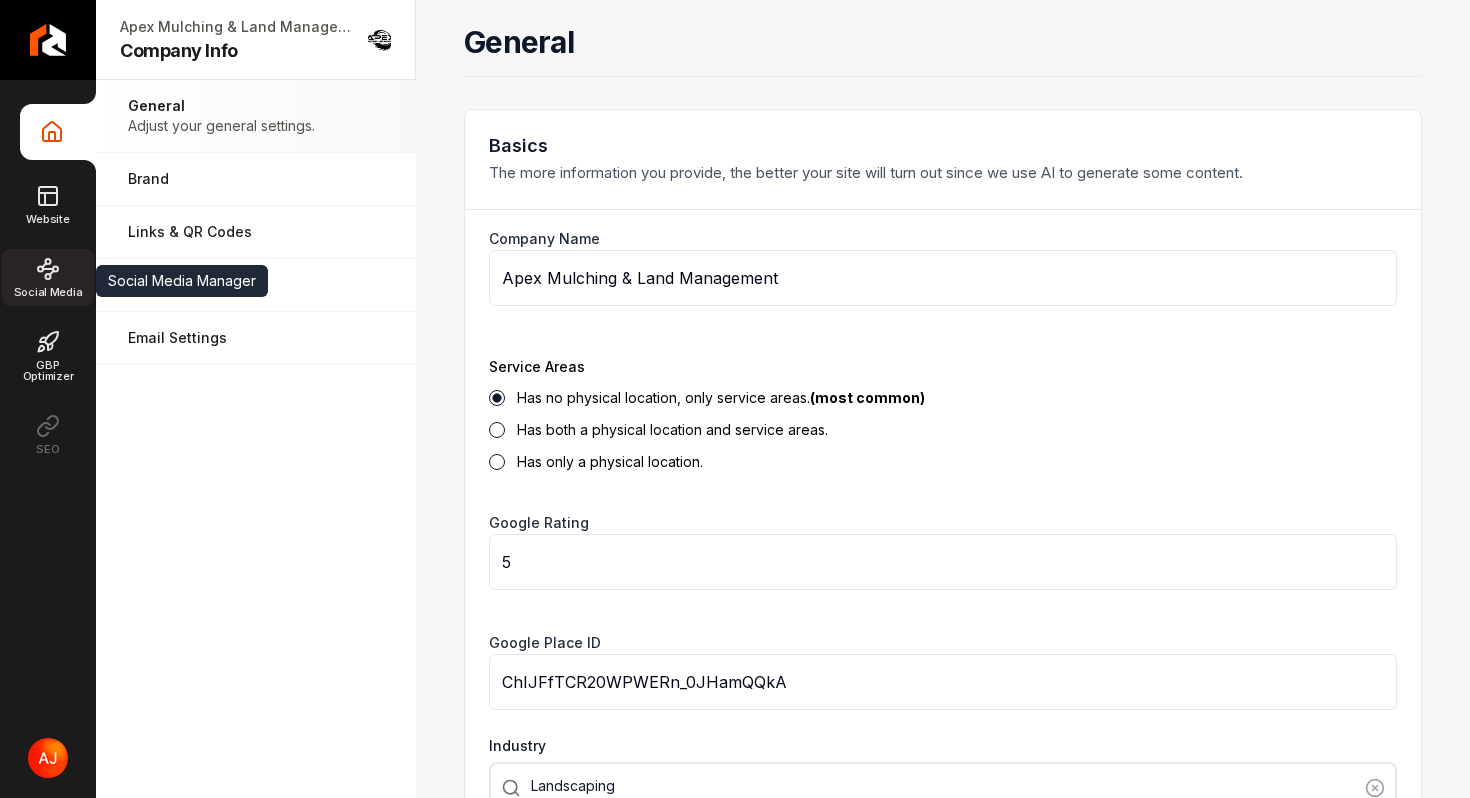 click on "Social Media" at bounding box center (48, 277) 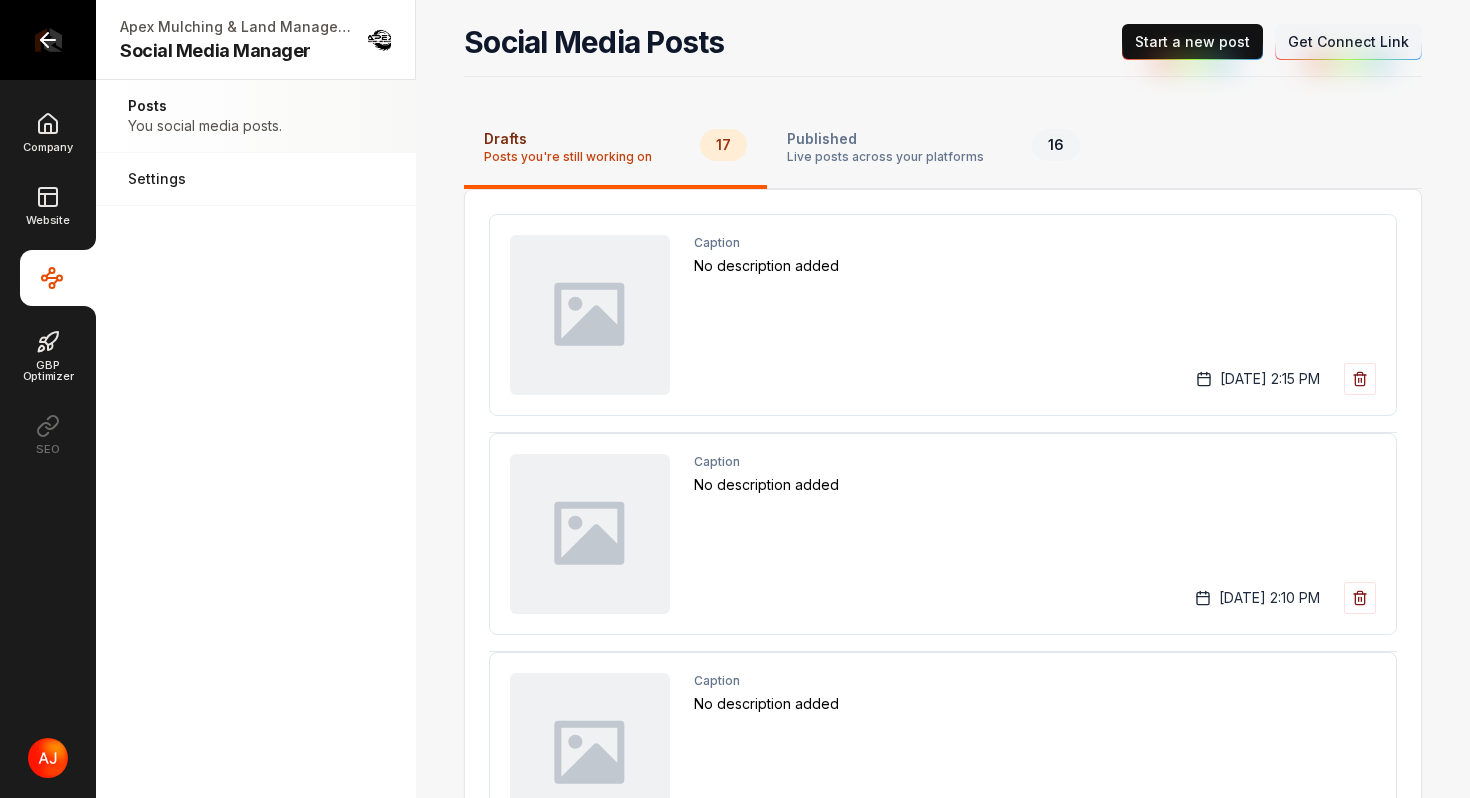 click at bounding box center [48, 40] 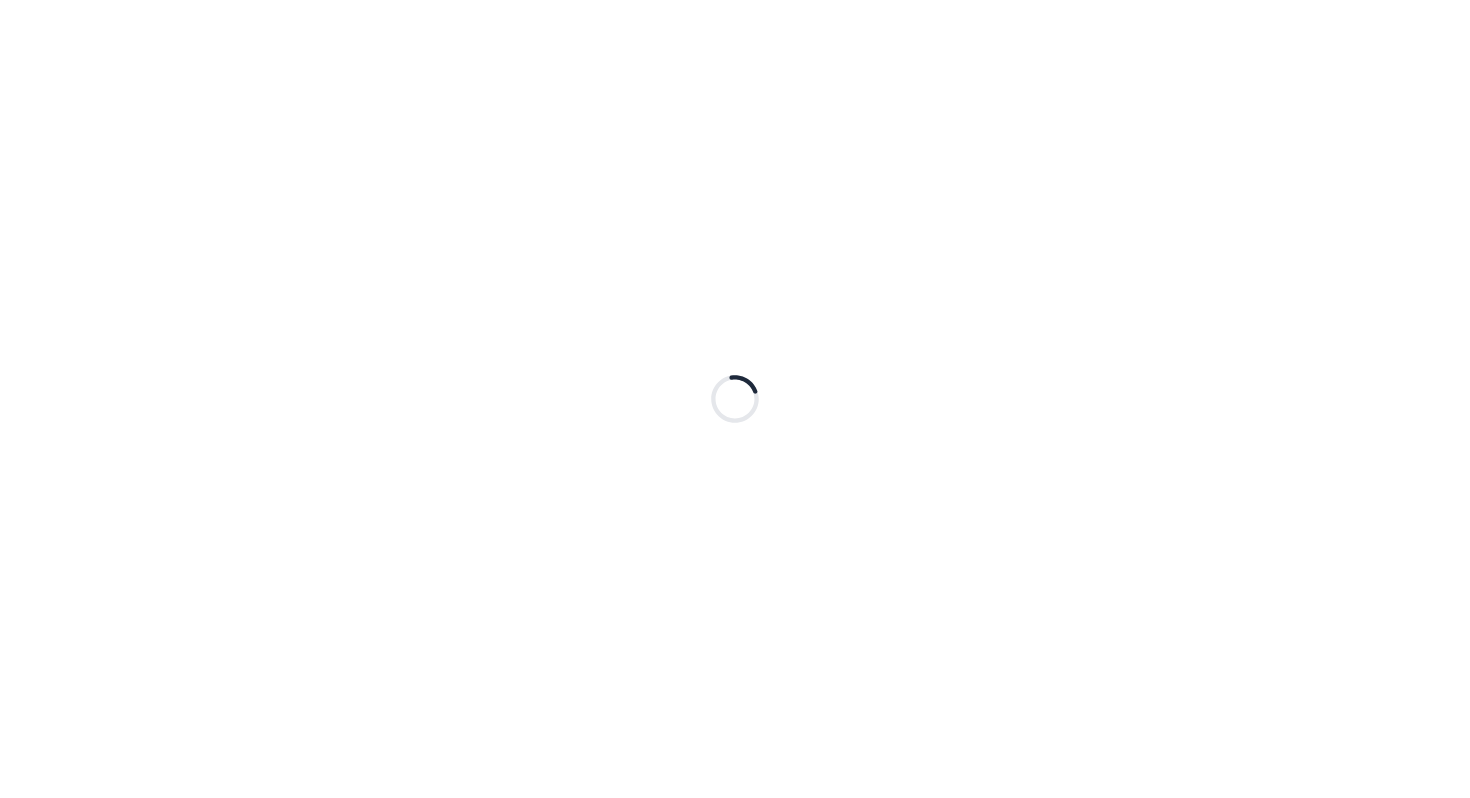 scroll, scrollTop: 0, scrollLeft: 0, axis: both 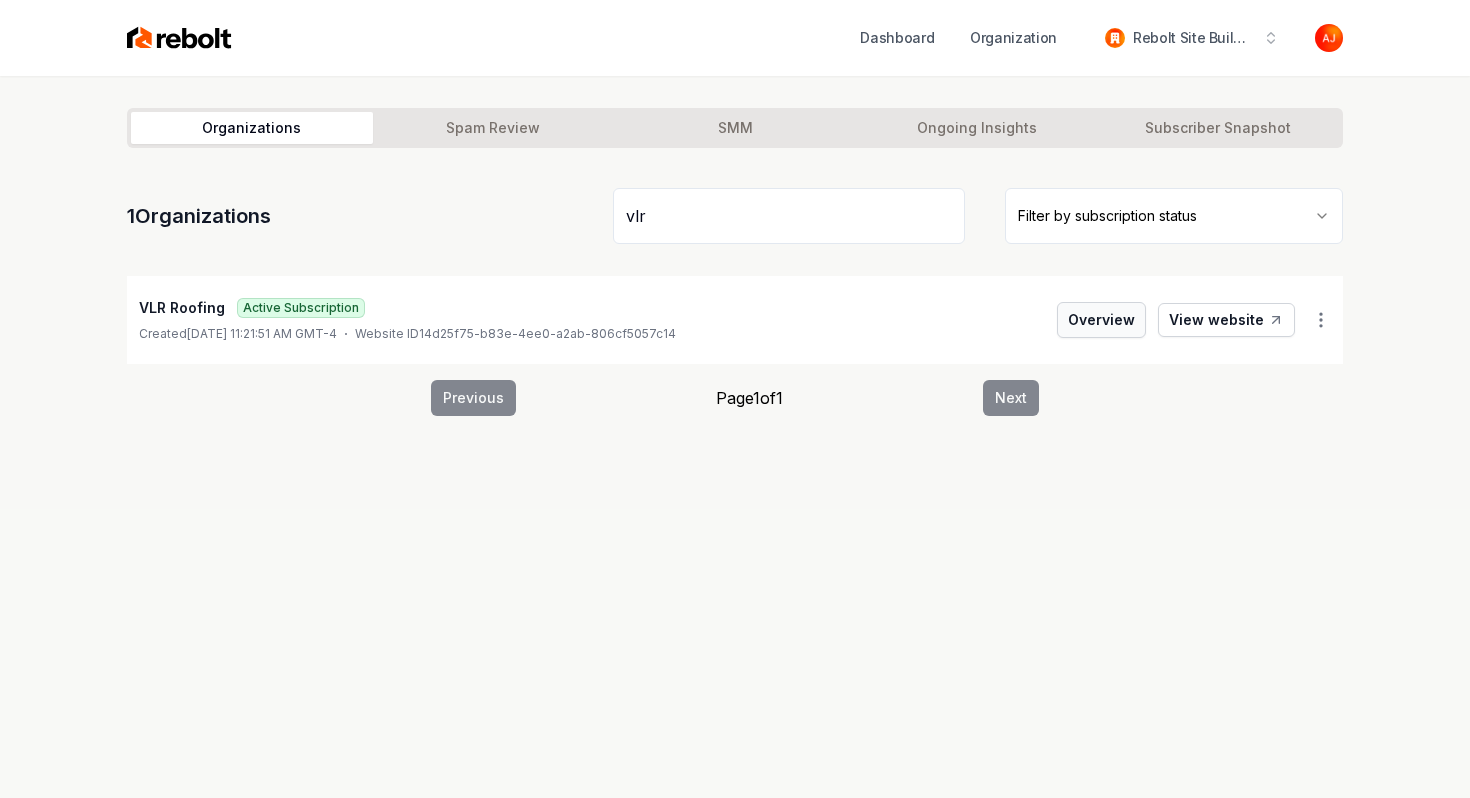 type on "vlr" 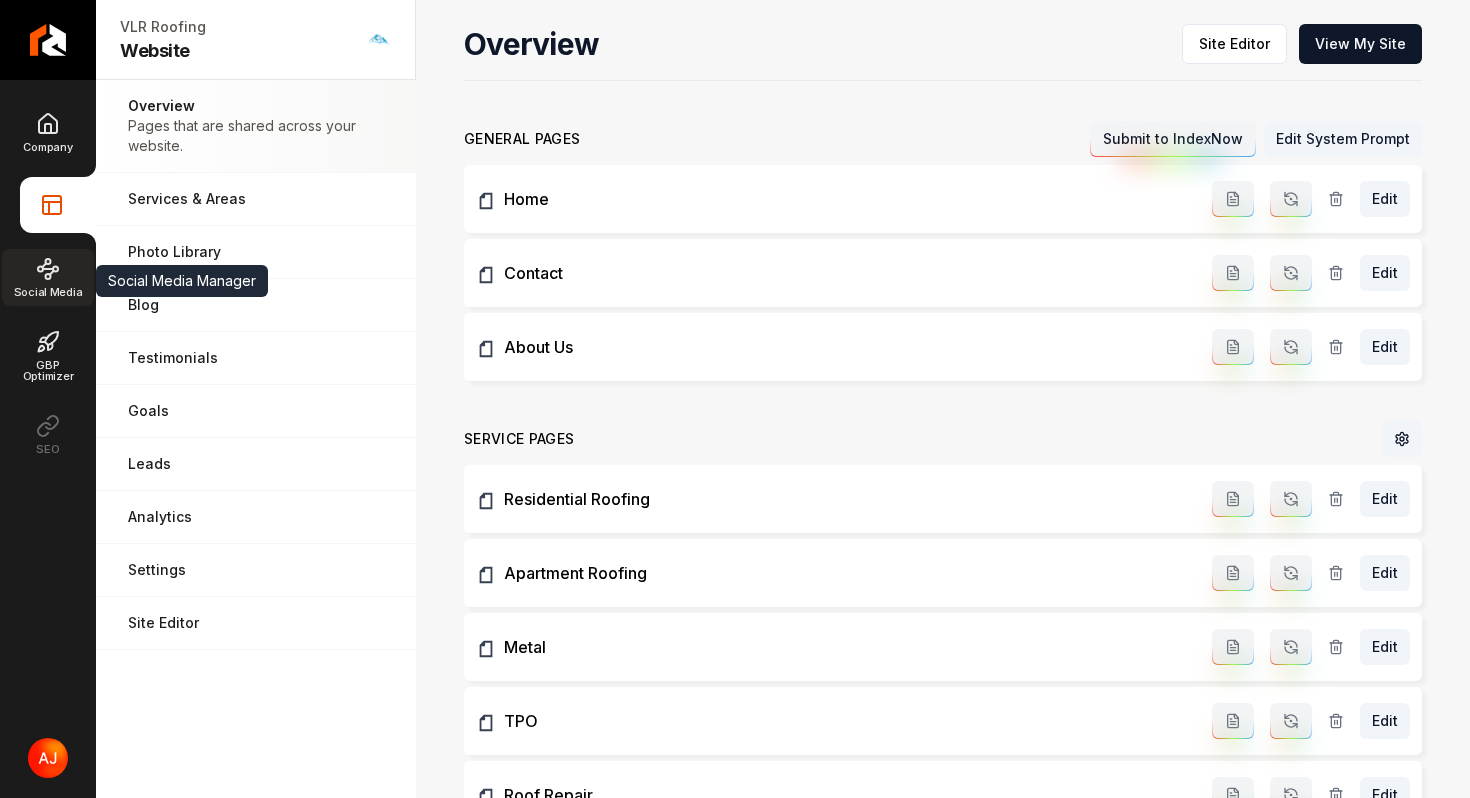 click on "Social Media" at bounding box center (48, 292) 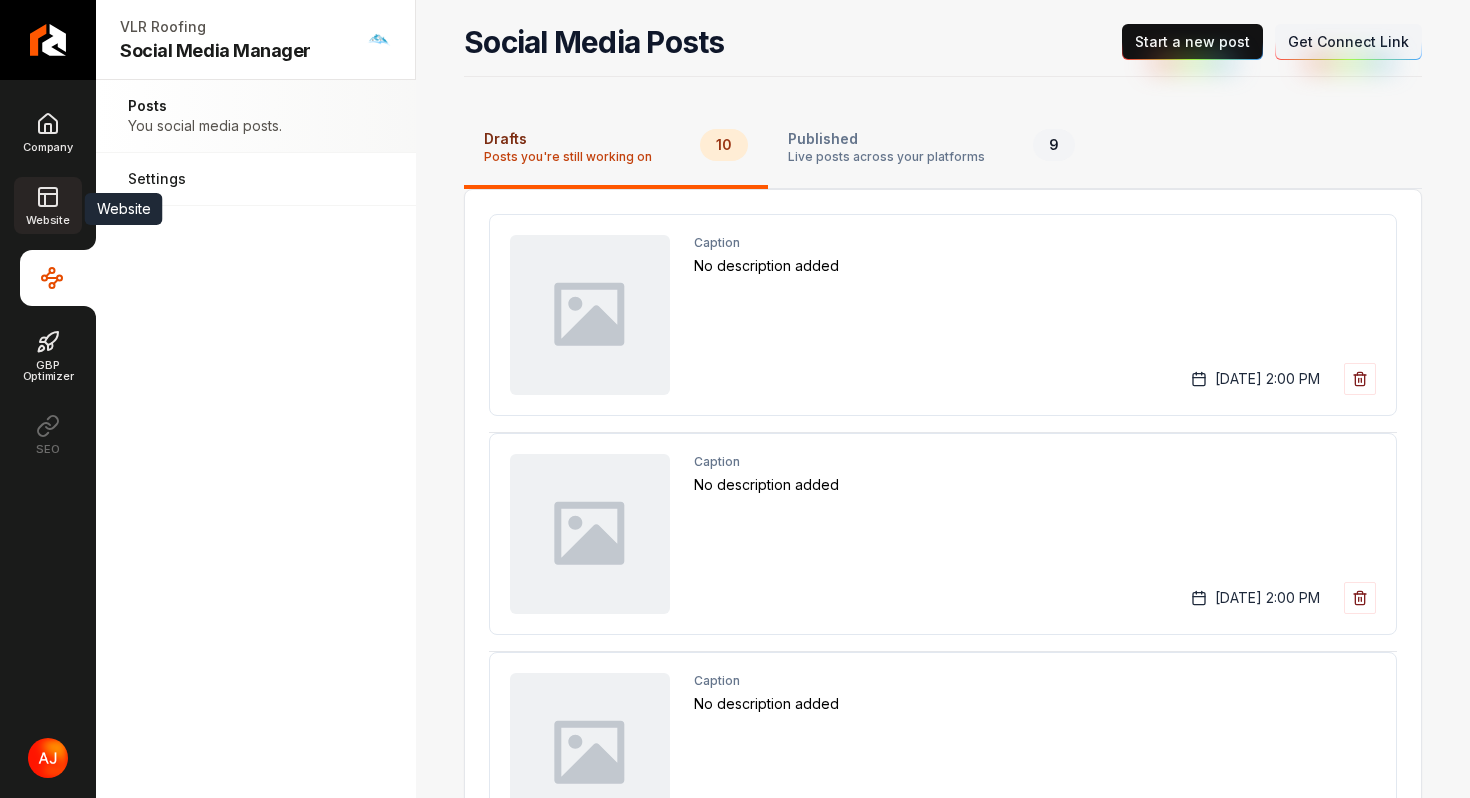 click on "Website" at bounding box center (47, 205) 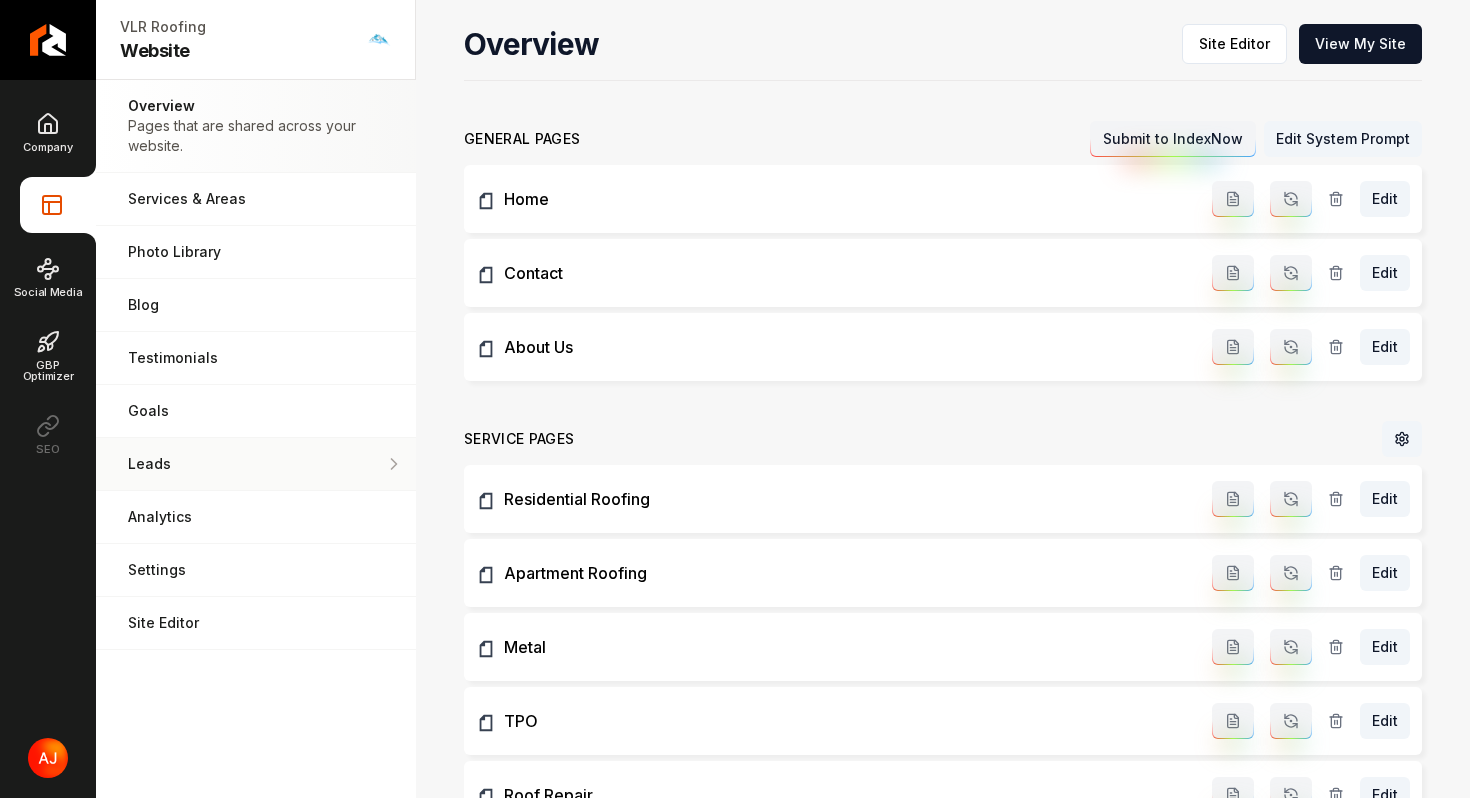 click on "Leads All of the leads that have come in through your website." at bounding box center [256, 464] 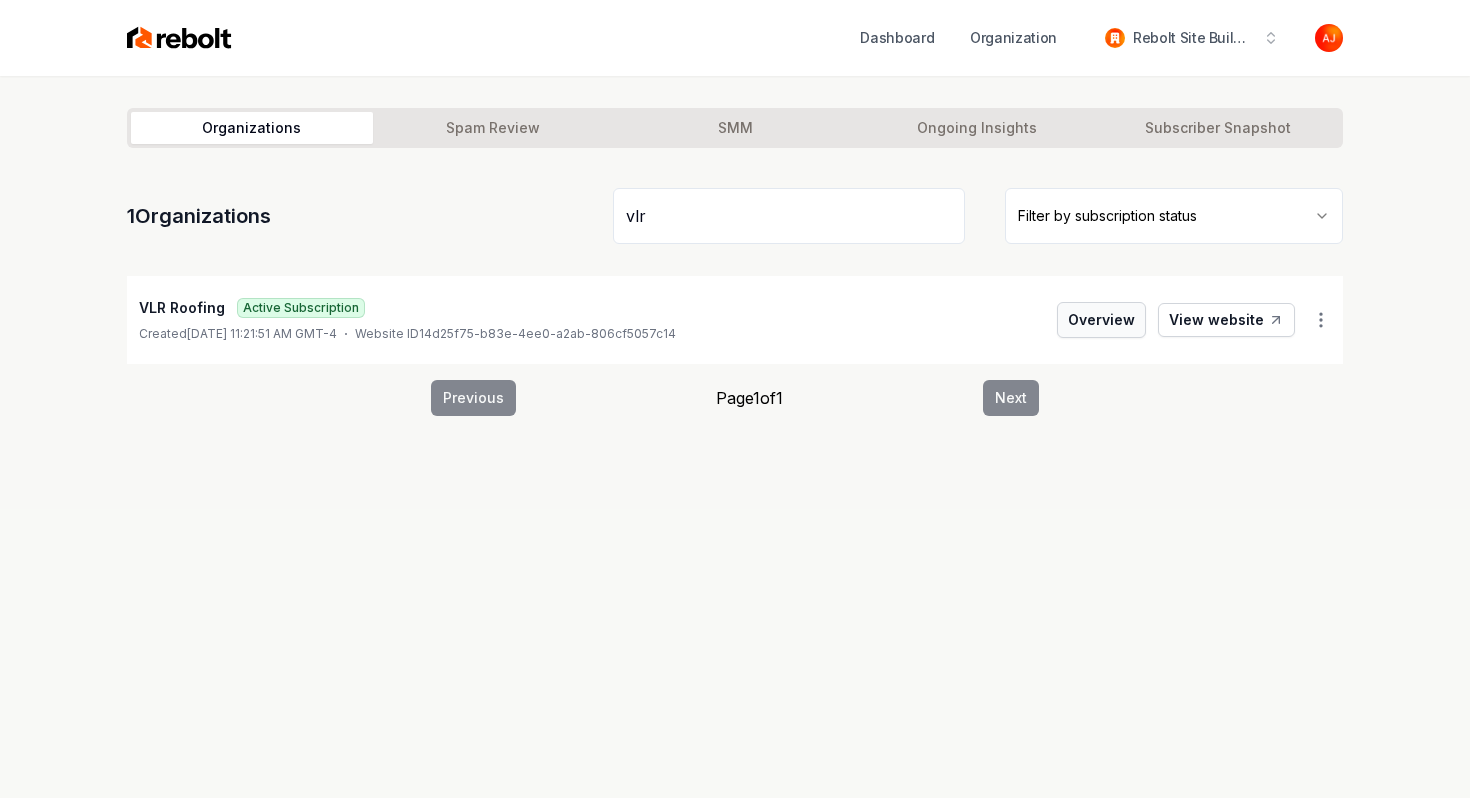 type on "vlr" 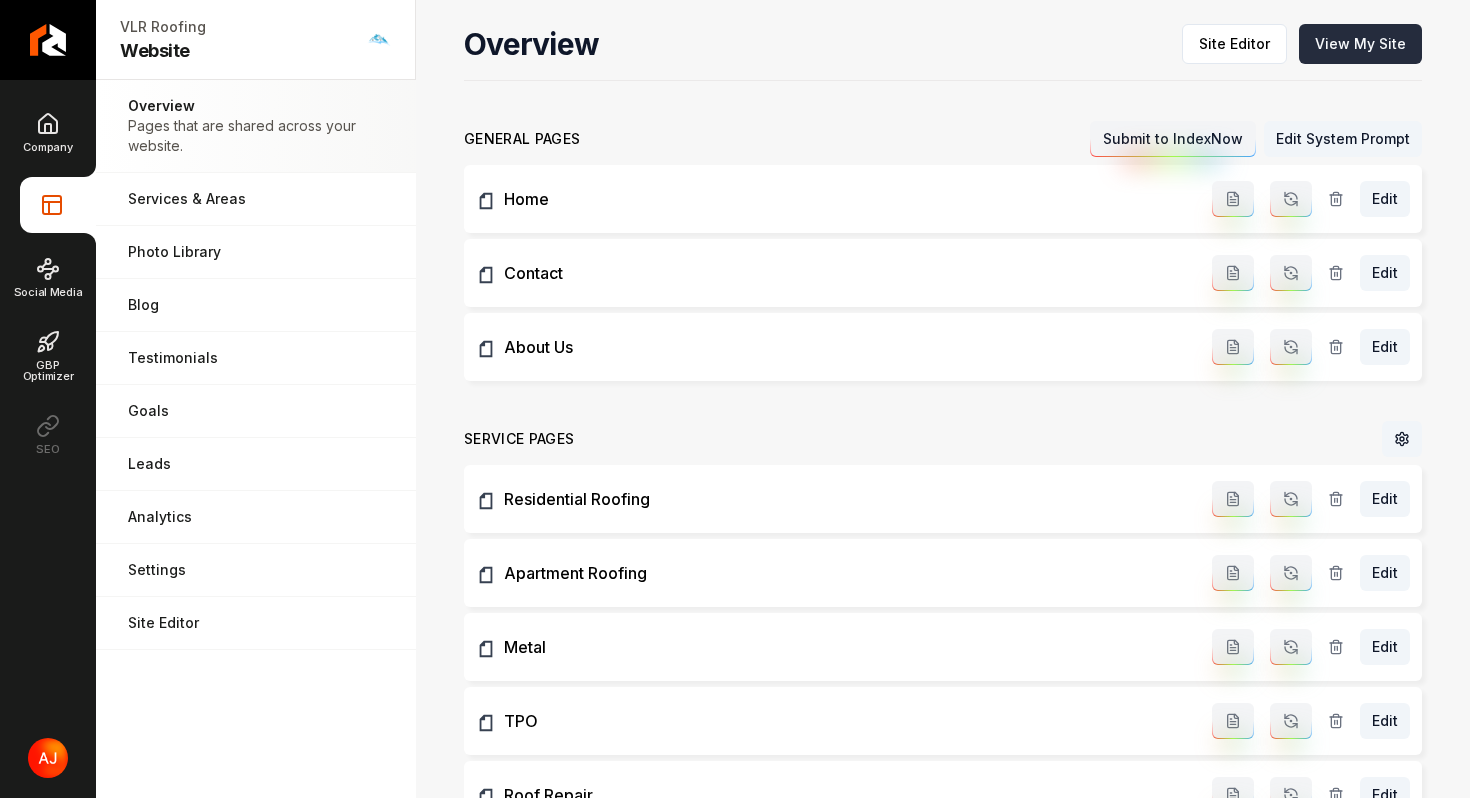 click on "View My Site" at bounding box center (1360, 44) 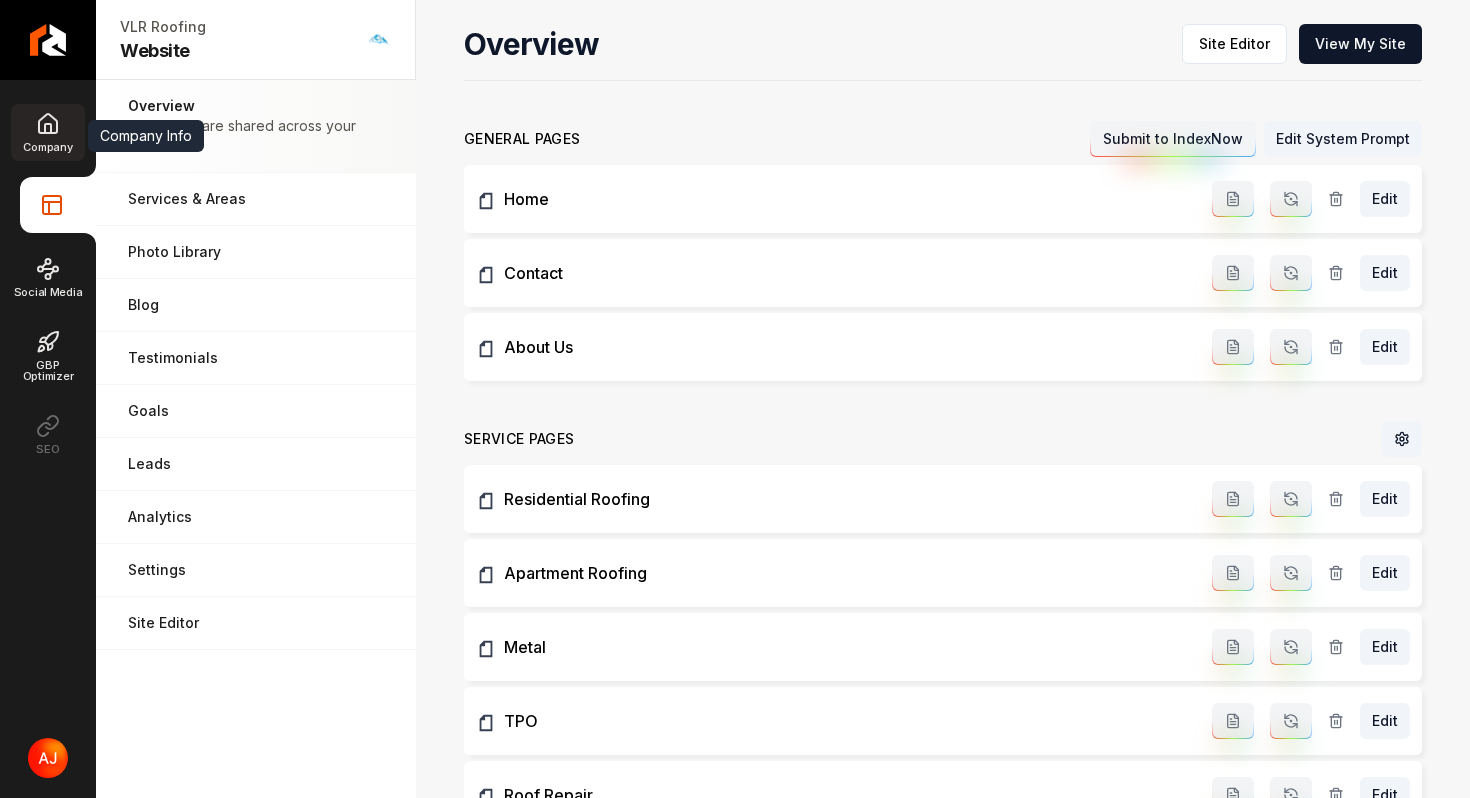 click on "Company" at bounding box center [47, 132] 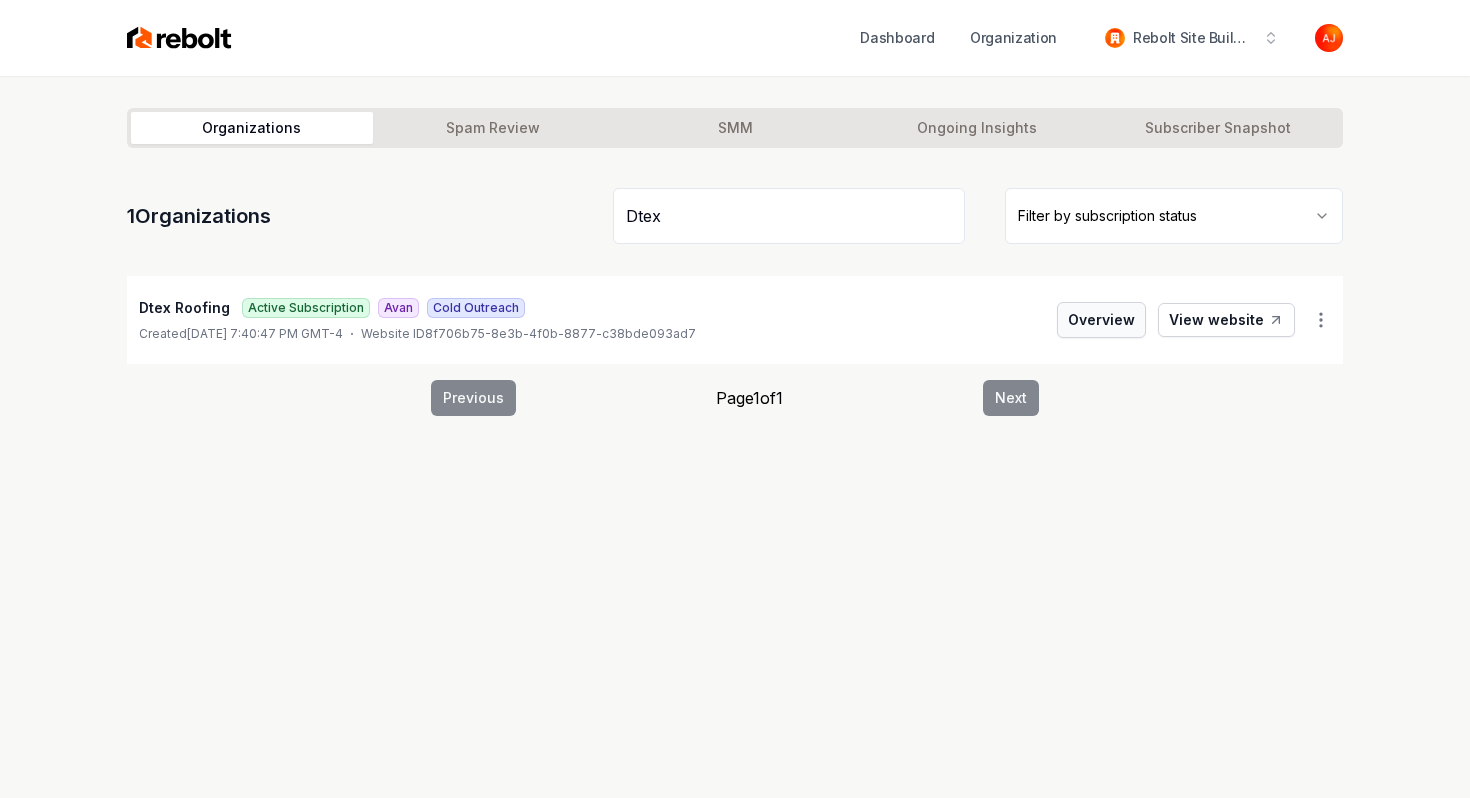 type on "Dtex" 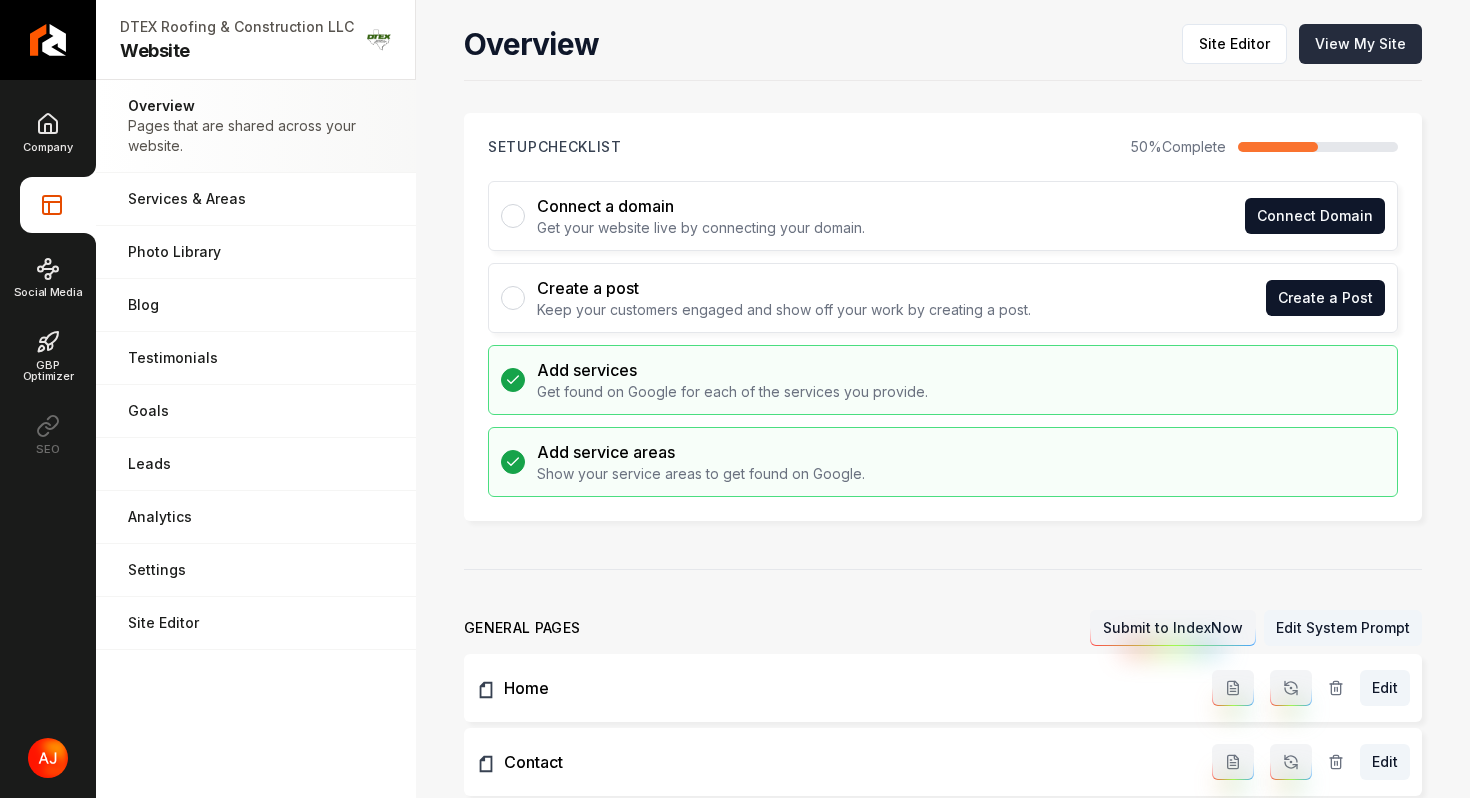 click on "View My Site" at bounding box center (1360, 44) 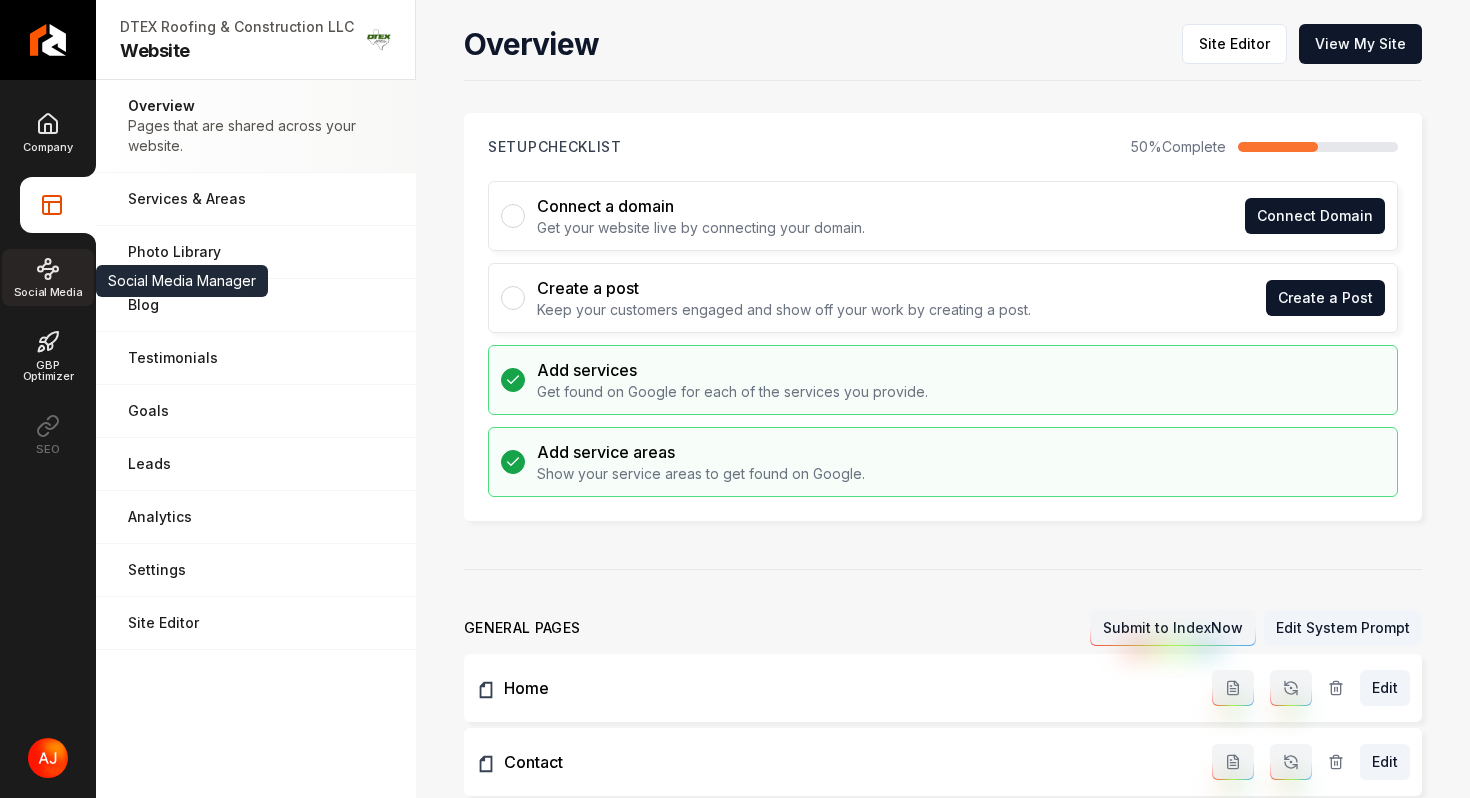 click on "Social Media" at bounding box center (48, 292) 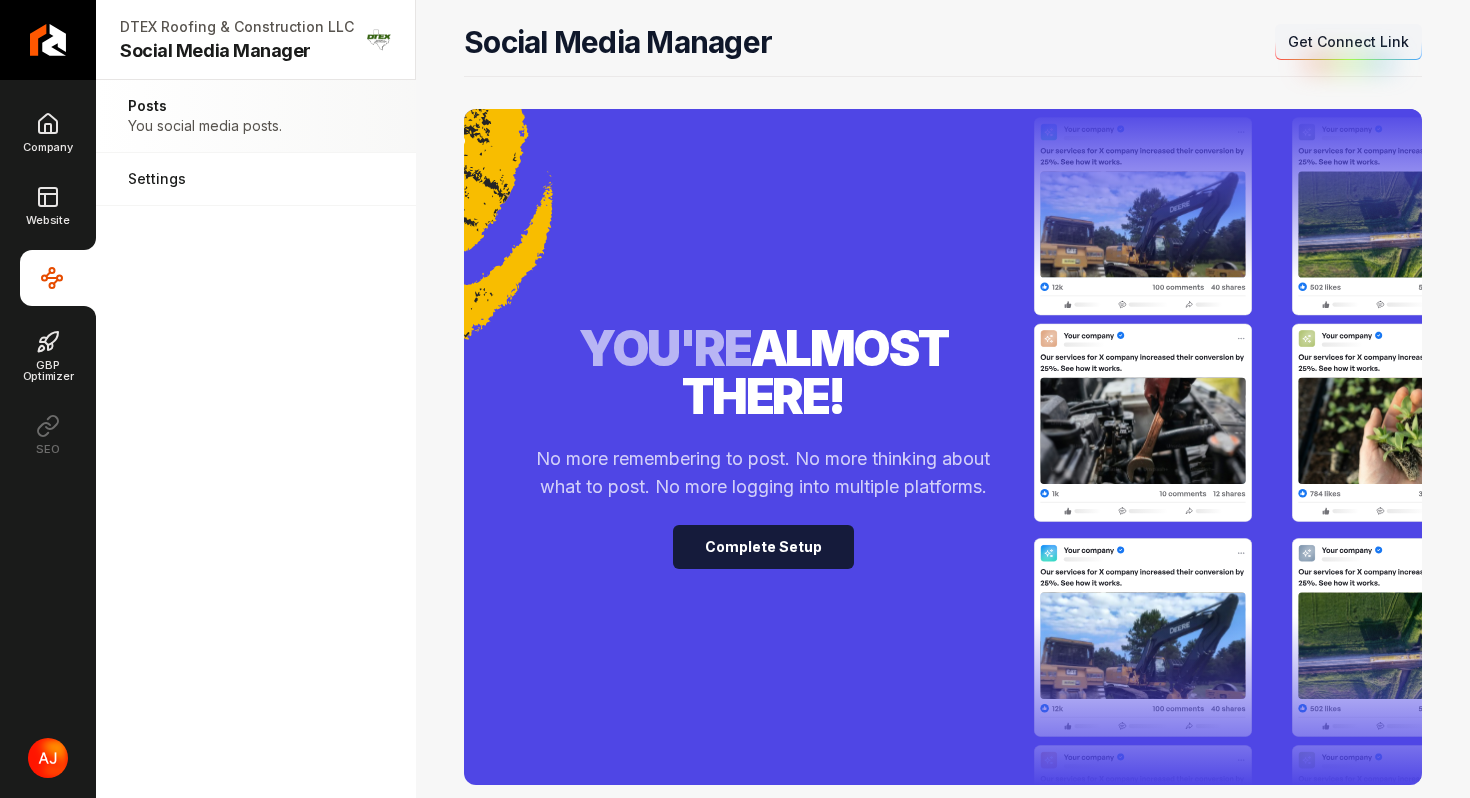 click on "Complete Setup" at bounding box center (763, 547) 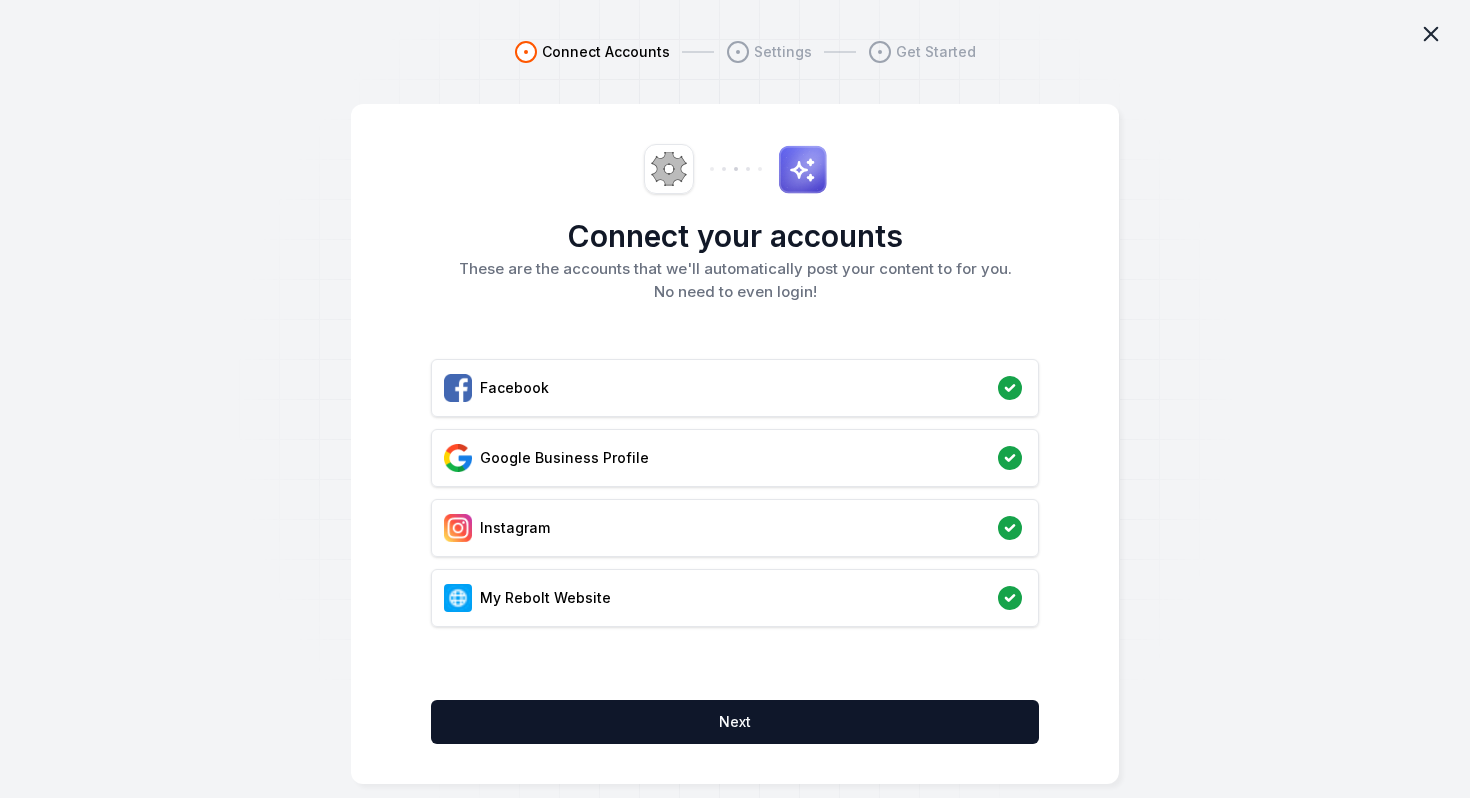 click 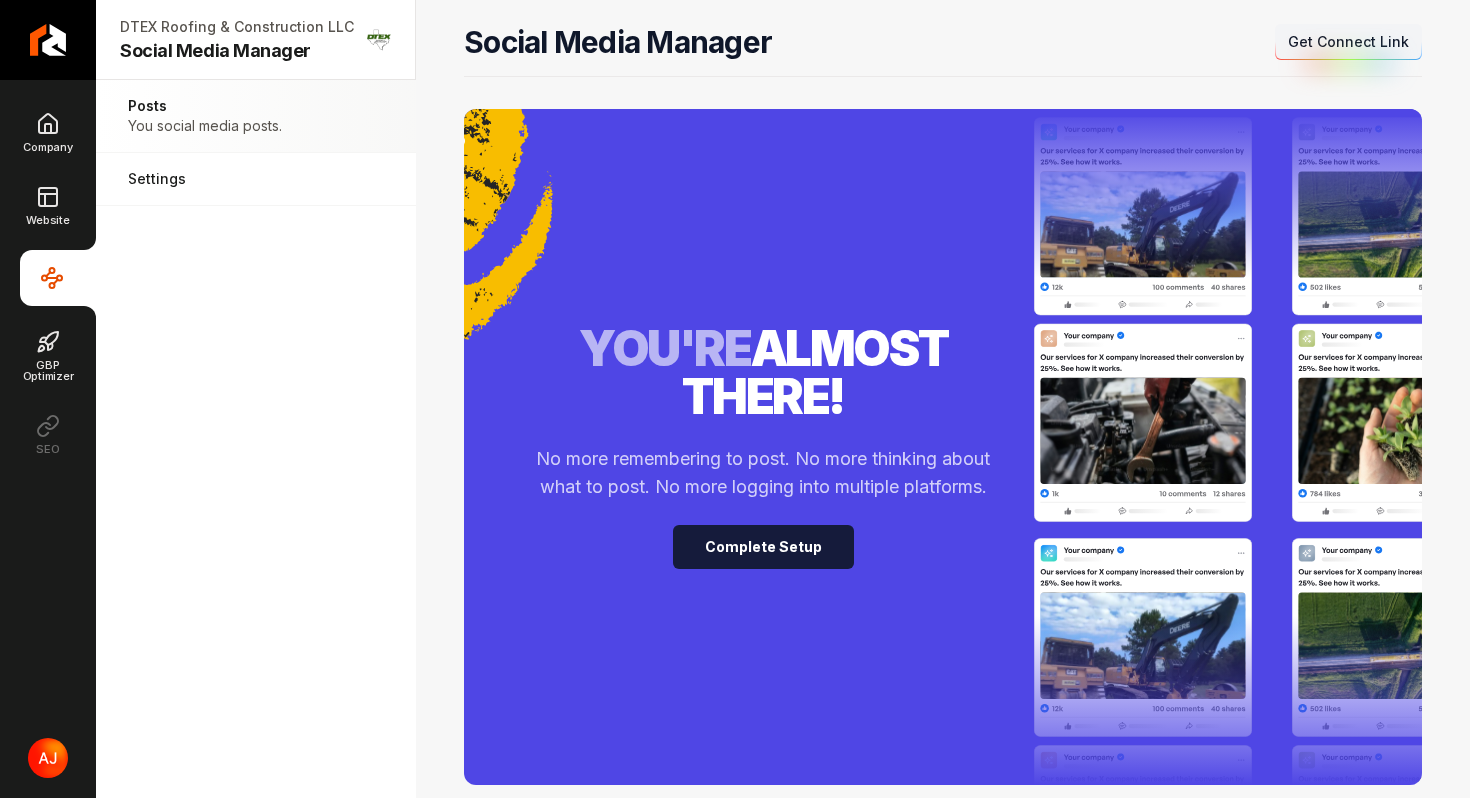 click on "Complete Setup" at bounding box center [763, 547] 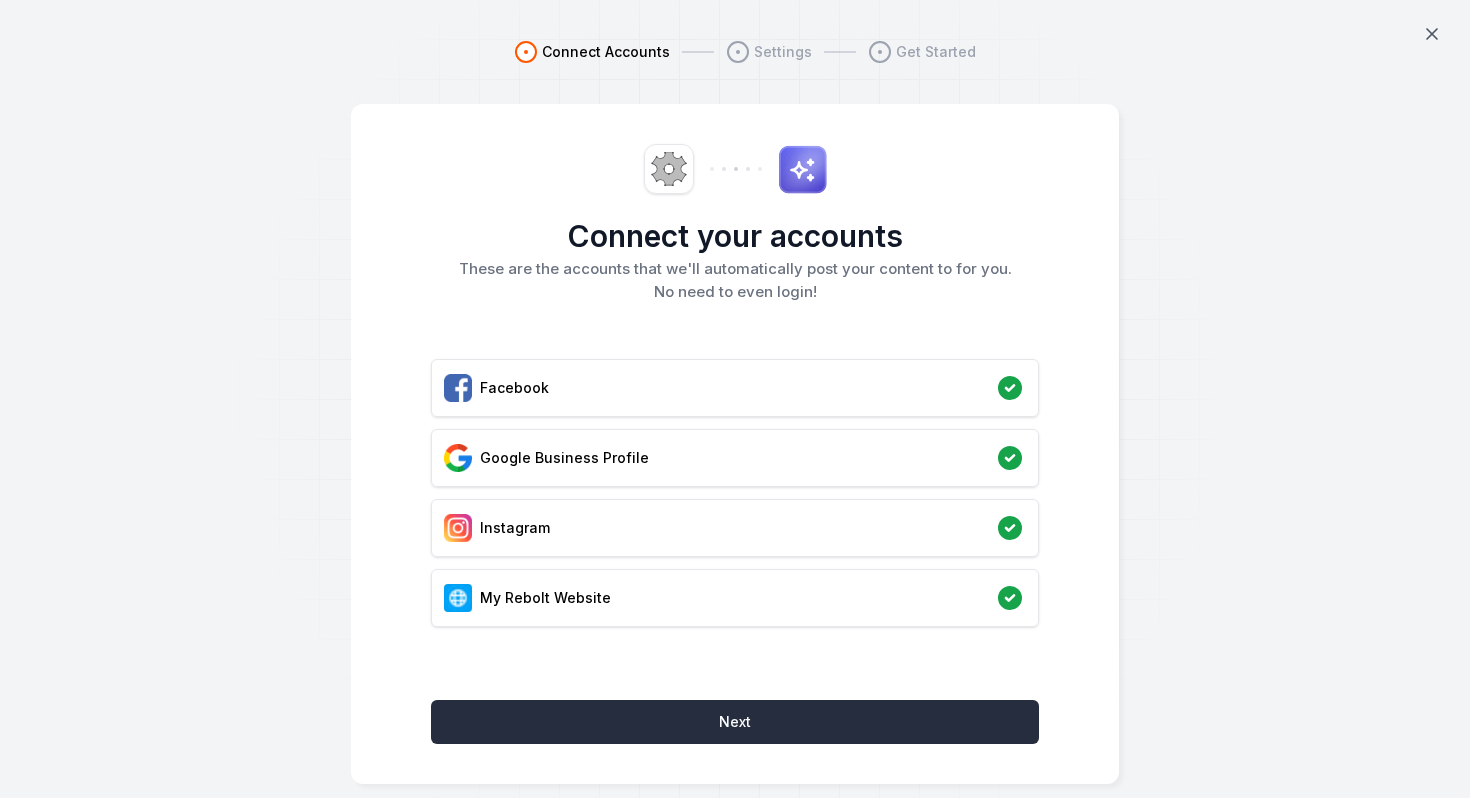 click on "Next" at bounding box center (735, 722) 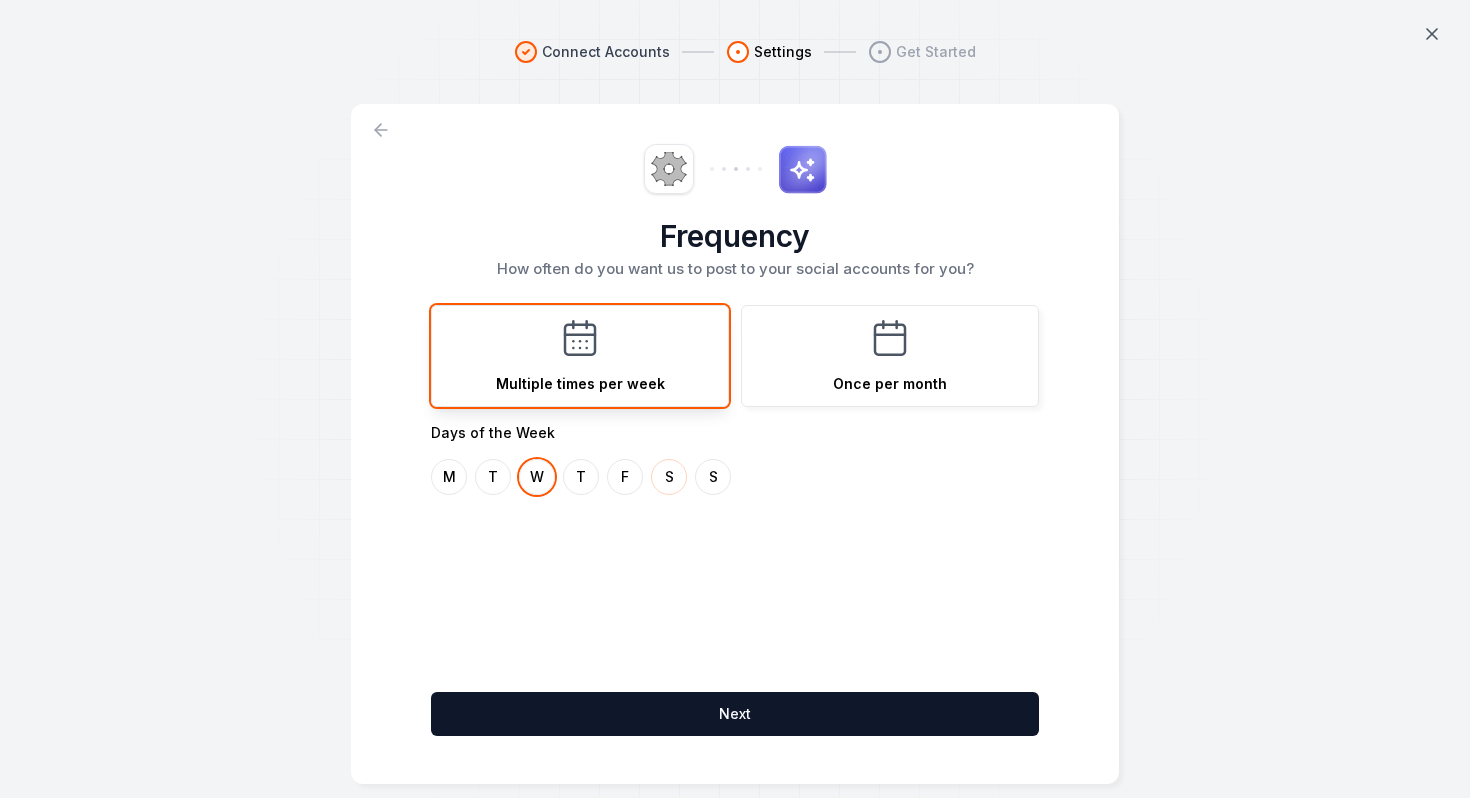 click on "S" at bounding box center [669, 477] 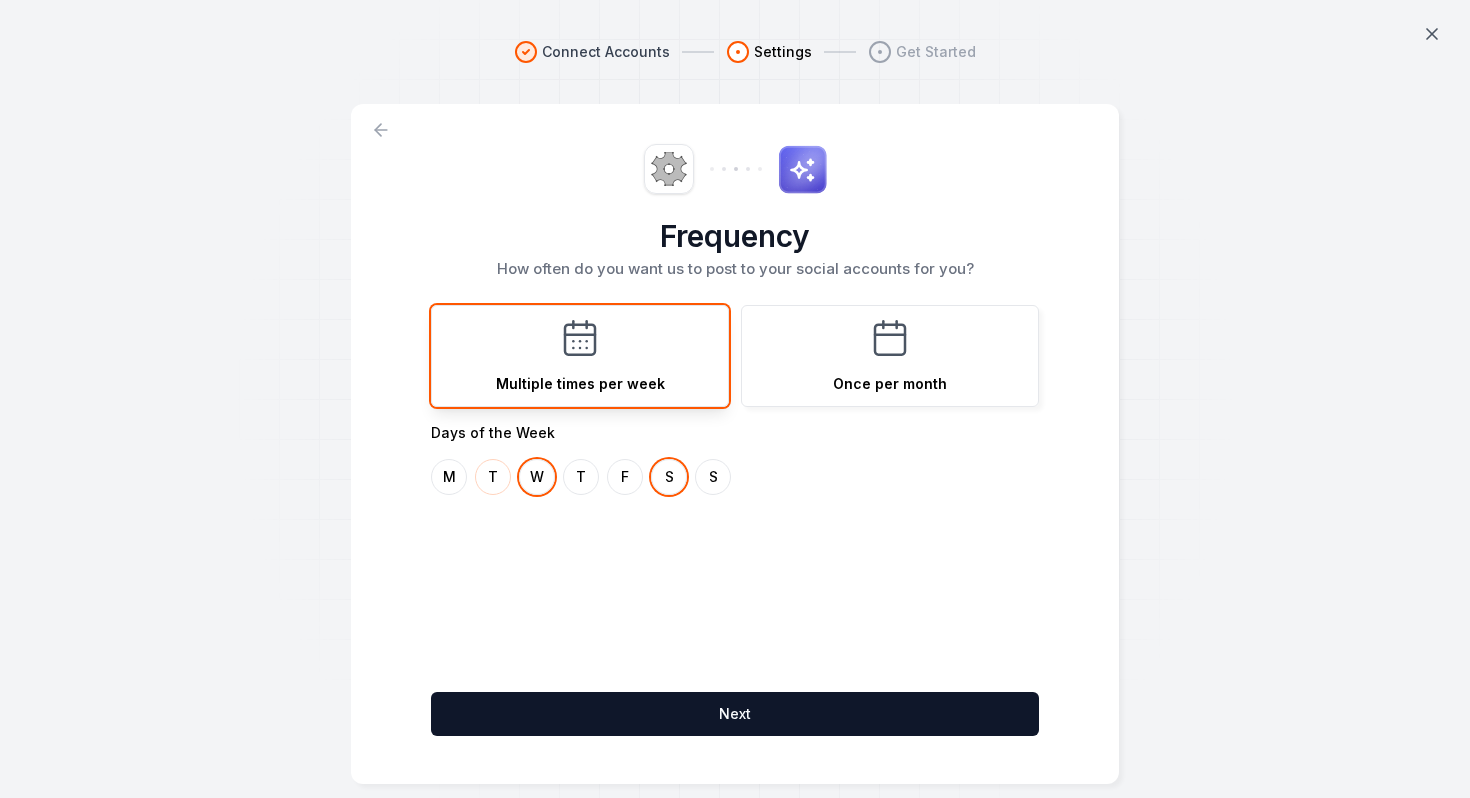 click on "T" at bounding box center (493, 477) 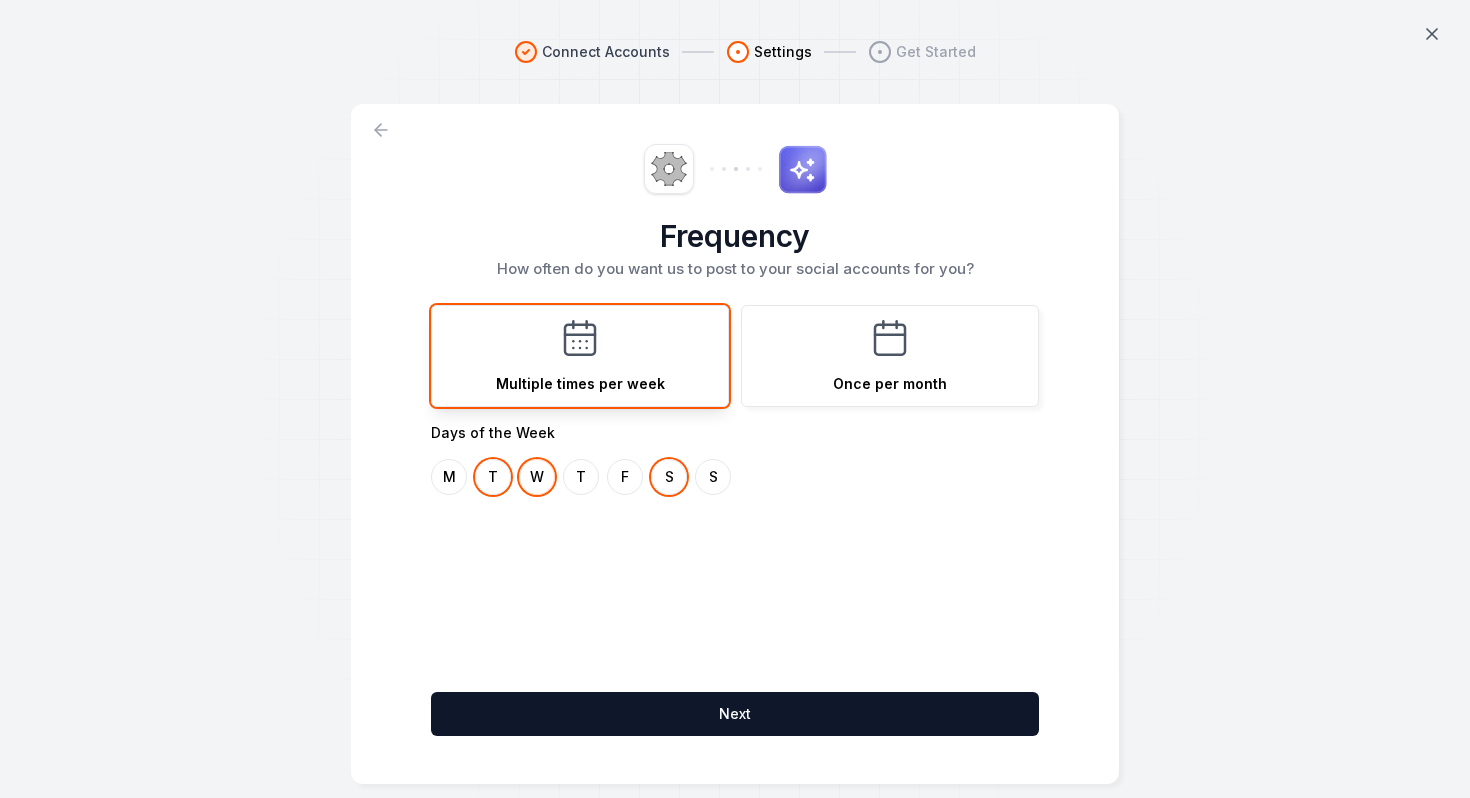 click on "W" at bounding box center (537, 477) 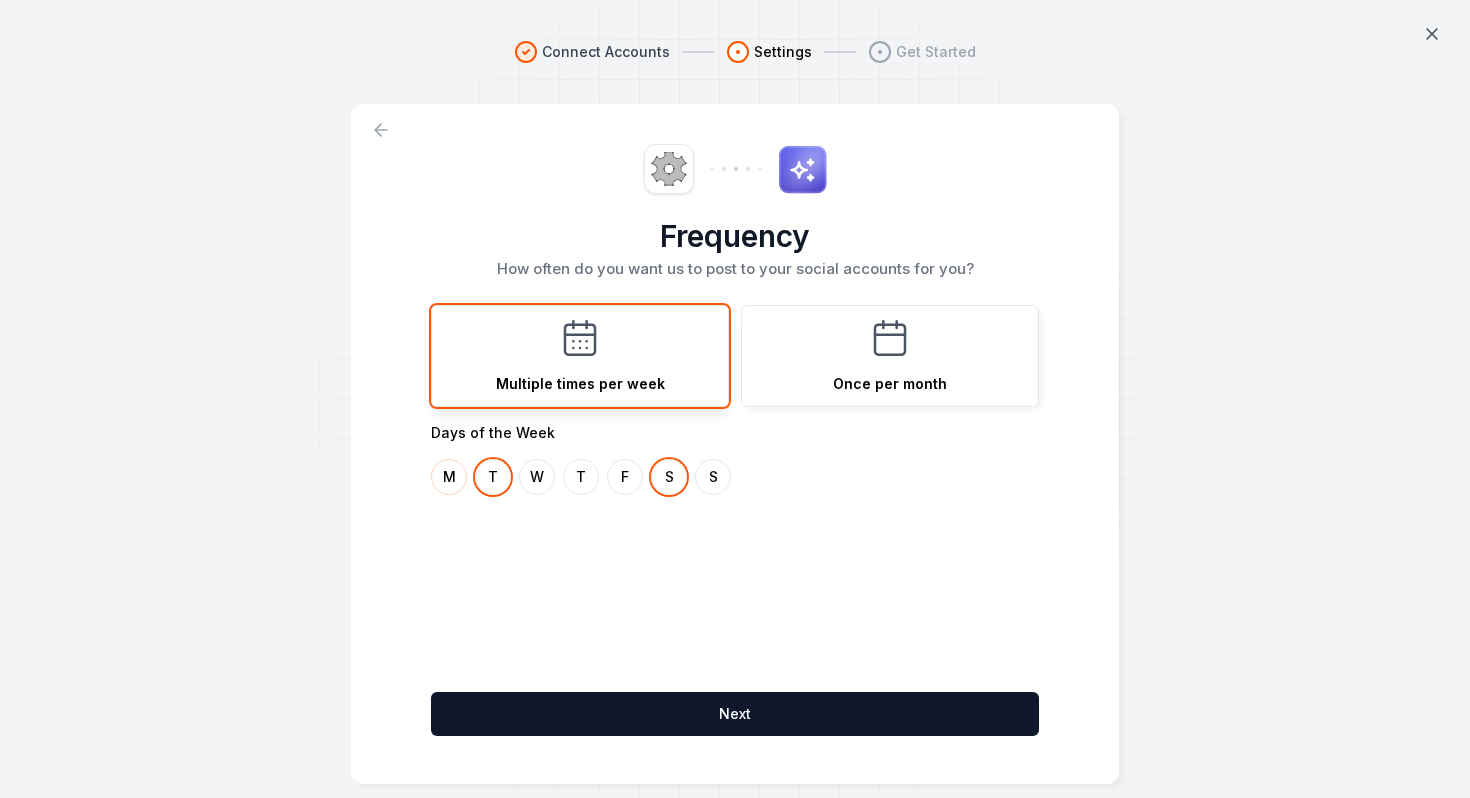 click on "M" at bounding box center [449, 477] 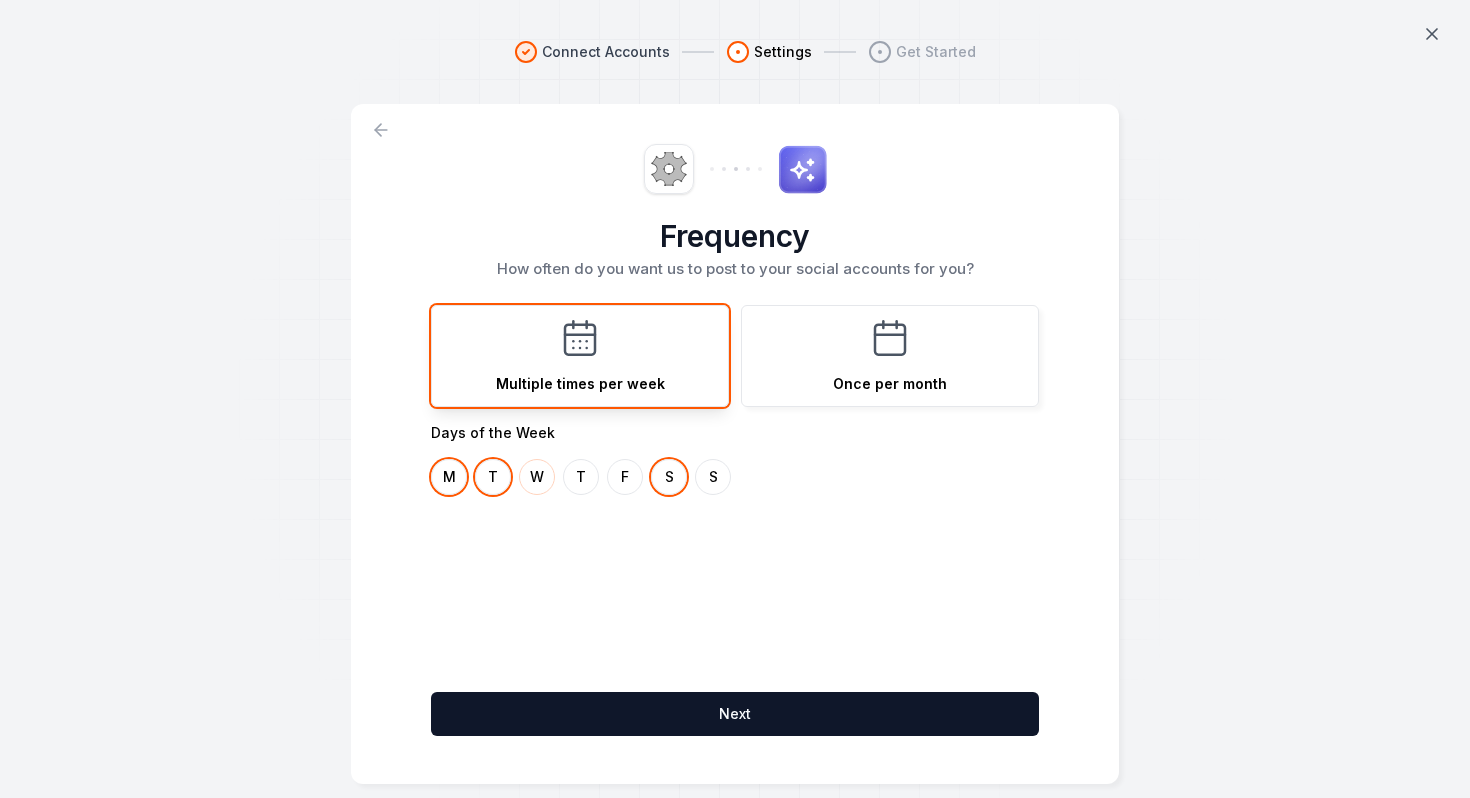 click on "W" at bounding box center [537, 477] 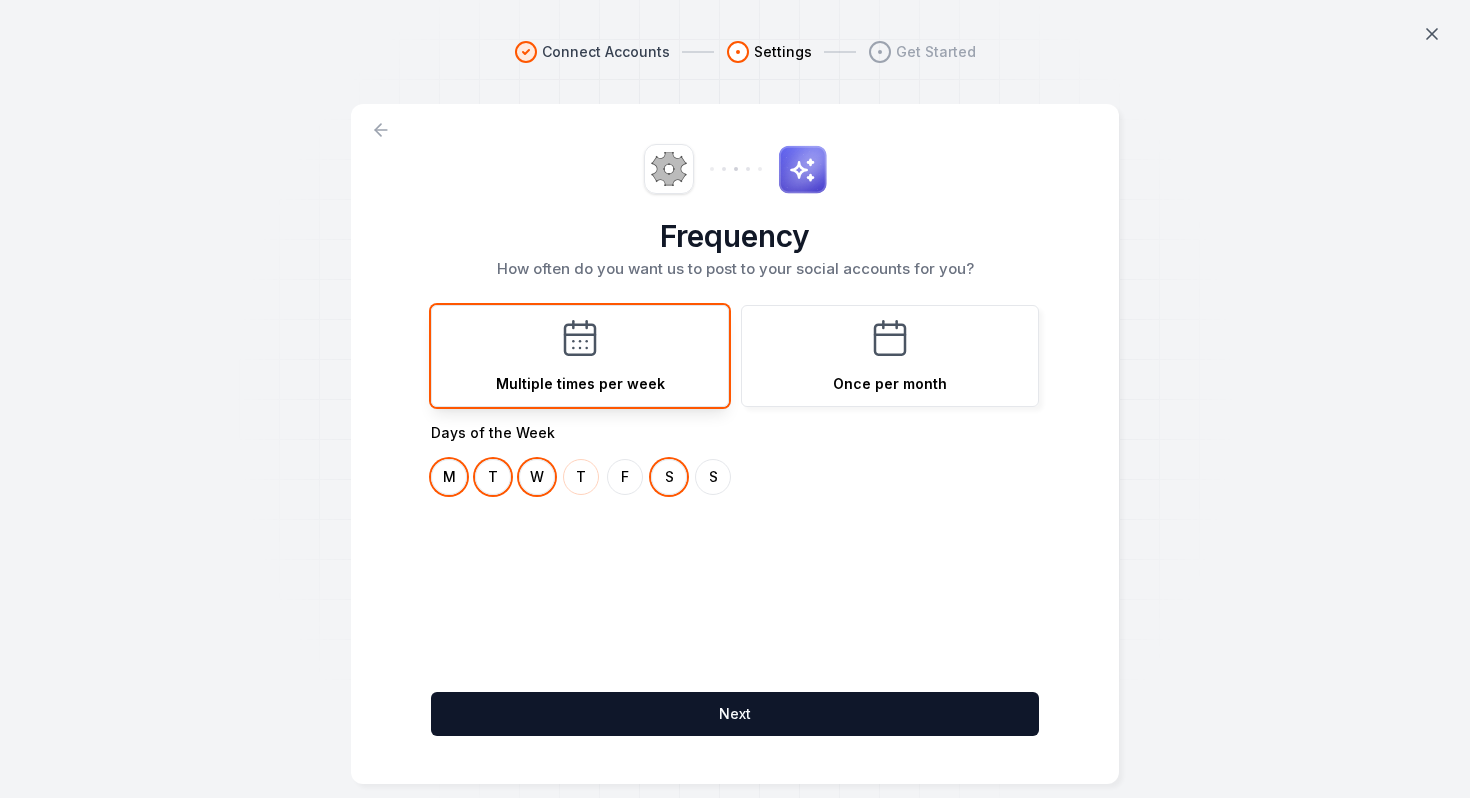 click on "T" at bounding box center [581, 477] 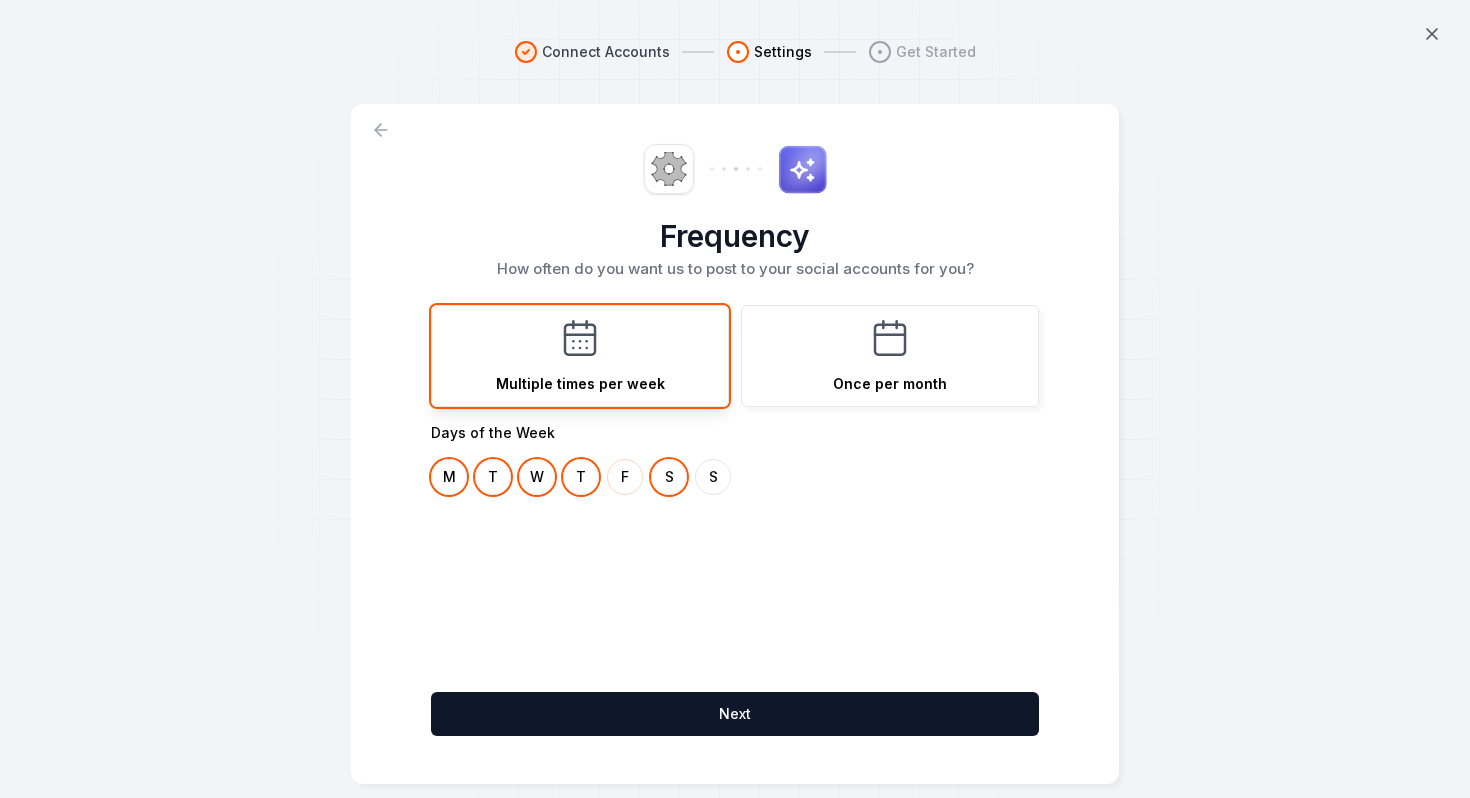 click on "F" at bounding box center [625, 477] 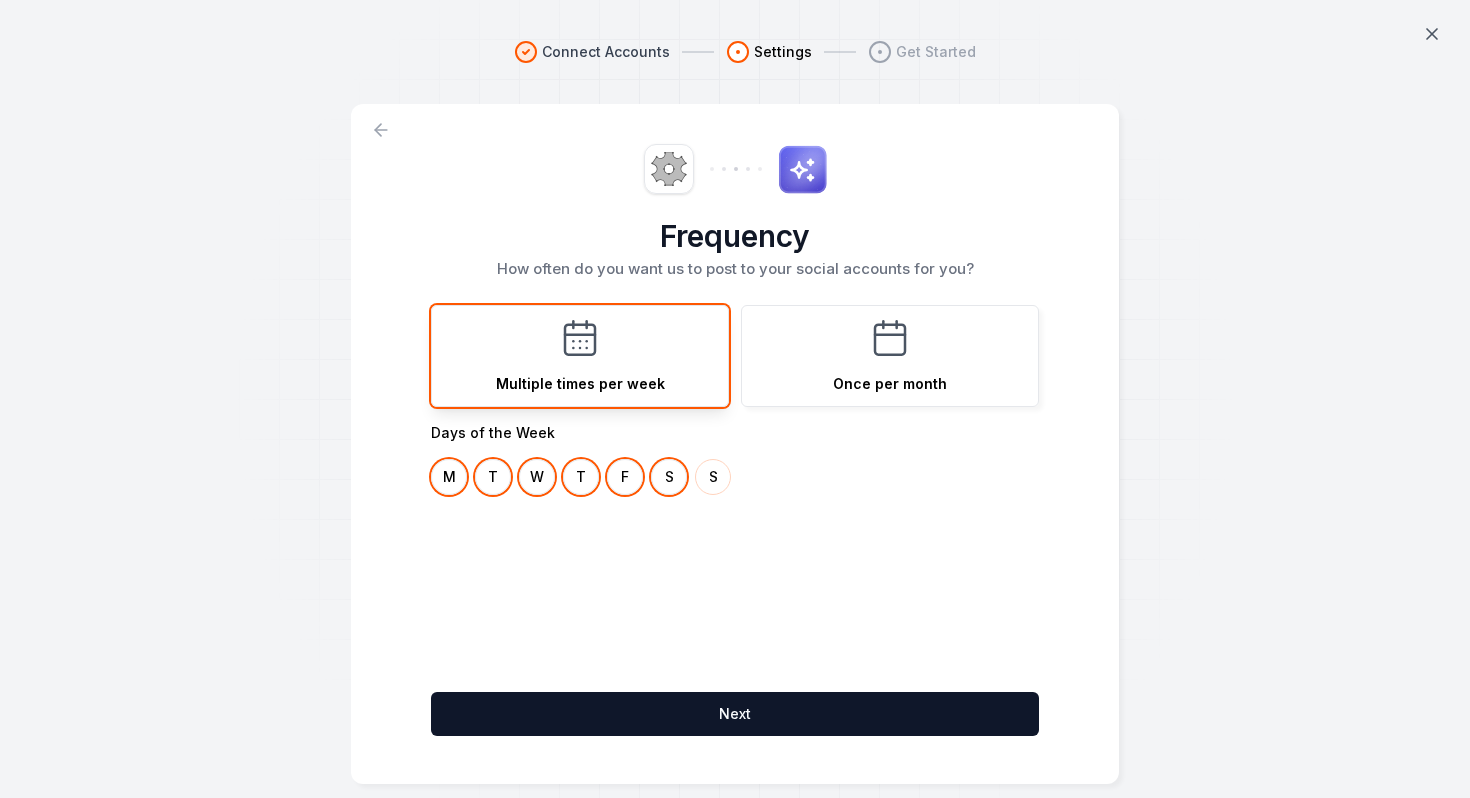 click on "S" at bounding box center [713, 477] 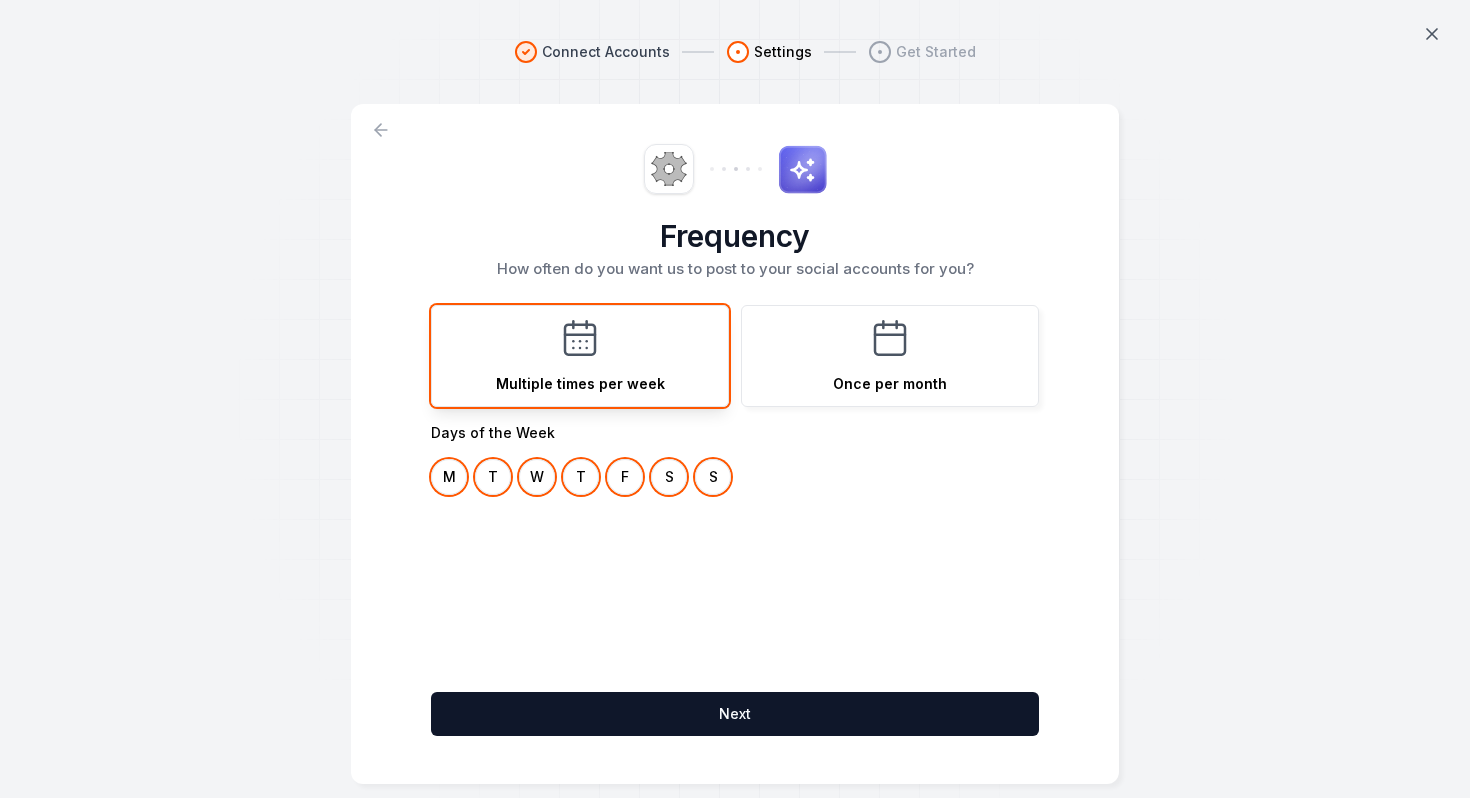 click on "Frequency How often do you want us to post to your social accounts for you? Multiple times per week Once per month Days of the Week M T W T F S S Next" at bounding box center [735, 444] 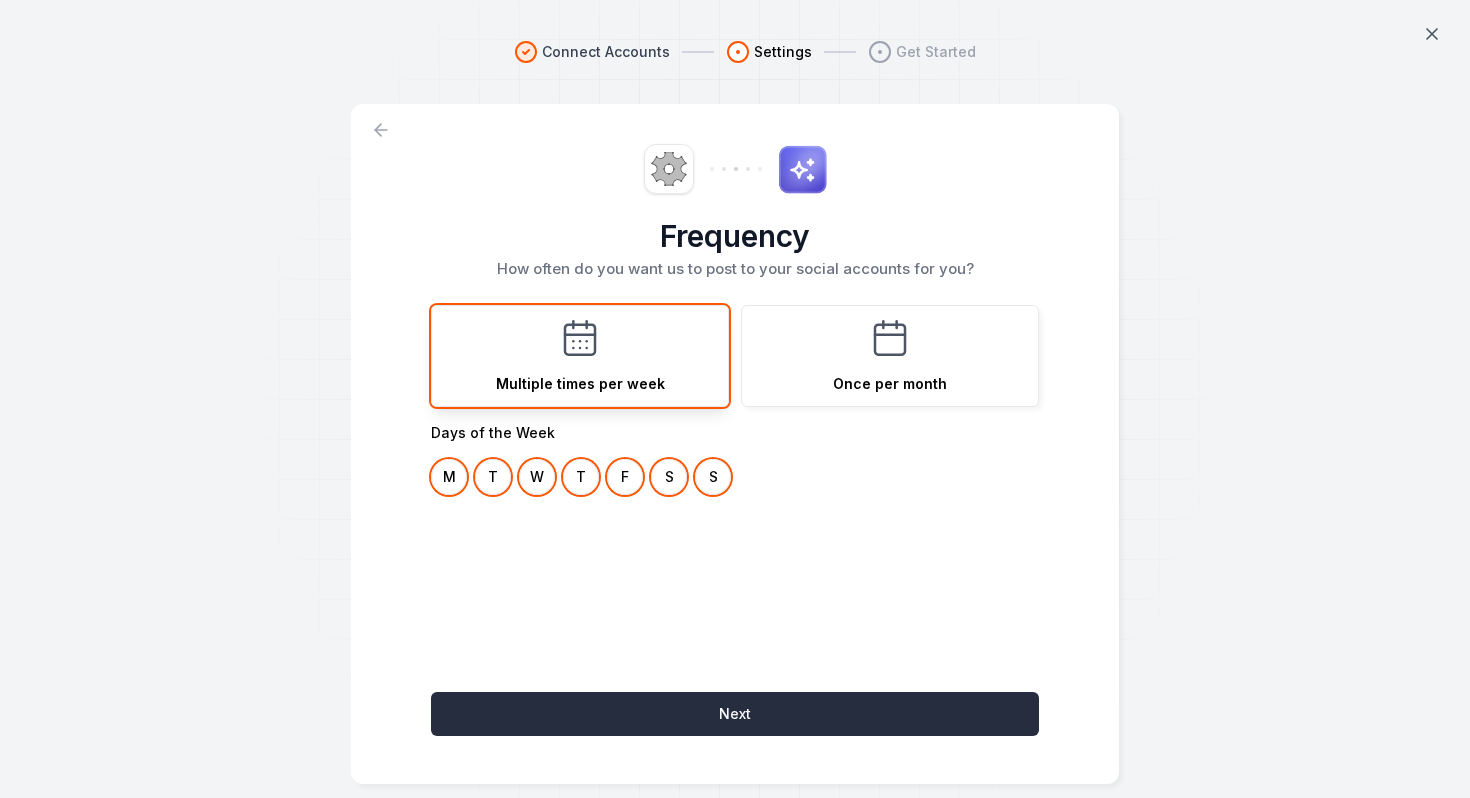 click on "Next" at bounding box center (735, 714) 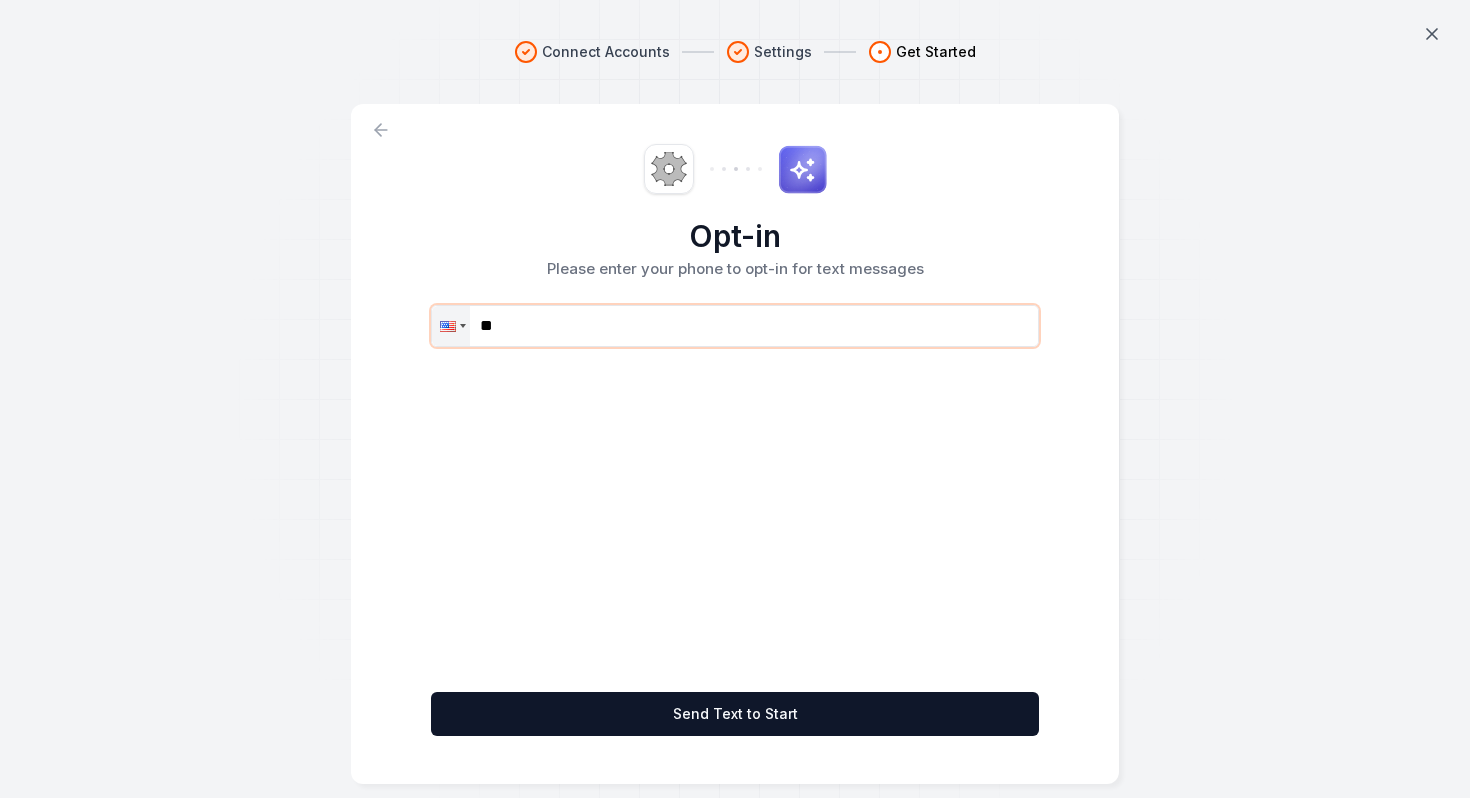 click on "**" at bounding box center [735, 326] 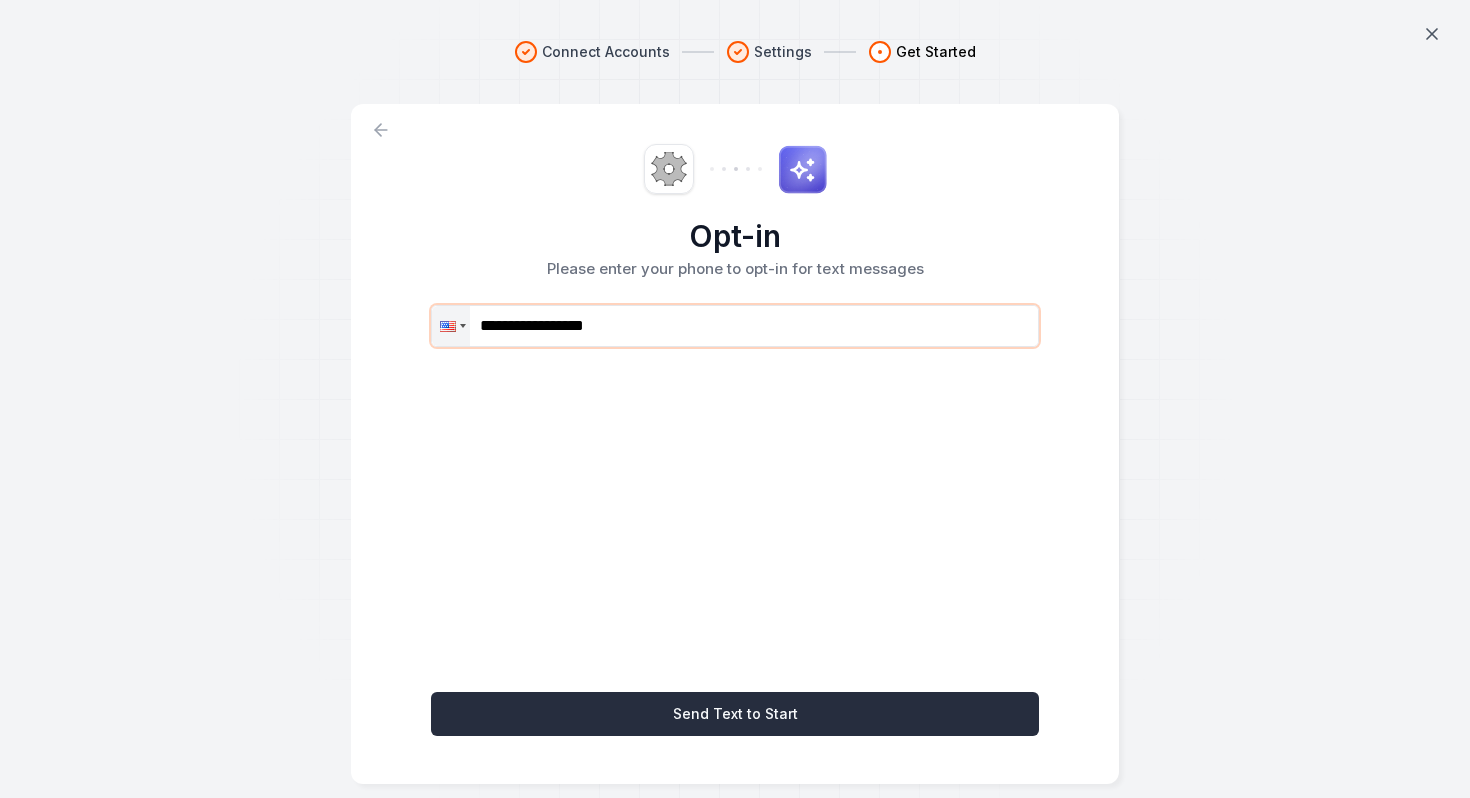 type on "**********" 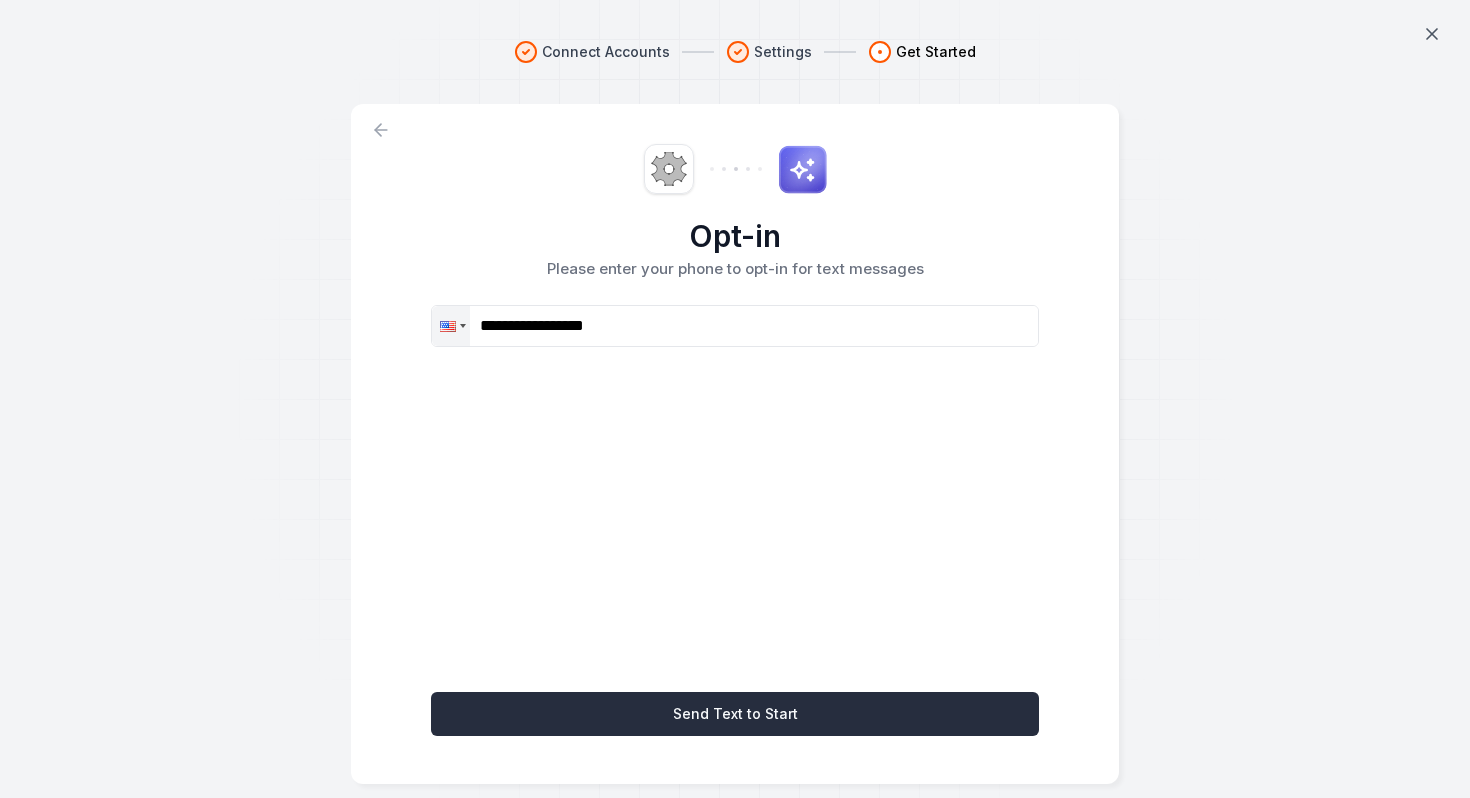 click on "Send Text to Start" at bounding box center (735, 714) 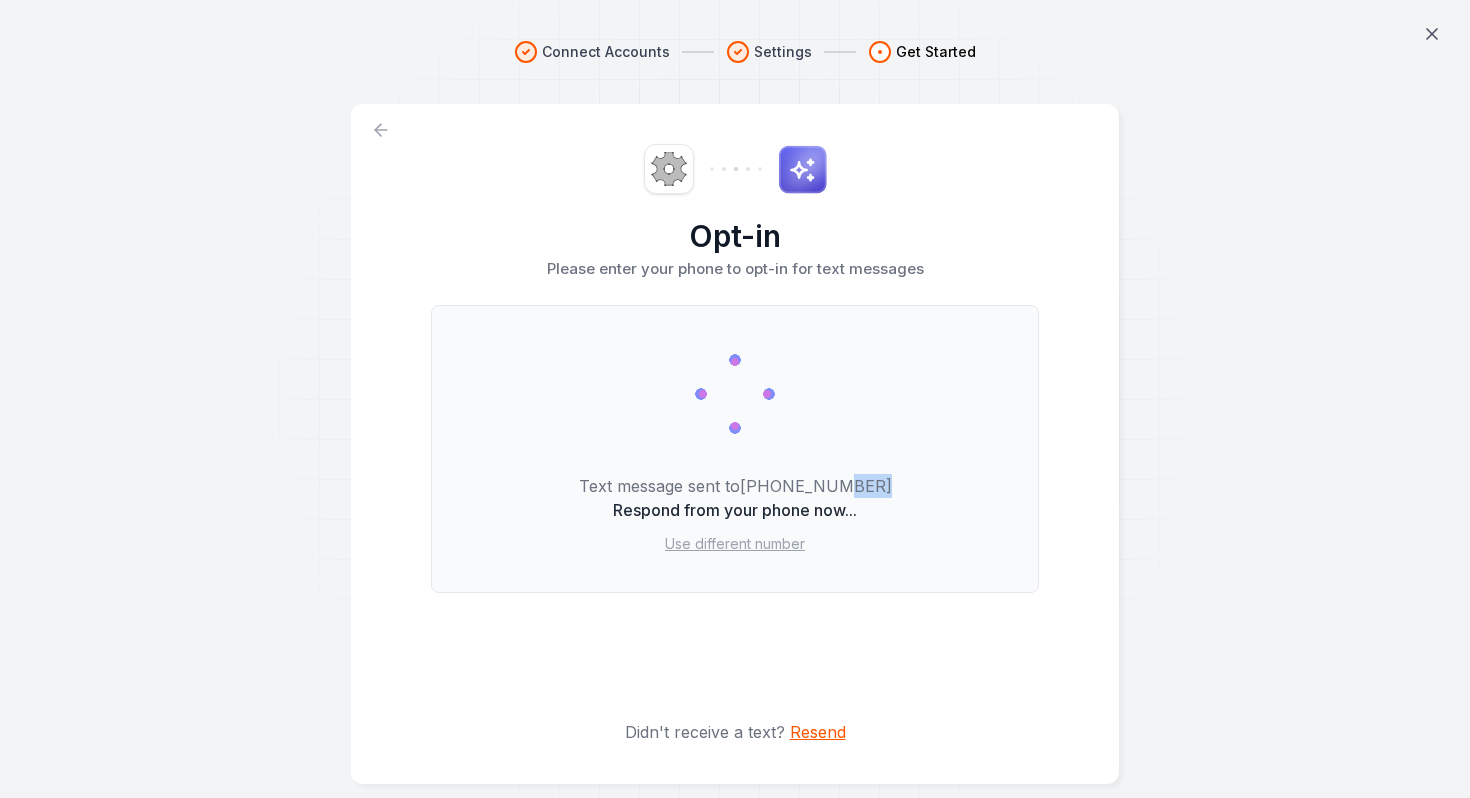 drag, startPoint x: 835, startPoint y: 489, endPoint x: 908, endPoint y: 484, distance: 73.171036 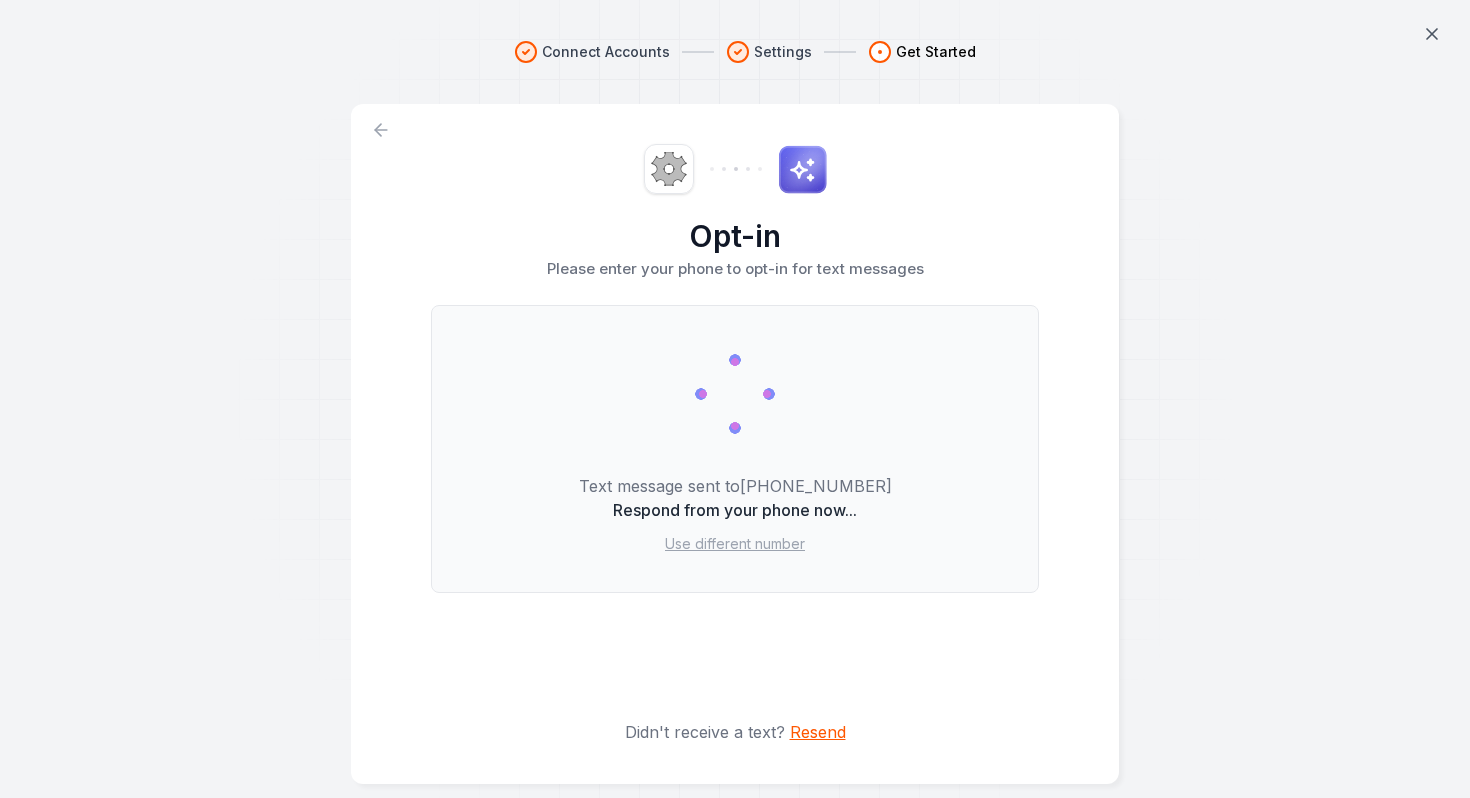 click on "Text message sent to  [PHONE_NUMBER] Respond from your phone now... Use different number" at bounding box center [735, 449] 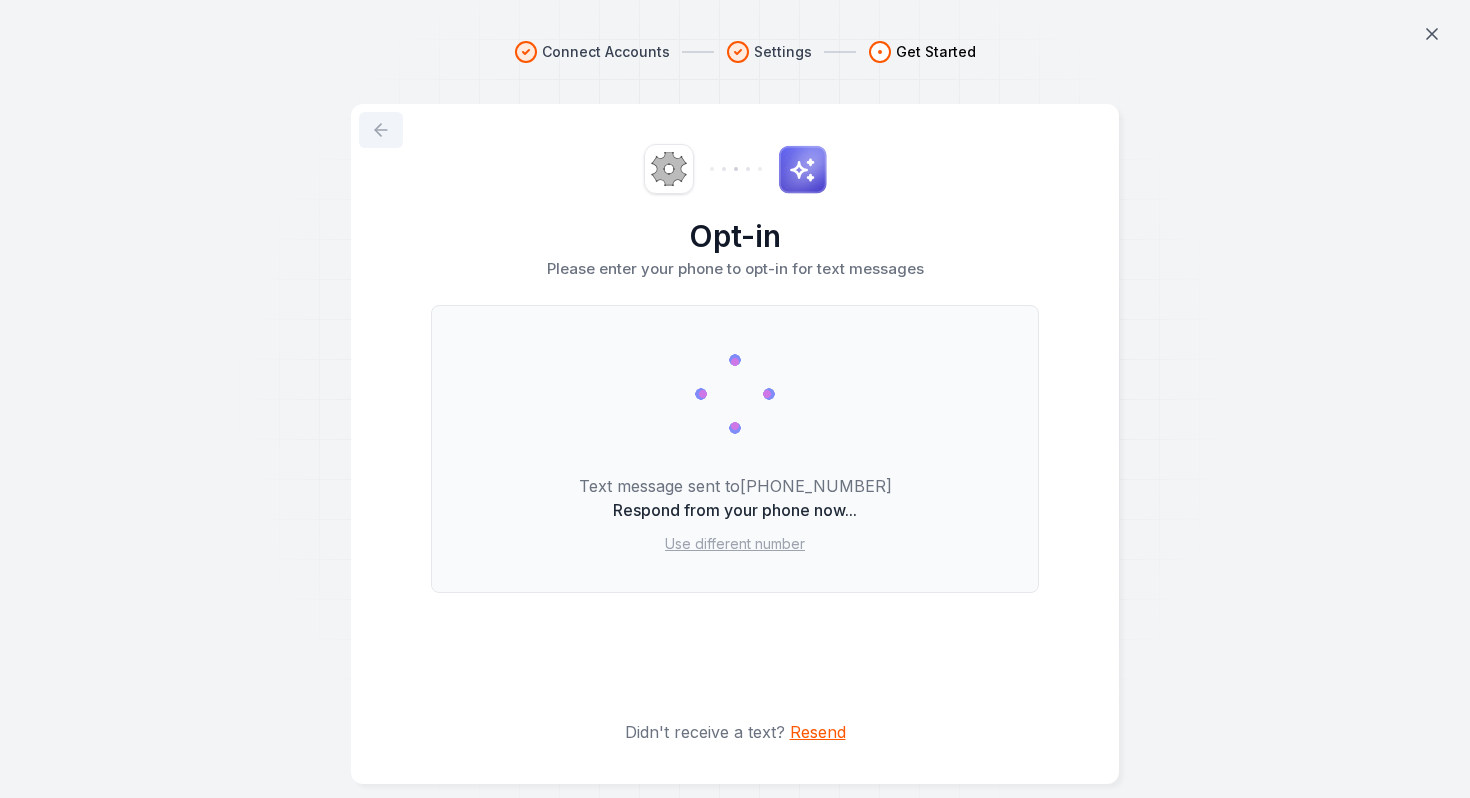 click 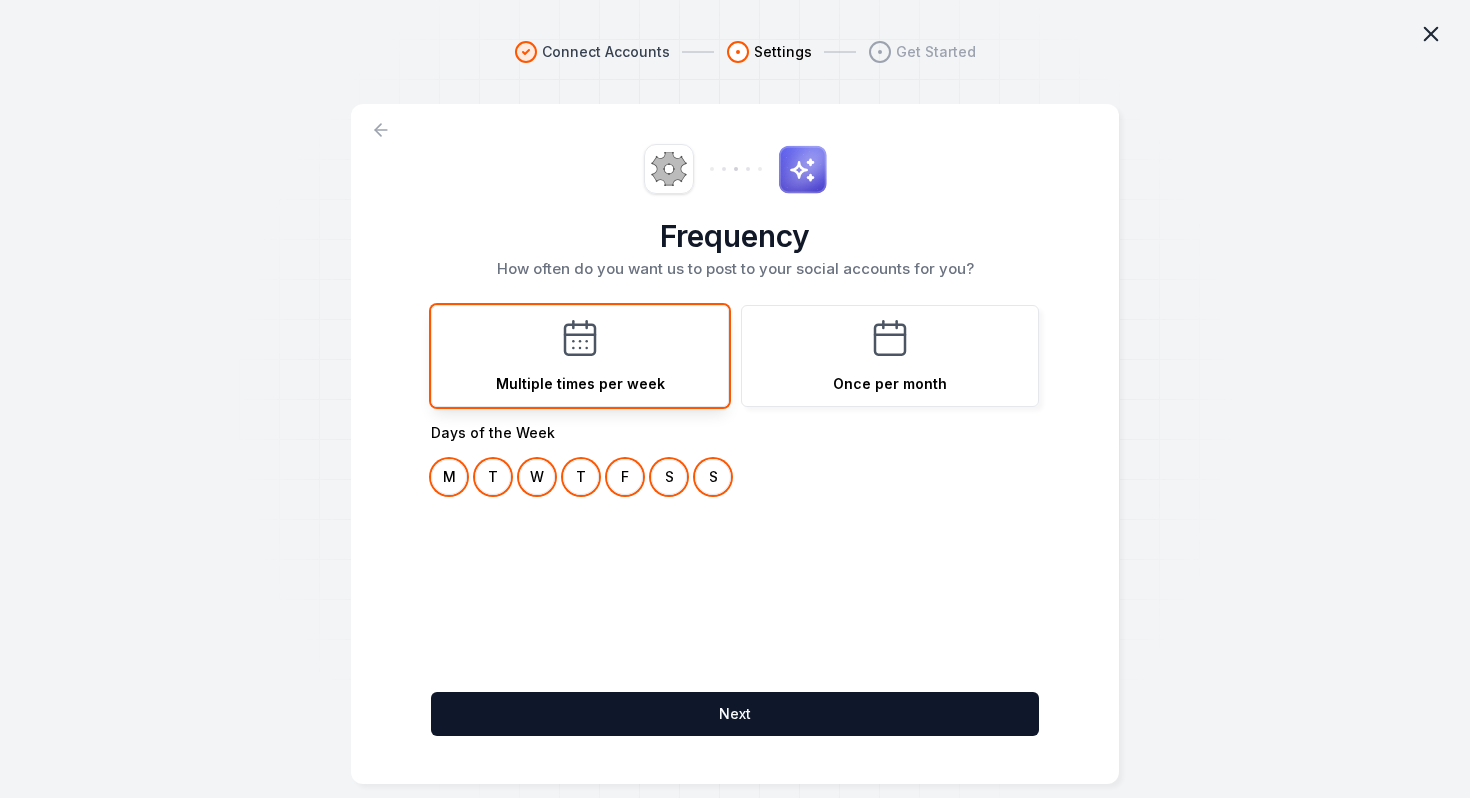click 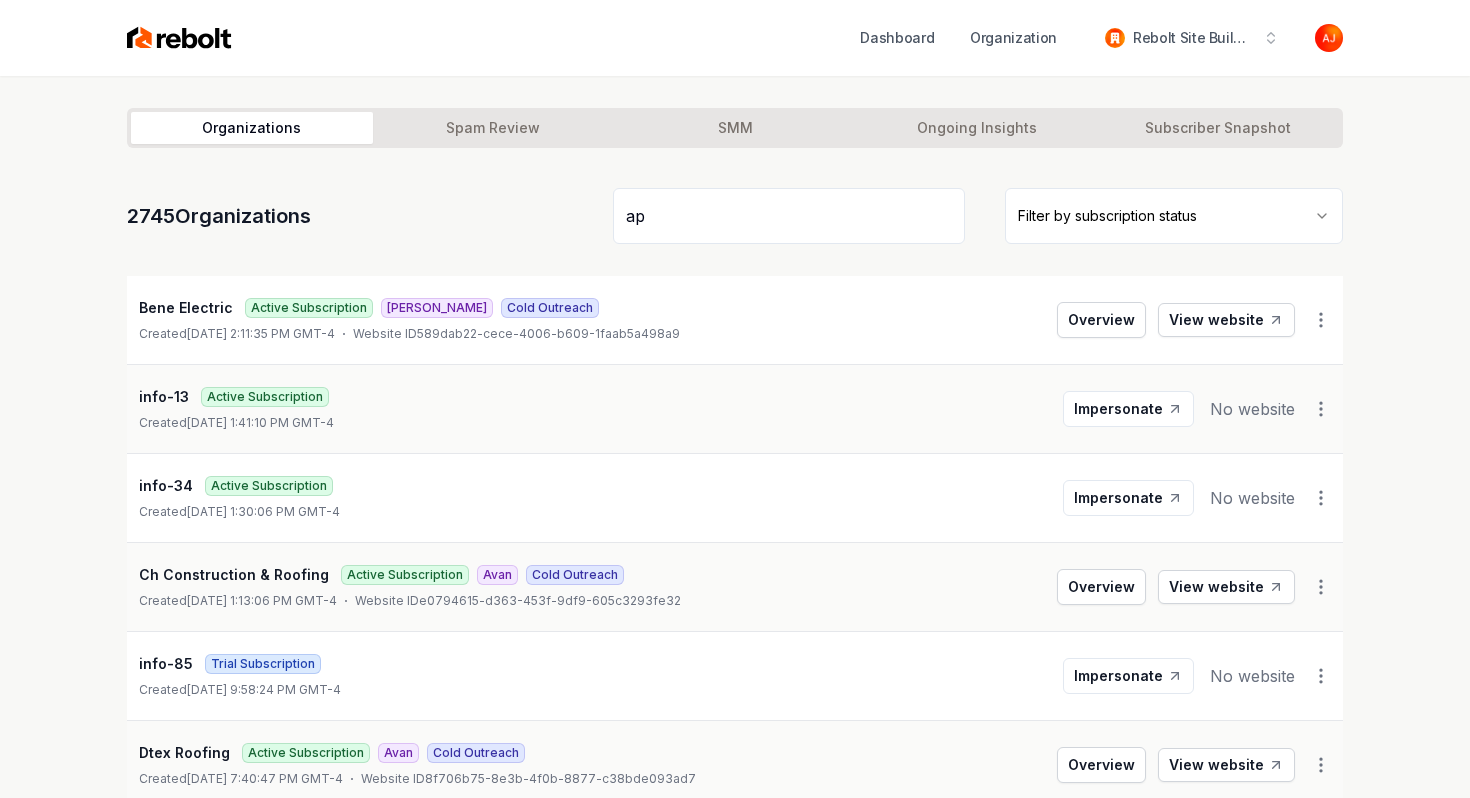 type on "a" 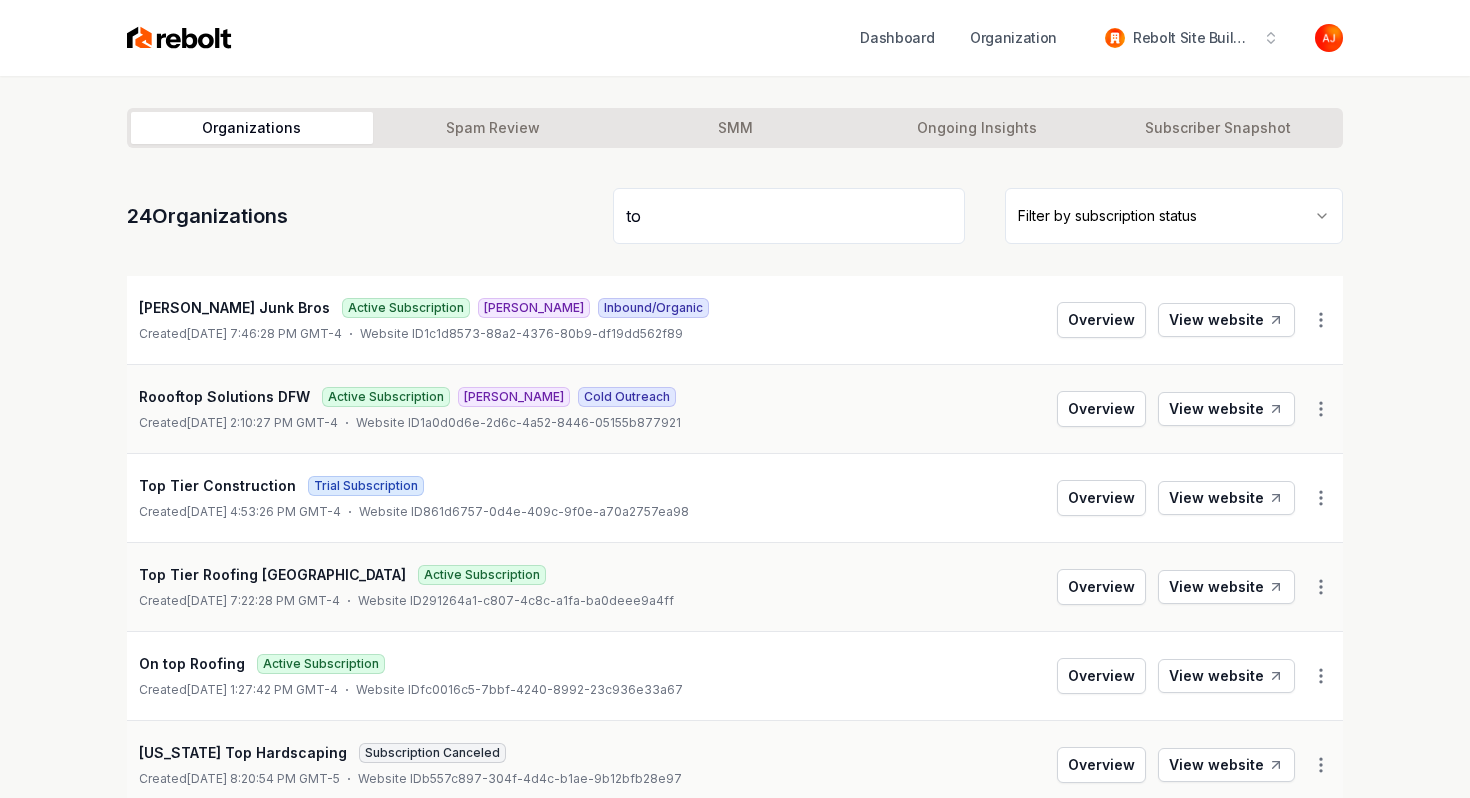 type on "t" 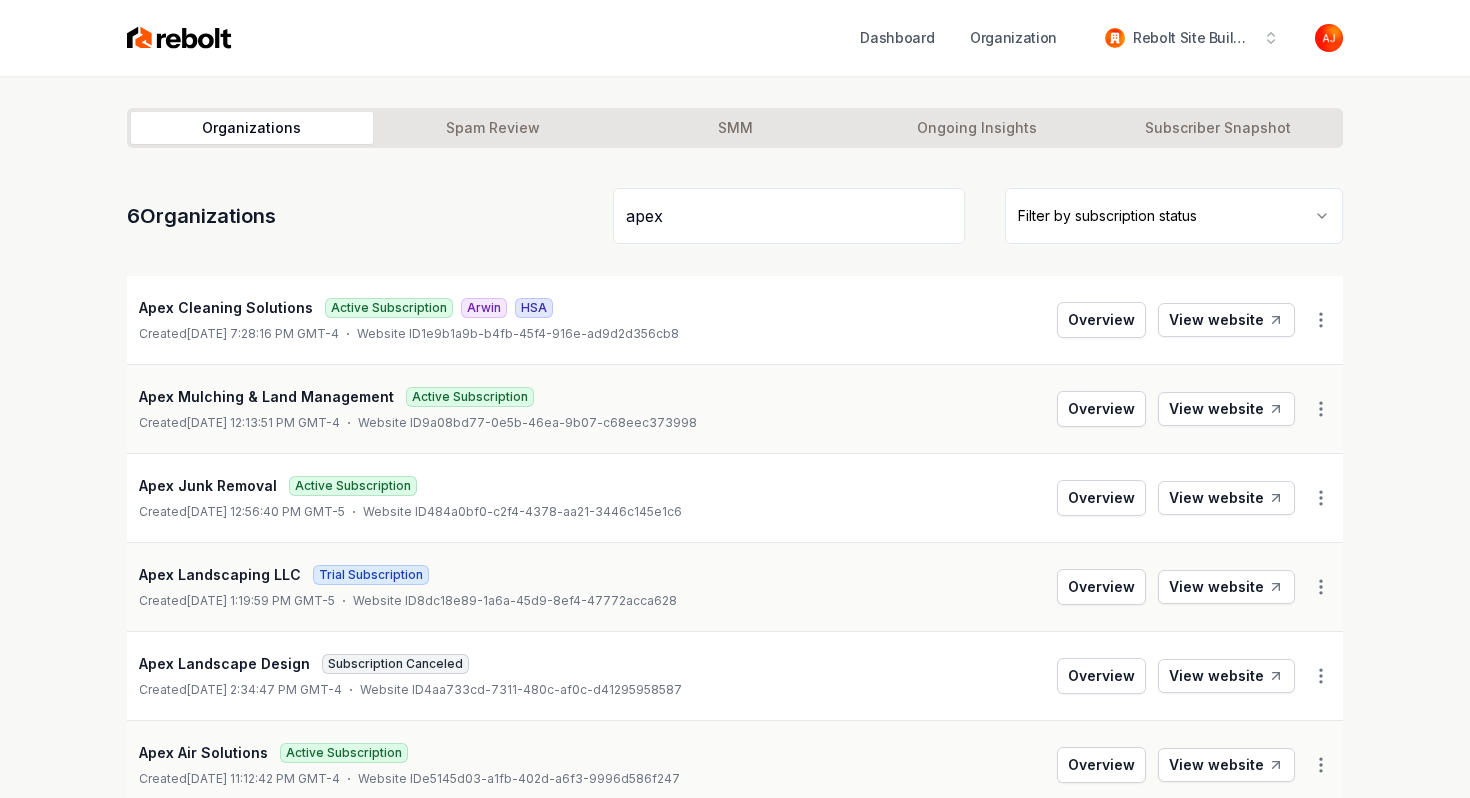 type on "apex" 